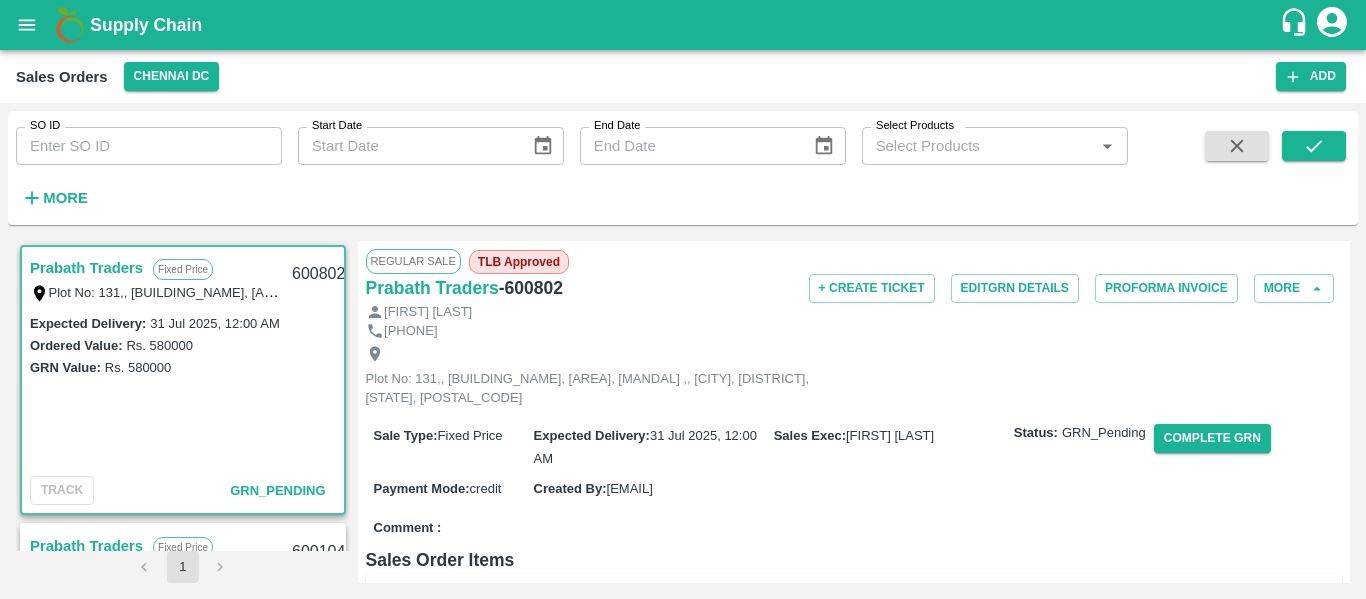 scroll, scrollTop: 0, scrollLeft: 0, axis: both 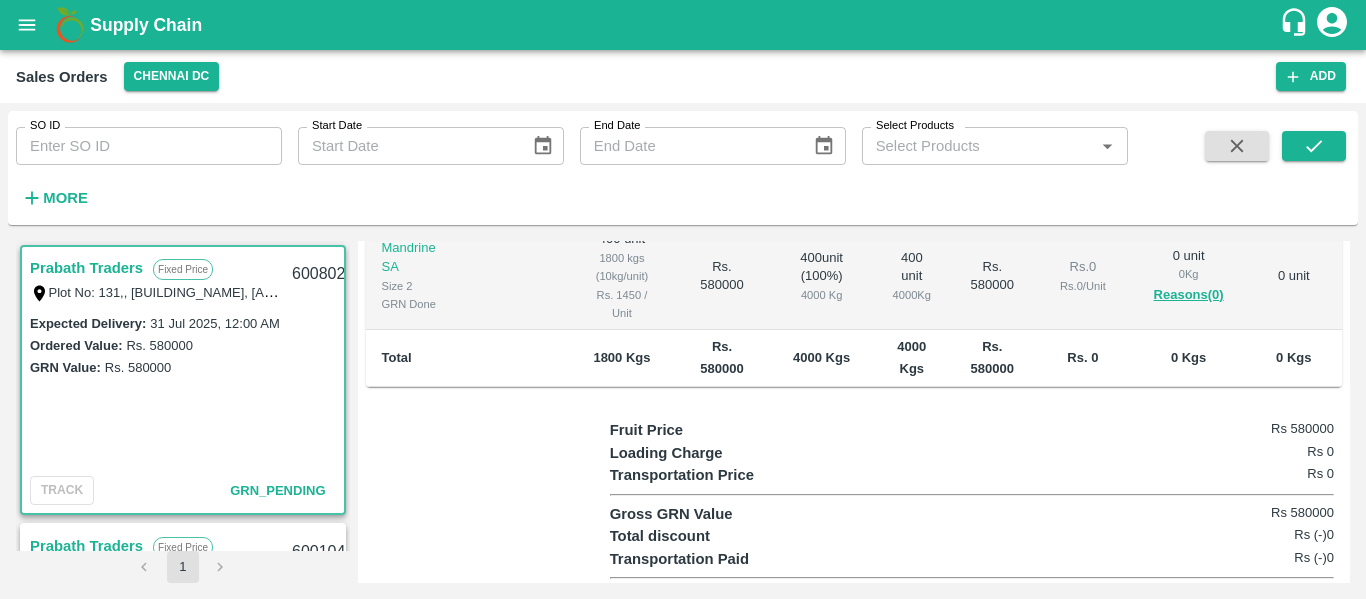 click on "Prabath Traders" at bounding box center [86, 268] 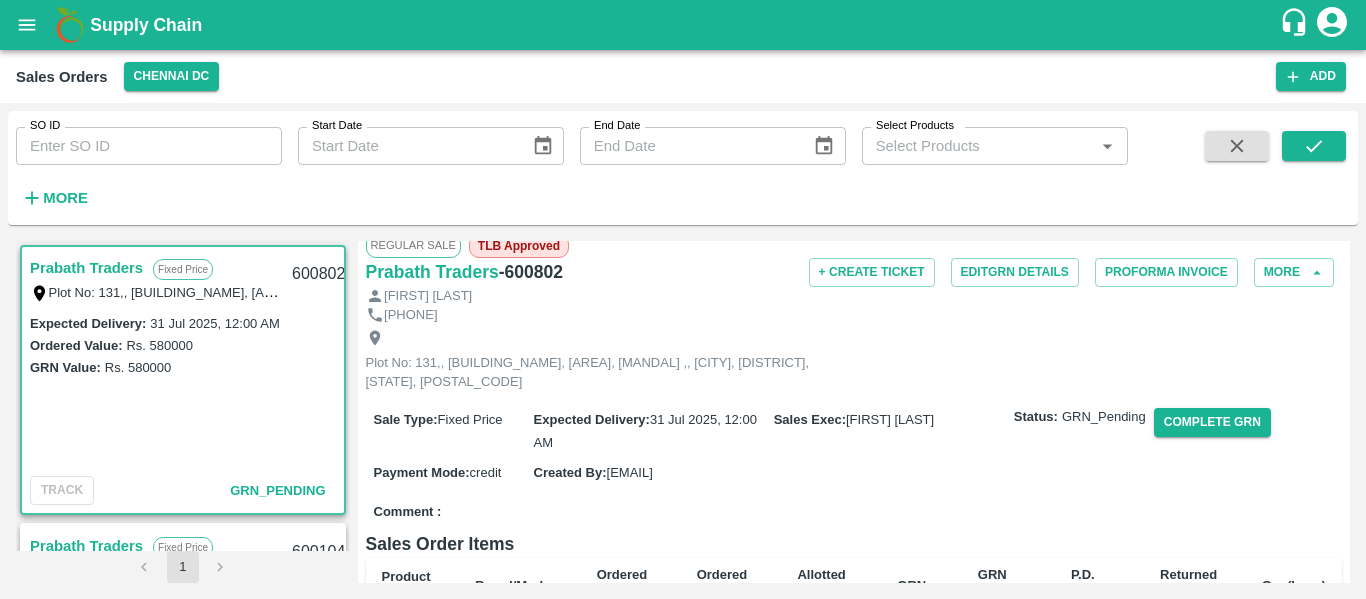 scroll, scrollTop: 0, scrollLeft: 0, axis: both 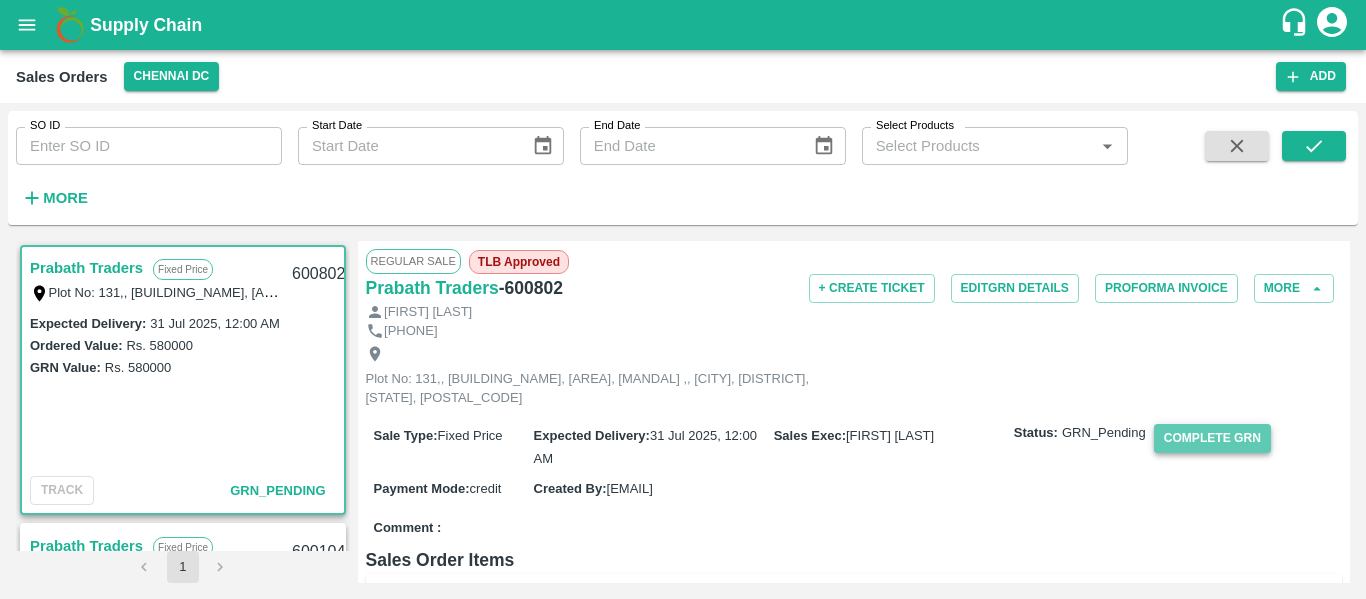 click on "Complete GRN" at bounding box center (1212, 438) 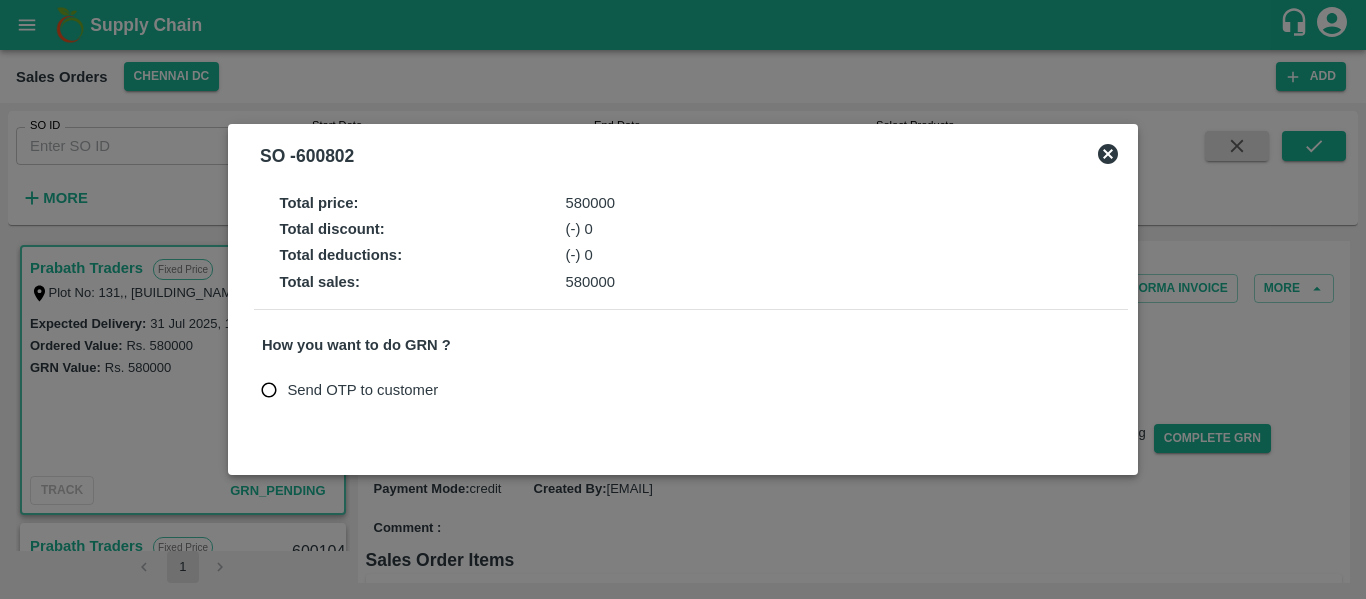 click on "SO -  600802" at bounding box center [683, 156] 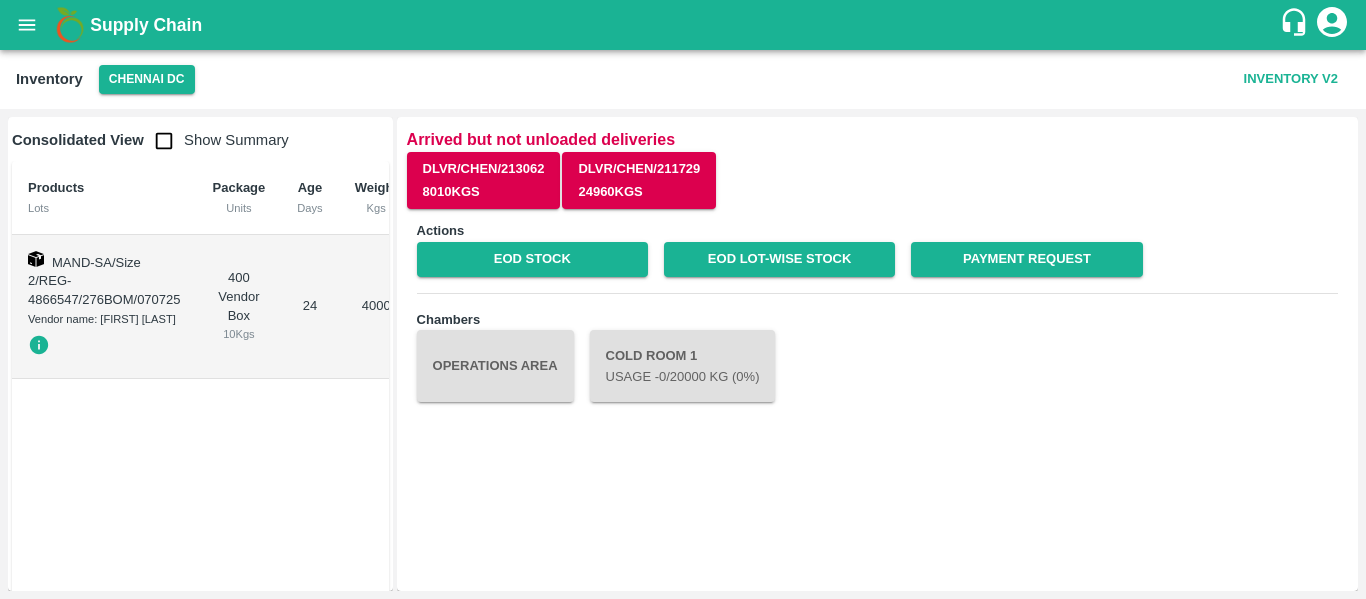 scroll, scrollTop: 0, scrollLeft: 0, axis: both 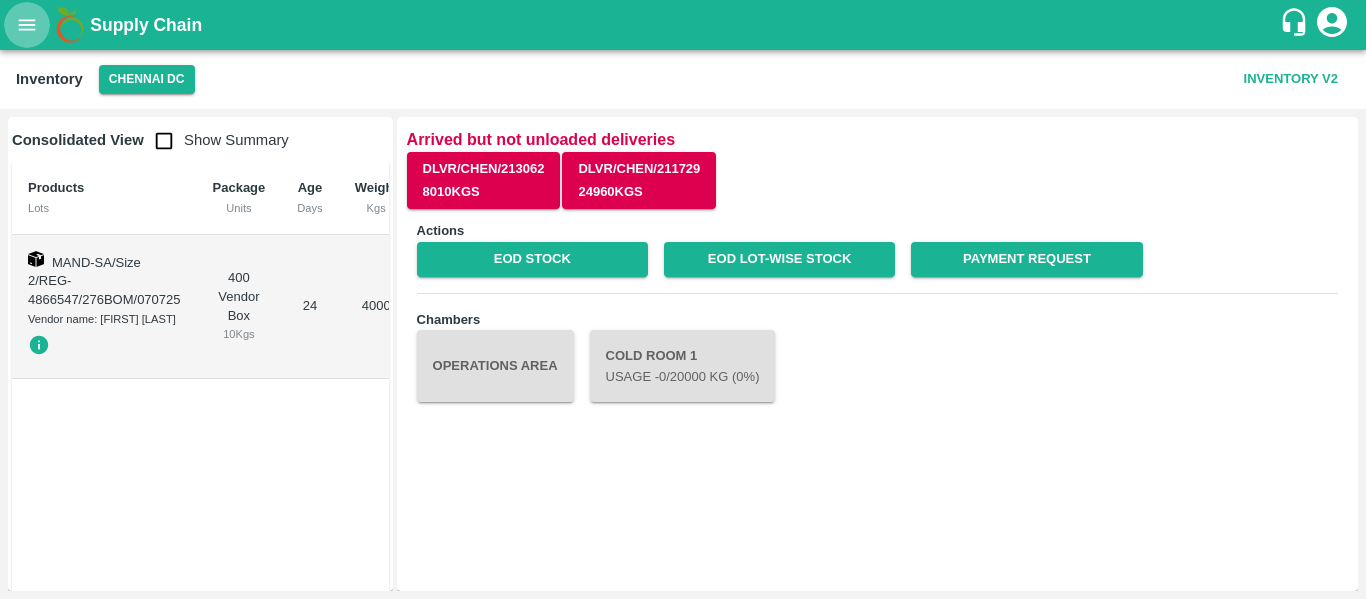 click 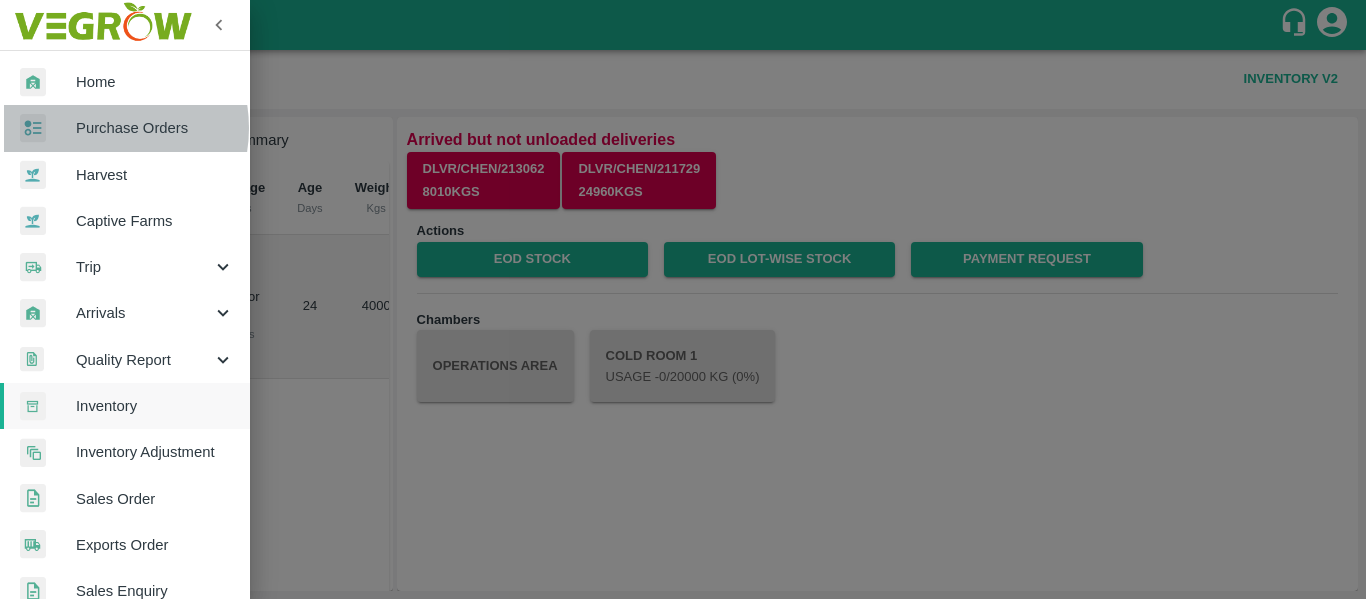 click on "Purchase Orders" at bounding box center [155, 128] 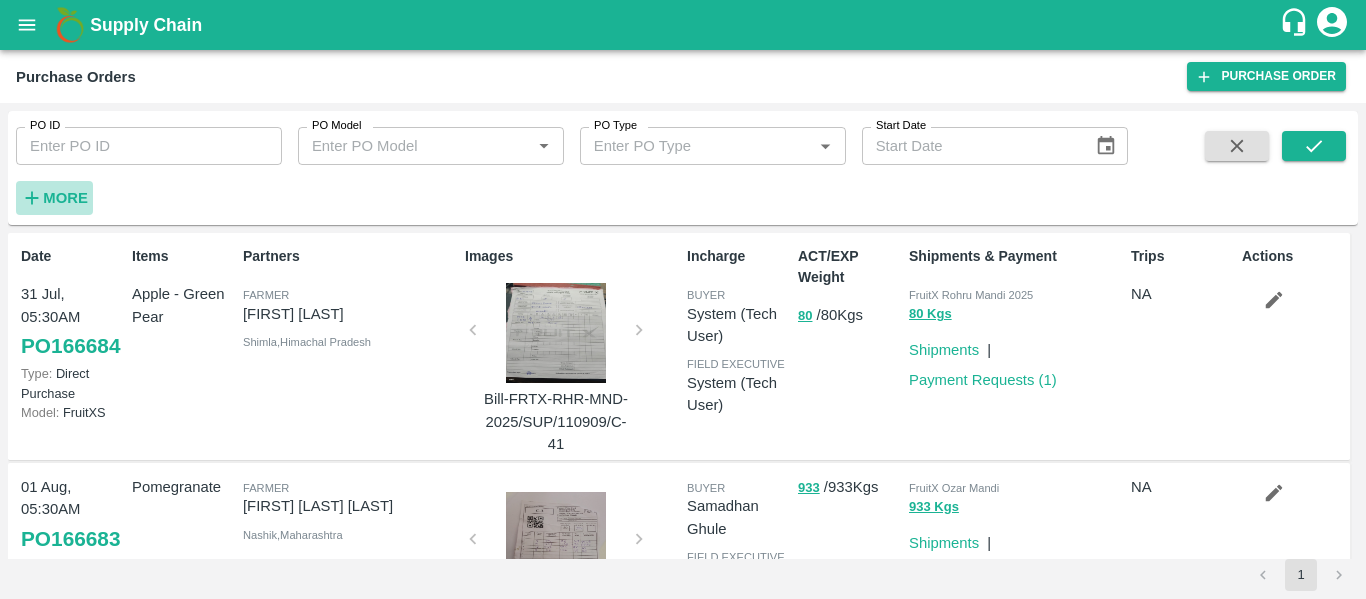 click on "More" at bounding box center [65, 198] 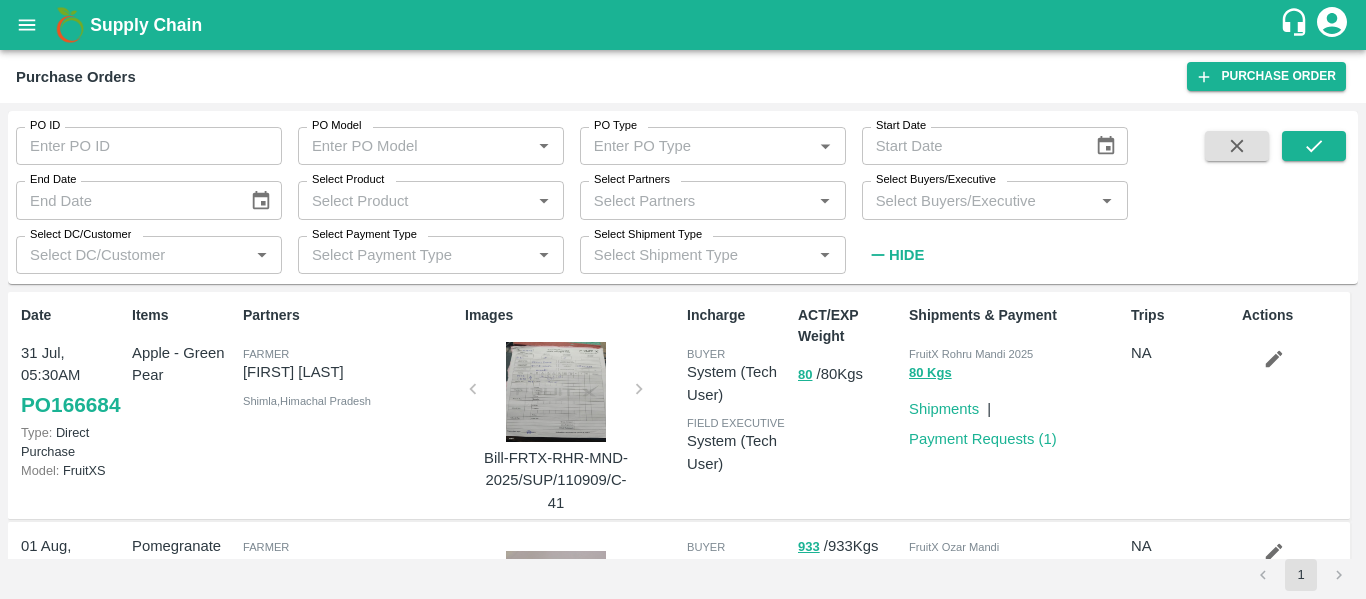 click on "Select Partners" at bounding box center [632, 180] 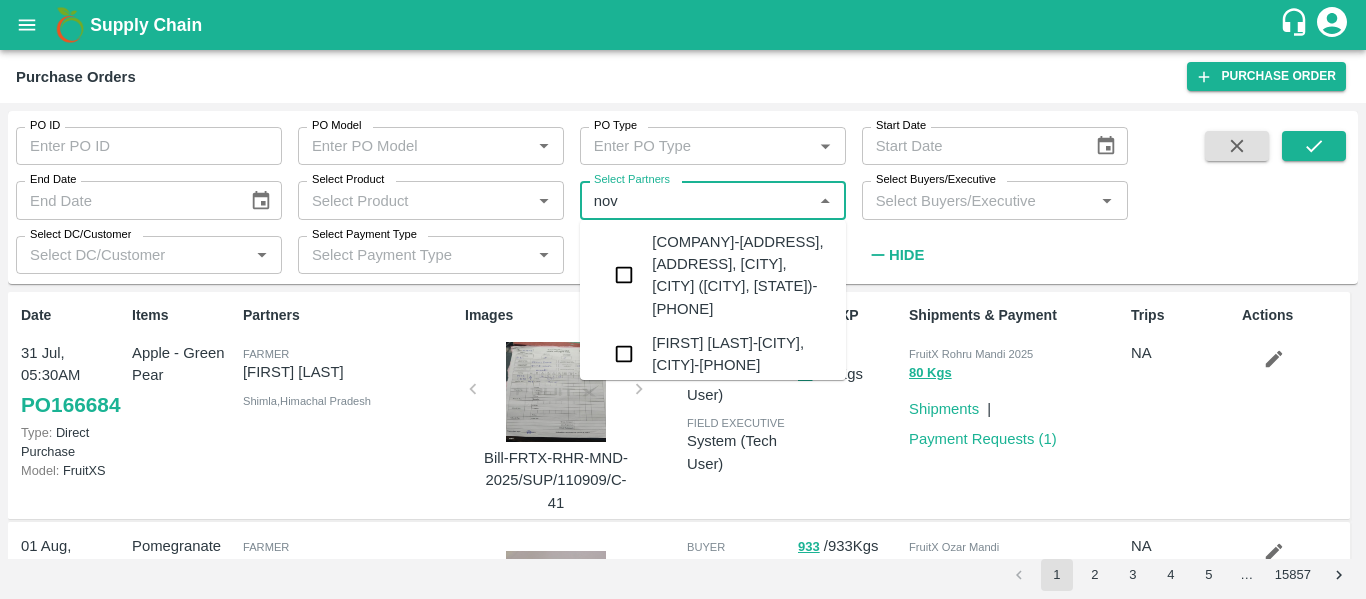 scroll, scrollTop: 0, scrollLeft: 0, axis: both 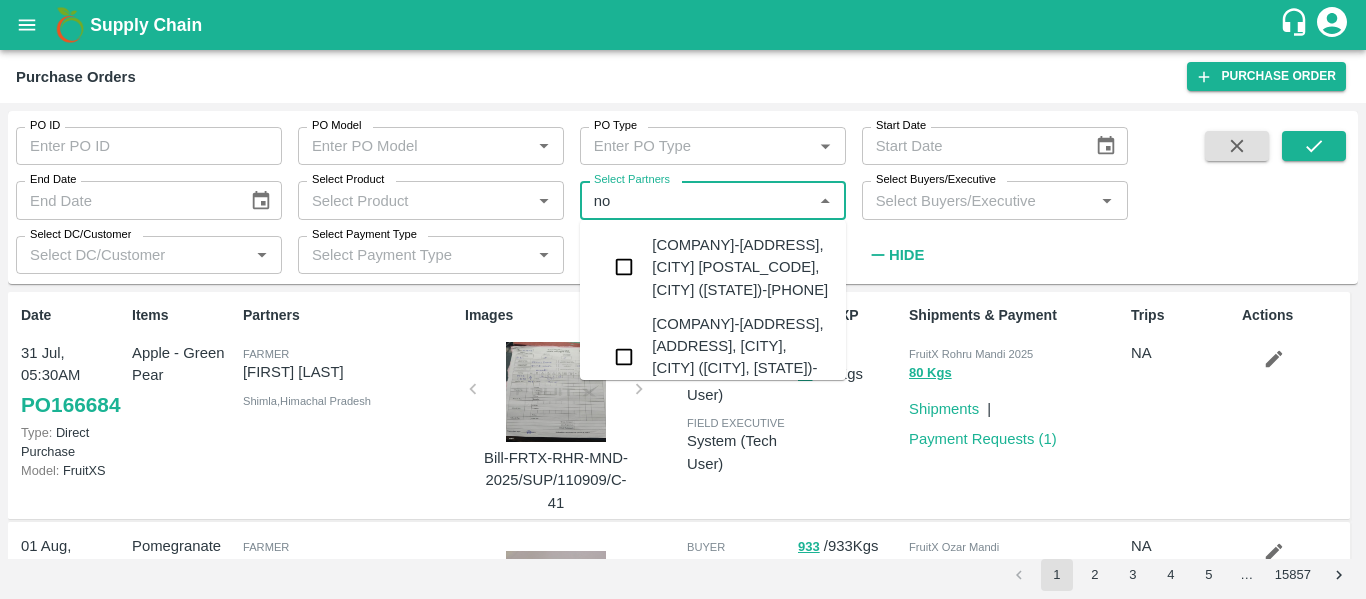 type on "n" 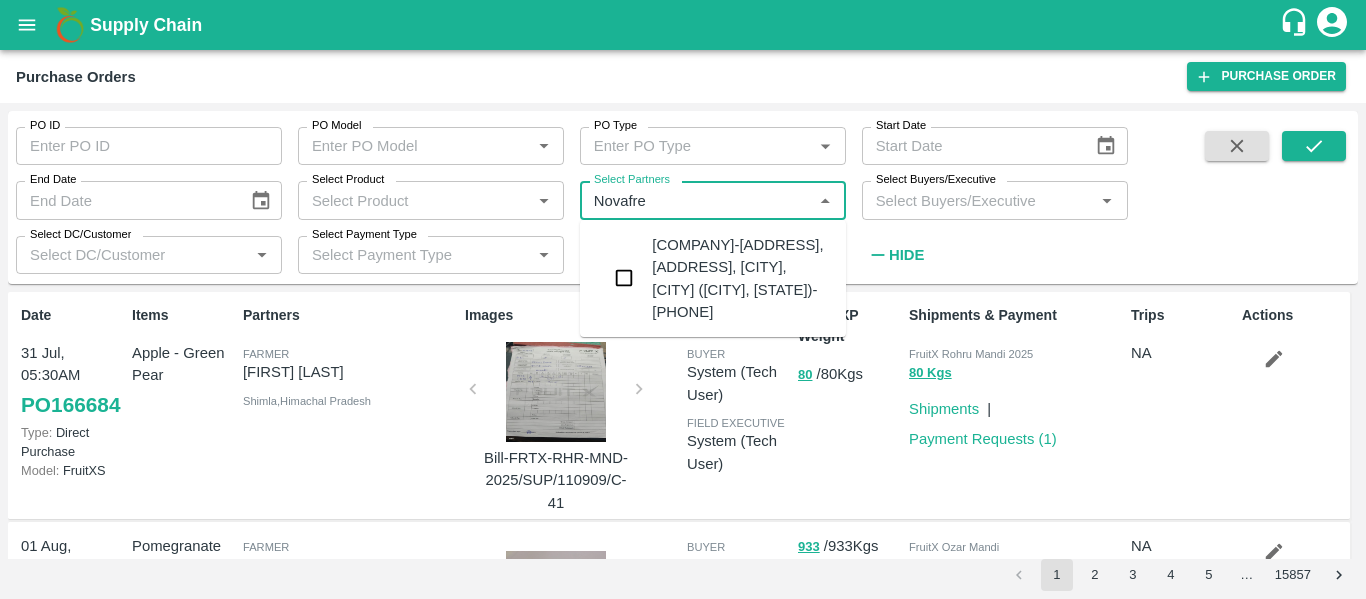 type on "Novafres" 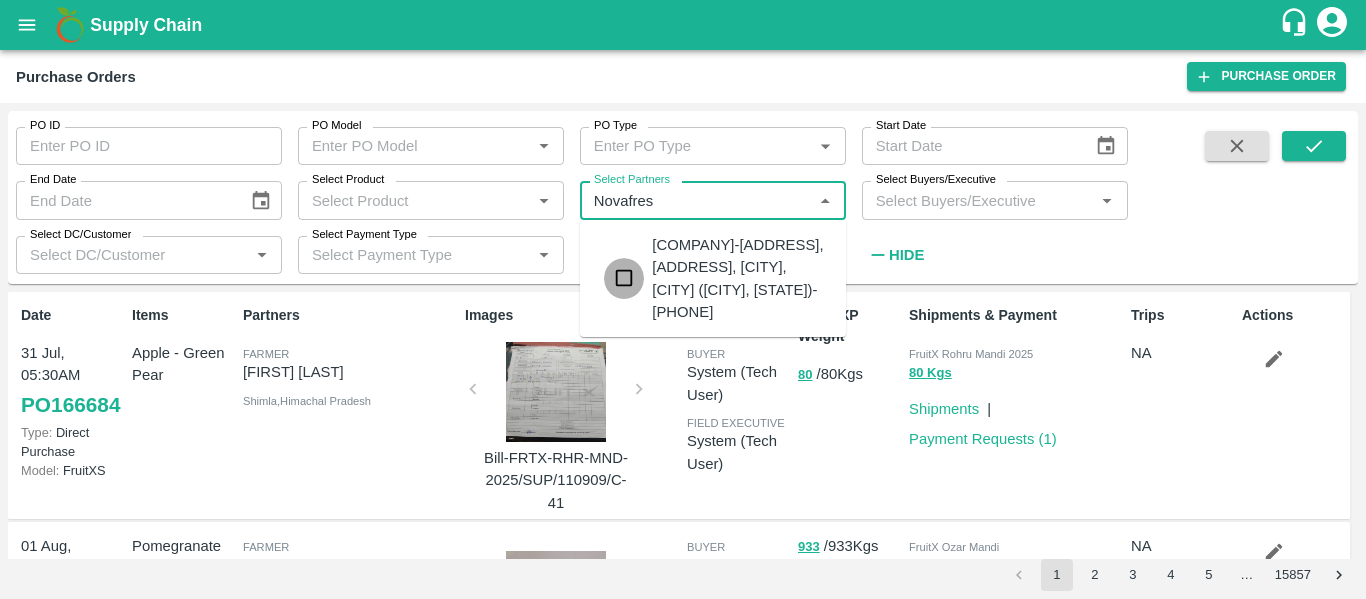 click at bounding box center [624, 278] 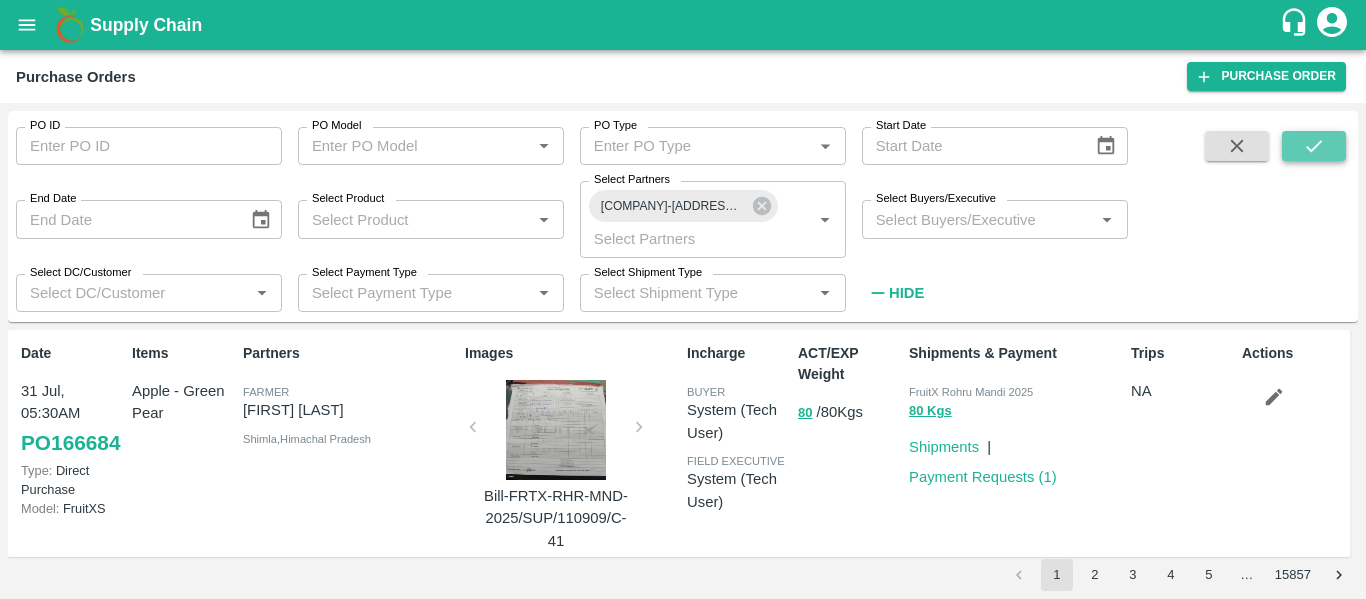 click at bounding box center [1314, 146] 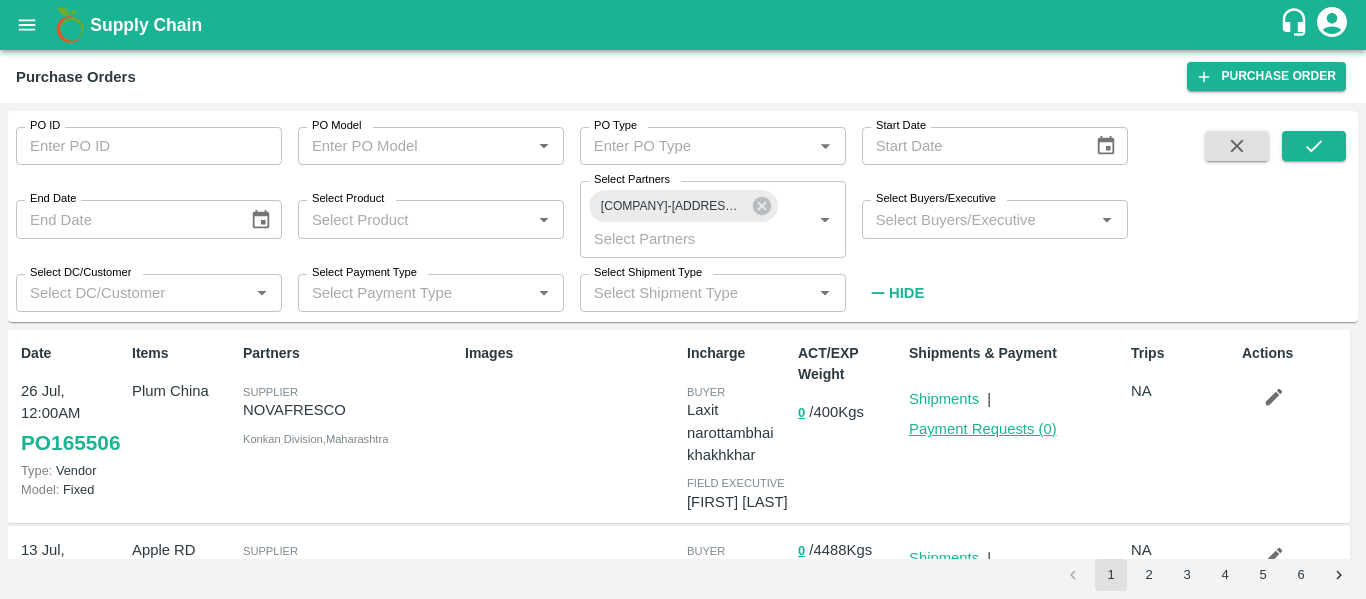 click on "Payment Requests ( 0 )" at bounding box center (983, 429) 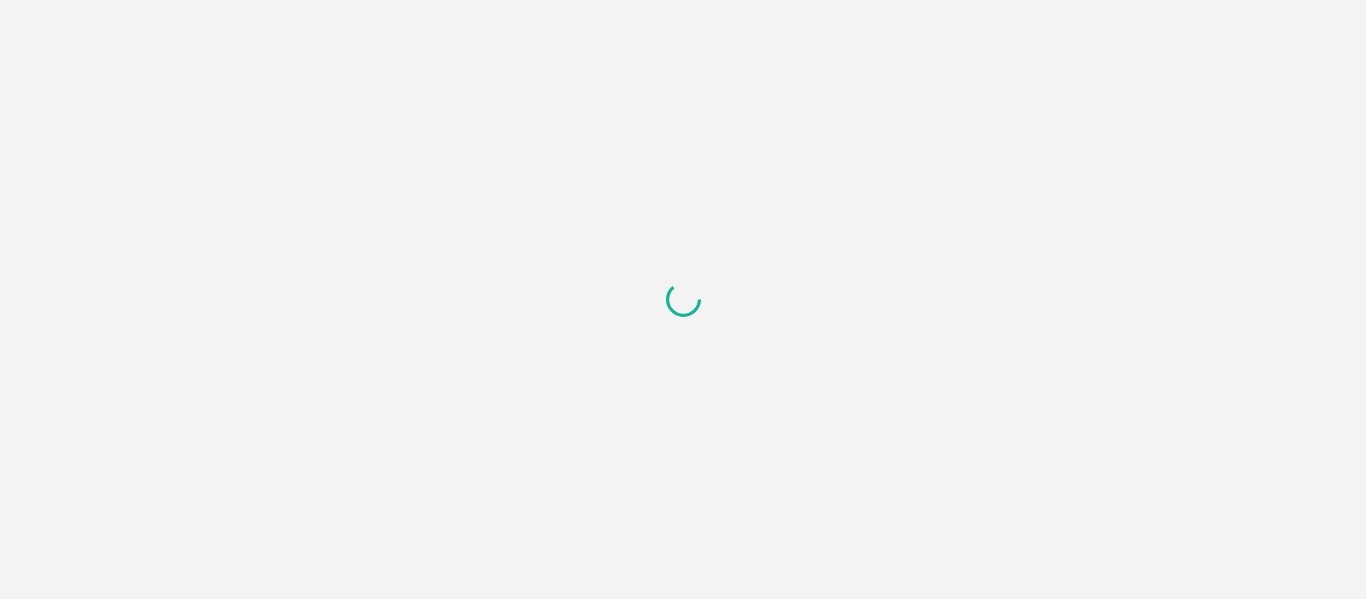 scroll, scrollTop: 0, scrollLeft: 0, axis: both 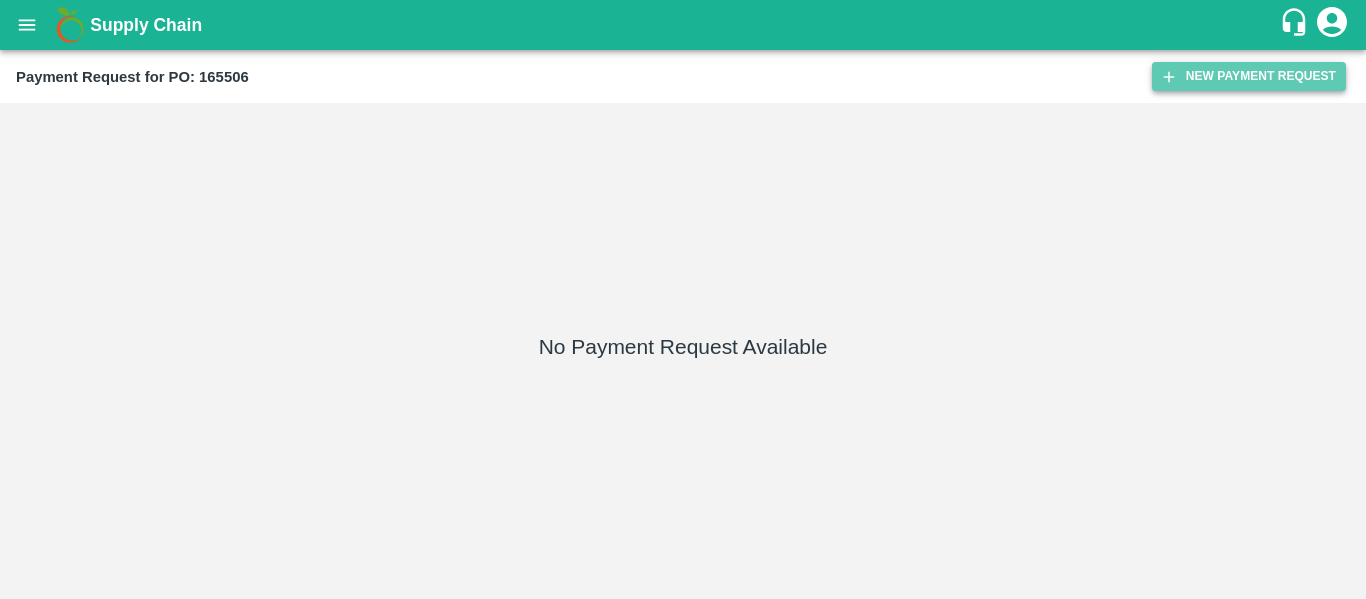 click on "New Payment Request" at bounding box center (1249, 76) 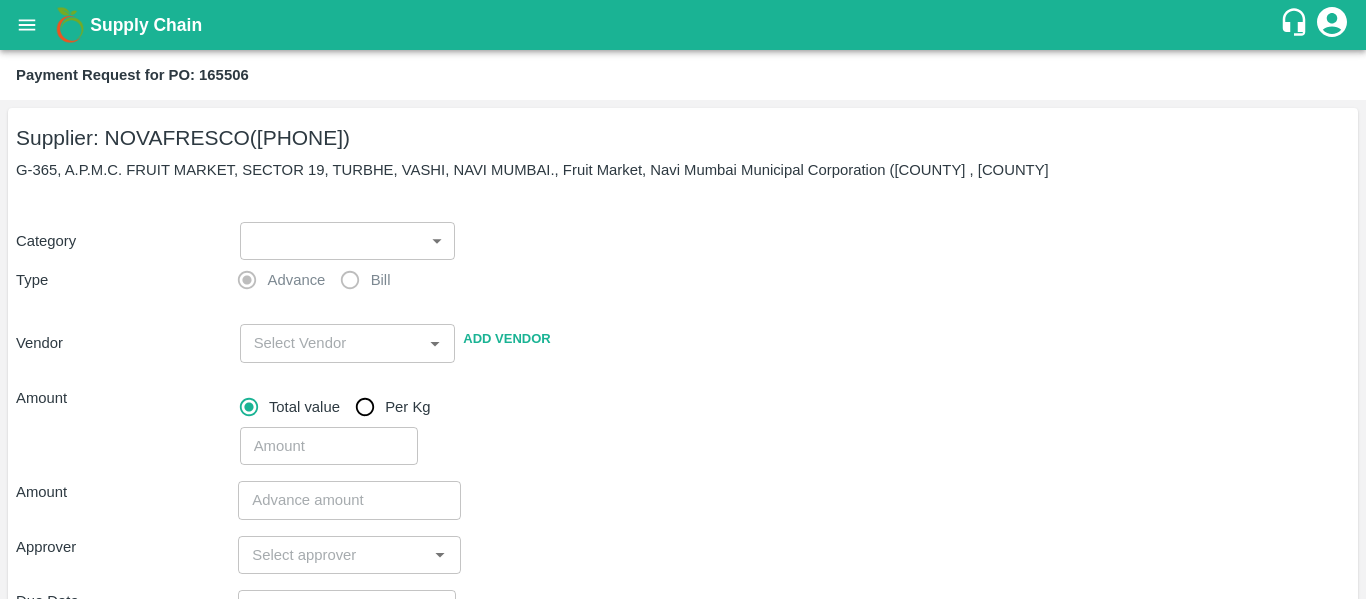 click on "Supply Chain Payment Request for PO: 165506 Supplier:    NOVAFRESCO  (7738038899) G-365, A.P.M.C. FRUIT MARKET, SECTOR 19, TURBHE, VASHI, NAVI MUMBAI., Fruit Market, Navi Mumbai Municipal Corporation (Thane , Thane Category ​ ​ Type Advance Bill Vendor ​ Add Vendor Amount Total value Per Kg ​ Amount ​ Approver ​ Due Date ​  Priority  Low  High Comment x ​ Attach bill Cancel Save Mumbai Imported DC Bangalore Imported DC - Safal Market Delhi Imported DC MDC Bhubaneswar Bangalore DC MDC Cochin Modern Trade Bangalore DC Ahmedabad virtual imported DC Chennai DC Hyderabad DC B2R Bangalore  FruitX Delhi Direct Customer Hanshu Sharma Logout" at bounding box center (683, 299) 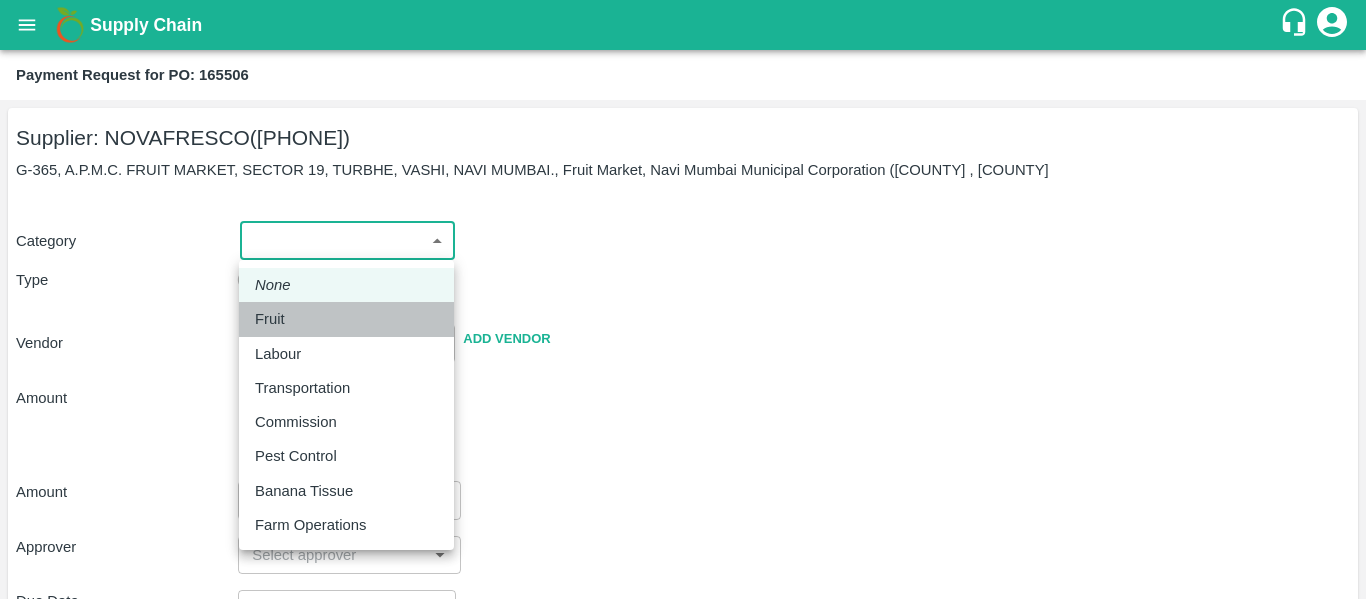click on "Fruit" at bounding box center (270, 319) 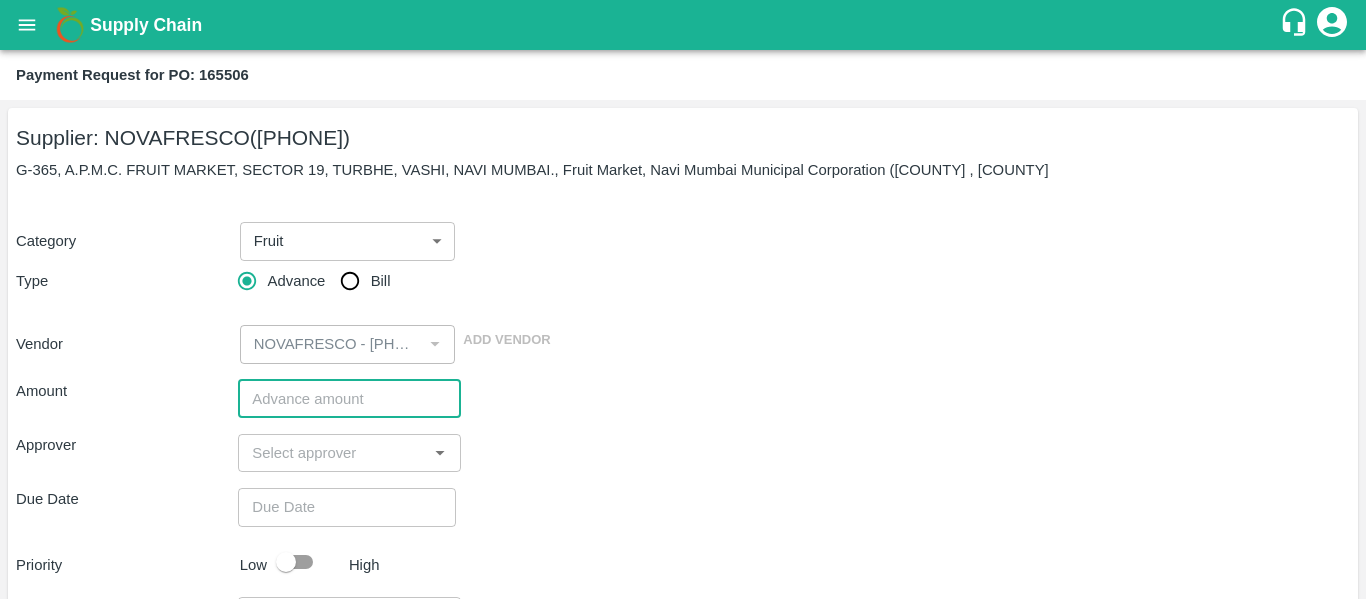 click at bounding box center [349, 399] 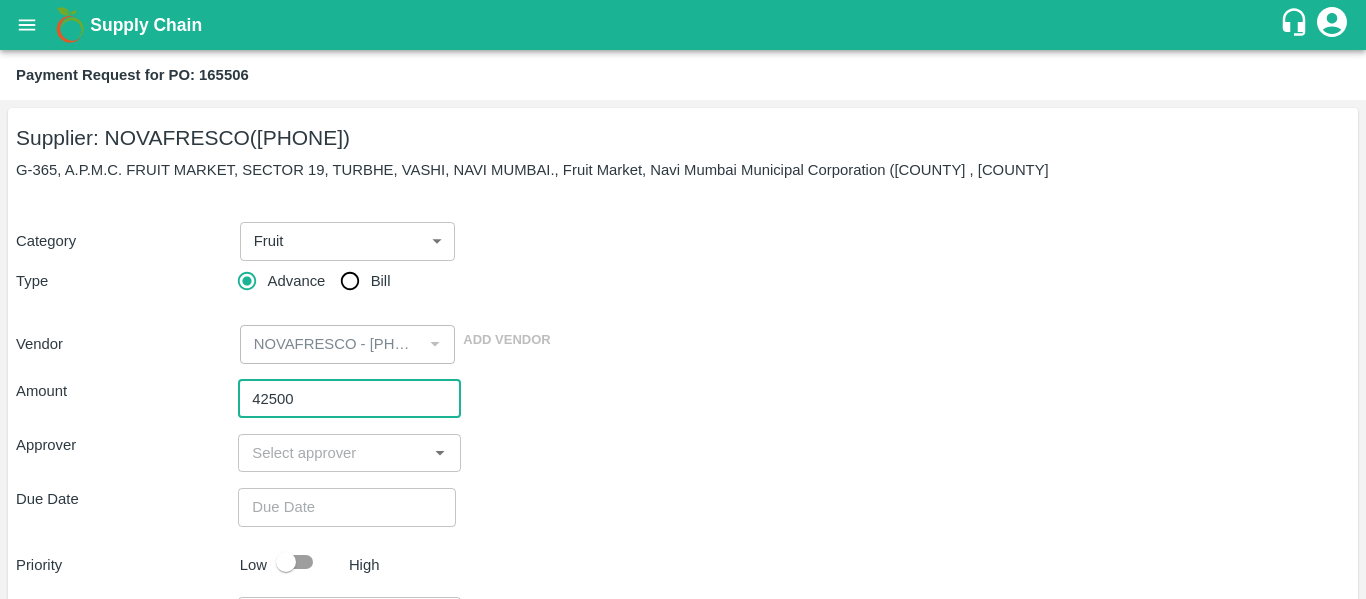 type on "42500" 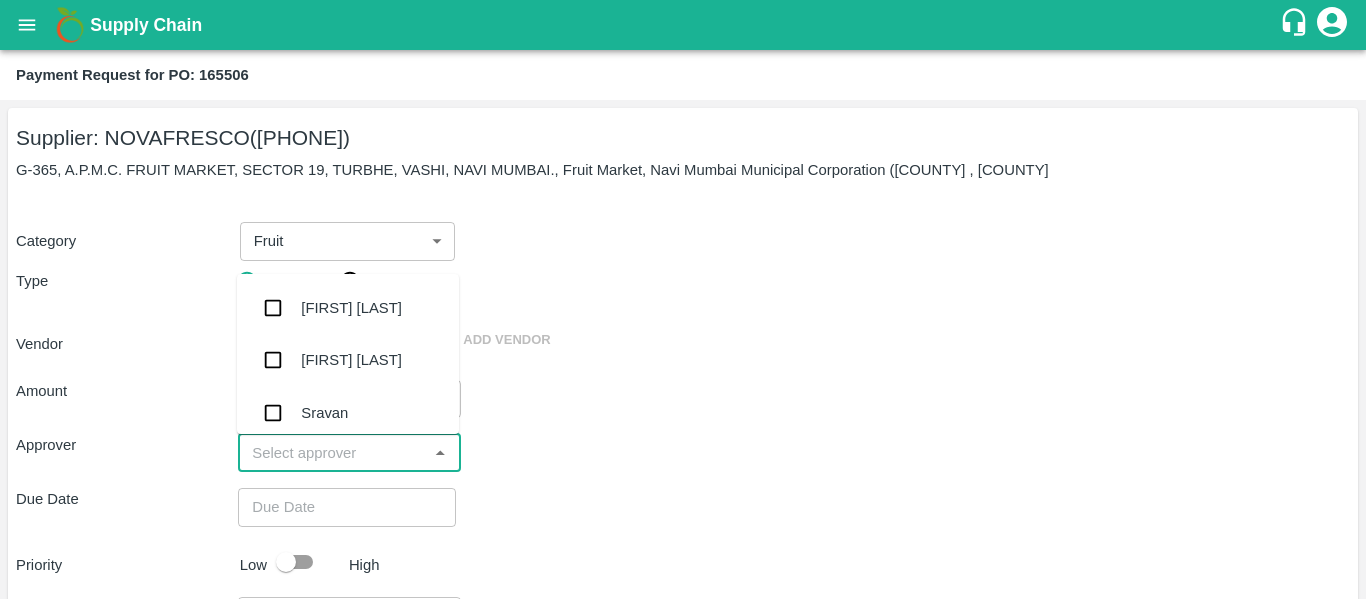 click at bounding box center (332, 453) 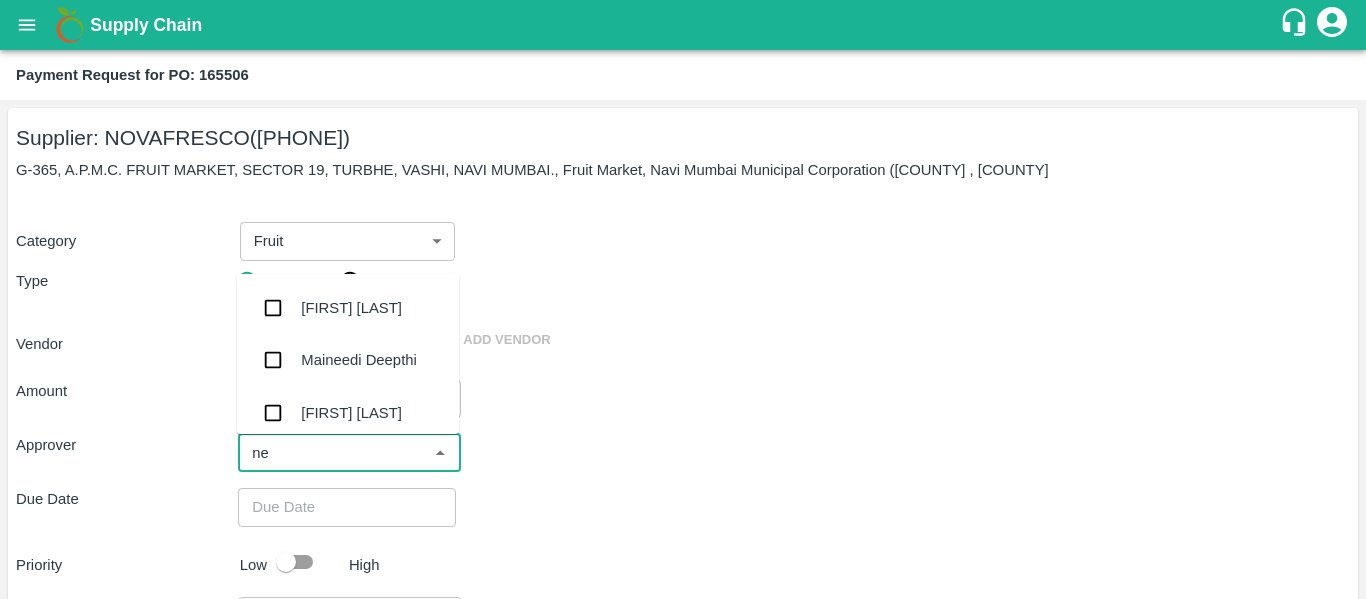 type on "nee" 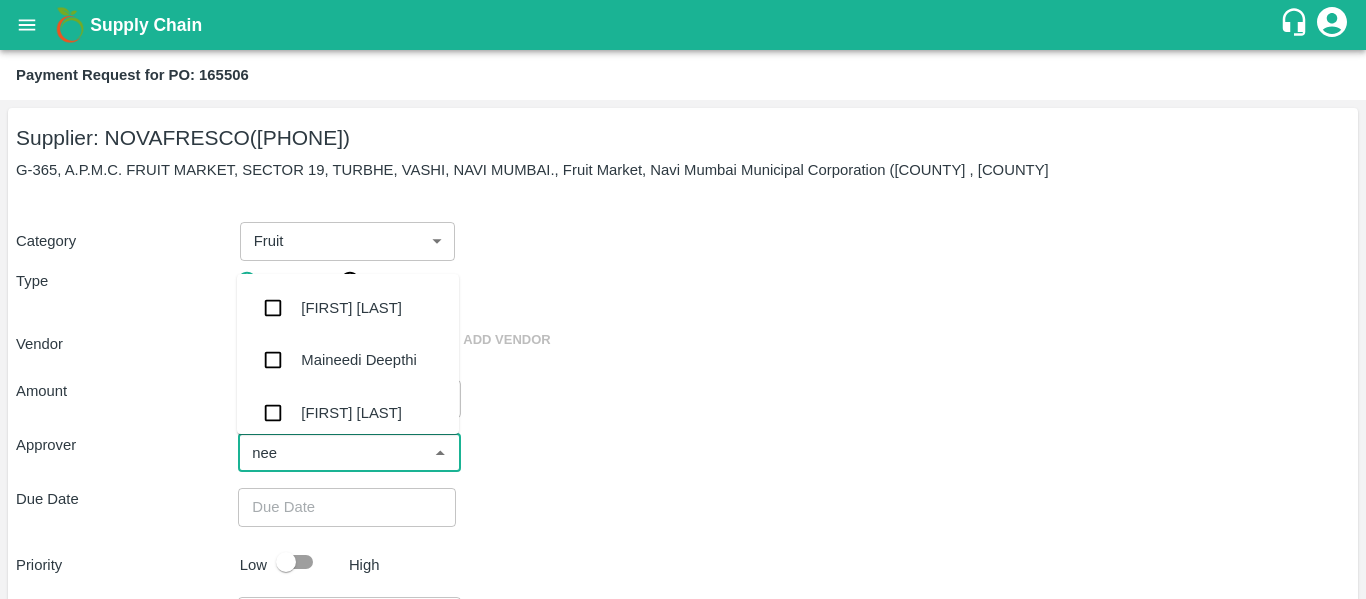 click on "Neeti Jain" at bounding box center [348, 413] 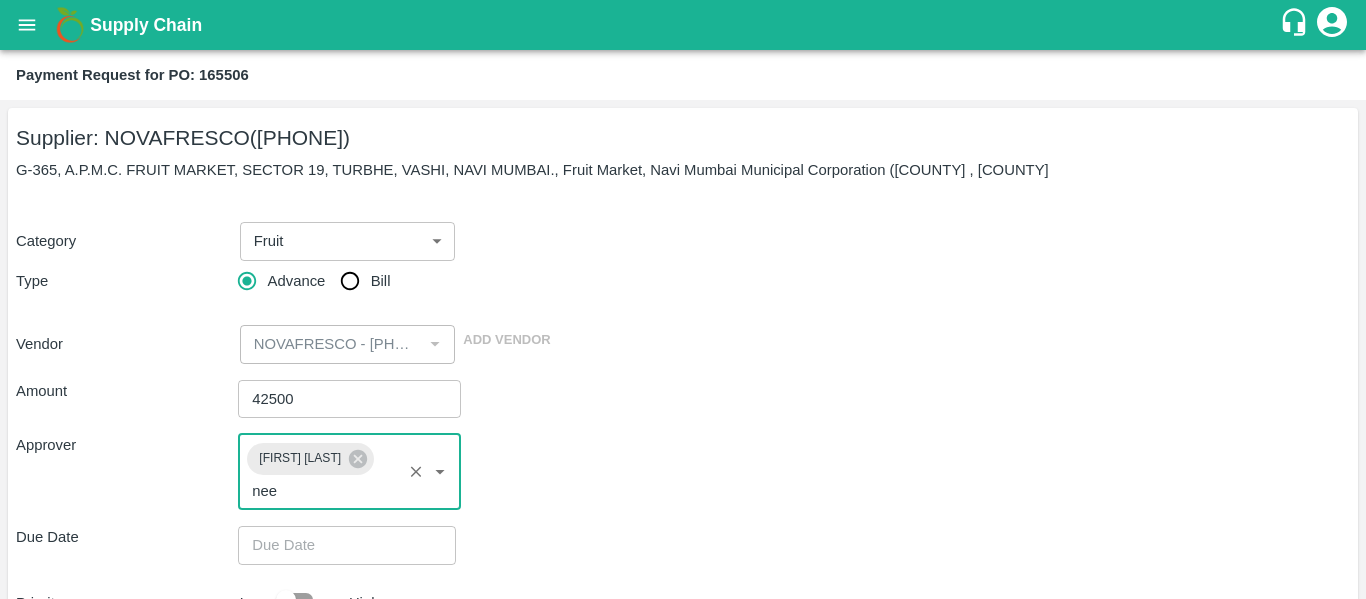 type 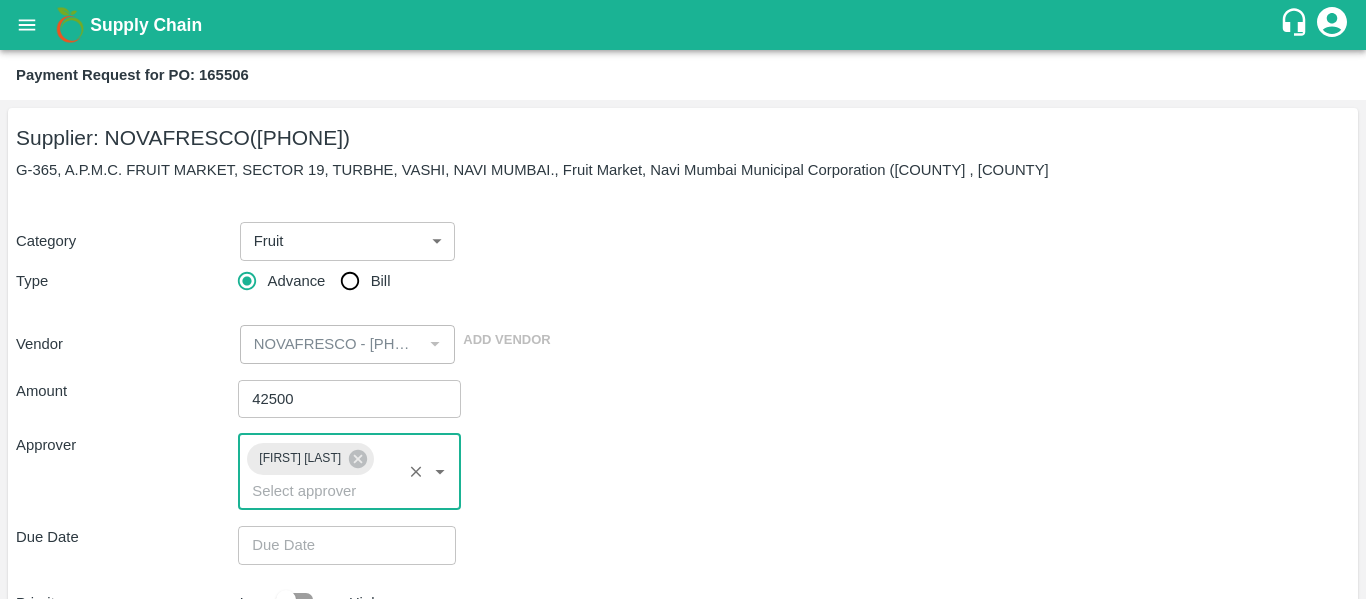 scroll, scrollTop: 135, scrollLeft: 0, axis: vertical 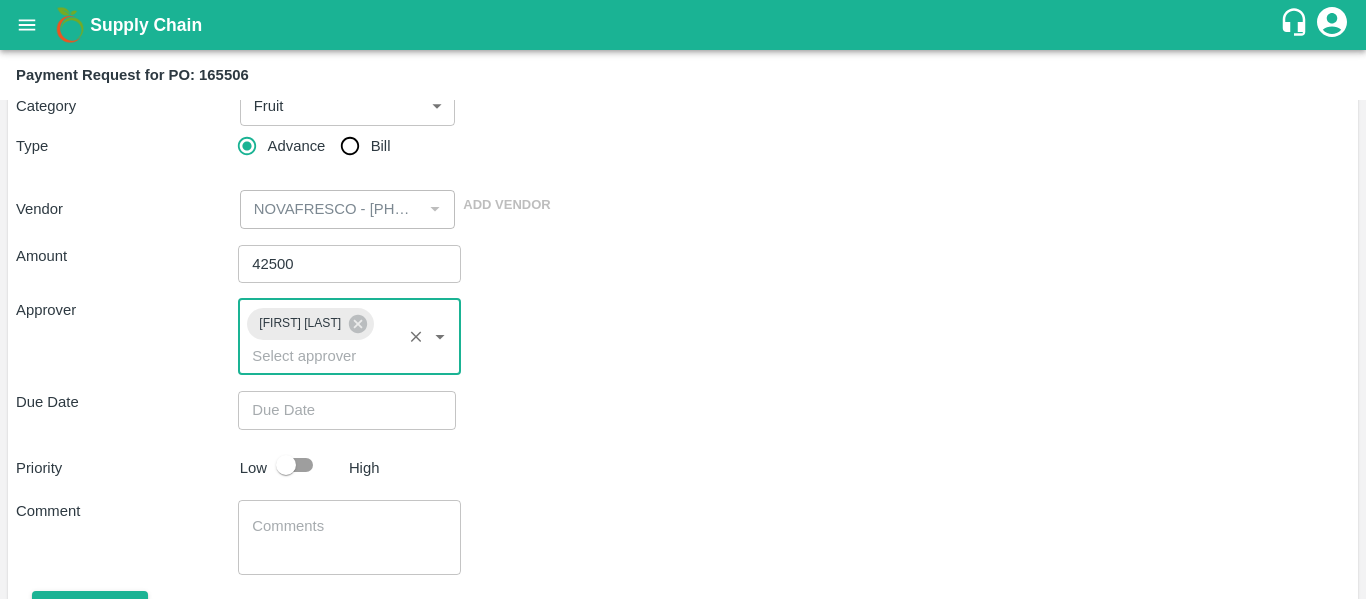 type on "DD/MM/YYYY hh:mm aa" 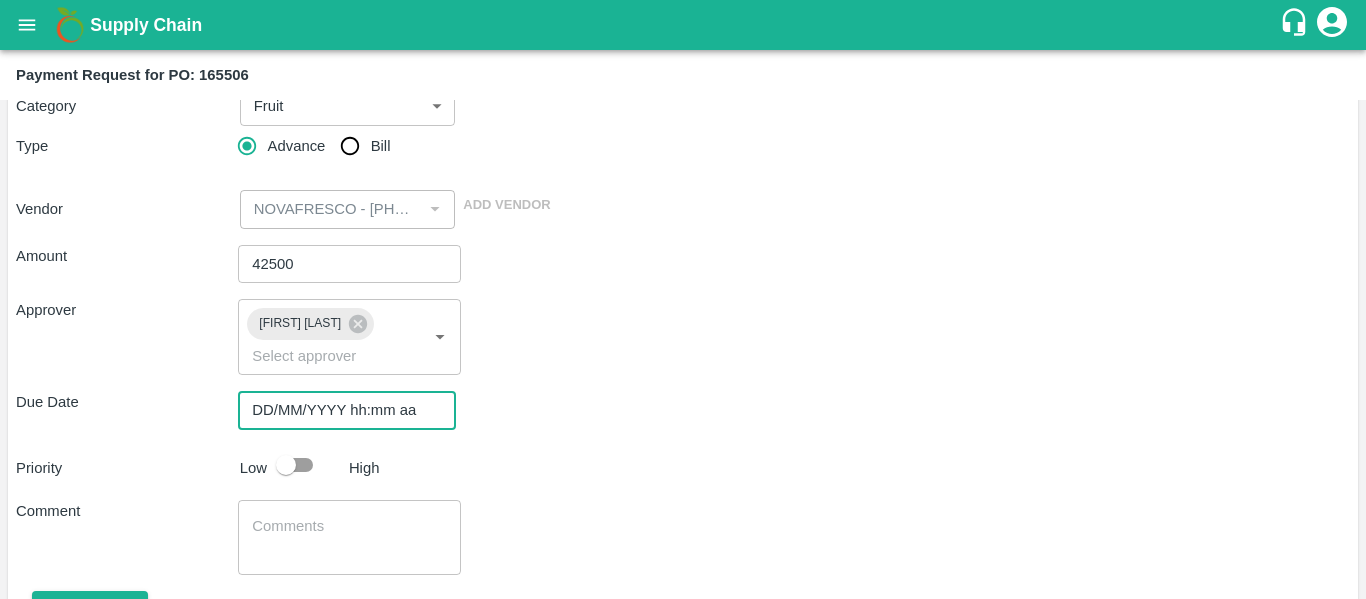 click on "DD/MM/YYYY hh:mm aa" at bounding box center (340, 410) 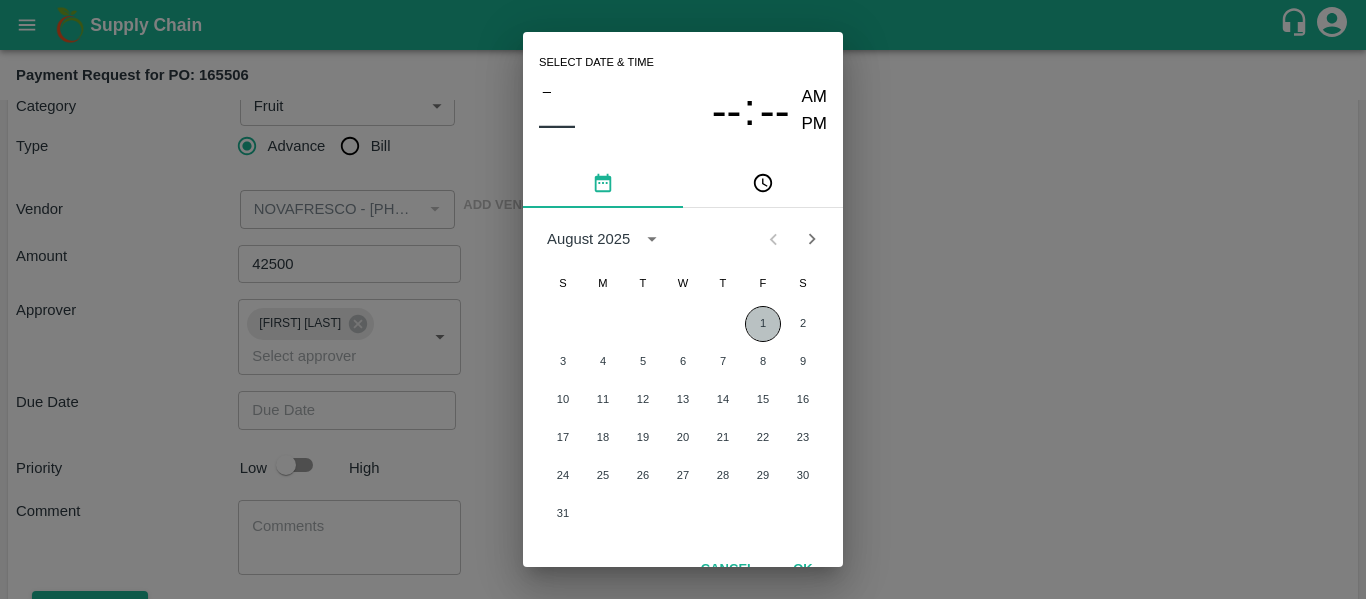 click on "1" at bounding box center (763, 324) 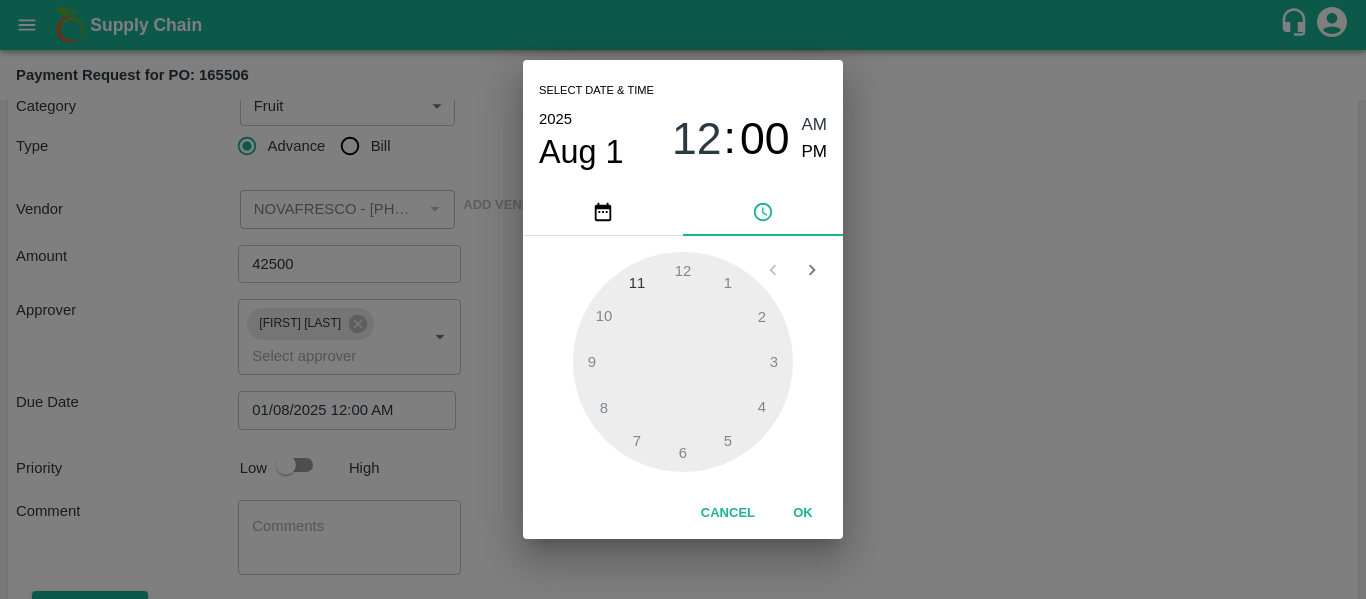 click on "Select date & time 2025 Aug 1 12 : 00 AM PM 1 2 3 4 5 6 7 8 9 10 11 12 Cancel OK" at bounding box center (683, 299) 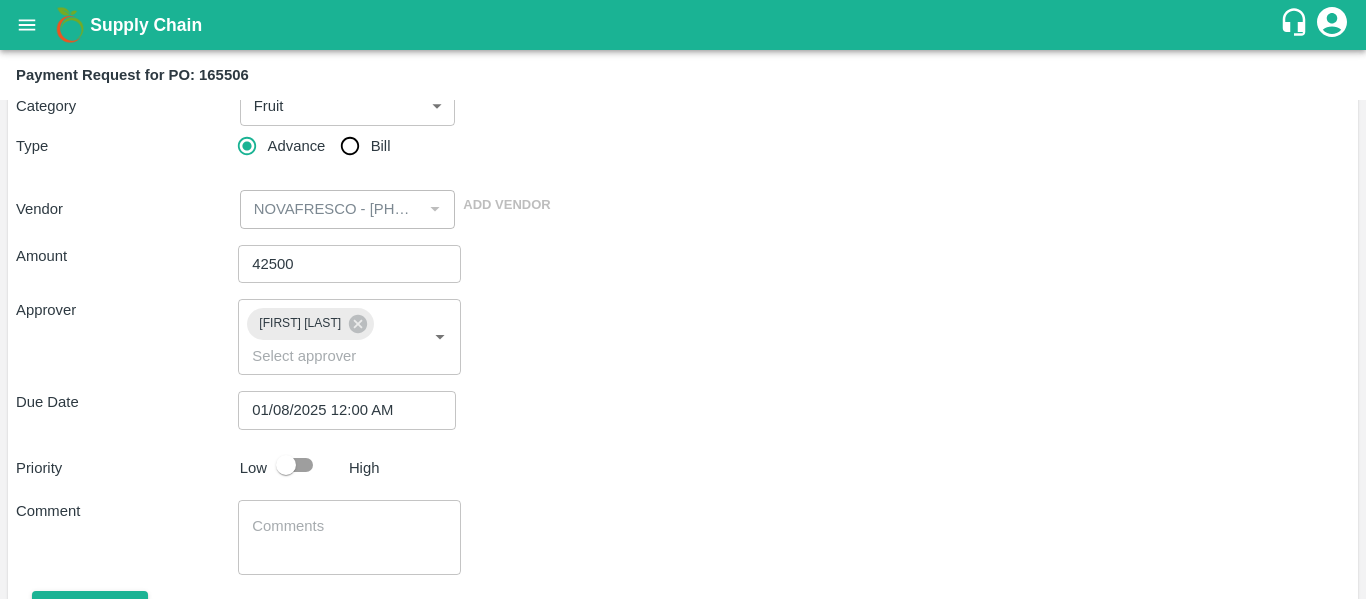 click on "Priority  Low  High" at bounding box center (679, 465) 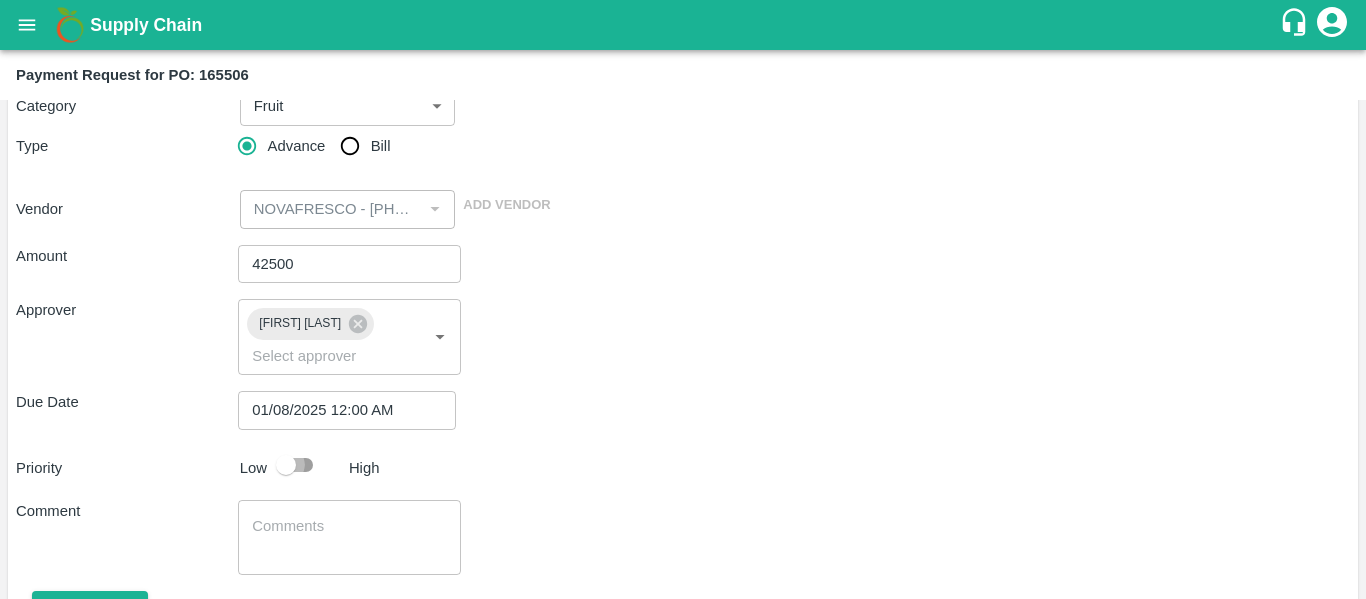 click at bounding box center (286, 465) 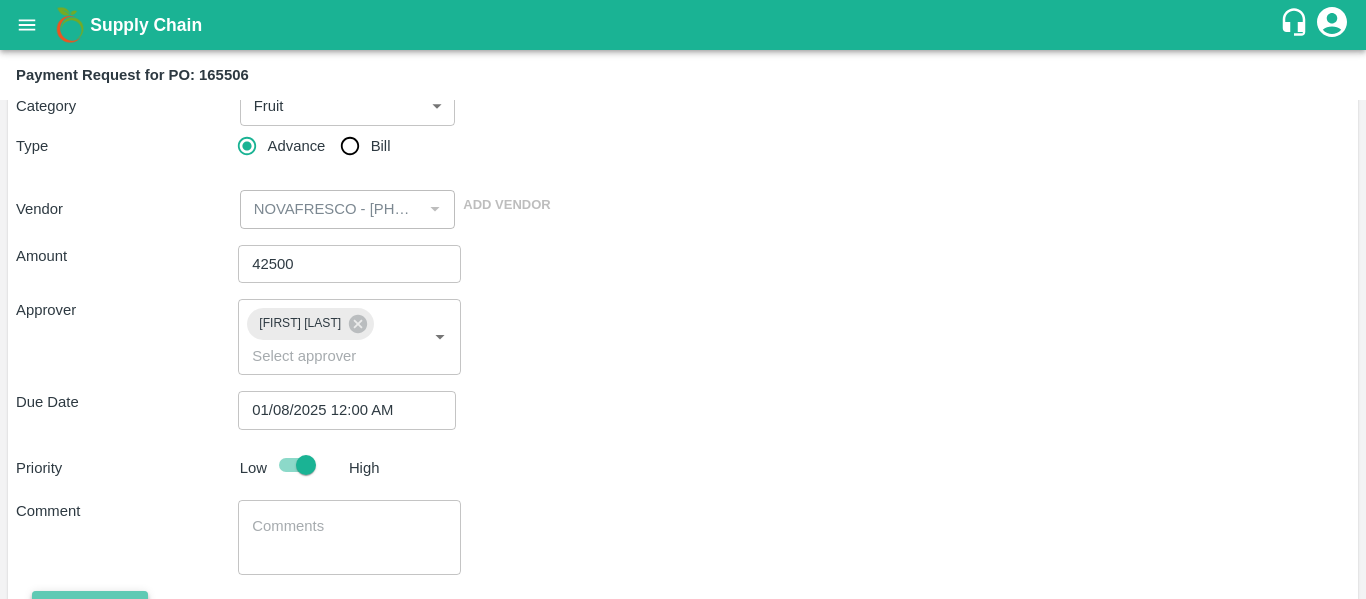 click on "Attach bill" at bounding box center (90, 608) 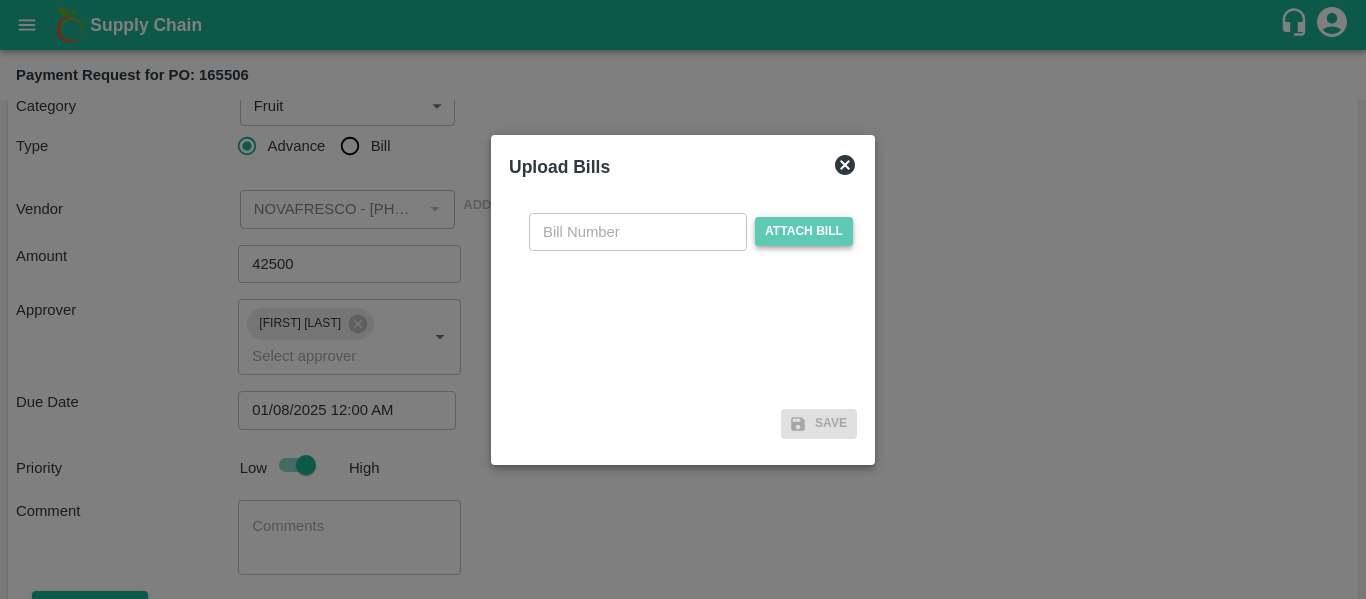 click on "Attach bill" at bounding box center [804, 231] 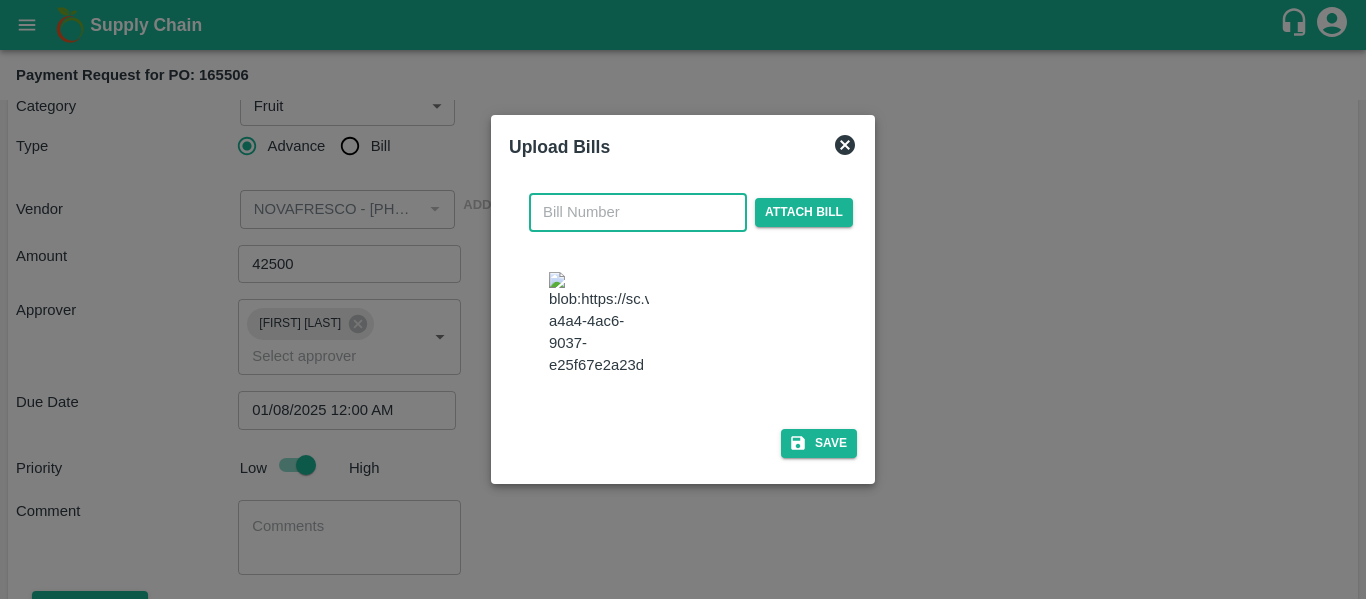 click at bounding box center [638, 212] 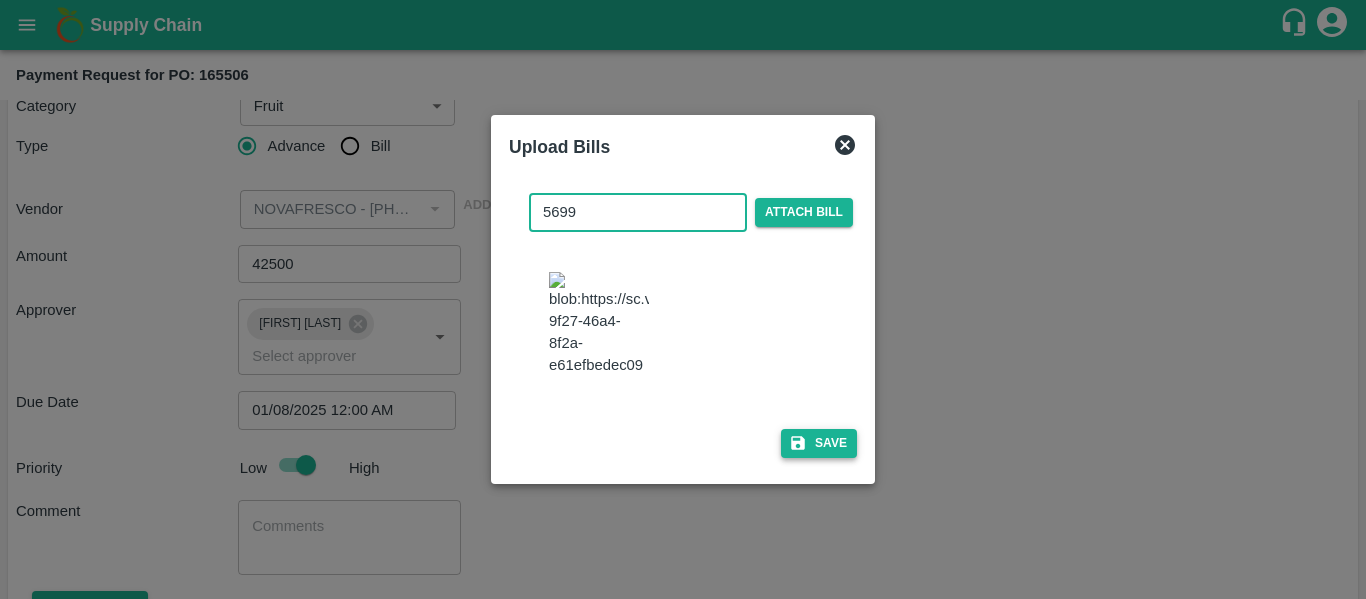 type on "5699" 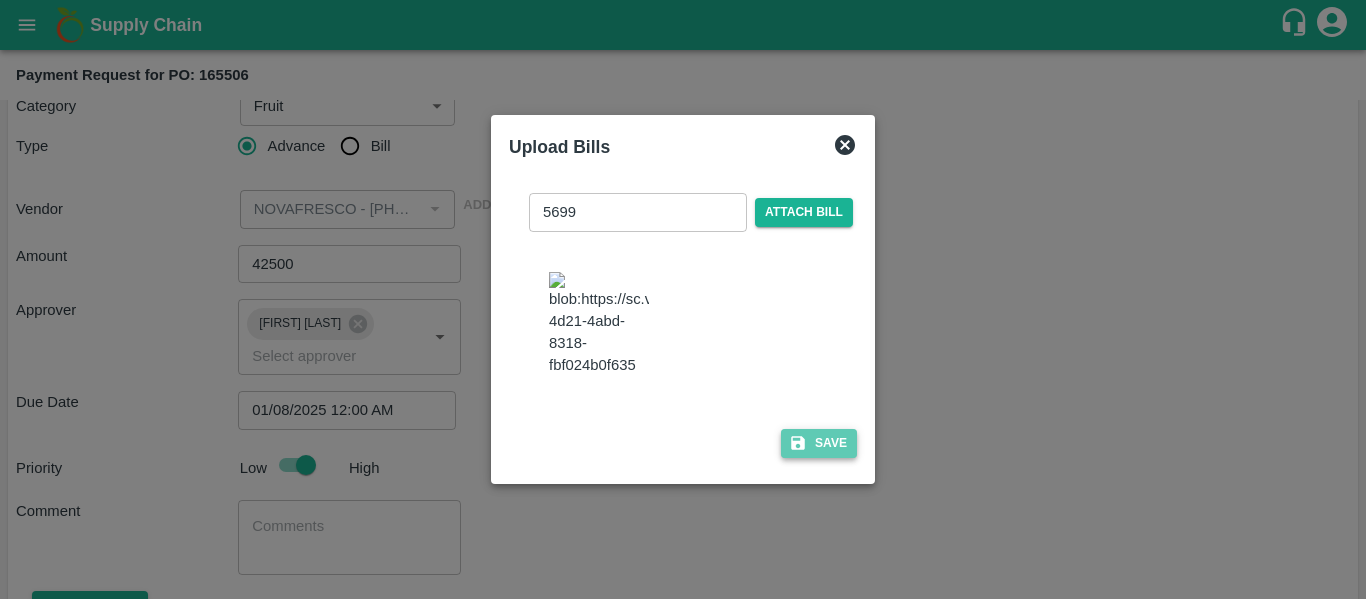 click on "Save" at bounding box center (819, 443) 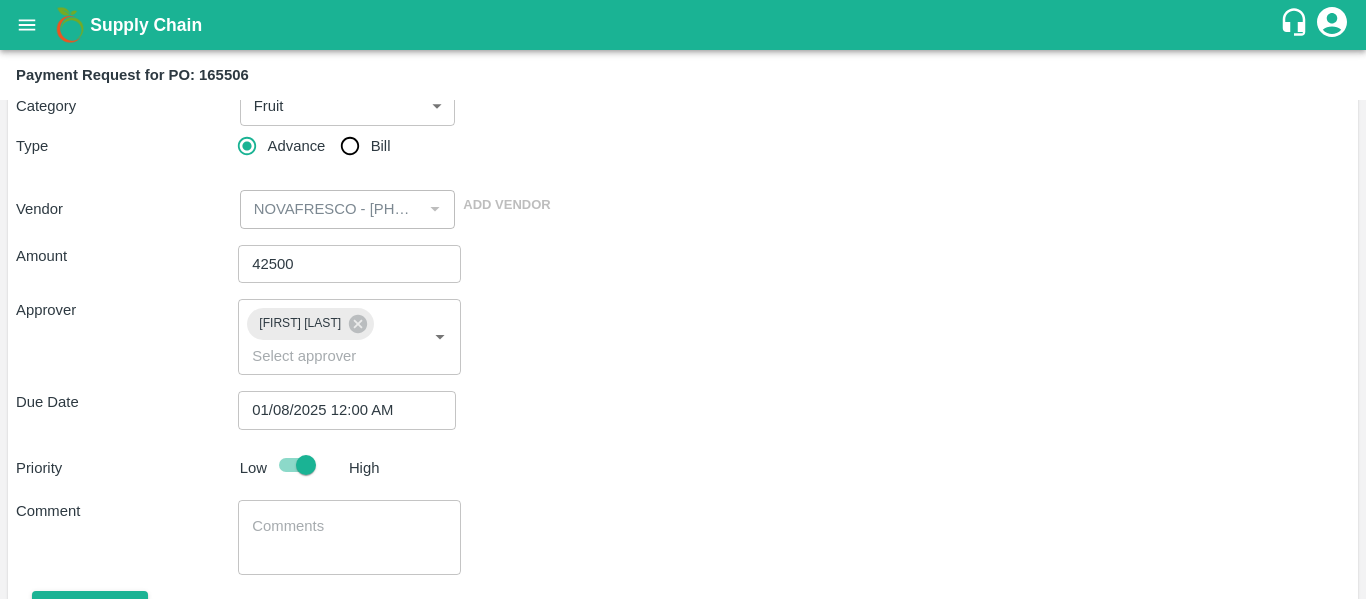 scroll, scrollTop: 349, scrollLeft: 0, axis: vertical 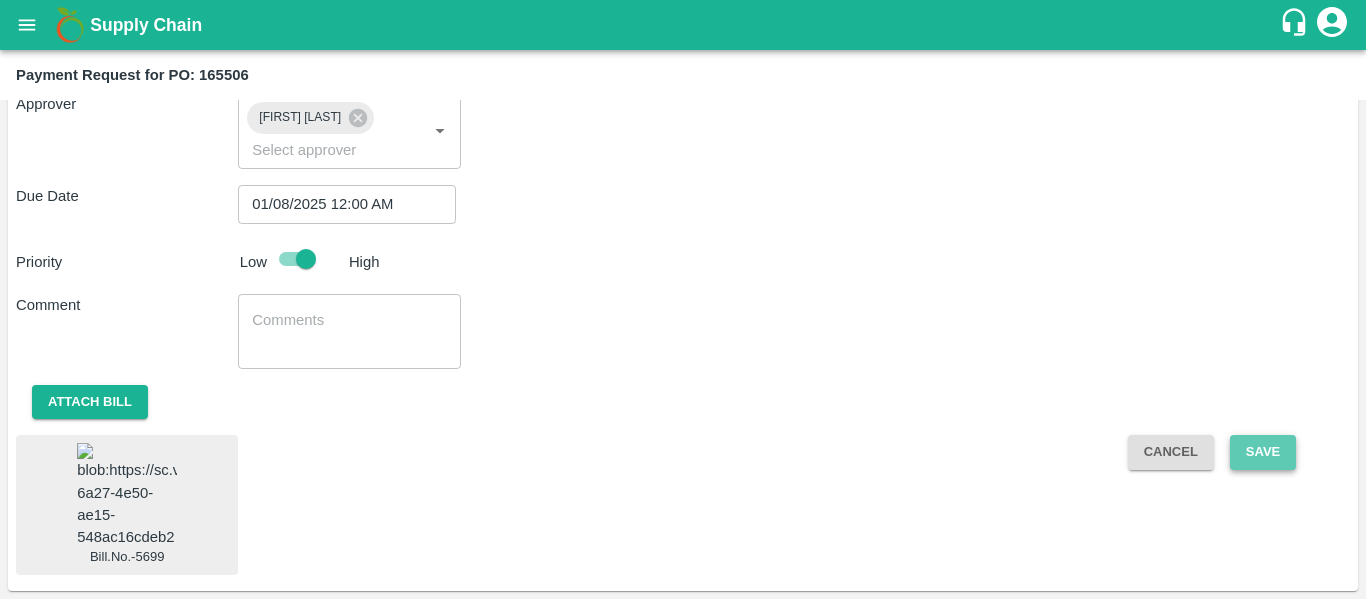 click on "Save" at bounding box center [1263, 452] 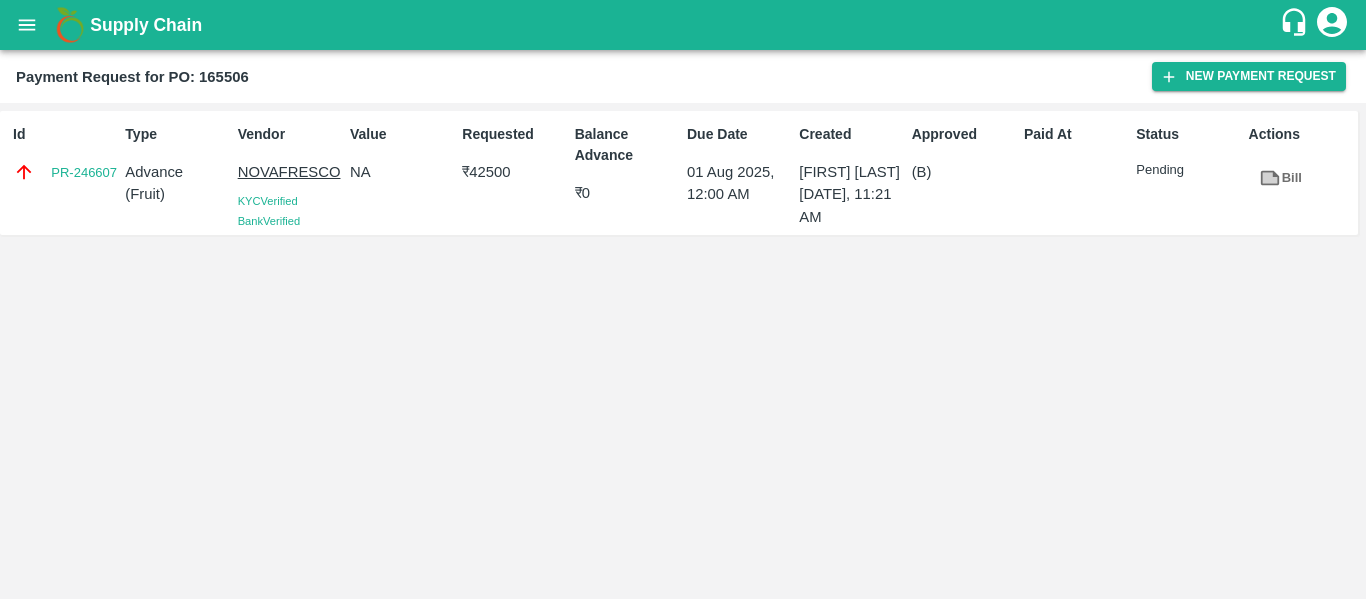 click on "Id PR-246607 Type Advance ( Fruit ) Vendor NOVAFRESCO KYC  Verified Bank  Verified Value NA Requested ₹  42500 Balance Advance ₹  0 Due Date 01 Aug 2025, 12:00 AM Created Hanshu Sharma 01 Aug 2025, 11:21 AM Approved (B)  Paid At Status Pending Actions  Bill" at bounding box center [683, 351] 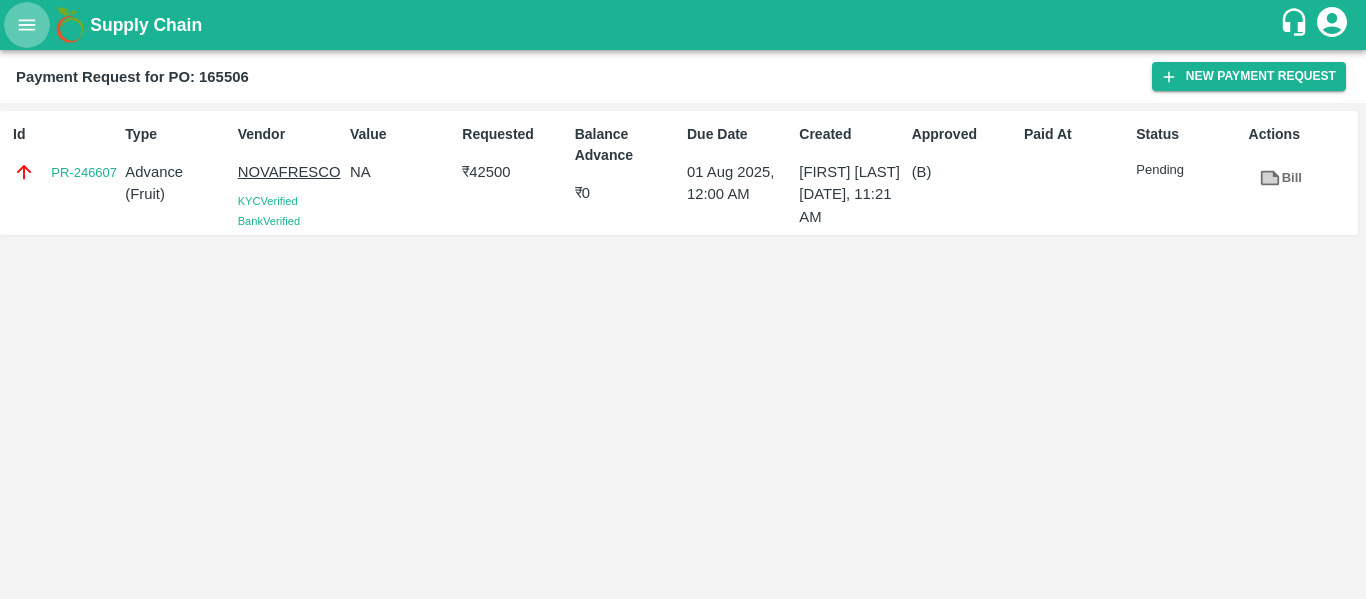 click at bounding box center (27, 25) 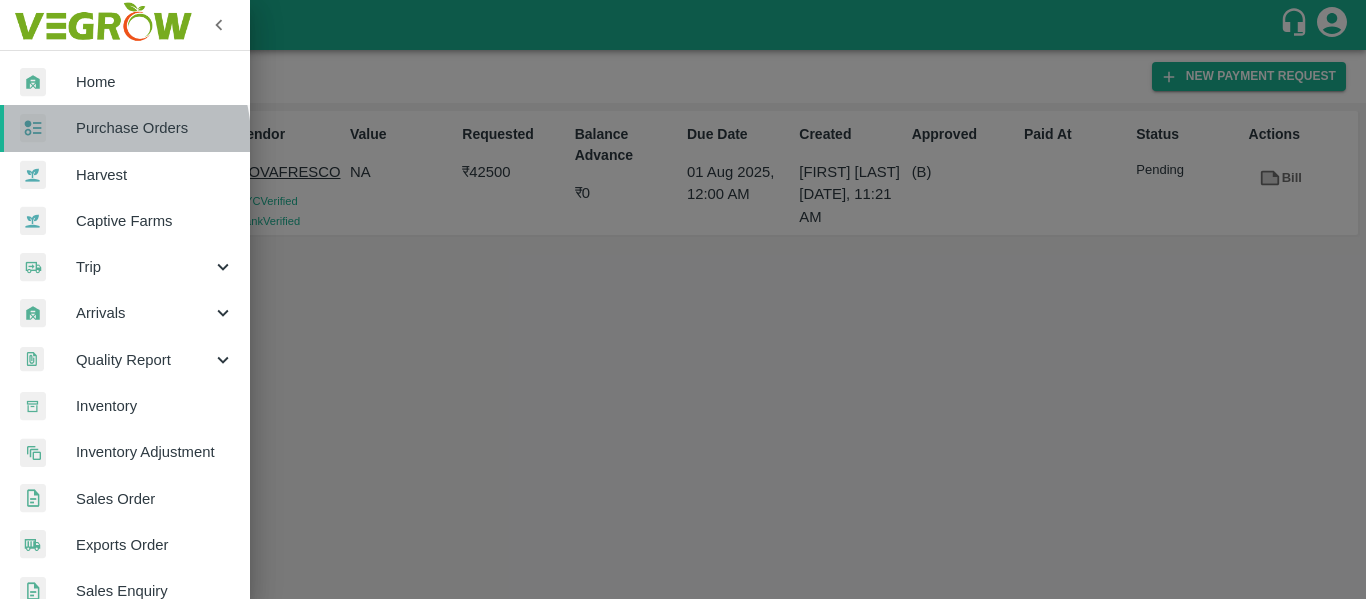 click on "Purchase Orders" at bounding box center [155, 128] 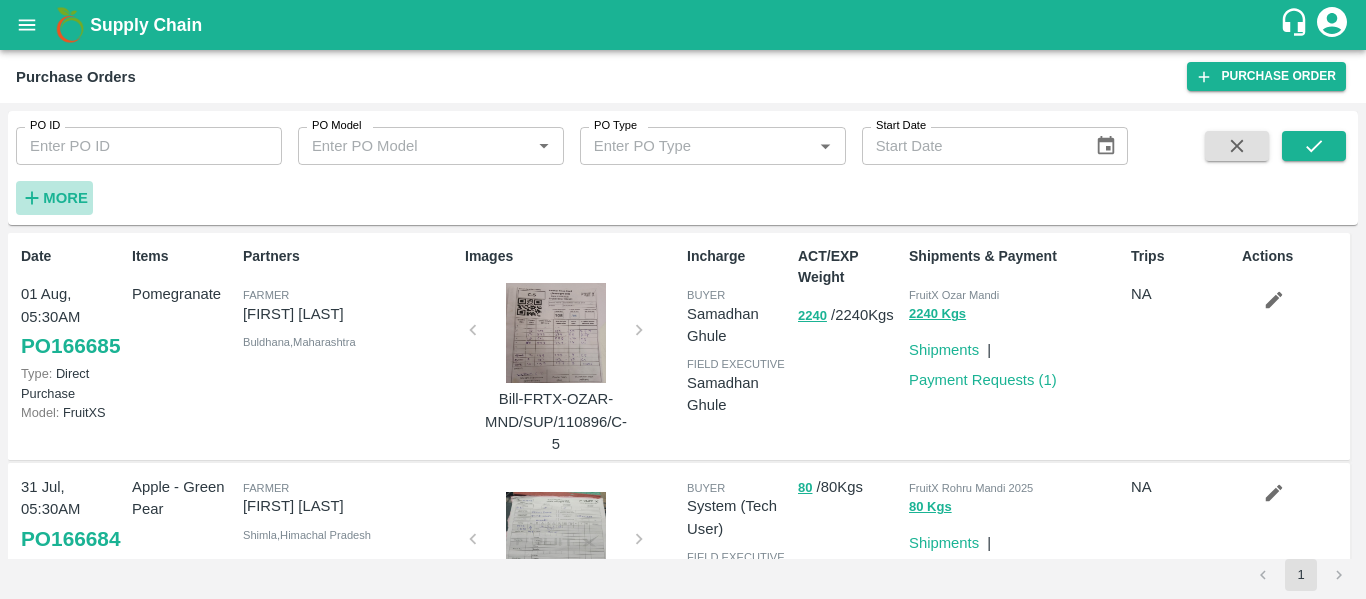 click on "More" at bounding box center [65, 198] 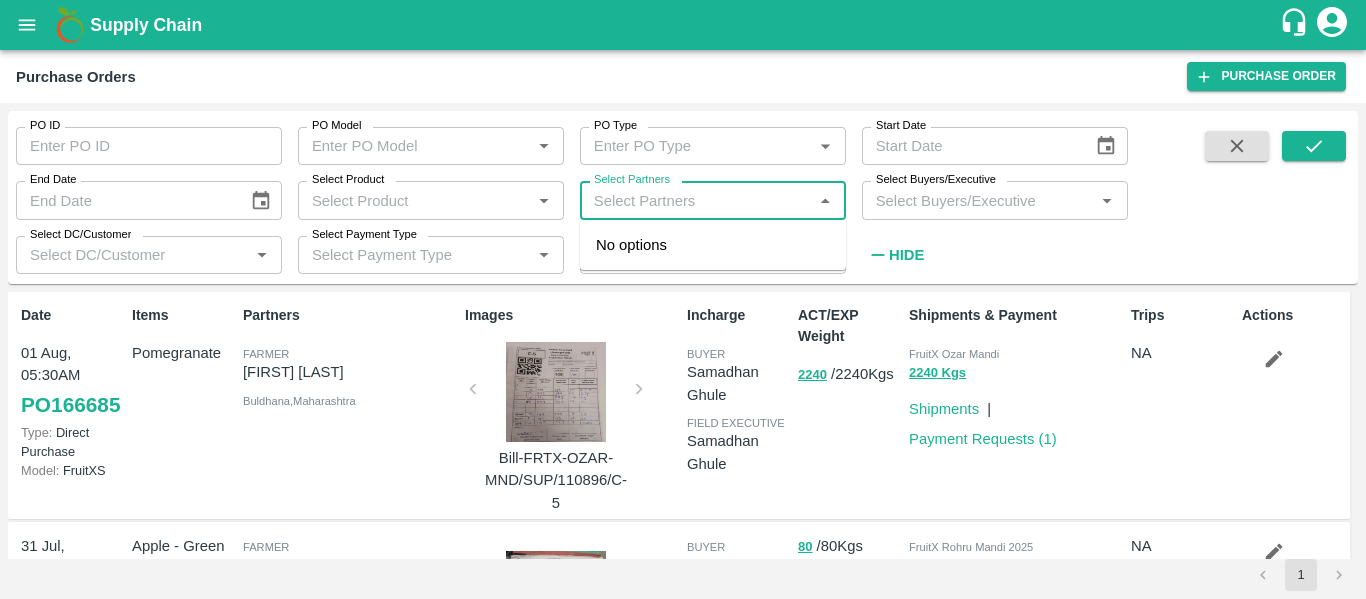 click on "Select Partners" at bounding box center (696, 200) 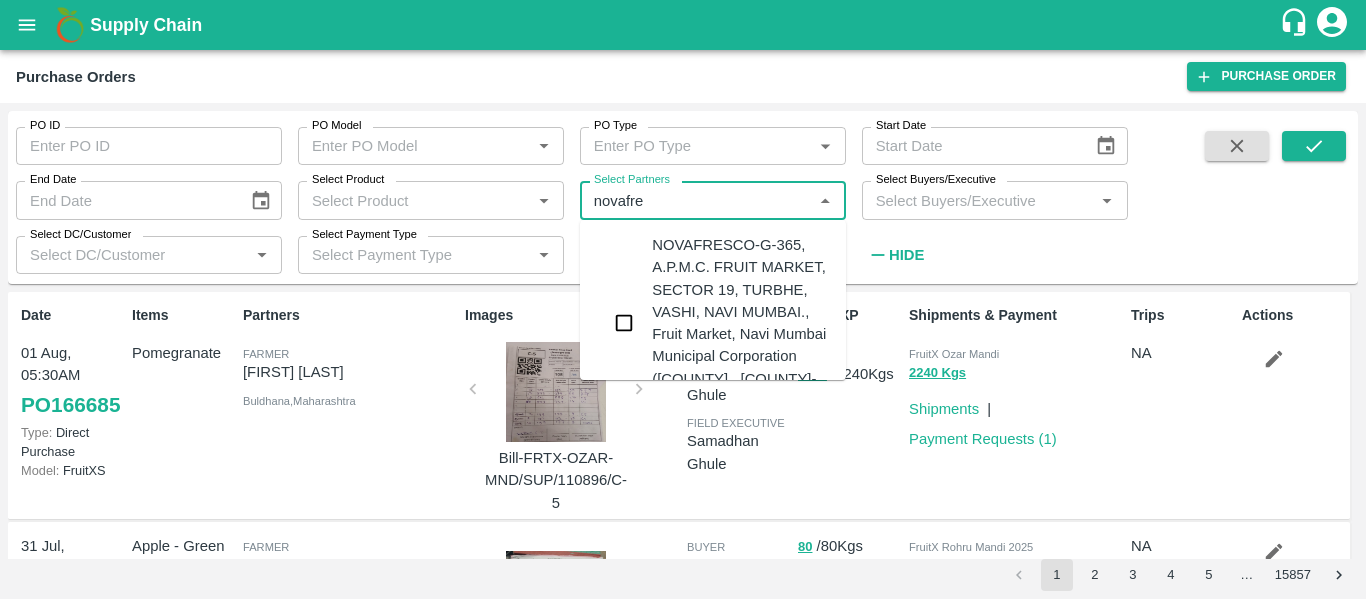 type on "novafres" 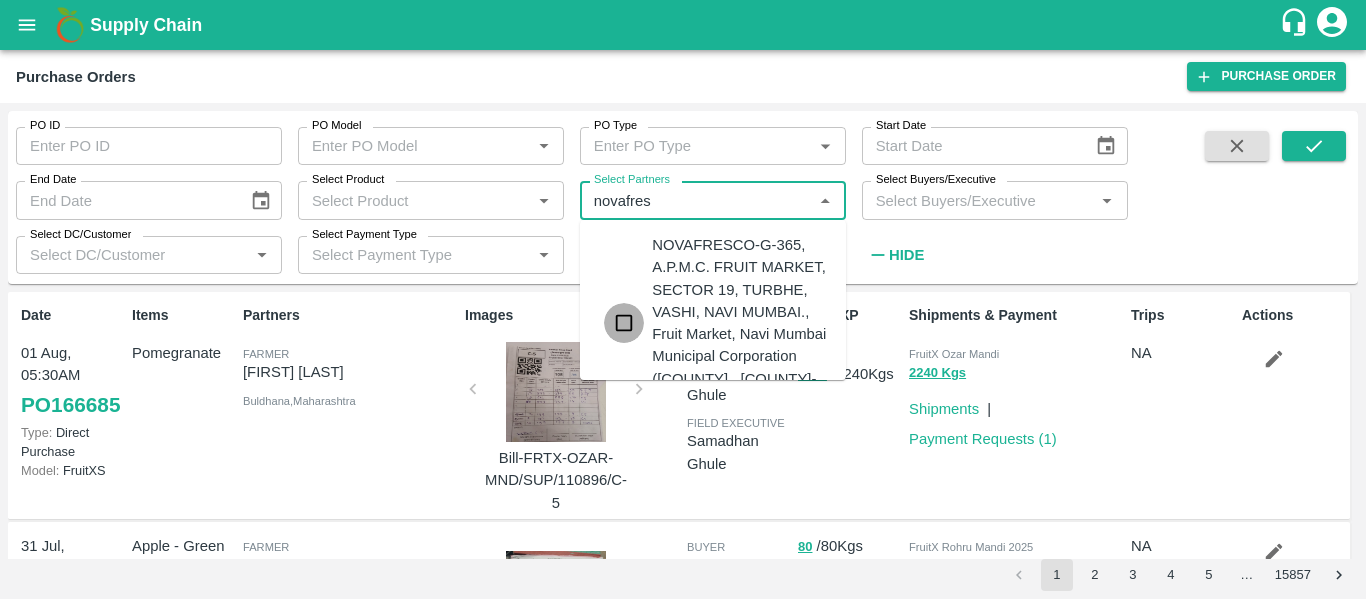 click at bounding box center (624, 323) 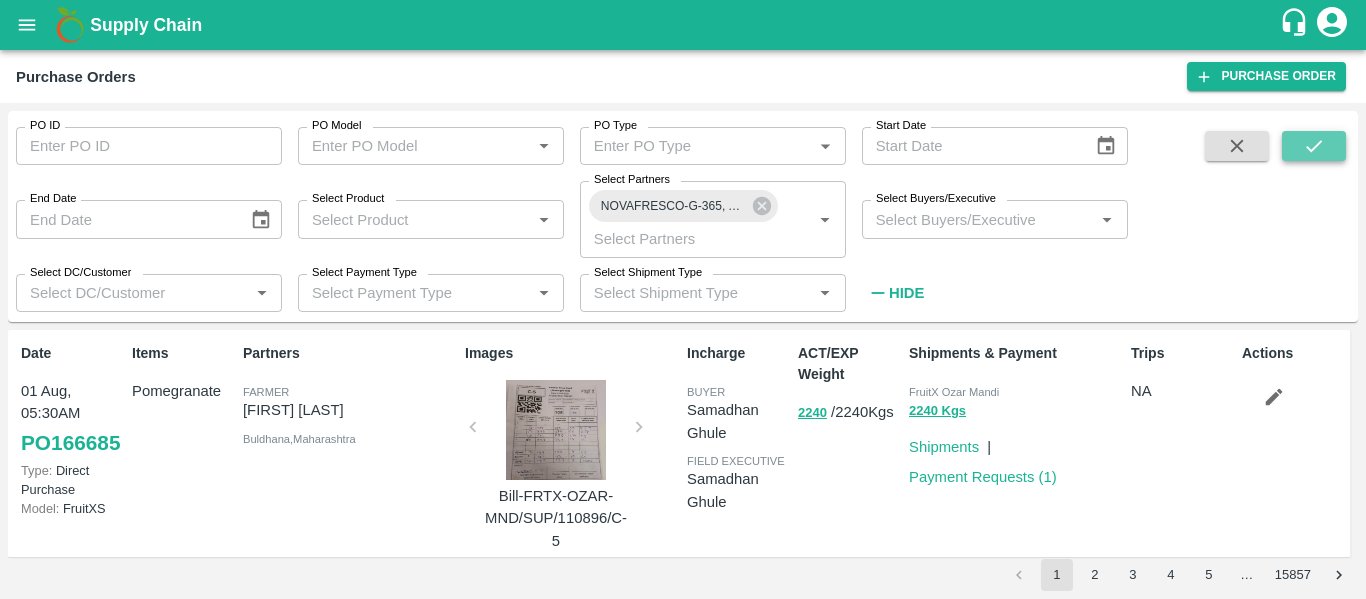 click at bounding box center [1314, 146] 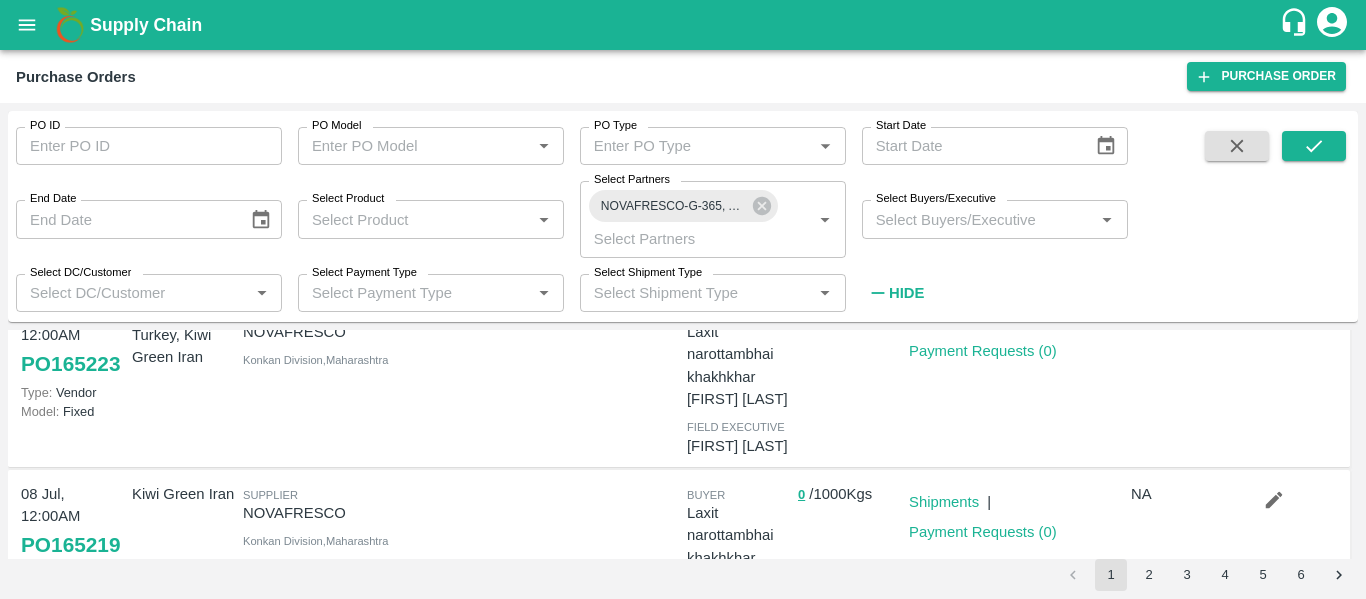 scroll, scrollTop: 180, scrollLeft: 0, axis: vertical 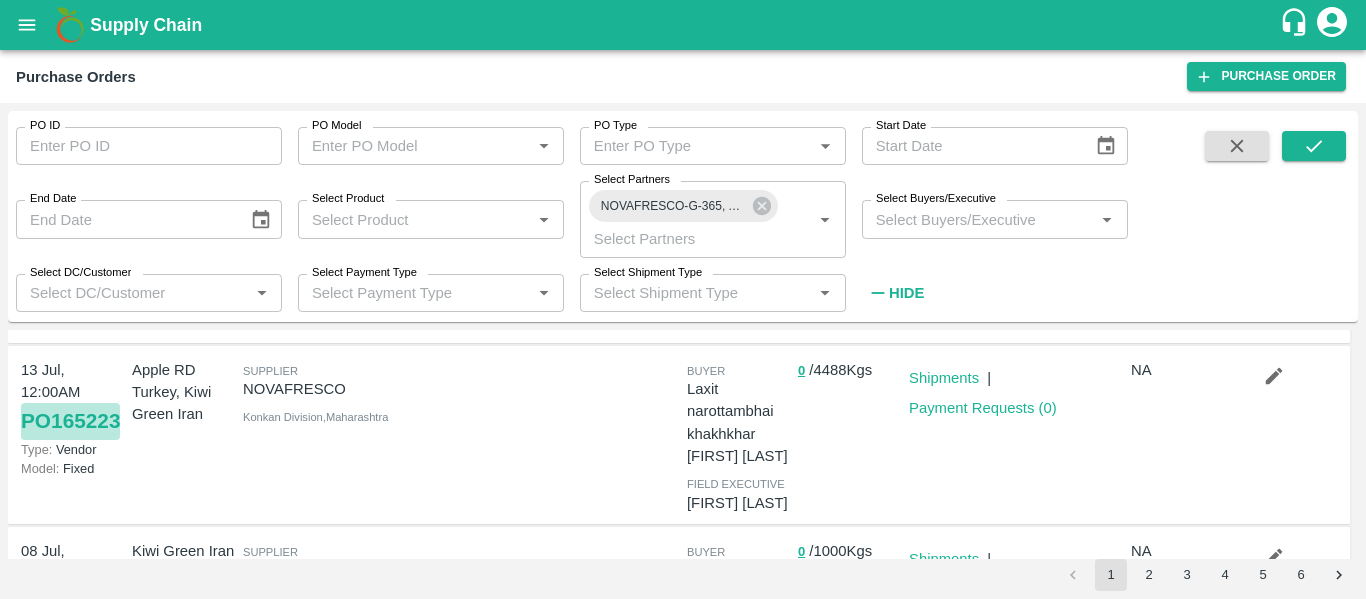 click on "PO  165223" at bounding box center (70, 421) 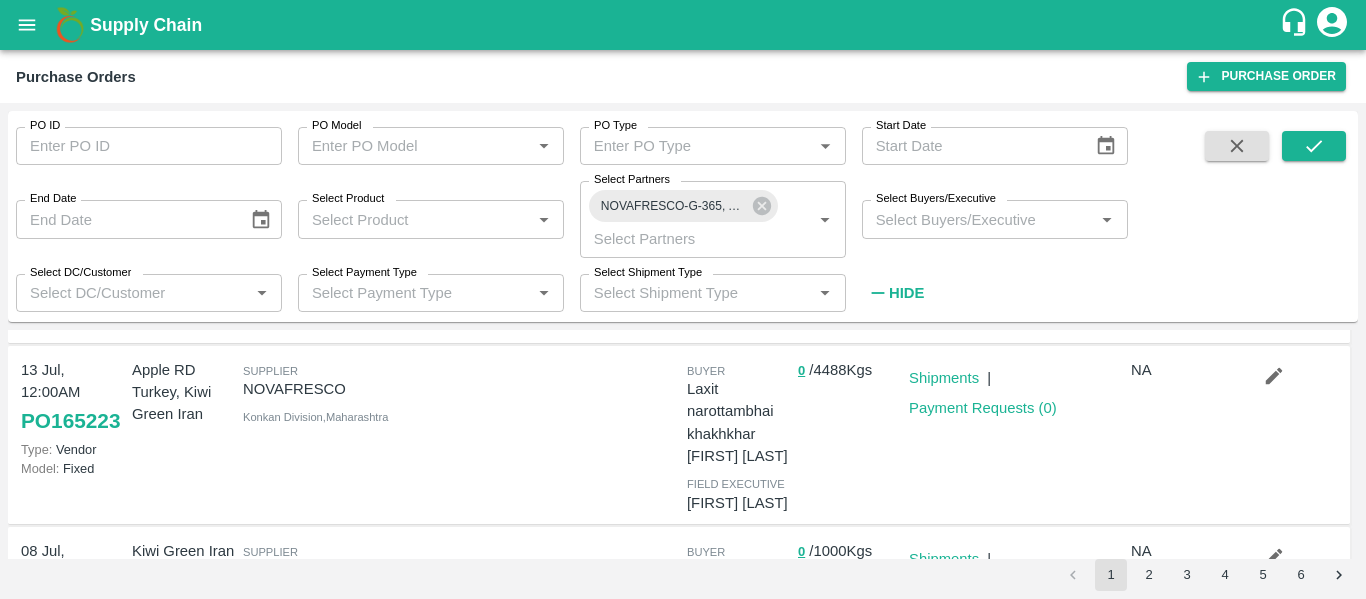 click on "Shipments" at bounding box center (940, 374) 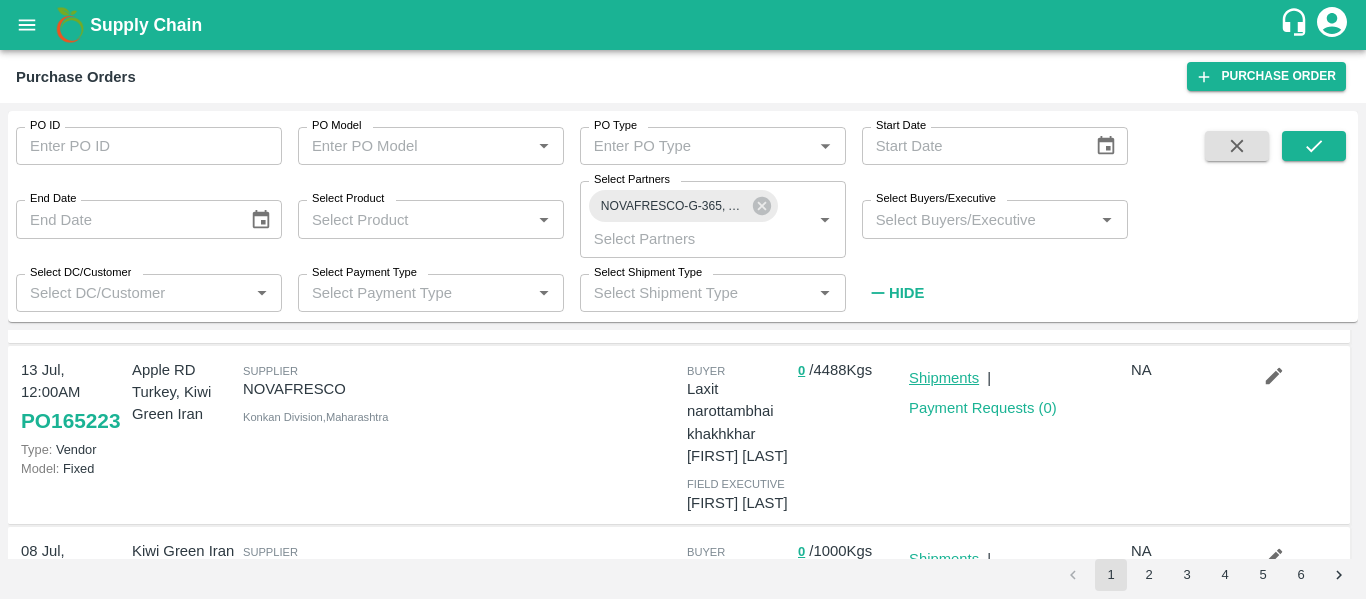 click on "Shipments" at bounding box center [944, 378] 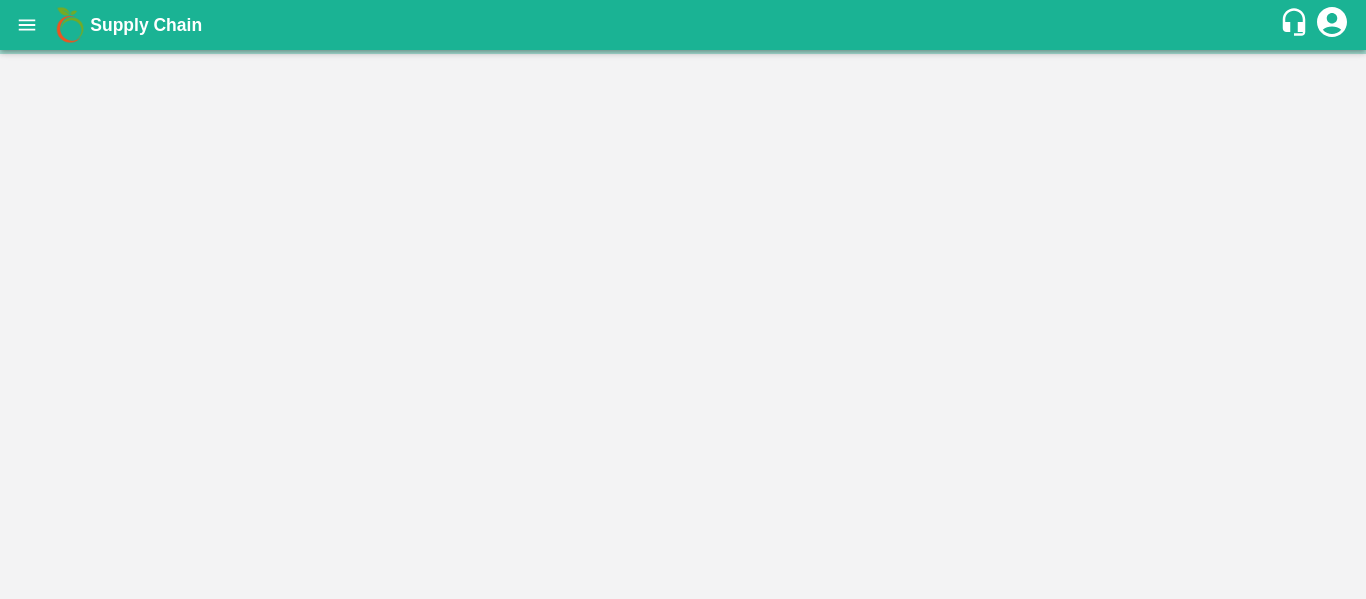 scroll, scrollTop: 0, scrollLeft: 0, axis: both 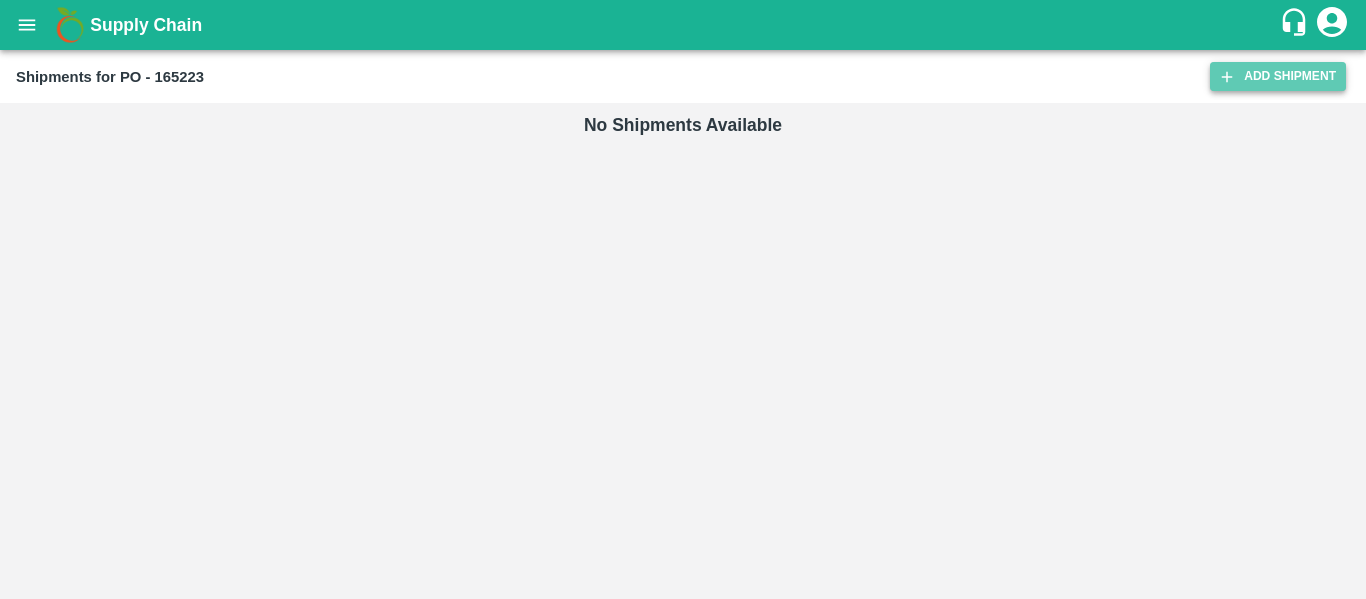 click on "Add Shipment" at bounding box center (1278, 76) 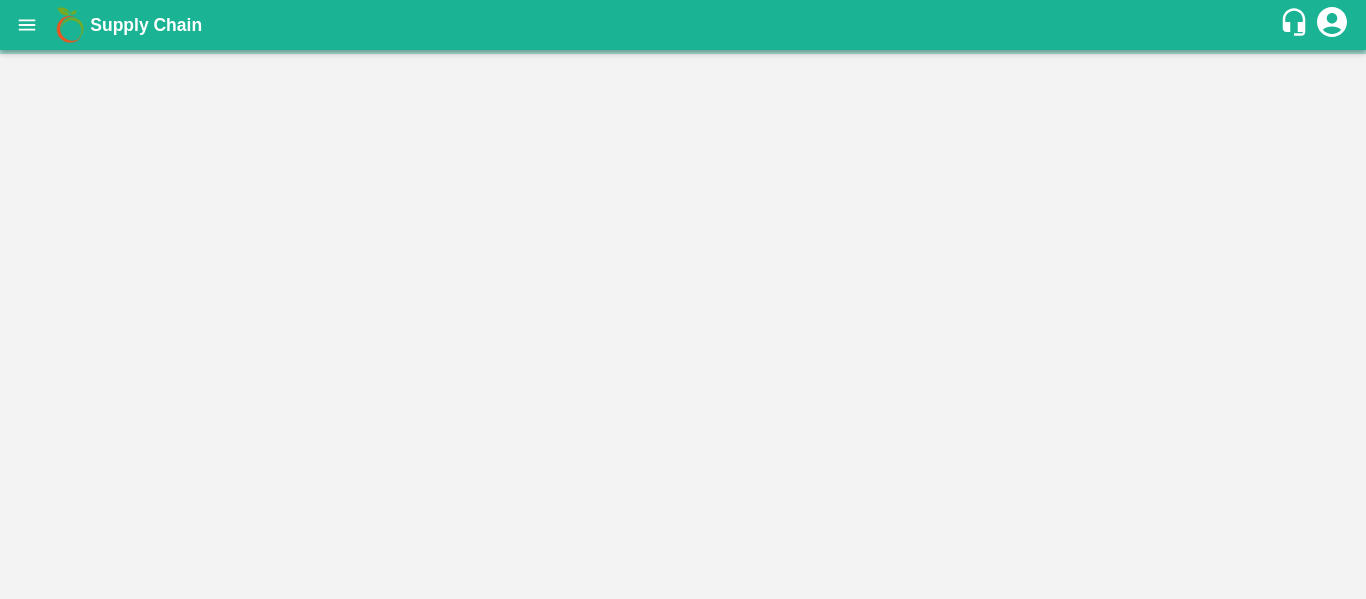 scroll, scrollTop: 0, scrollLeft: 0, axis: both 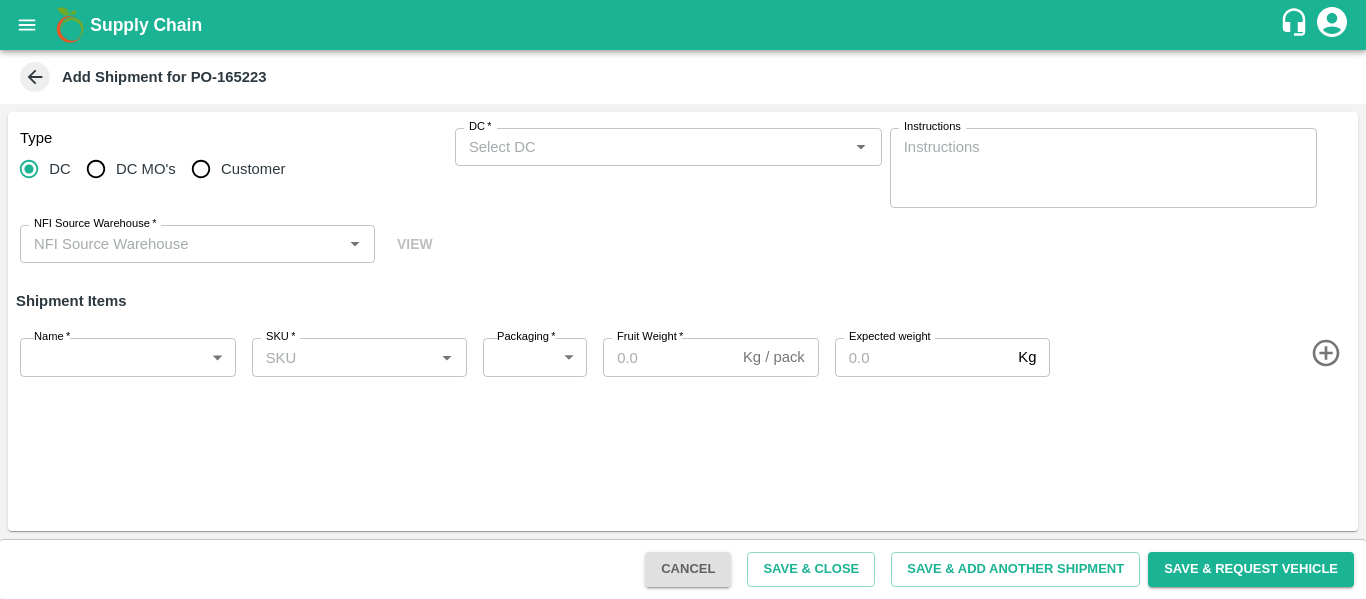 click on "DC   *" at bounding box center [668, 147] 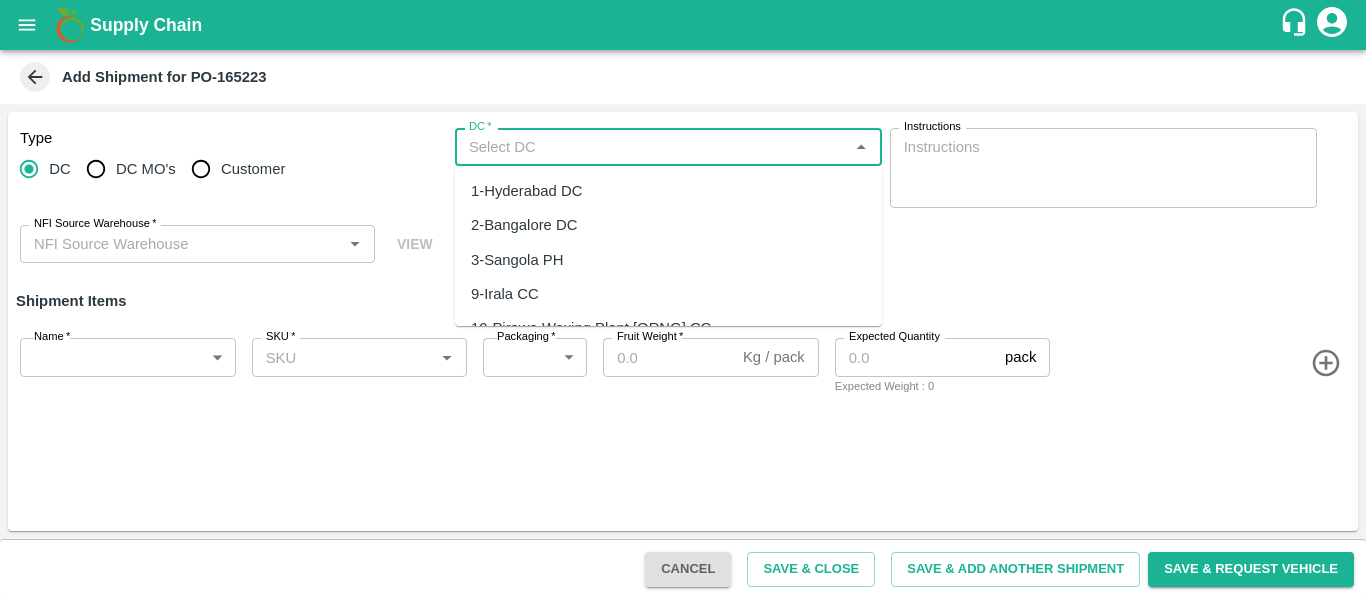 drag, startPoint x: 507, startPoint y: 165, endPoint x: 510, endPoint y: 155, distance: 10.440307 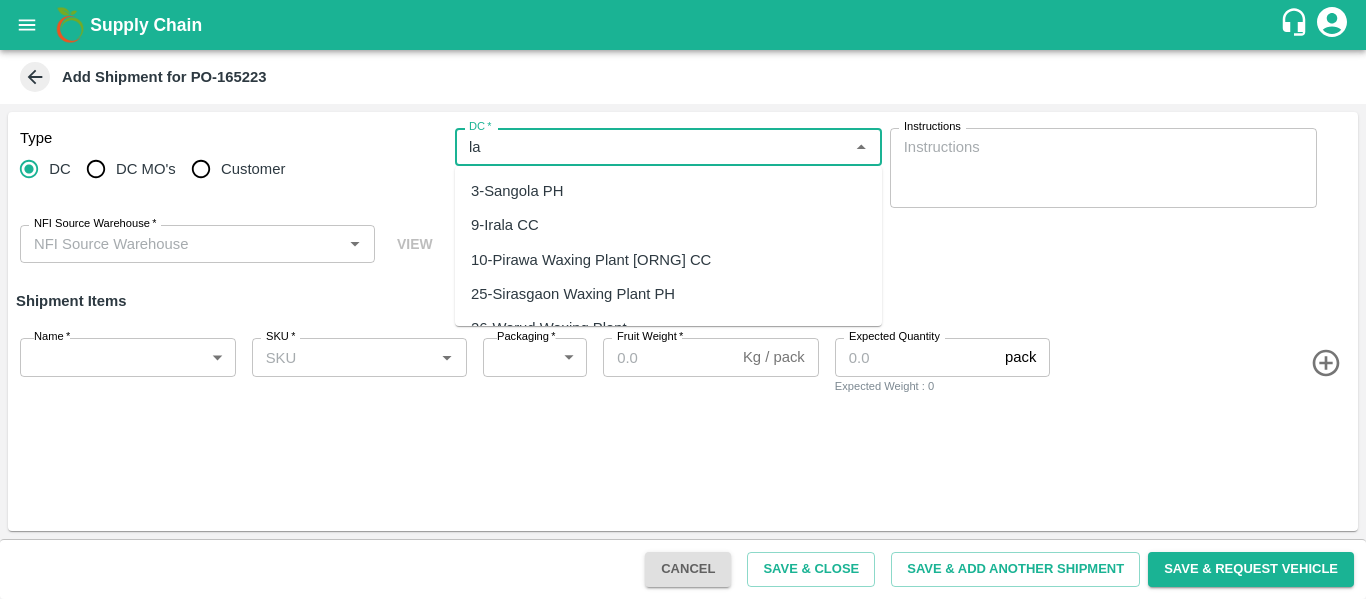 type on "l" 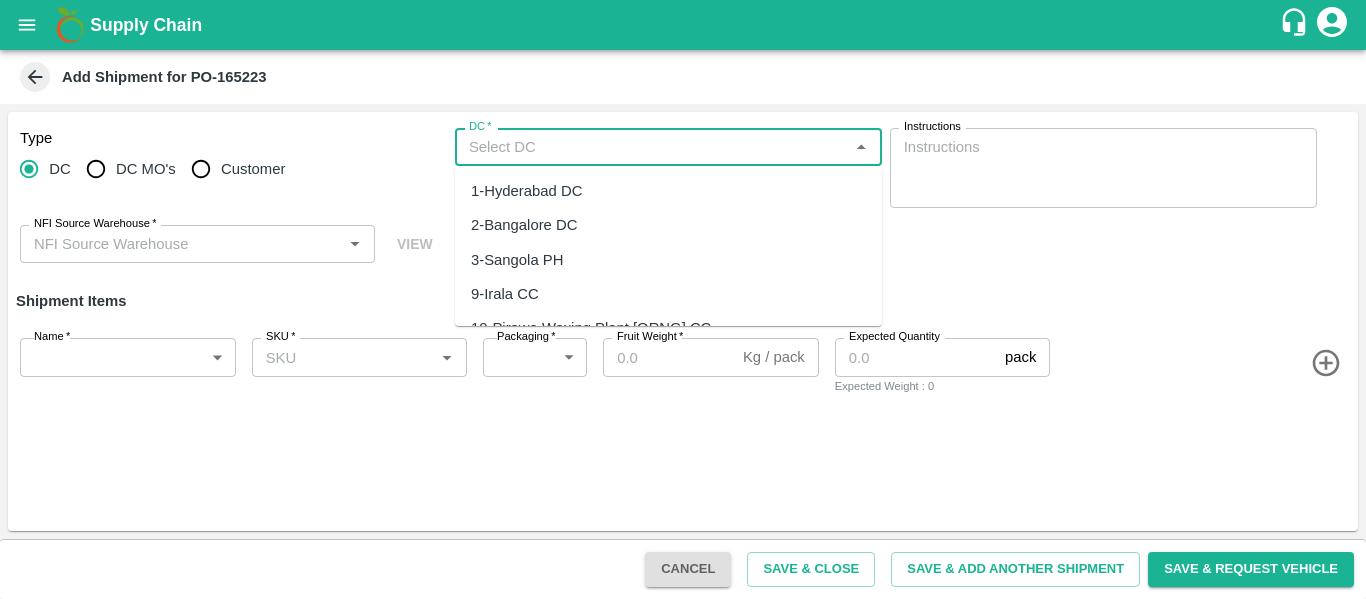 type on "s" 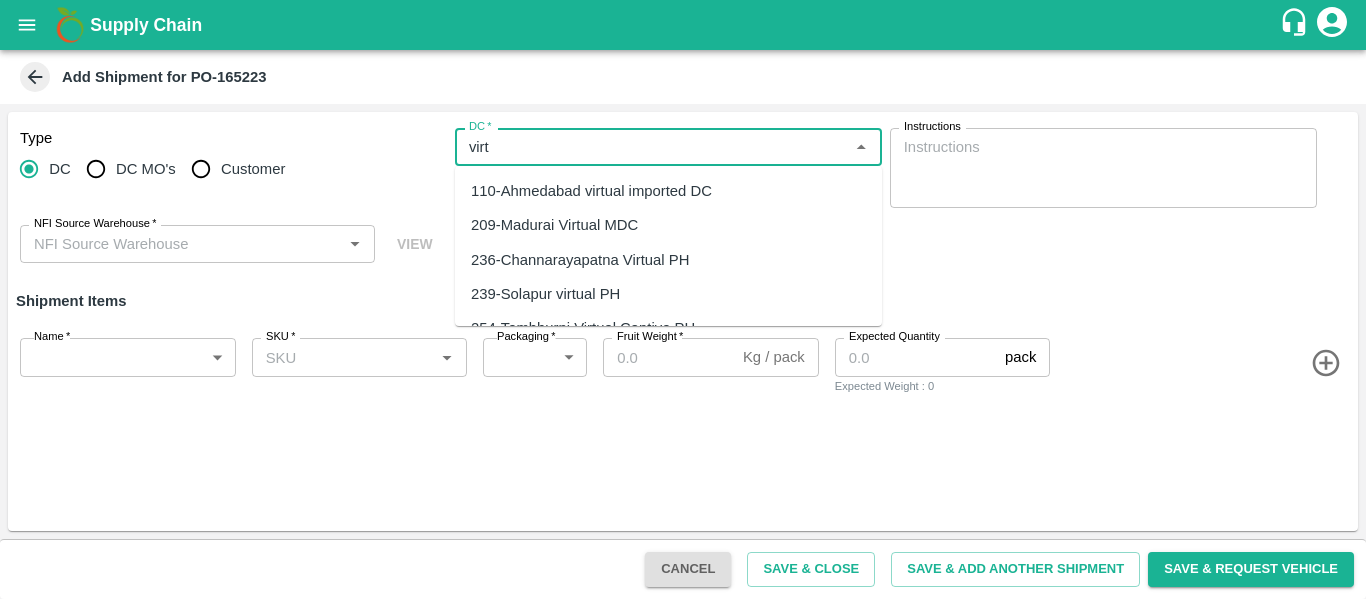 click on "110-Ahmedabad virtual imported DC" at bounding box center (591, 191) 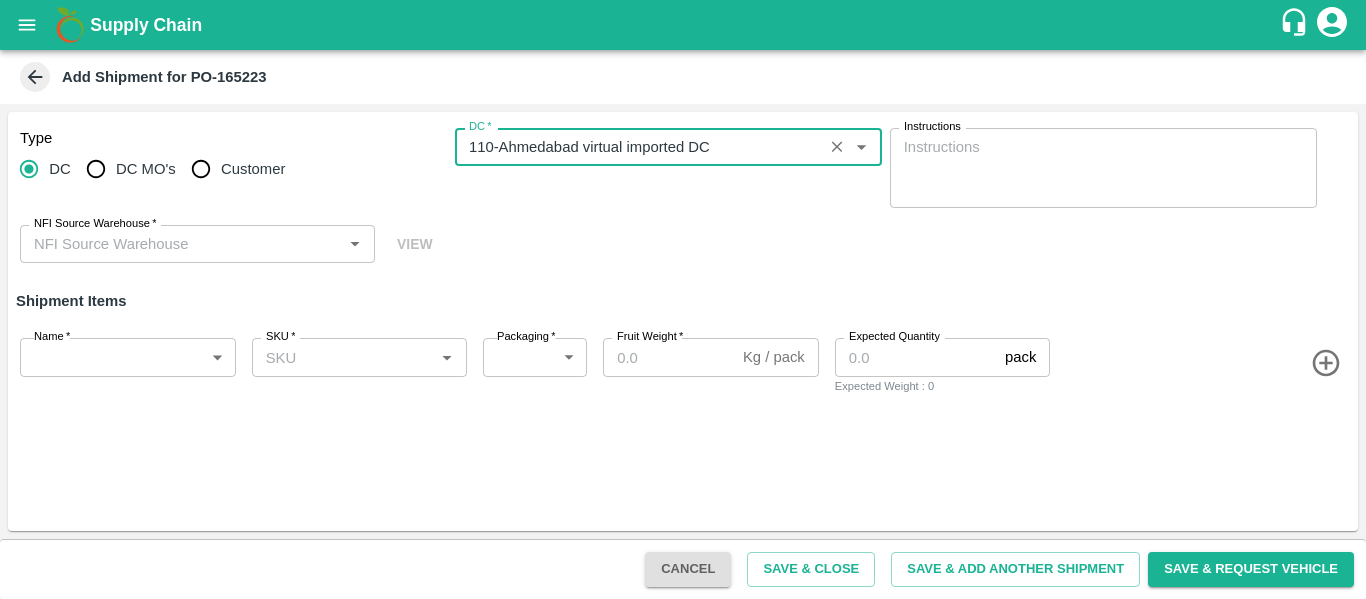 type on "110-Ahmedabad virtual imported DC" 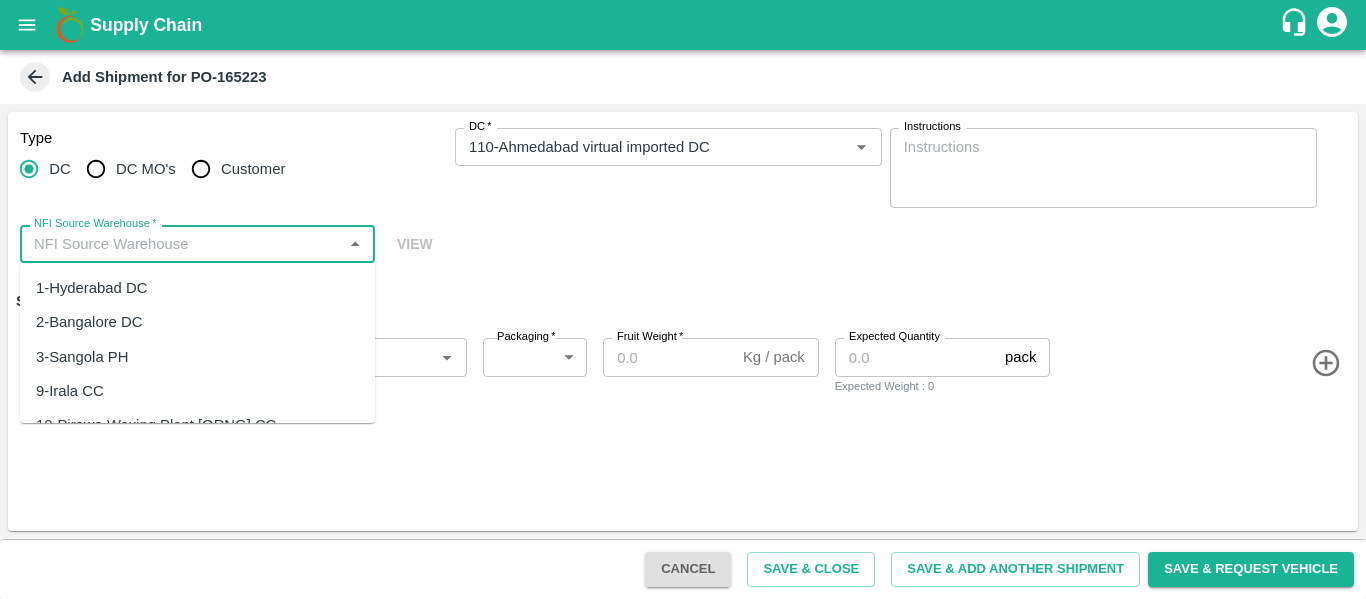 click on "NFI Source Warehouse   *" at bounding box center [181, 244] 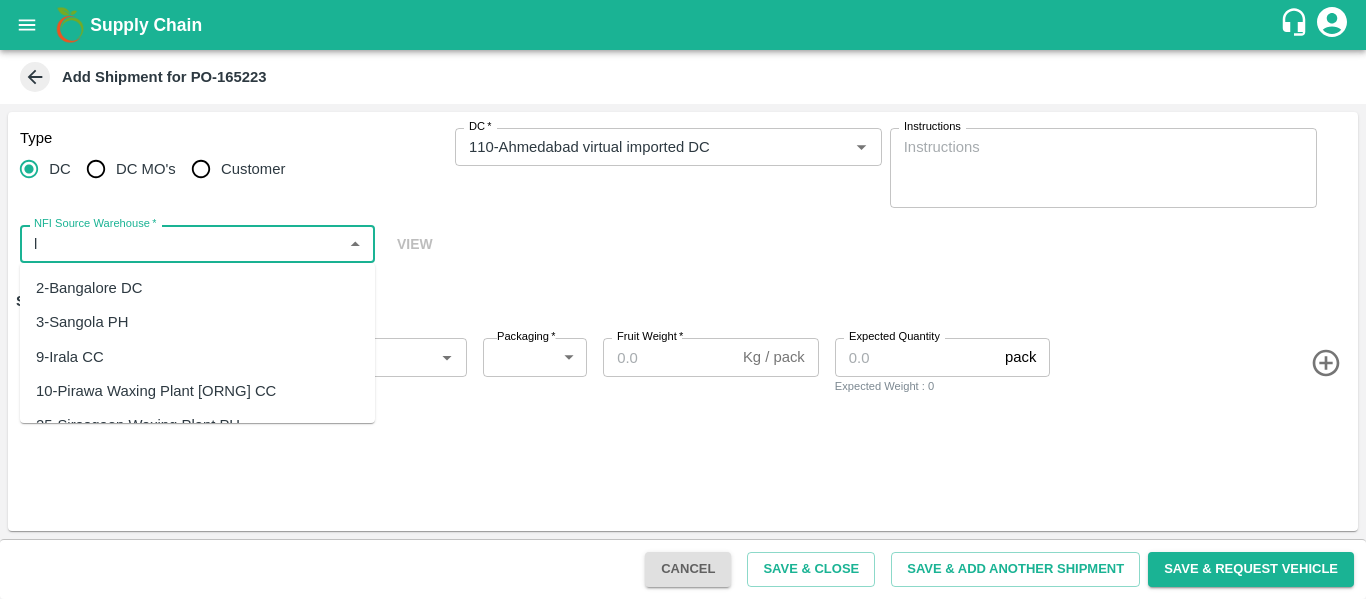 type on "l" 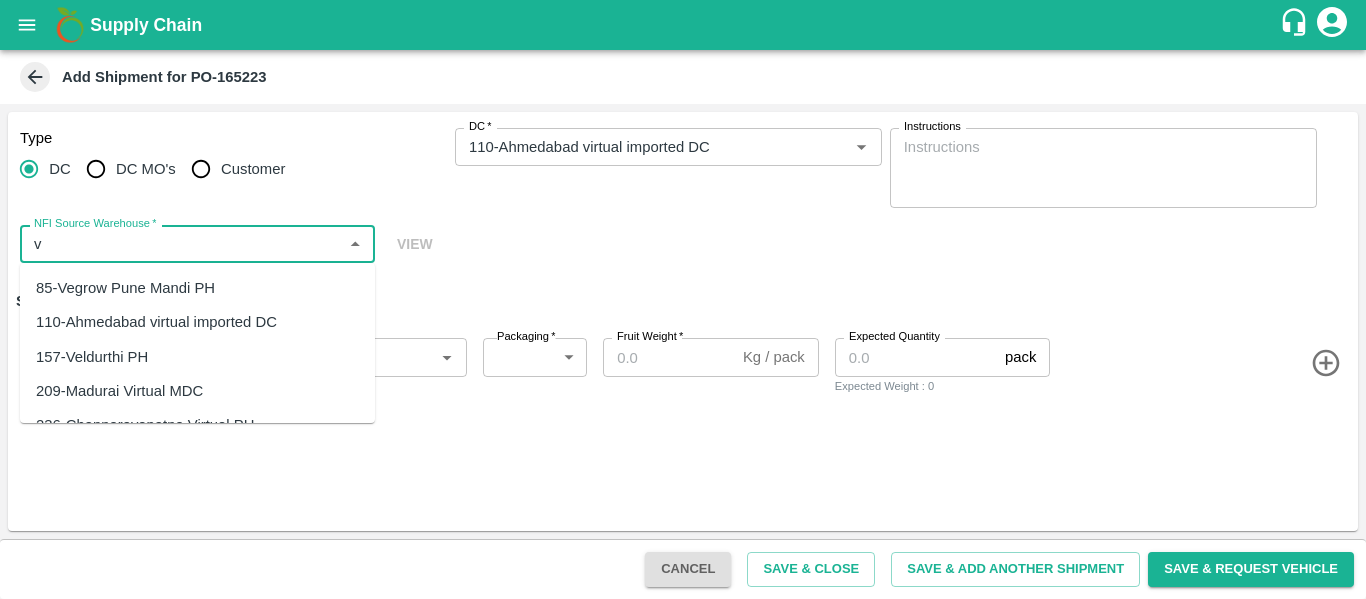 click on "110-Ahmedabad virtual imported DC" at bounding box center [156, 322] 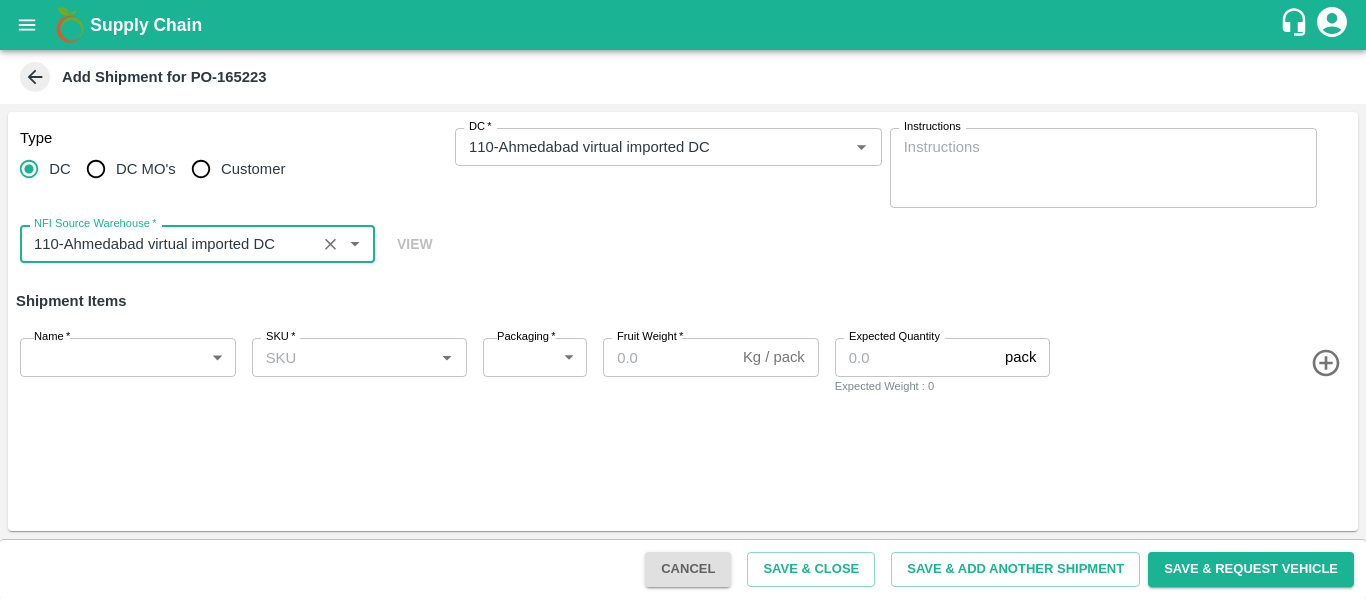 type on "110-Ahmedabad virtual imported DC" 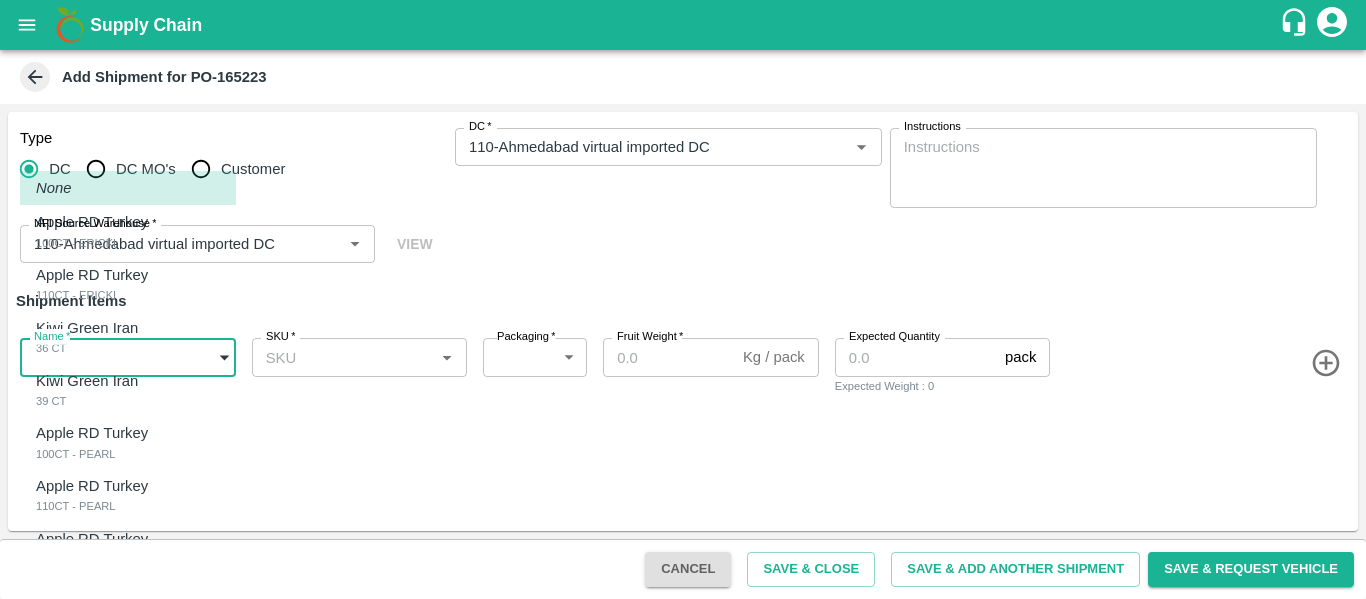 click on "Supply Chain Add Shipment for PO-165223 Type DC DC MO's Customer DC   * DC   * Instructions x Instructions NFI Source Warehouse   * NFI Source Warehouse   * VIEW Shipment Items Name   * ​ Name SKU   * SKU   * Packaging   * ​ Packaging Fruit Weight   * Kg /   pack Fruit Weight Expected Quantity pack Expected Quantity Expected Weight :   0 Cancel Save & Close Save & Add Another Shipment Save & Request Vehicle Mumbai Imported DC Bangalore Imported DC - Safal Market Delhi Imported DC MDC Bhubaneswar Bangalore DC MDC Cochin Modern Trade Bangalore DC Ahmedabad virtual imported DC Chennai DC Hyderabad DC B2R Bangalore  FruitX Delhi Direct Customer Hanshu Sharma Logout None Apple RD Turkey 100CT - ERICKI  Apple RD Turkey 110CT - ERICKI  Kiwi Green Iran 36 CT  Kiwi Green Iran 39 CT  Apple RD Turkey 100CT - PEARL  Apple RD Turkey 110CT - PEARL  Apple RD Turkey 120CT - PEARL" at bounding box center (683, 299) 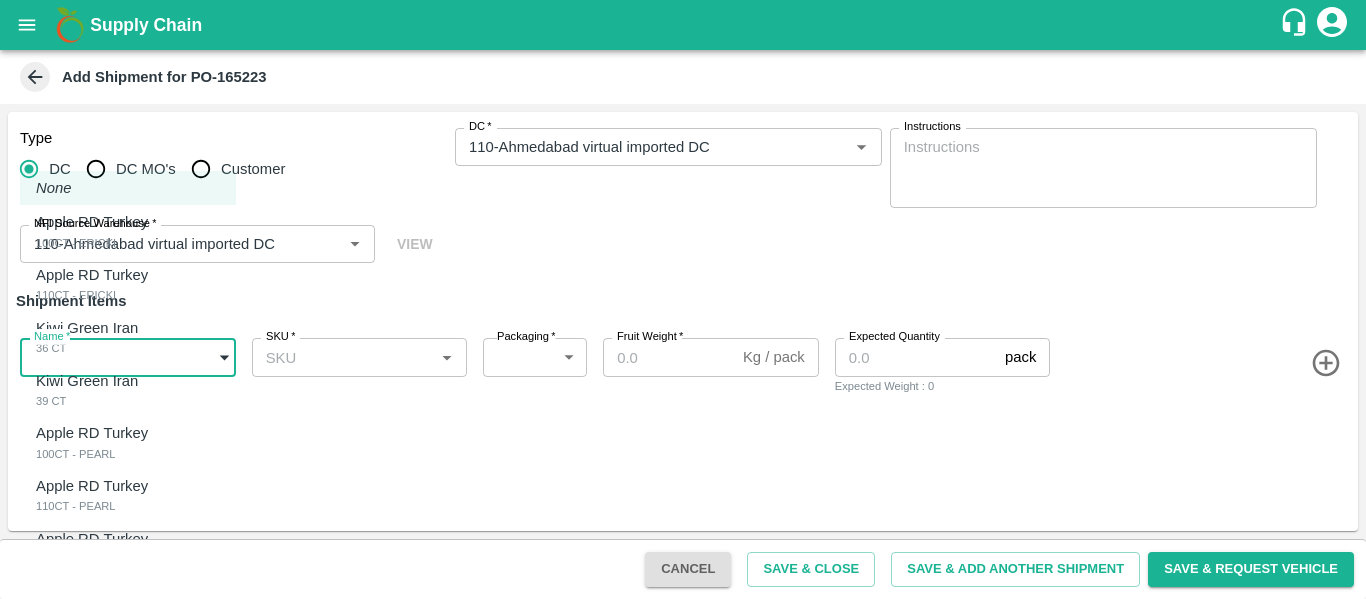 click on "100CT - ERICKI" at bounding box center [97, 243] 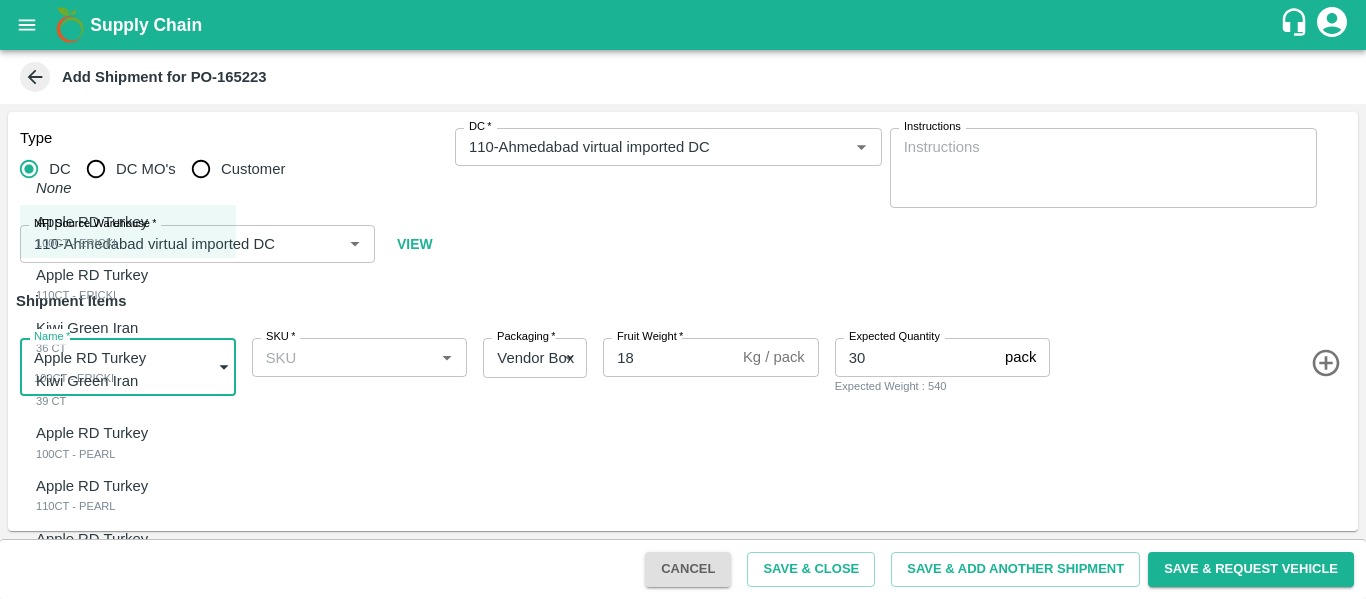click on "Supply Chain Add Shipment for PO-165223 Type DC DC MO's Customer DC   * DC   * Instructions x Instructions NFI Source Warehouse   * NFI Source Warehouse   * VIEW Shipment Items Name   * Apple RD Turkey 100CT - ERICKI  1844983 Name SKU   * SKU   * Packaging   * Vendor Box 276 Packaging Fruit Weight   * 18 Kg /   pack Fruit Weight Expected Quantity 30 pack Expected Quantity Expected Weight :   540 Cancel Save & Close Save & Add Another Shipment Save & Request Vehicle Mumbai Imported DC Bangalore Imported DC - Safal Market Delhi Imported DC MDC Bhubaneswar Bangalore DC MDC Cochin Modern Trade Bangalore DC Ahmedabad virtual imported DC Chennai DC Hyderabad DC B2R Bangalore  FruitX Delhi Direct Customer Hanshu Sharma Logout None Apple RD Turkey 100CT - ERICKI  Apple RD Turkey 110CT - ERICKI  Kiwi Green Iran 36 CT  Kiwi Green Iran 39 CT  Apple RD Turkey 100CT - PEARL  Apple RD Turkey 110CT - PEARL  Apple RD Turkey 120CT - PEARL" at bounding box center (683, 299) 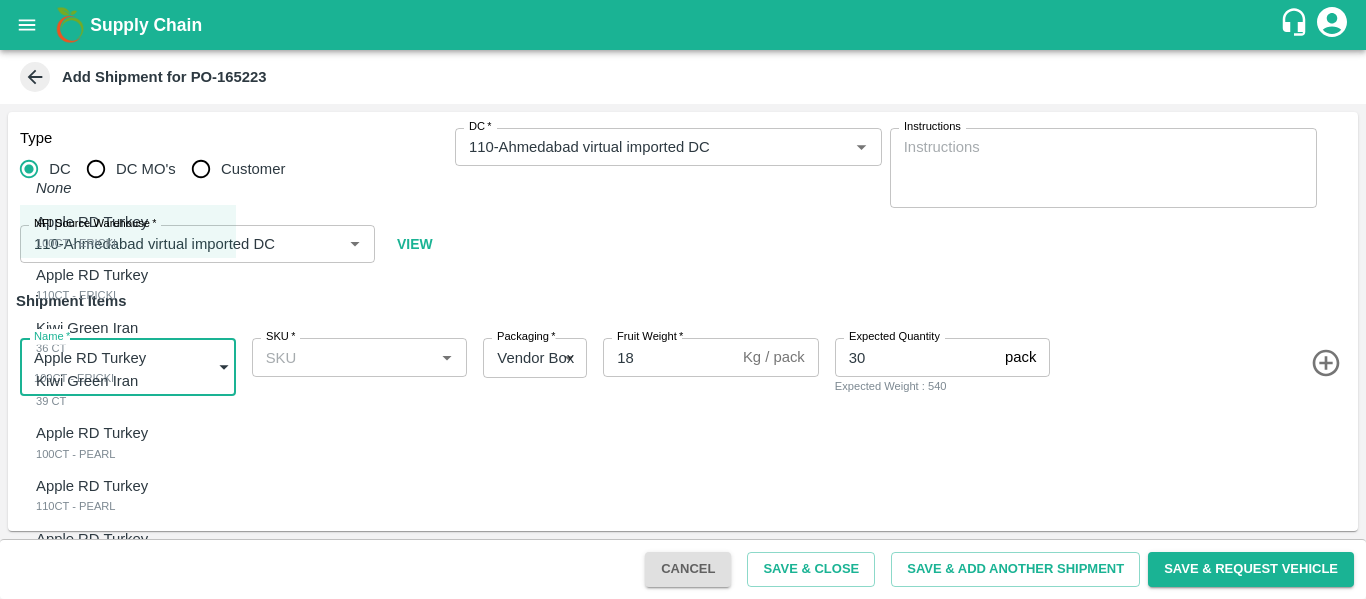 click at bounding box center [683, 299] 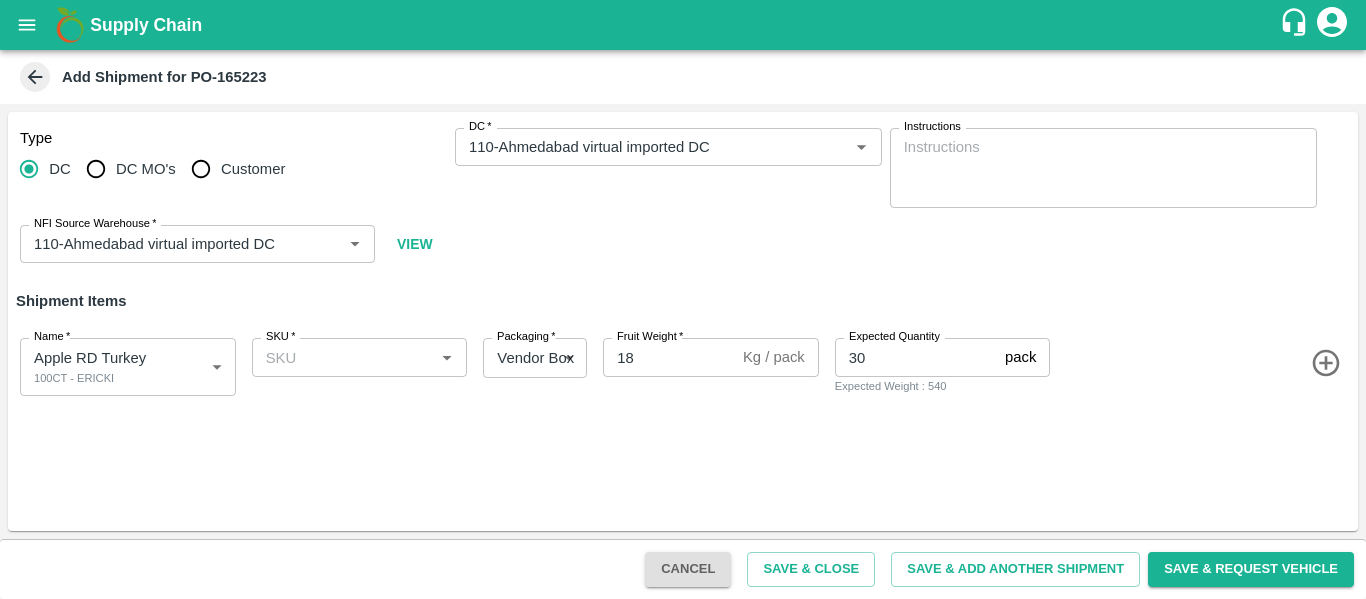 click 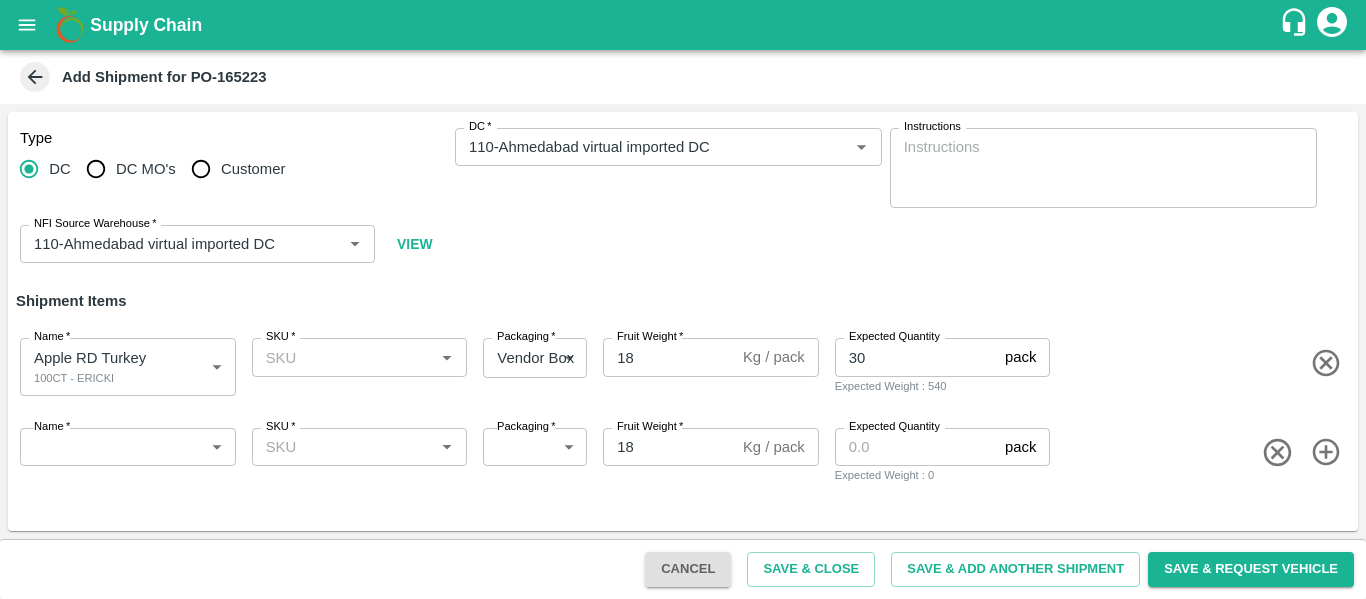 click 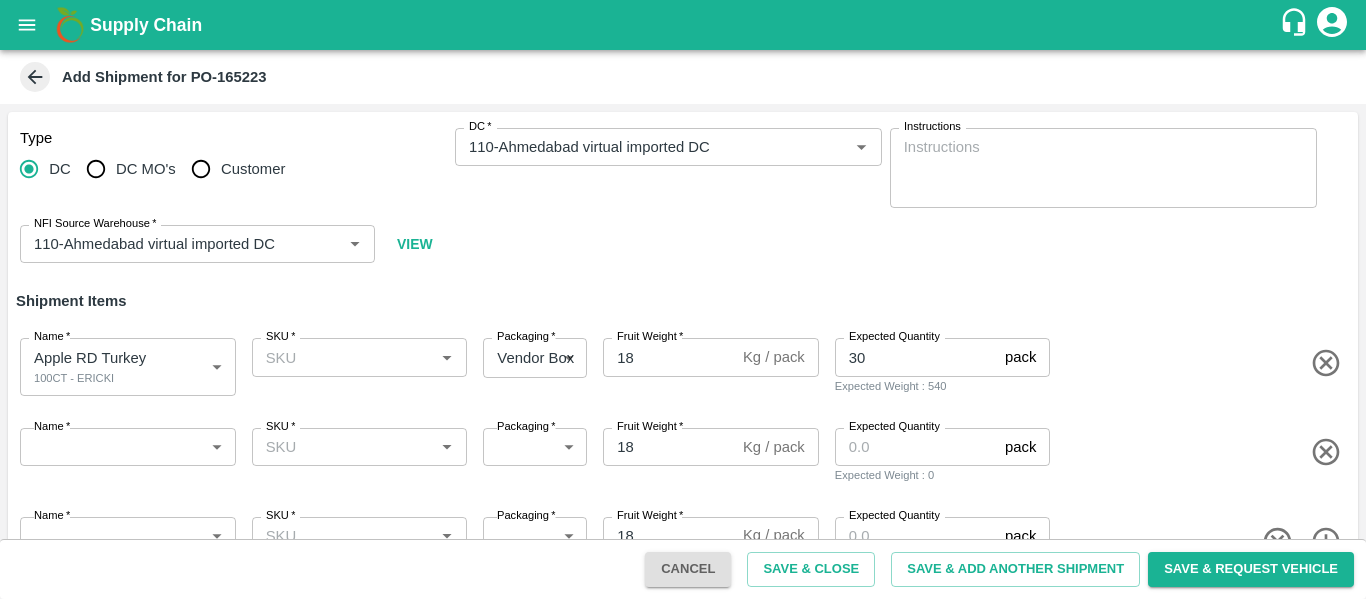 scroll, scrollTop: 59, scrollLeft: 0, axis: vertical 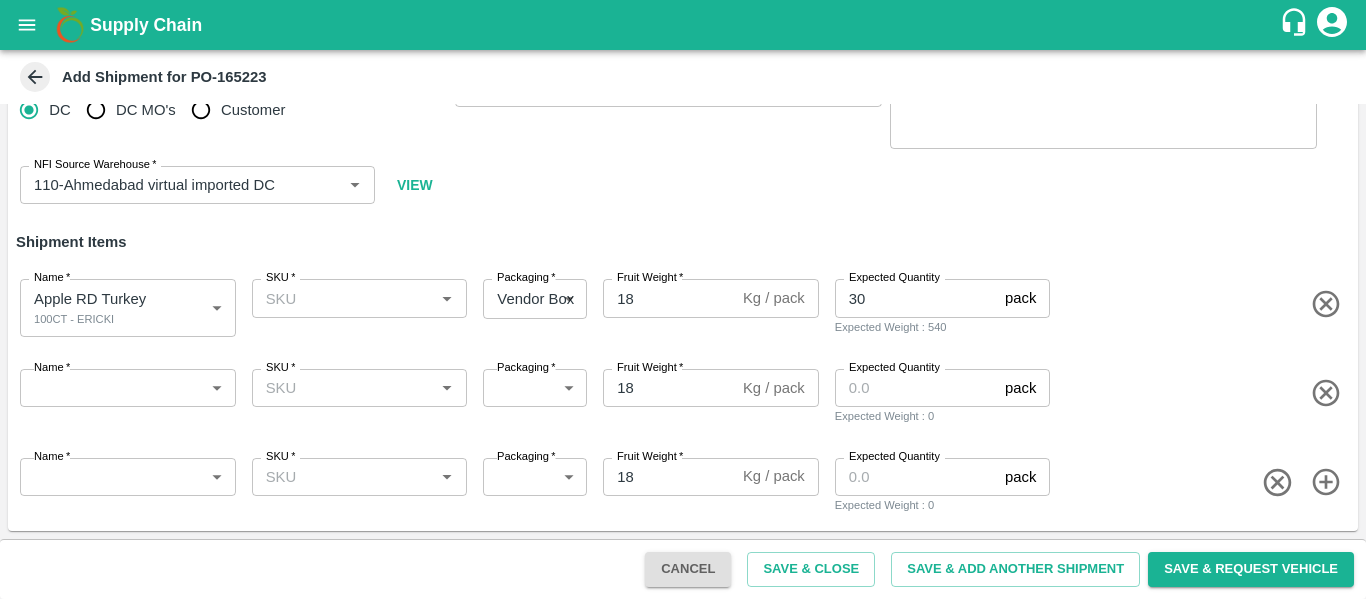 click 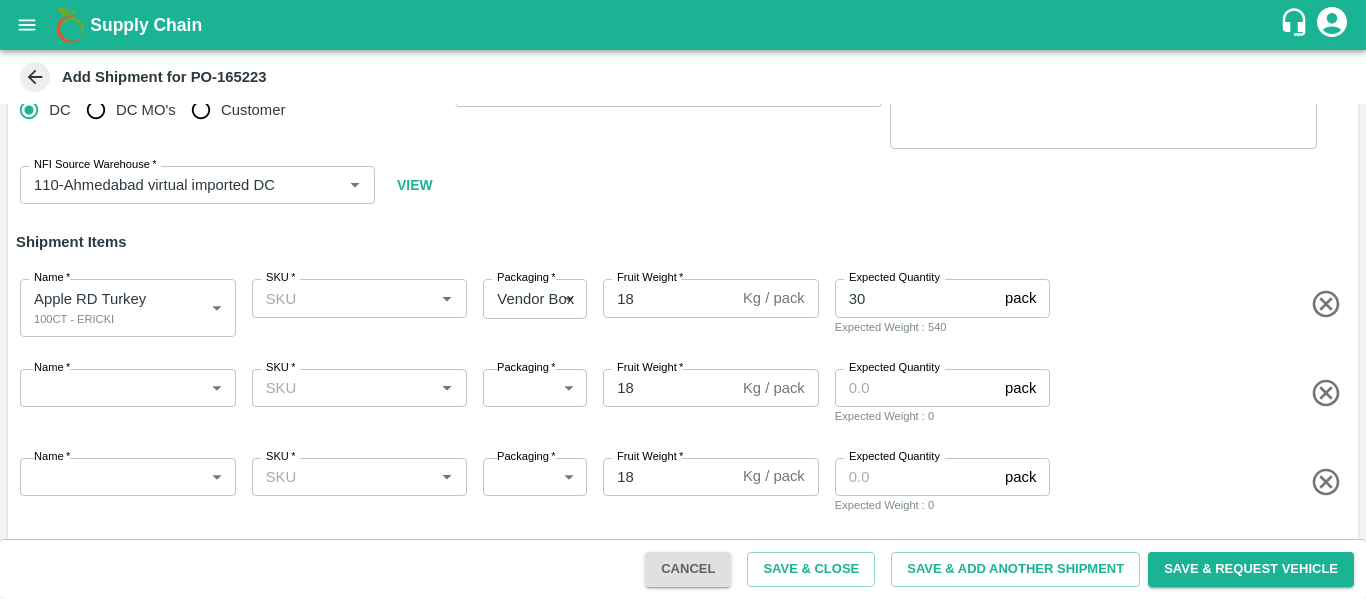 scroll, scrollTop: 148, scrollLeft: 0, axis: vertical 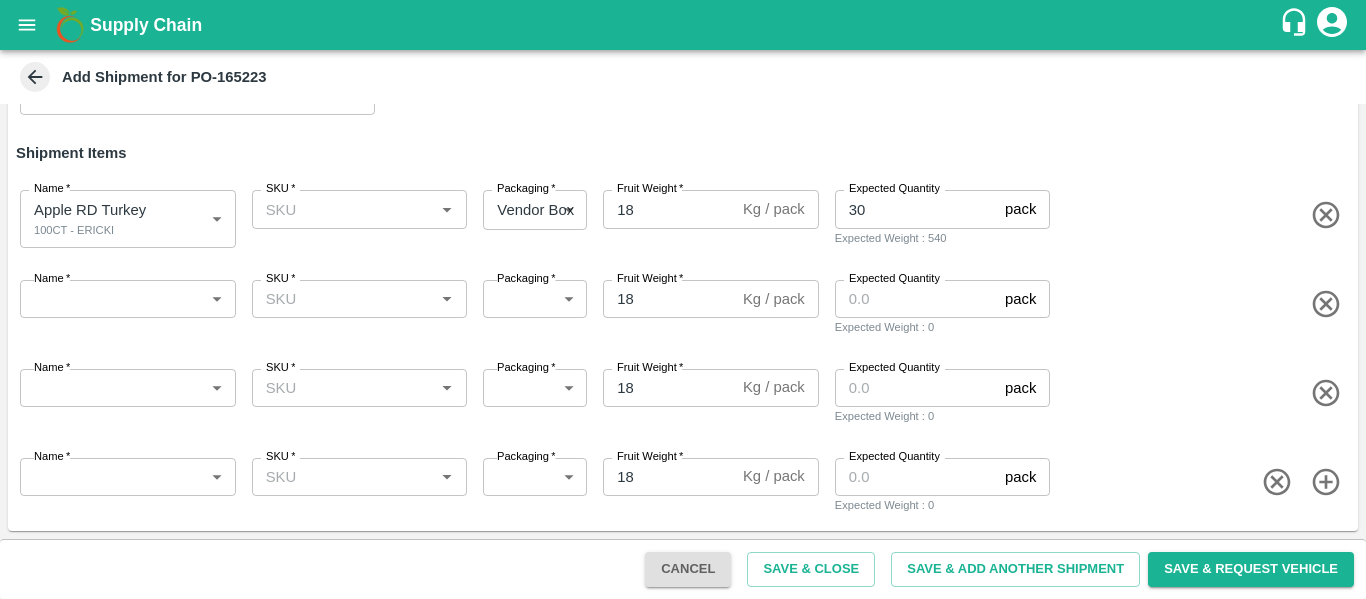 click 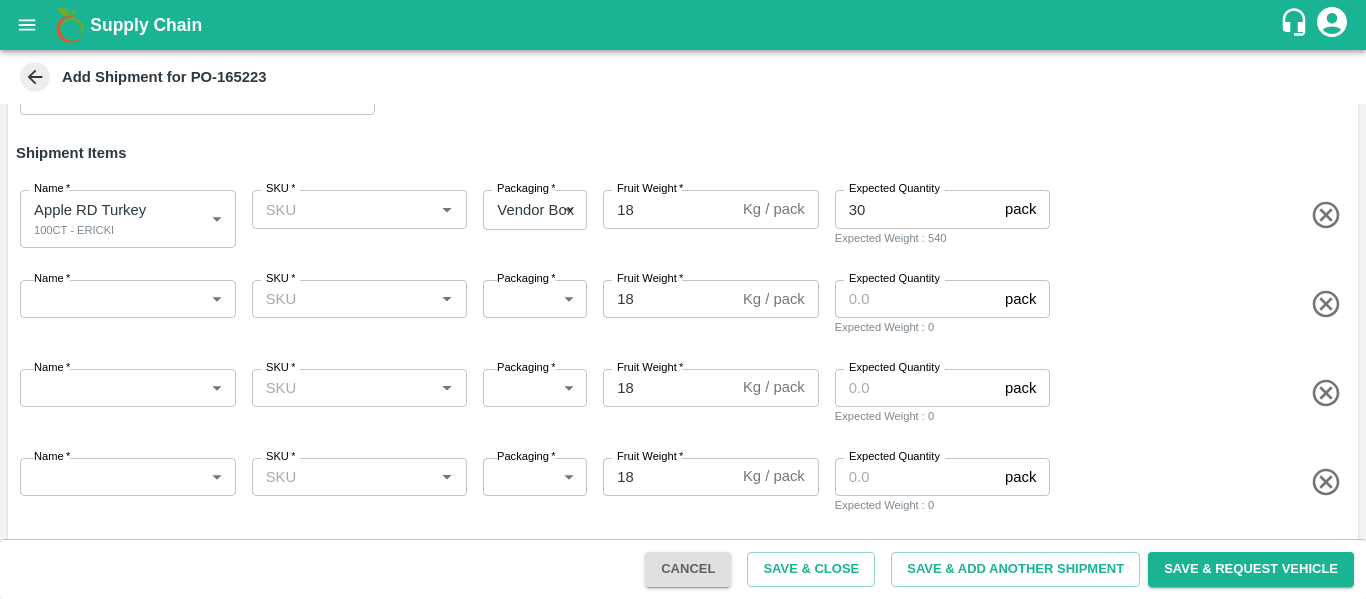 scroll, scrollTop: 236, scrollLeft: 0, axis: vertical 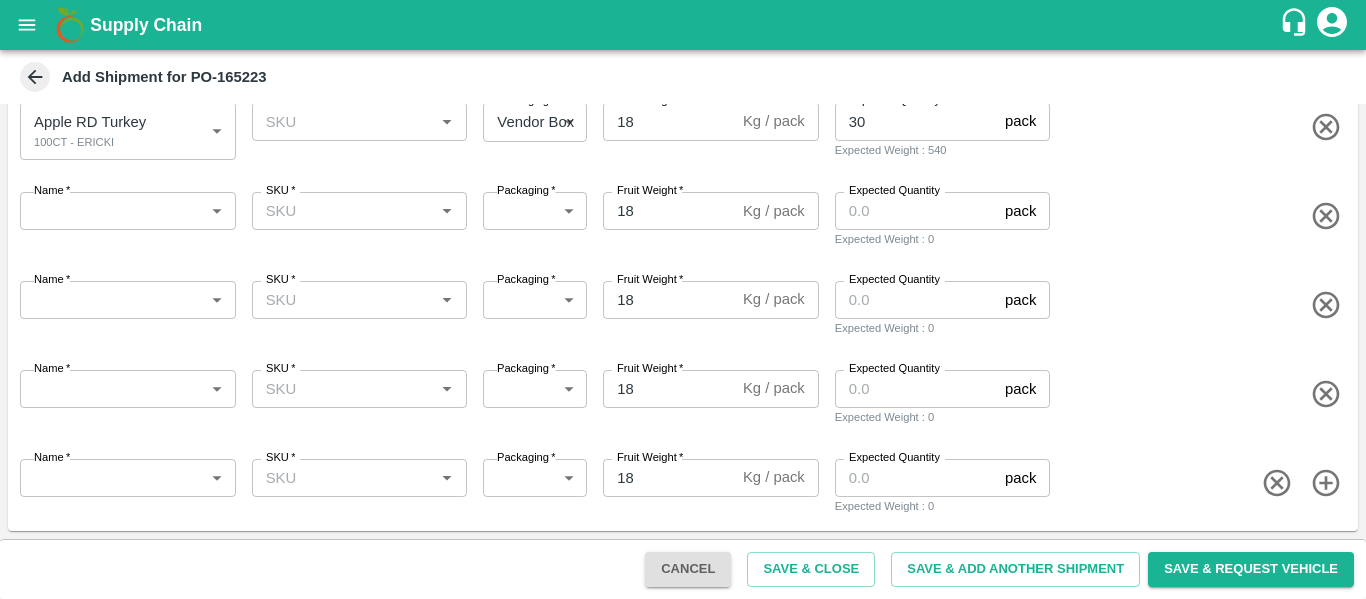 click 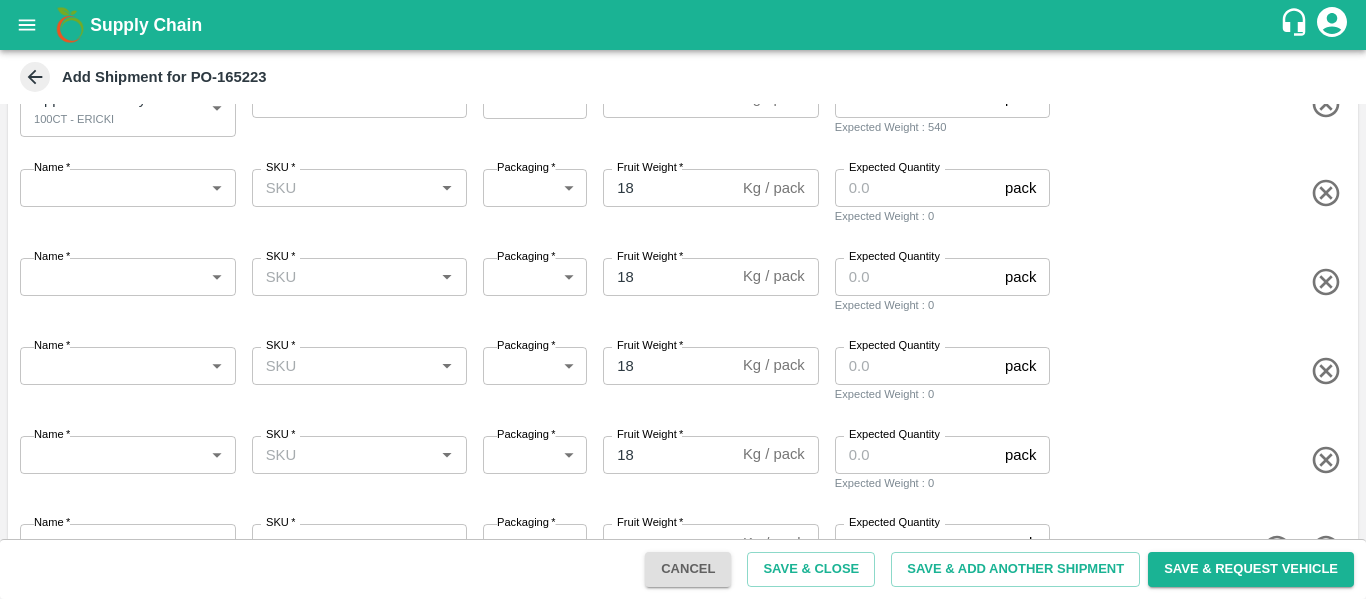 scroll, scrollTop: 325, scrollLeft: 0, axis: vertical 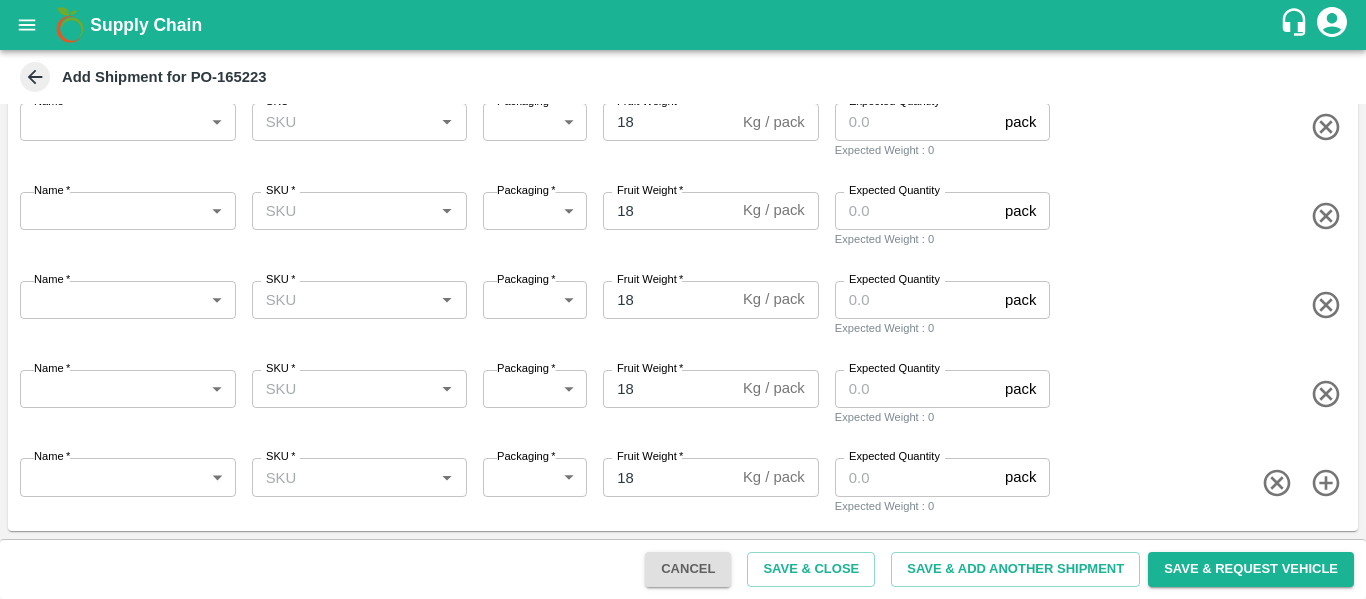 click 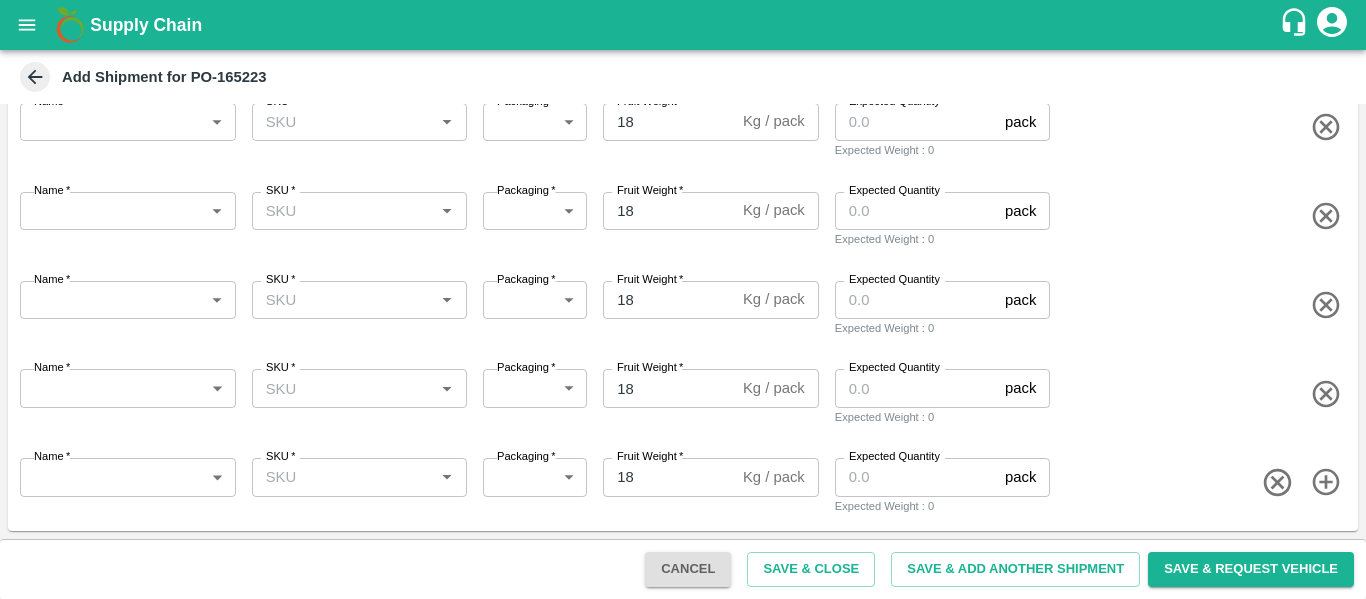 scroll, scrollTop: 0, scrollLeft: 0, axis: both 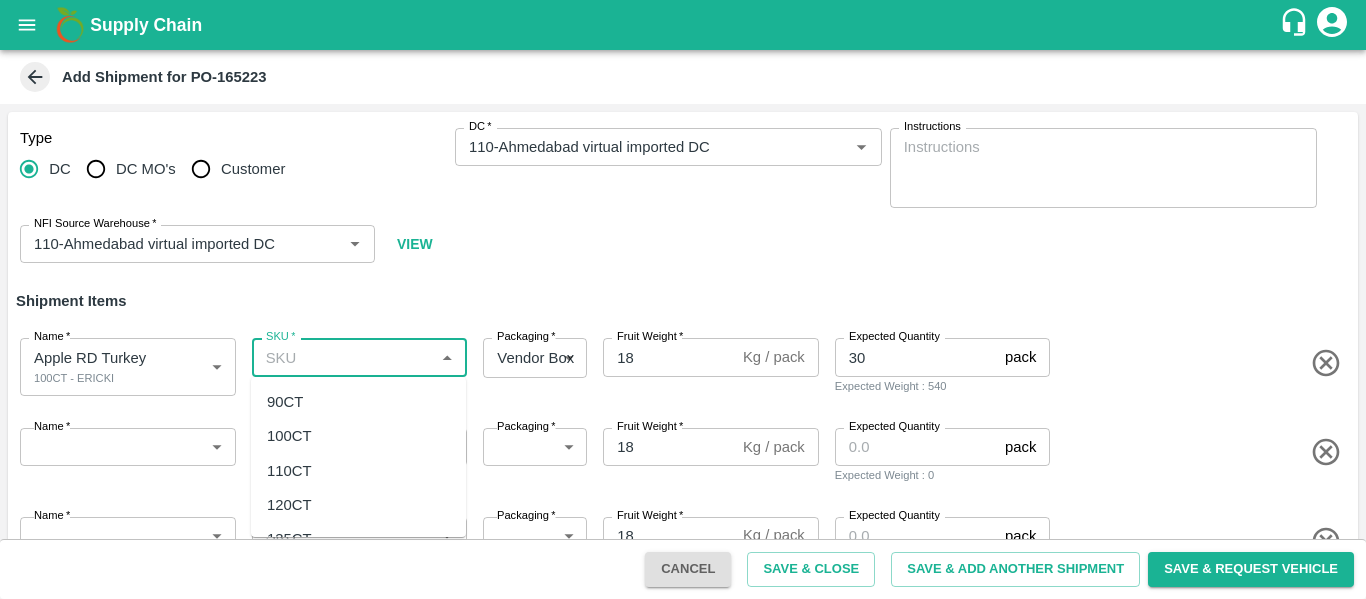 click on "SKU   *" at bounding box center [343, 357] 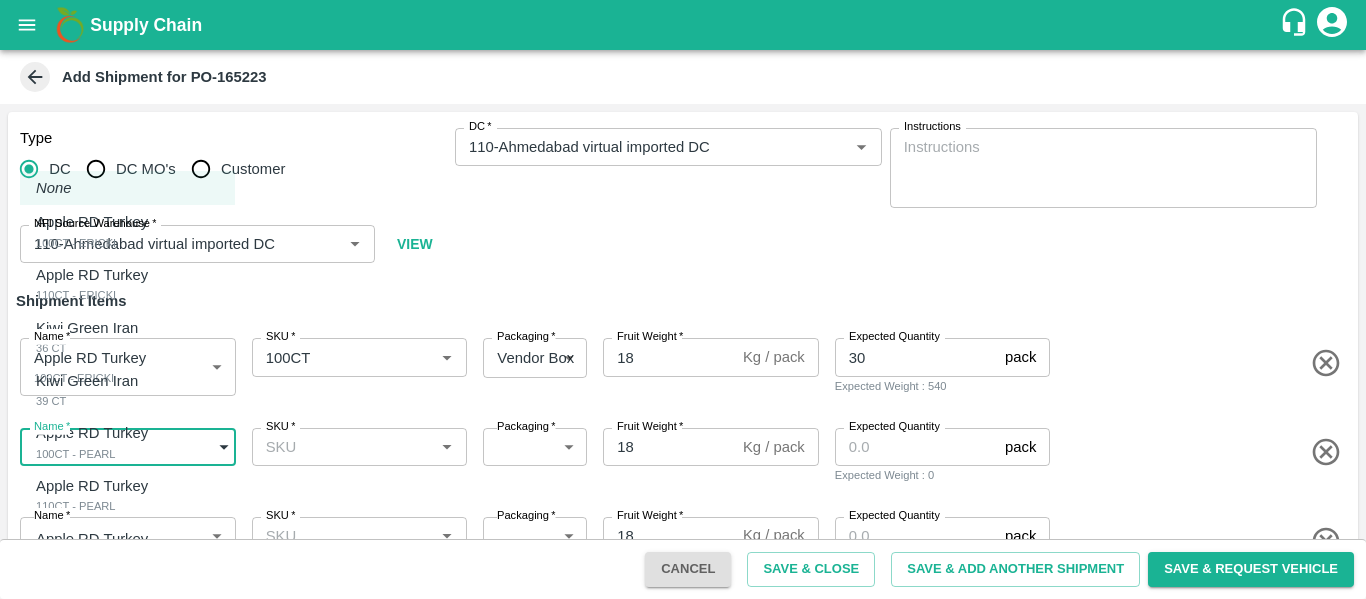 click on "Supply Chain Add Shipment for PO-165223 Type DC DC MO's Customer DC   * DC   * Instructions x Instructions NFI Source Warehouse   * NFI Source Warehouse   * VIEW Shipment Items Name   * Apple RD Turkey 100CT - ERICKI  1844983 Name SKU   * SKU   * Packaging   * Vendor Box 276 Packaging Fruit Weight   * 18 Kg /   pack Fruit Weight Expected Quantity 30 pack Expected Quantity Expected Weight :   540 Name   * ​ Name SKU   * SKU   * Packaging   * ​ Packaging Fruit Weight   * 18 Kg /   pack Fruit Weight Expected Quantity pack Expected Quantity Expected Weight :   0 Name   * ​ Name SKU   * SKU   * Packaging   * ​ Packaging Fruit Weight   * 18 Kg /   pack Fruit Weight Expected Quantity pack Expected Quantity Expected Weight :   0 Name   * ​ Name SKU   * SKU   * Packaging   * ​ Packaging Fruit Weight   * 18 Kg /   pack Fruit Weight Expected Quantity pack Expected Quantity Expected Weight :   0 Name   * ​ Name SKU   * SKU   * Packaging   * ​   *" at bounding box center (683, 299) 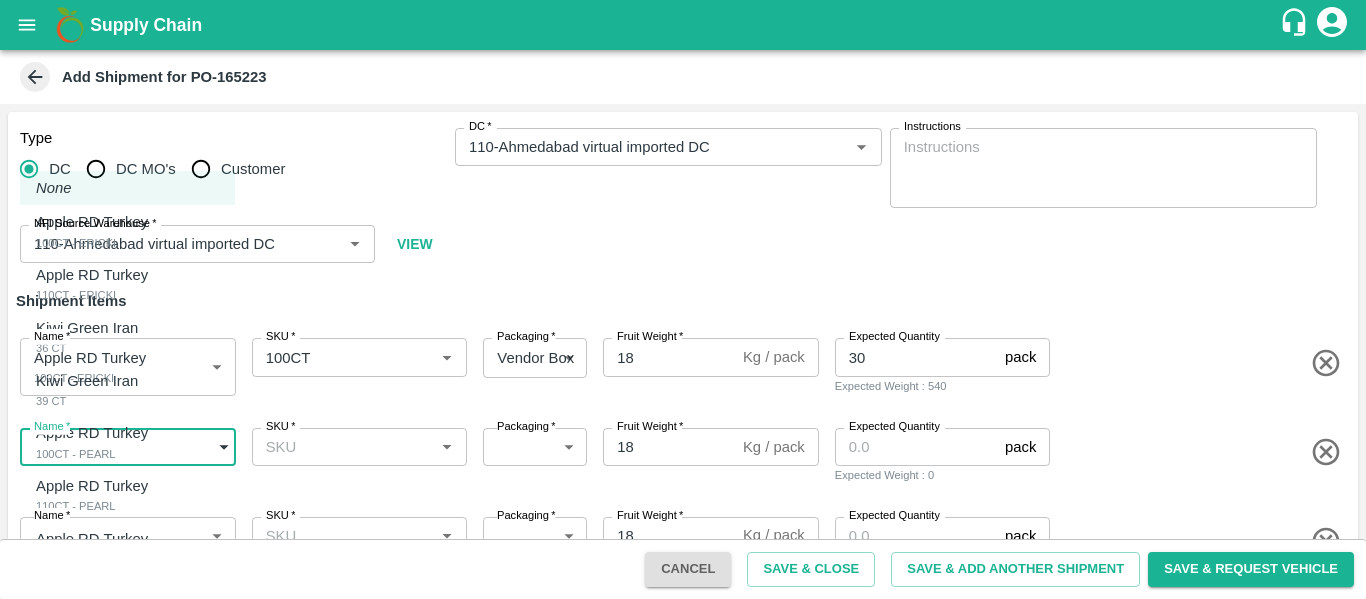 click on "Apple RD Turkey" at bounding box center (92, 275) 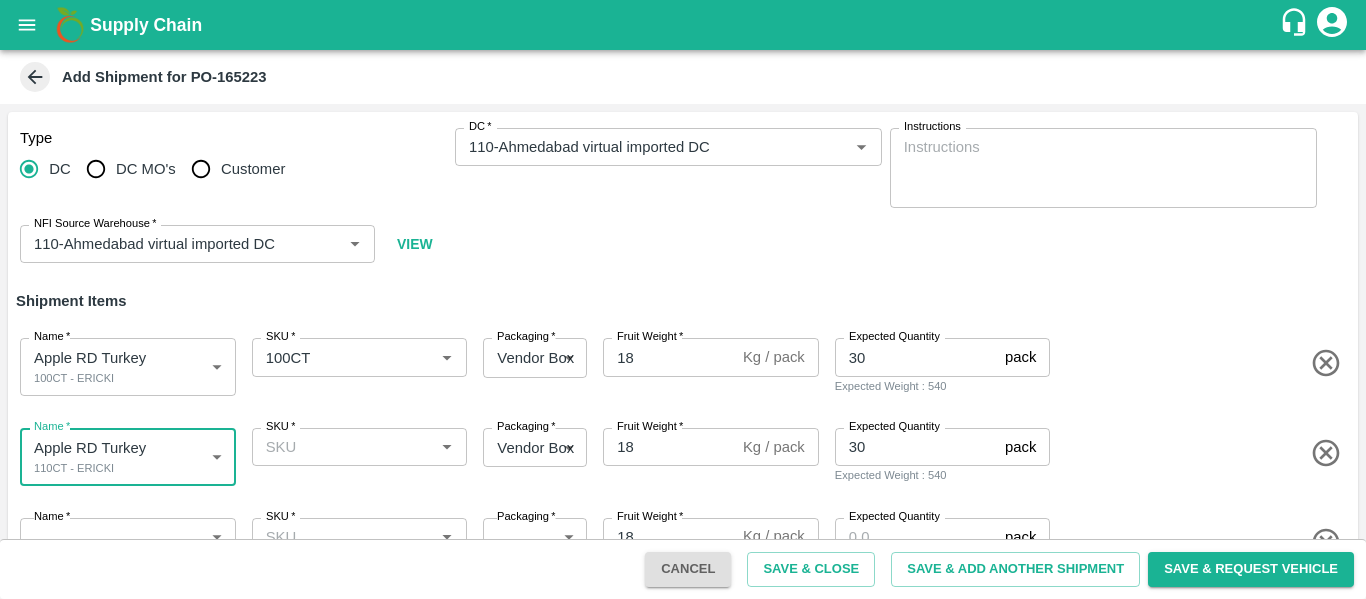click on "SKU   *" at bounding box center [360, 447] 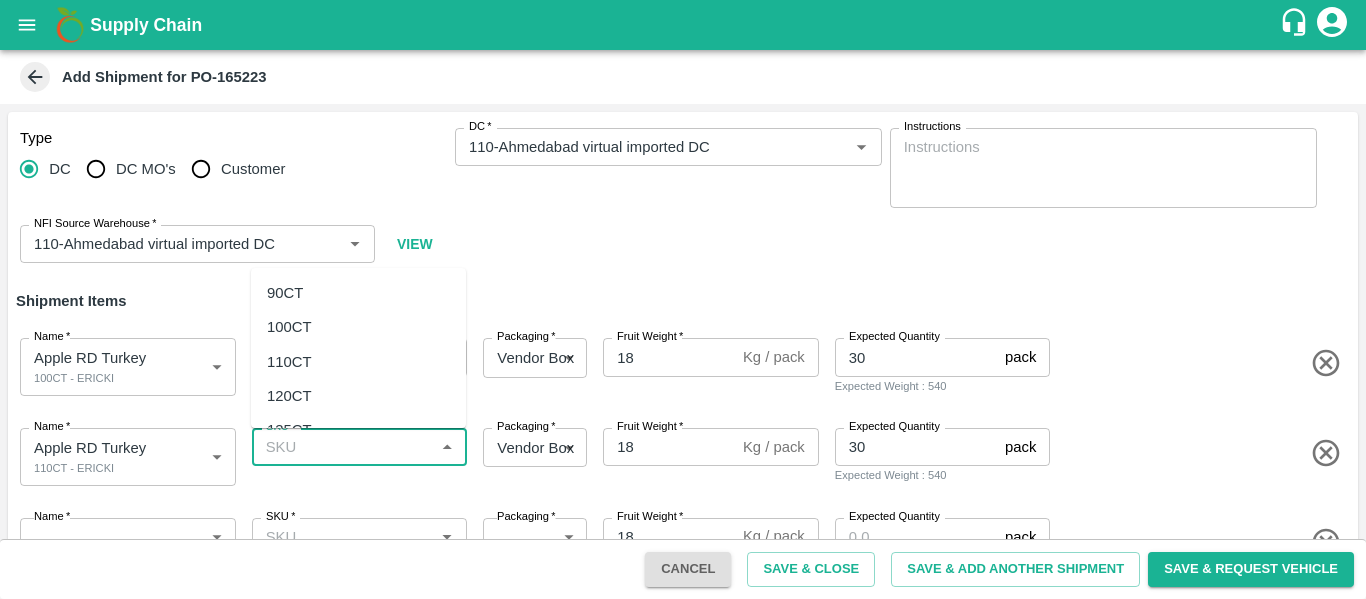 click on "110CT" at bounding box center (289, 362) 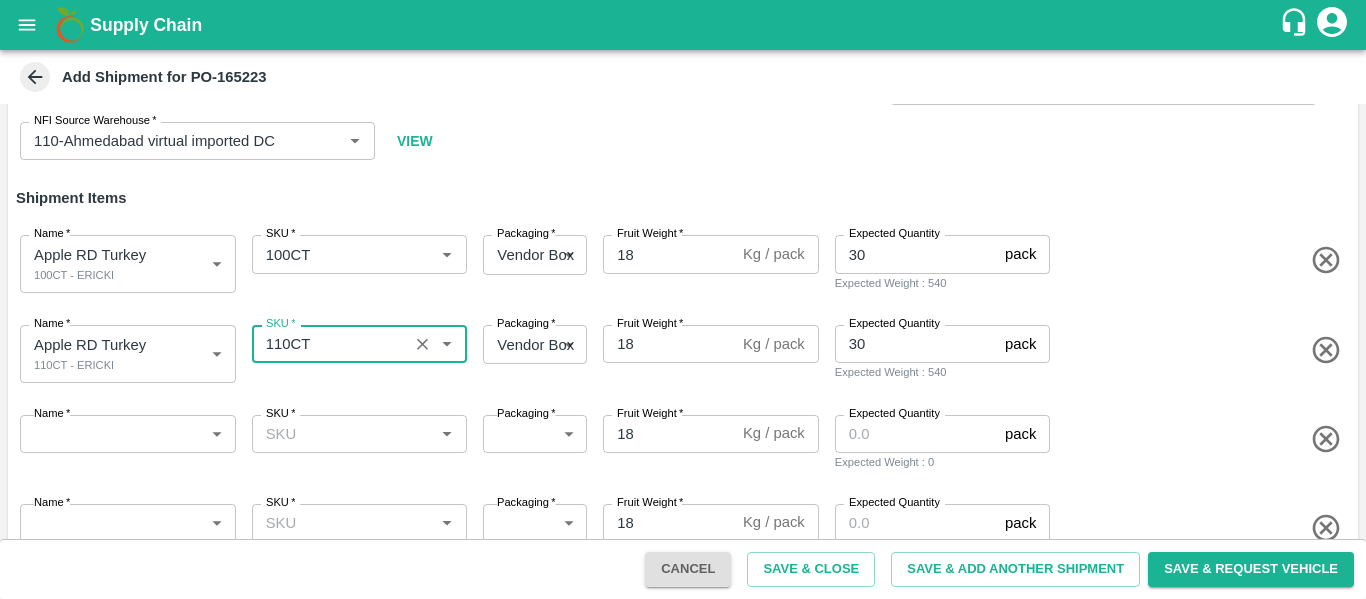 scroll, scrollTop: 119, scrollLeft: 0, axis: vertical 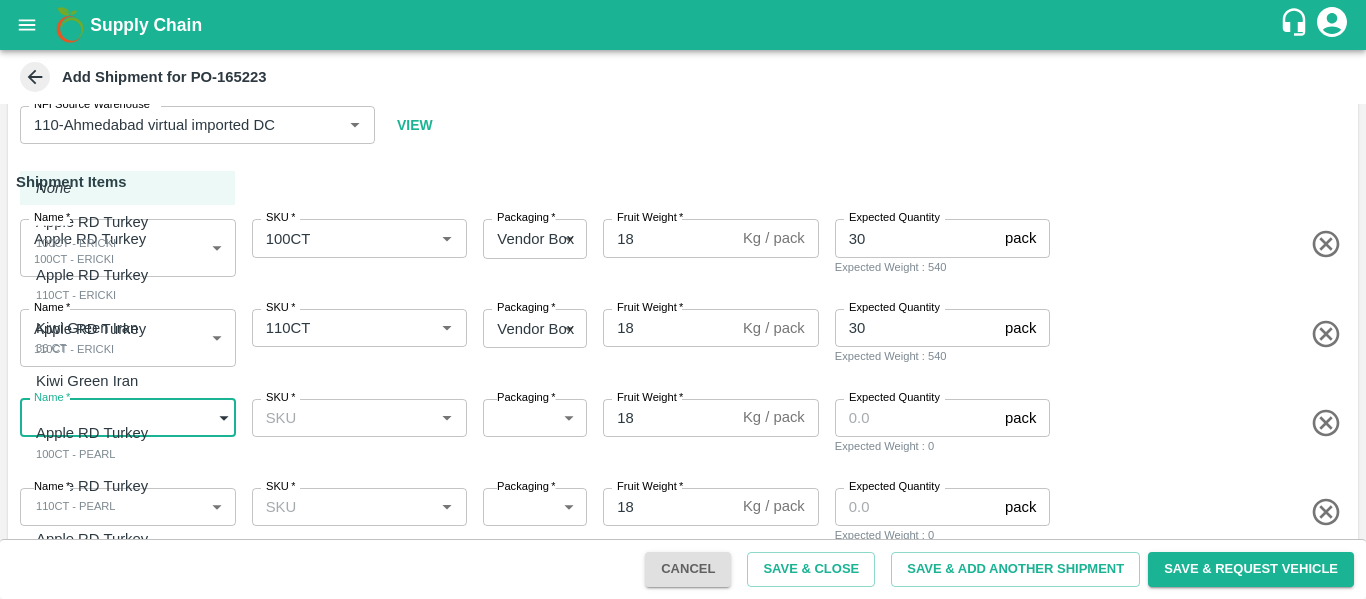click on "Supply Chain Add Shipment for PO-165223 Type DC DC MO's Customer DC   * DC   * Instructions x Instructions NFI Source Warehouse   * NFI Source Warehouse   * VIEW Shipment Items Name   * Apple RD Turkey 100CT - ERICKI  1844983 Name SKU   * SKU   * Packaging   * Vendor Box 276 Packaging Fruit Weight   * 18 Kg /   pack Fruit Weight Expected Quantity 30 pack Expected Quantity Expected Weight :   540 Name   * Apple RD Turkey 110CT - ERICKI  1844984 Name SKU   * SKU   * Packaging   * Vendor Box 276 Packaging Fruit Weight   * 18 Kg /   pack Fruit Weight Expected Quantity 30 pack Expected Quantity Expected Weight :   540 Name   * ​ Name SKU   * SKU   * Packaging   * ​ Packaging Fruit Weight   * 18 Kg /   pack Fruit Weight Expected Quantity pack Expected Quantity Expected Weight :   0 Name   * ​ Name SKU   * SKU   * Packaging   * ​ Packaging Fruit Weight   * 18 Kg /   pack Fruit Weight Expected Quantity pack Expected Quantity Expected Weight :   0 Name   * ​" at bounding box center (683, 299) 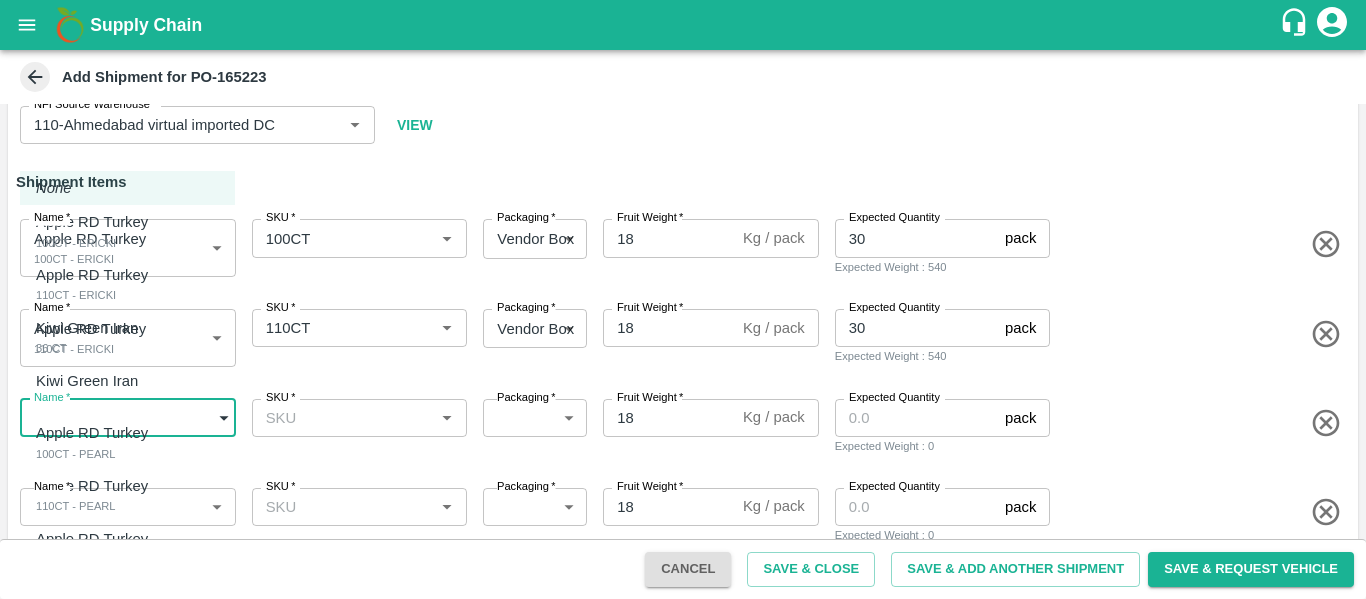 click on "Kiwi Green Iran 36 CT" at bounding box center [92, 337] 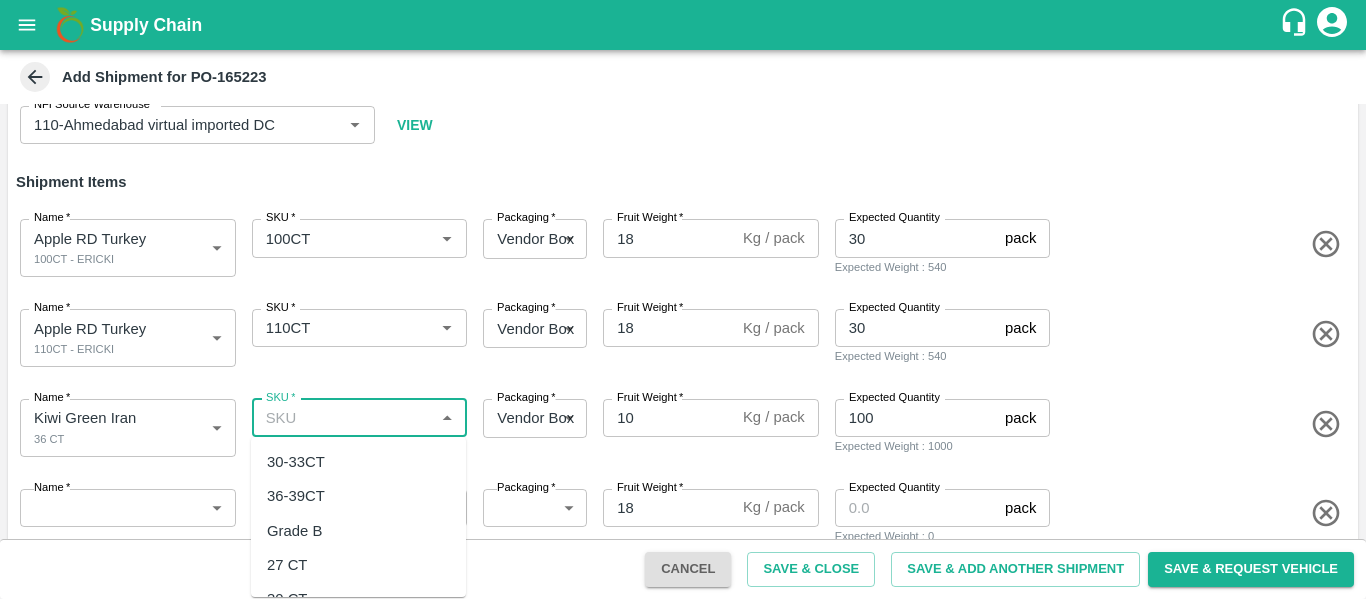 click on "SKU   *" at bounding box center [343, 418] 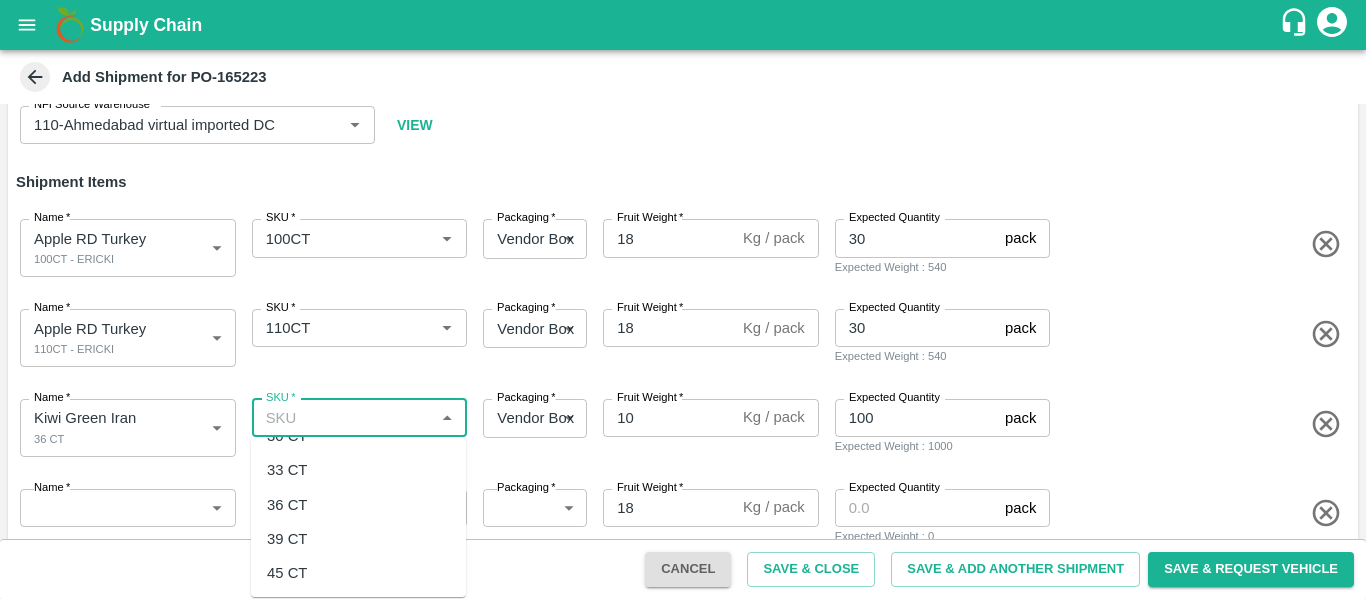 scroll, scrollTop: 164, scrollLeft: 0, axis: vertical 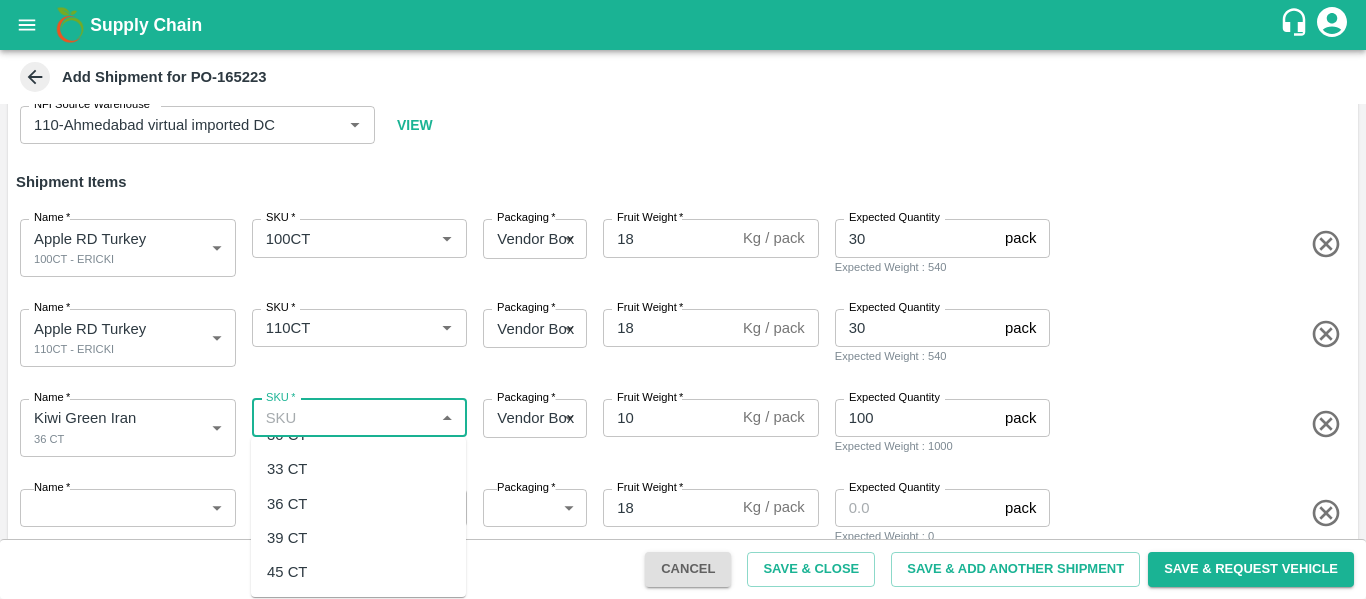 click on "36 CT" at bounding box center (287, 504) 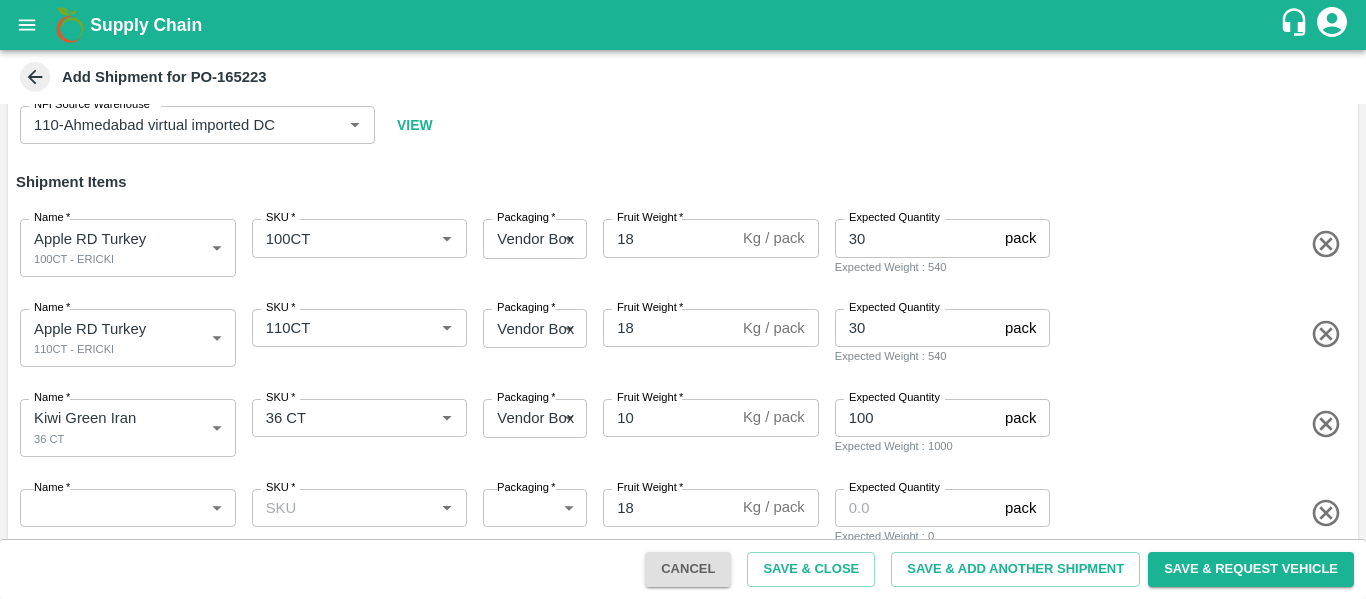 click on "Name   * ​ Name SKU   * SKU   * Packaging   * ​ Packaging Fruit Weight   * 18 Kg /   pack Fruit Weight Expected Quantity pack Expected Quantity Expected Weight :   0" at bounding box center [679, 513] 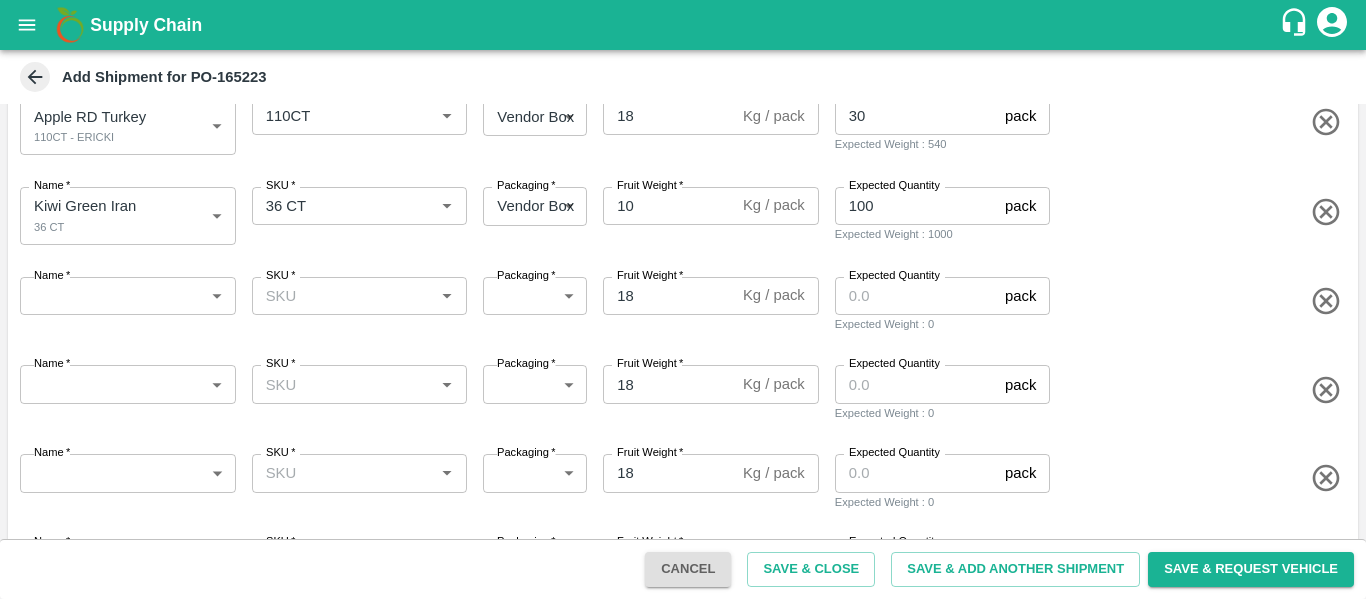 scroll, scrollTop: 344, scrollLeft: 0, axis: vertical 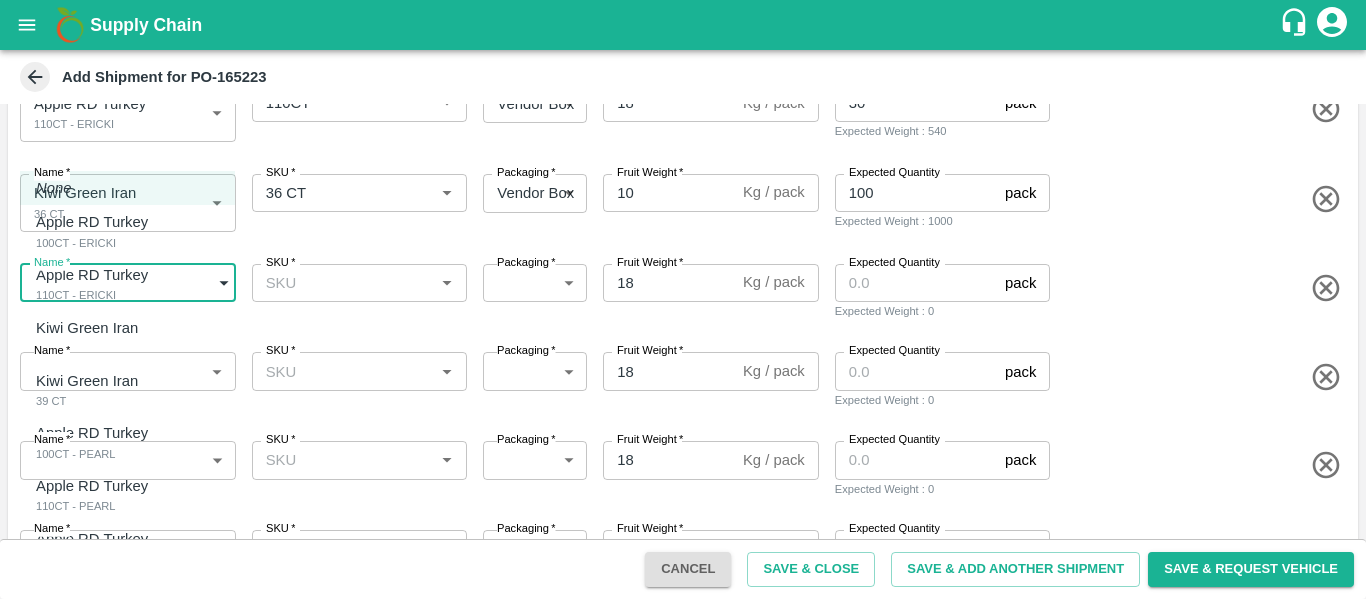 click on "Supply Chain Add Shipment for PO-165223 Type DC DC MO's Customer DC   * DC   * Instructions x Instructions NFI Source Warehouse   * NFI Source Warehouse   * VIEW Shipment Items Name   * Apple RD Turkey 100CT - ERICKI  1844983 Name SKU   * SKU   * Packaging   * Vendor Box 276 Packaging Fruit Weight   * 18 Kg /   pack Fruit Weight Expected Quantity 30 pack Expected Quantity Expected Weight :   540 Name   * Apple RD Turkey 110CT - ERICKI  1844984 Name SKU   * SKU   * Packaging   * Vendor Box 276 Packaging Fruit Weight   * 18 Kg /   pack Fruit Weight Expected Quantity 30 pack Expected Quantity Expected Weight :   540 Name   * Kiwi Green Iran 36 CT  1844985 Name SKU   * SKU   * Packaging   * Vendor Box 276 Packaging Fruit Weight   * 10 Kg /   pack Fruit Weight Expected Quantity 100 pack Expected Quantity Expected Weight :   1000 Name   * ​ Name SKU   * SKU   * Packaging   * ​ Packaging Fruit Weight   * 18 Kg /   pack Fruit Weight Expected Quantity pack   0 Name *" at bounding box center (683, 299) 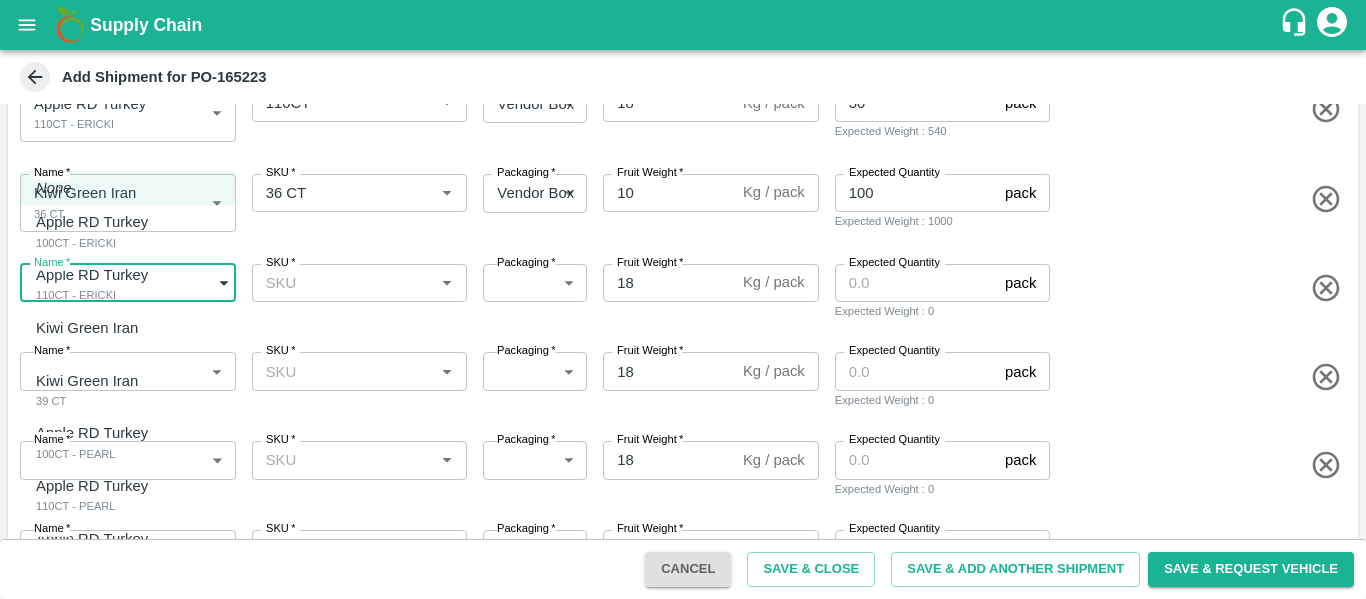 click on "Kiwi Green Iran 39 CT" at bounding box center [92, 390] 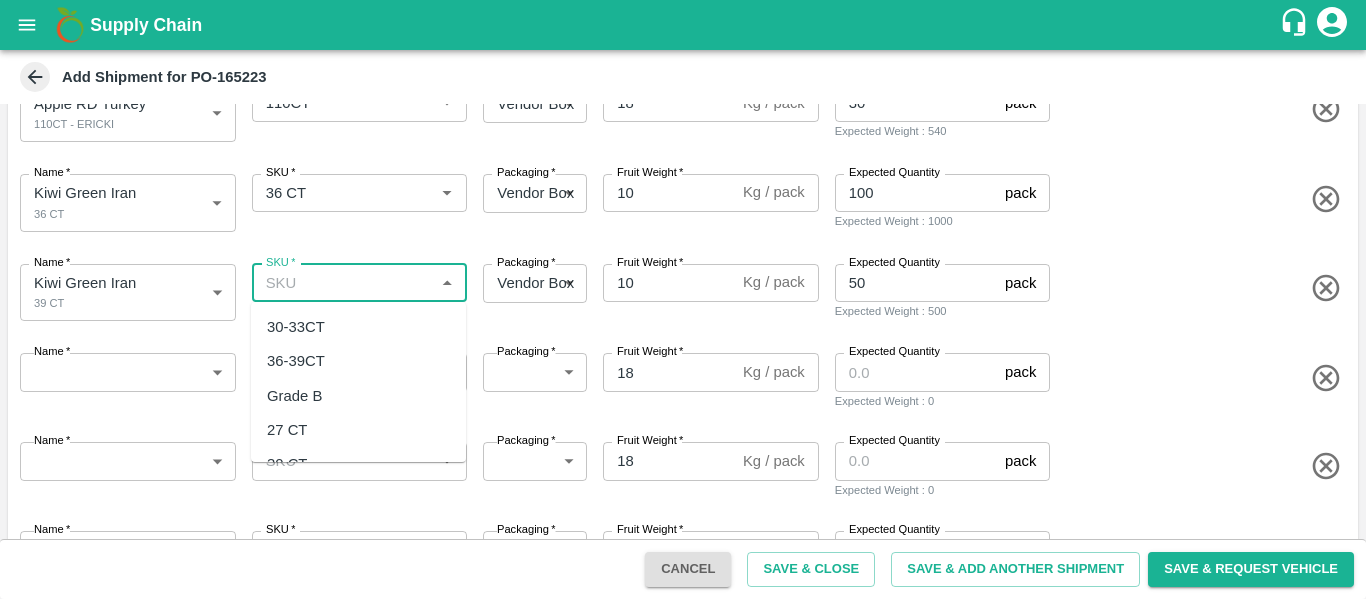 click on "SKU   *" at bounding box center (343, 283) 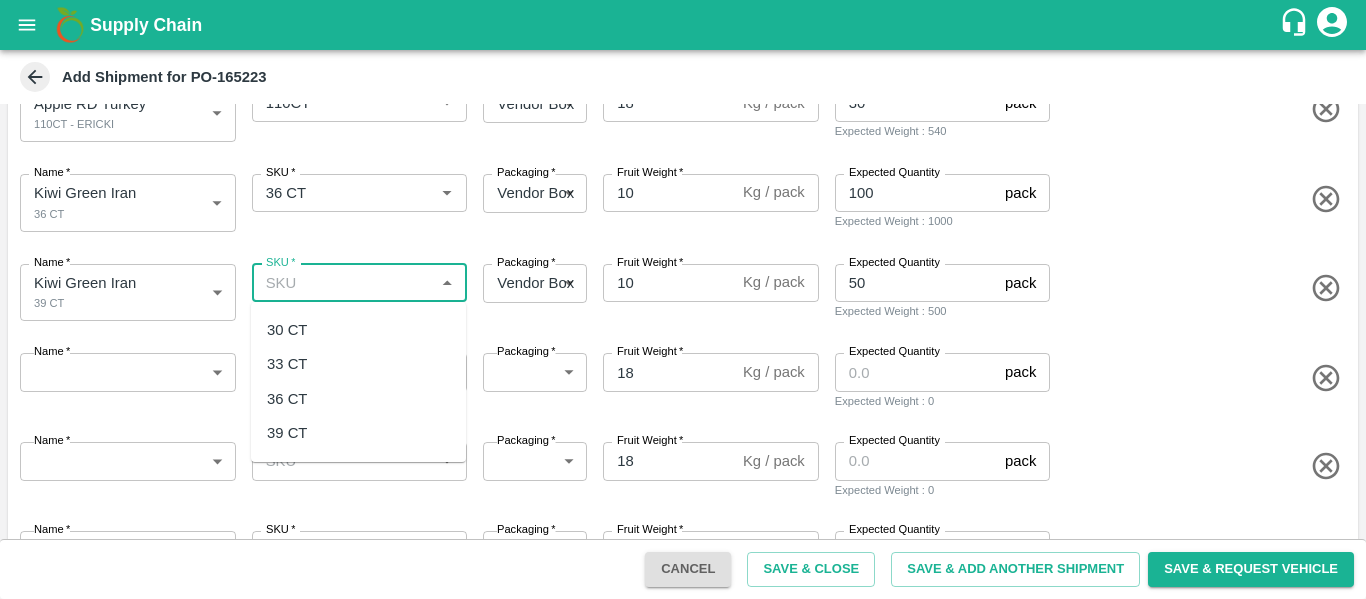 scroll, scrollTop: 138, scrollLeft: 0, axis: vertical 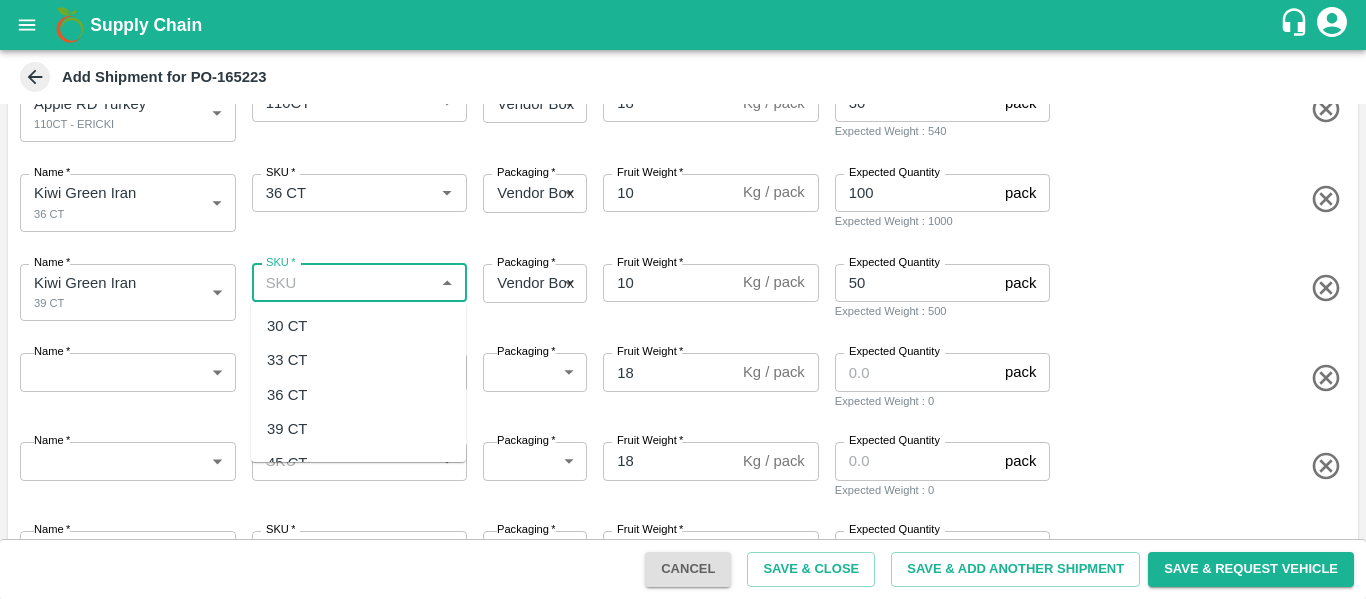 click on "39 CT" at bounding box center [287, 429] 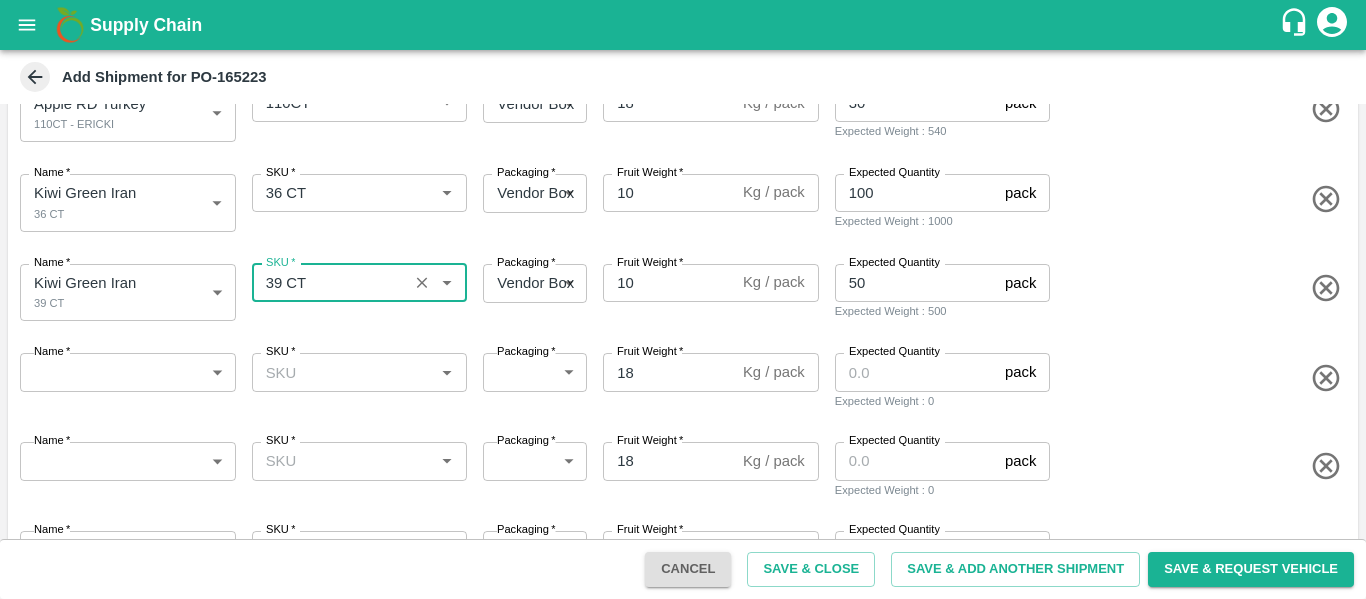 scroll, scrollTop: 417, scrollLeft: 0, axis: vertical 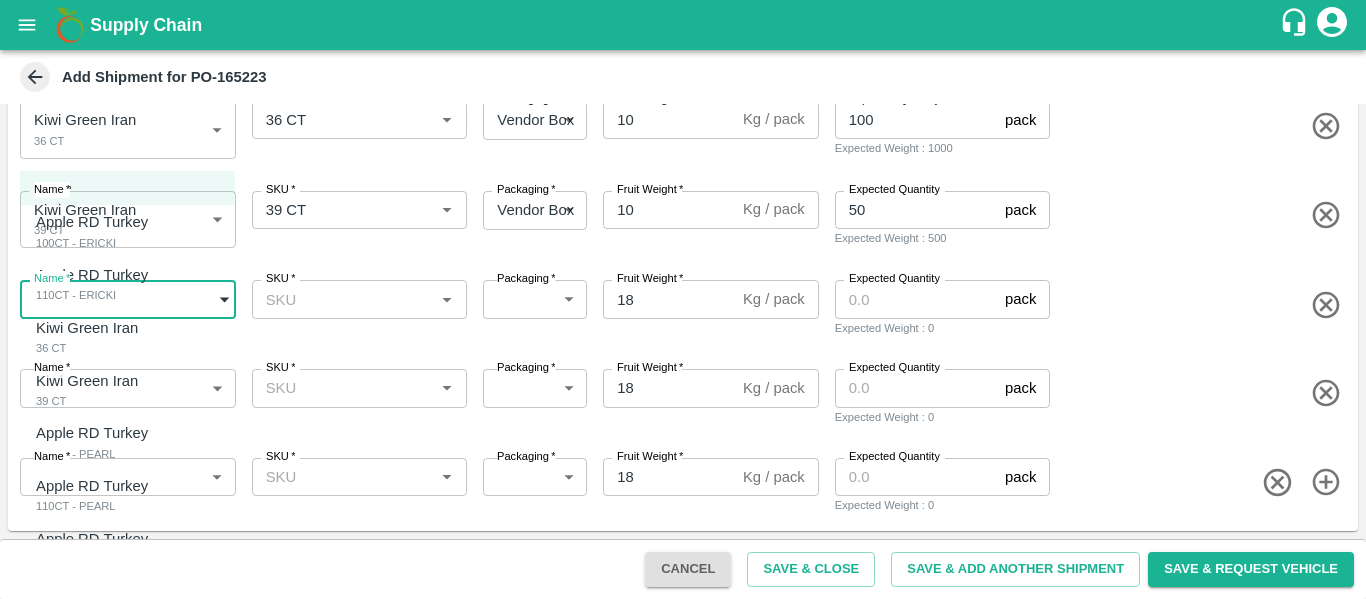 click on "Supply Chain Add Shipment for PO-165223 Type DC DC MO's Customer DC   * DC   * Instructions x Instructions NFI Source Warehouse   * NFI Source Warehouse   * VIEW Shipment Items Name   * Apple RD Turkey 100CT - ERICKI  1844983 Name SKU   * SKU   * Packaging   * Vendor Box 276 Packaging Fruit Weight   * 18 Kg /   pack Fruit Weight Expected Quantity 30 pack Expected Quantity Expected Weight :   540 Name   * Apple RD Turkey 110CT - ERICKI  1844984 Name SKU   * SKU   * Packaging   * Vendor Box 276 Packaging Fruit Weight   * 18 Kg /   pack Fruit Weight Expected Quantity 30 pack Expected Quantity Expected Weight :   540 Name   * Kiwi Green Iran 36 CT  1844985 Name SKU   * SKU   * Packaging   * Vendor Box 276 Packaging Fruit Weight   * 10 Kg /   pack Fruit Weight Expected Quantity 100 pack Expected Quantity Expected Weight :   1000 Name   * Kiwi Green Iran 39 CT  1844986 Name SKU   * SKU   * Packaging   * Vendor Box 276 Packaging Fruit Weight   * 10 Kg /   pack 50 pack" at bounding box center [683, 299] 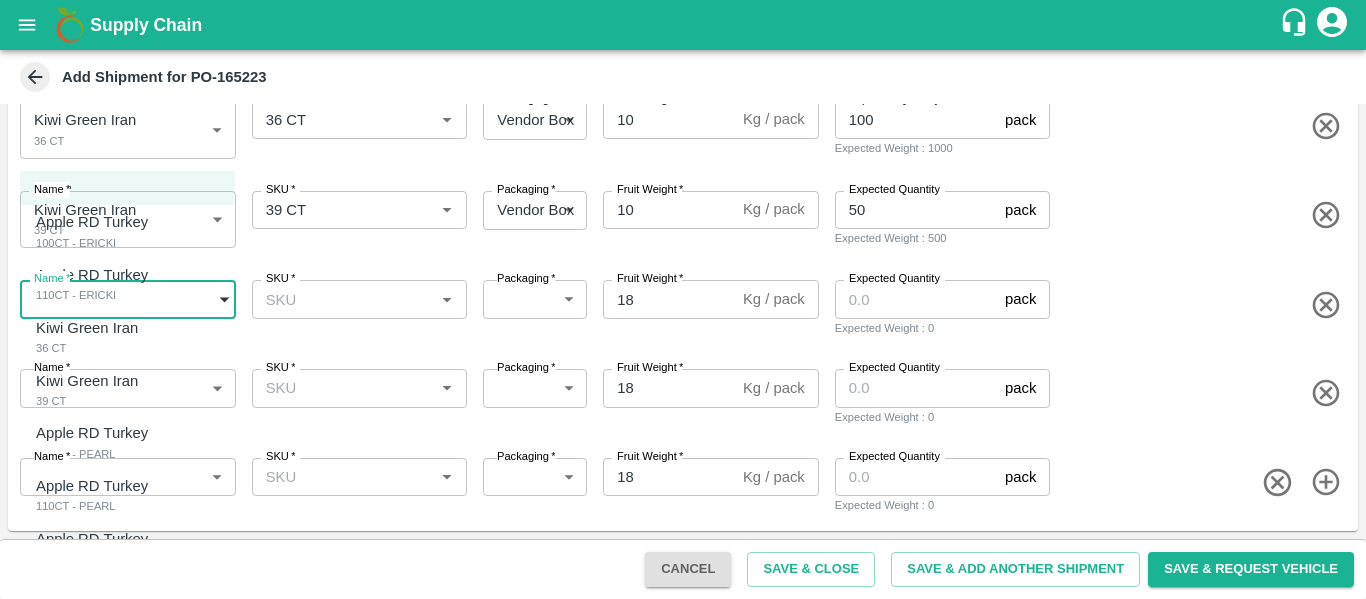 click on "100CT - PEARL" at bounding box center (97, 454) 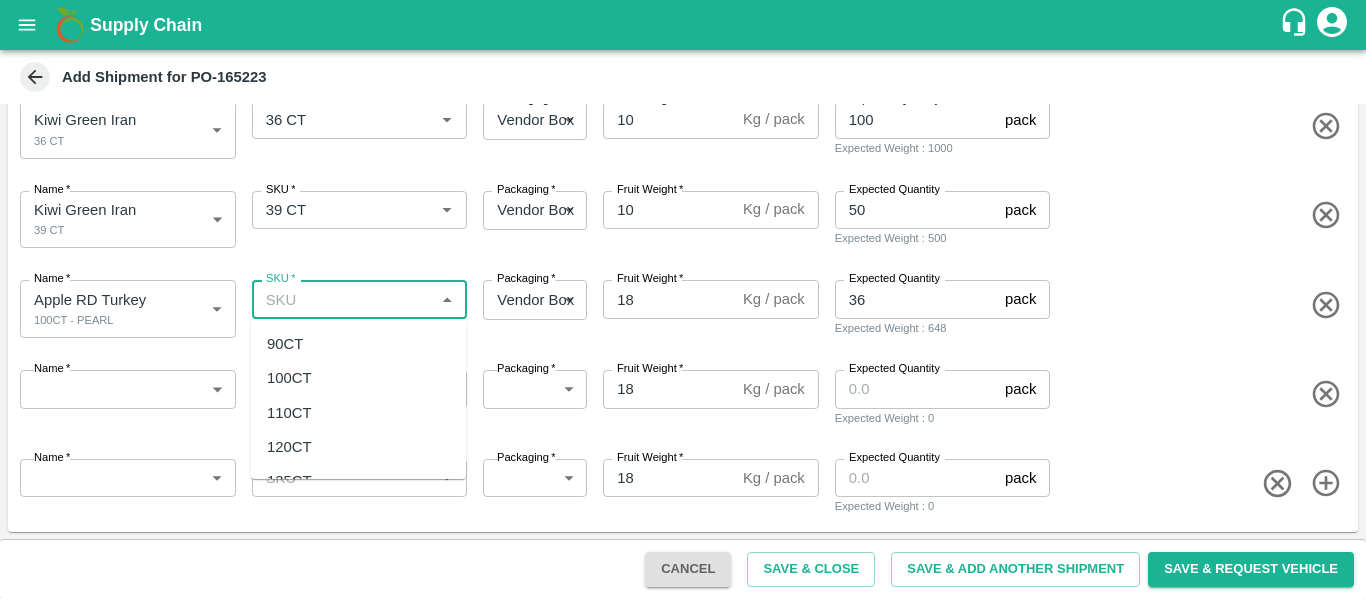 click on "SKU   *" at bounding box center (343, 299) 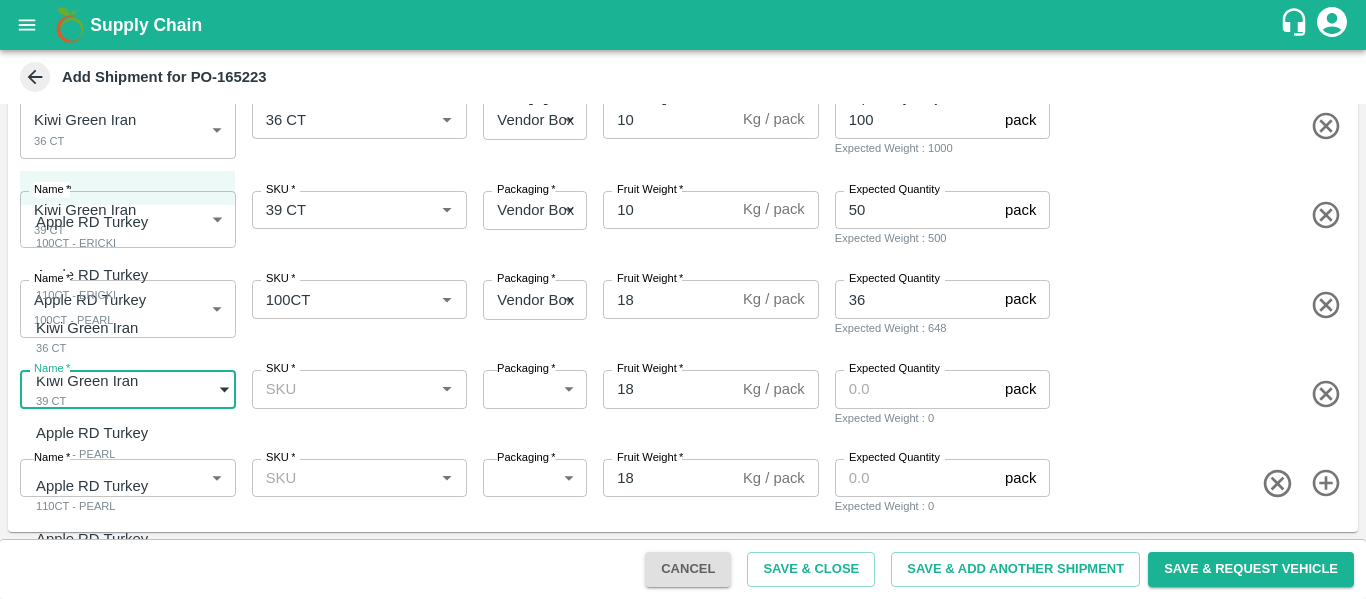 click on "Supply Chain Add Shipment for PO-165223 Type DC DC MO's Customer DC   * DC   * Instructions x Instructions NFI Source Warehouse   * NFI Source Warehouse   * VIEW Shipment Items Name   * Apple RD Turkey 100CT - ERICKI  1844983 Name SKU   * SKU   * Packaging   * Vendor Box 276 Packaging Fruit Weight   * 18 Kg /   pack Fruit Weight Expected Quantity 30 pack Expected Quantity Expected Weight :   540 Name   * Apple RD Turkey 110CT - ERICKI  1844984 Name SKU   * SKU   * Packaging   * Vendor Box 276 Packaging Fruit Weight   * 18 Kg /   pack Fruit Weight Expected Quantity 30 pack Expected Quantity Expected Weight :   540 Name   * Kiwi Green Iran 36 CT  1844985 Name SKU   * SKU   * Packaging   * Vendor Box 276 Packaging Fruit Weight   * 10 Kg /   pack Fruit Weight Expected Quantity 100 pack Expected Quantity Expected Weight :   1000 Name   * Kiwi Green Iran 39 CT  1844986 Name SKU   * SKU   * Packaging   * Vendor Box 276 Packaging Fruit Weight   * 10 Kg /   pack 50 pack" at bounding box center (683, 299) 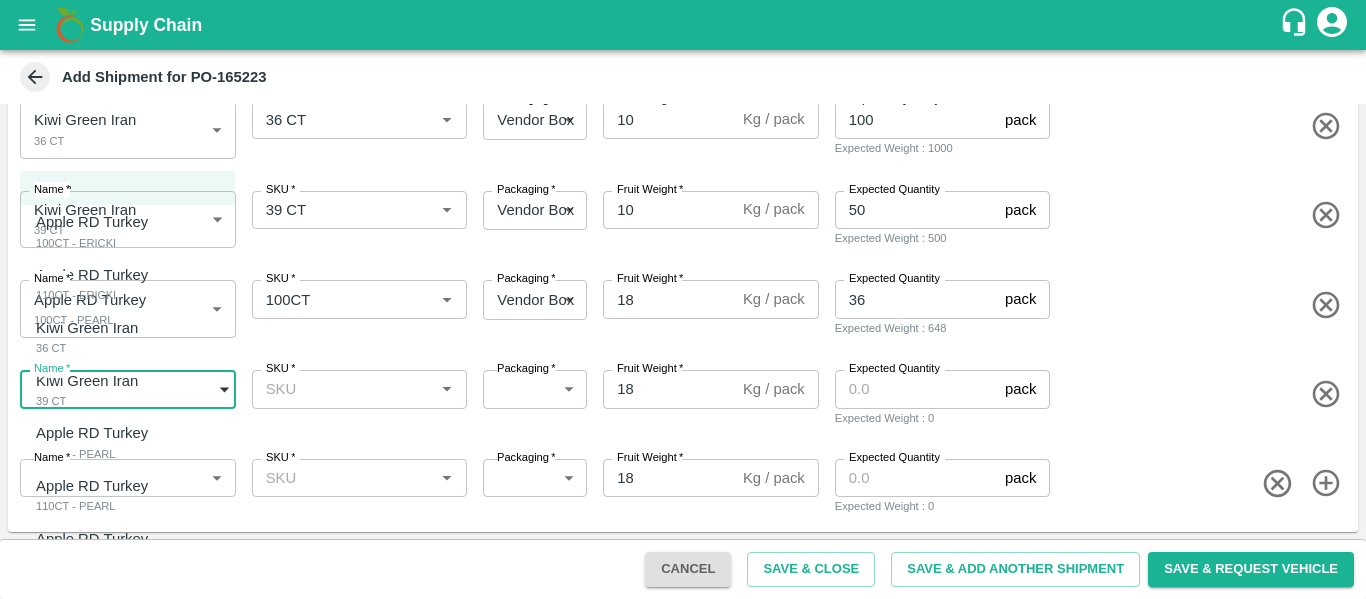 click on "Apple RD Turkey" at bounding box center (92, 486) 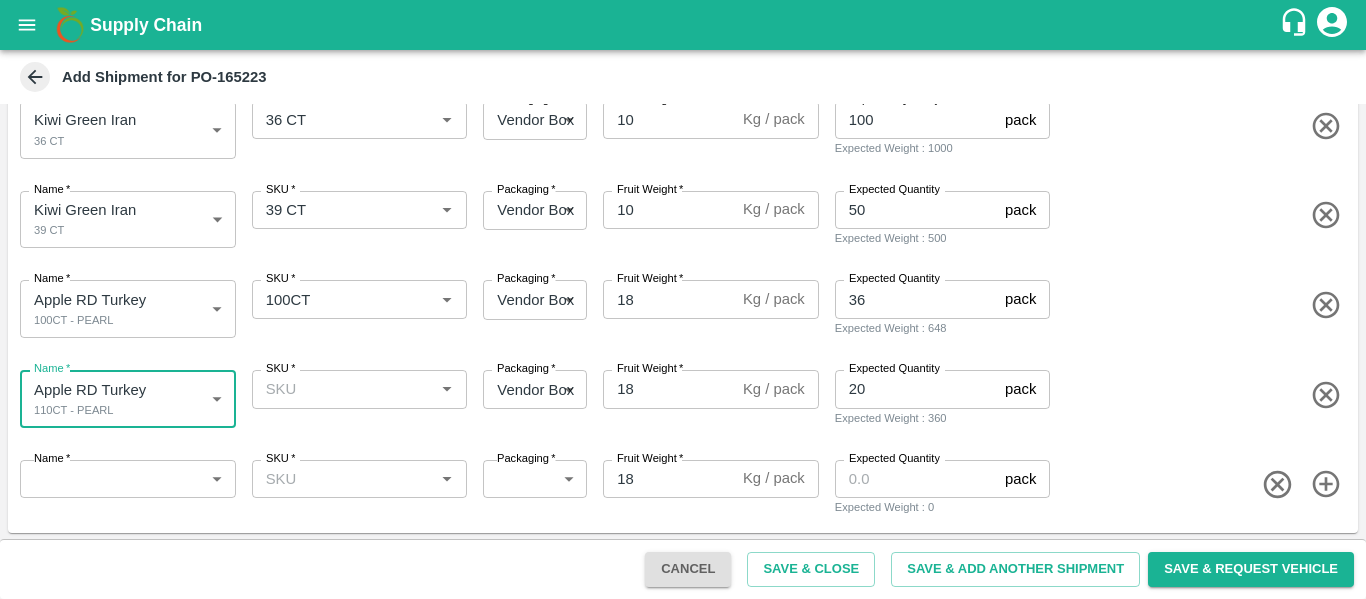 click on "SKU   *" at bounding box center [360, 389] 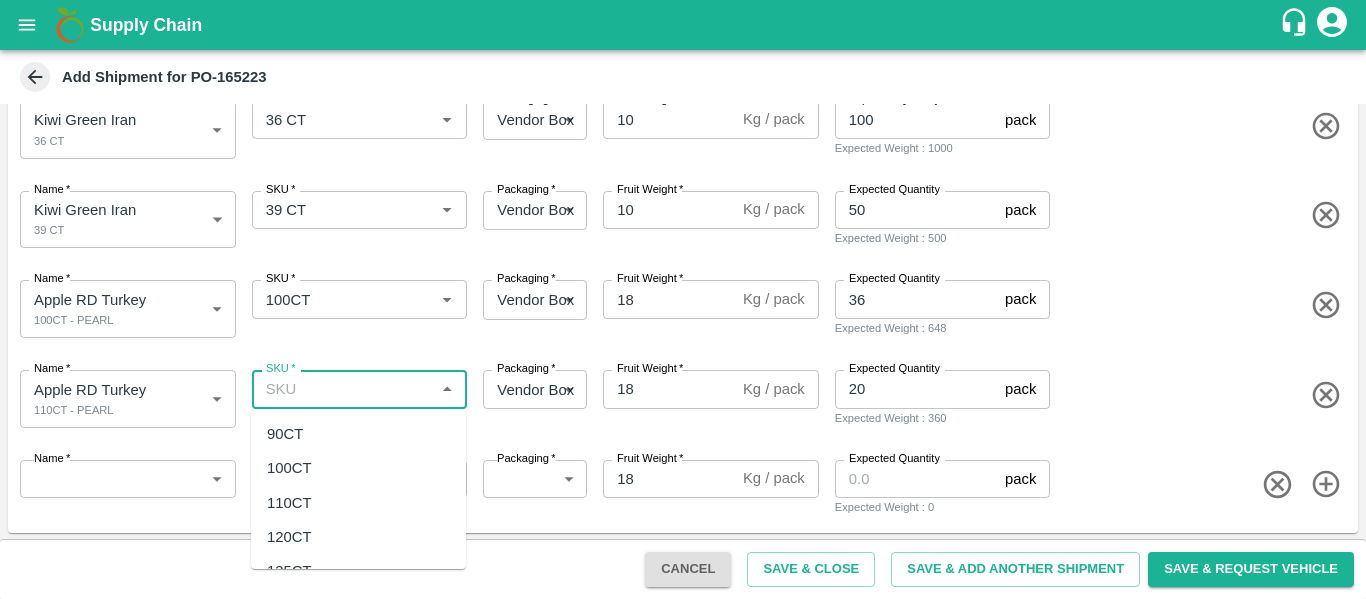 click on "110CT" at bounding box center (289, 503) 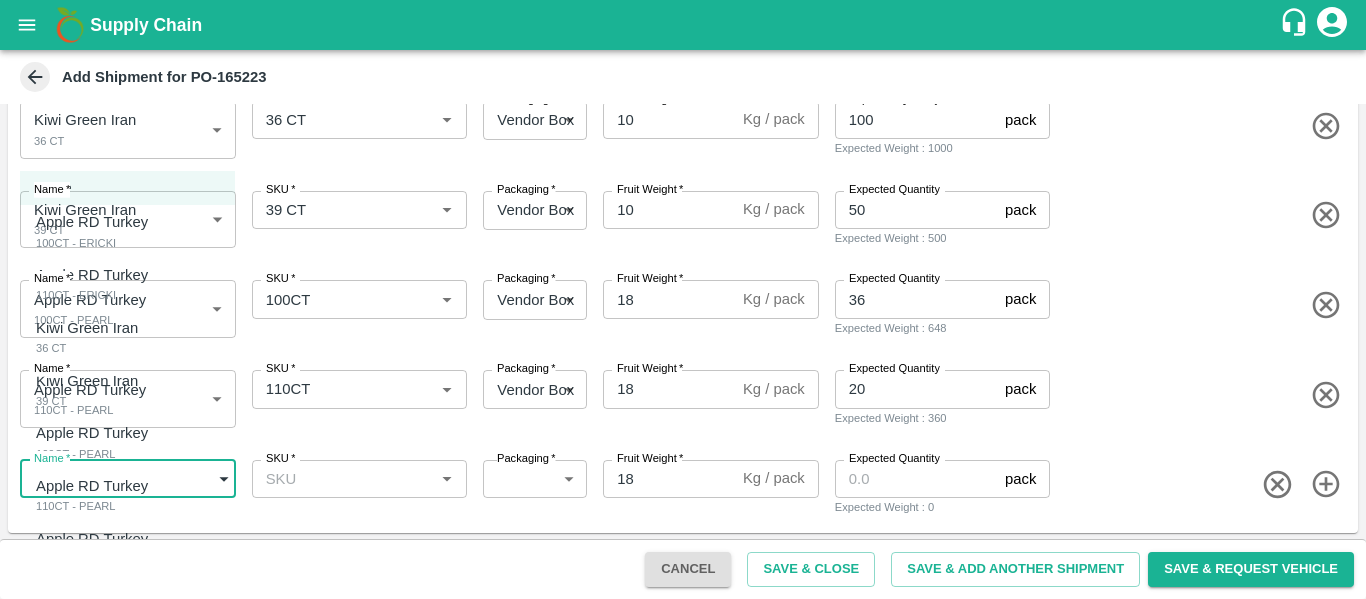 click on "Supply Chain Add Shipment for PO-165223 Type DC DC MO's Customer DC   * DC   * Instructions x Instructions NFI Source Warehouse   * NFI Source Warehouse   * VIEW Shipment Items Name   * Apple RD Turkey 100CT - ERICKI  1844983 Name SKU   * SKU   * Packaging   * Vendor Box 276 Packaging Fruit Weight   * 18 Kg /   pack Fruit Weight Expected Quantity 30 pack Expected Quantity Expected Weight :   540 Name   * Apple RD Turkey 110CT - ERICKI  1844984 Name SKU   * SKU   * Packaging   * Vendor Box 276 Packaging Fruit Weight   * 18 Kg /   pack Fruit Weight Expected Quantity 30 pack Expected Quantity Expected Weight :   540 Name   * Kiwi Green Iran 36 CT  1844985 Name SKU   * SKU   * Packaging   * Vendor Box 276 Packaging Fruit Weight   * 10 Kg /   pack Fruit Weight Expected Quantity 100 pack Expected Quantity Expected Weight :   1000 Name   * Kiwi Green Iran 39 CT  1844986 Name SKU   * SKU   * Packaging   * Vendor Box 276 Packaging Fruit Weight   * 10 Kg /   pack 50 pack" at bounding box center (683, 299) 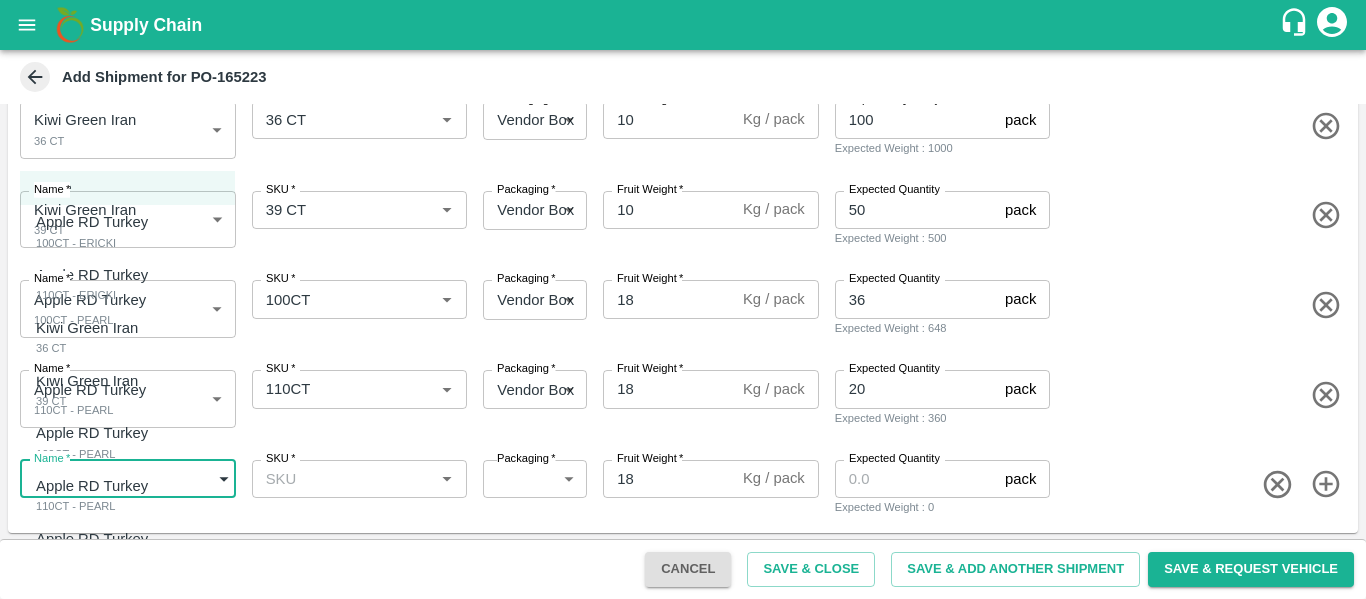 click on "120CT - PEARL" at bounding box center (97, 559) 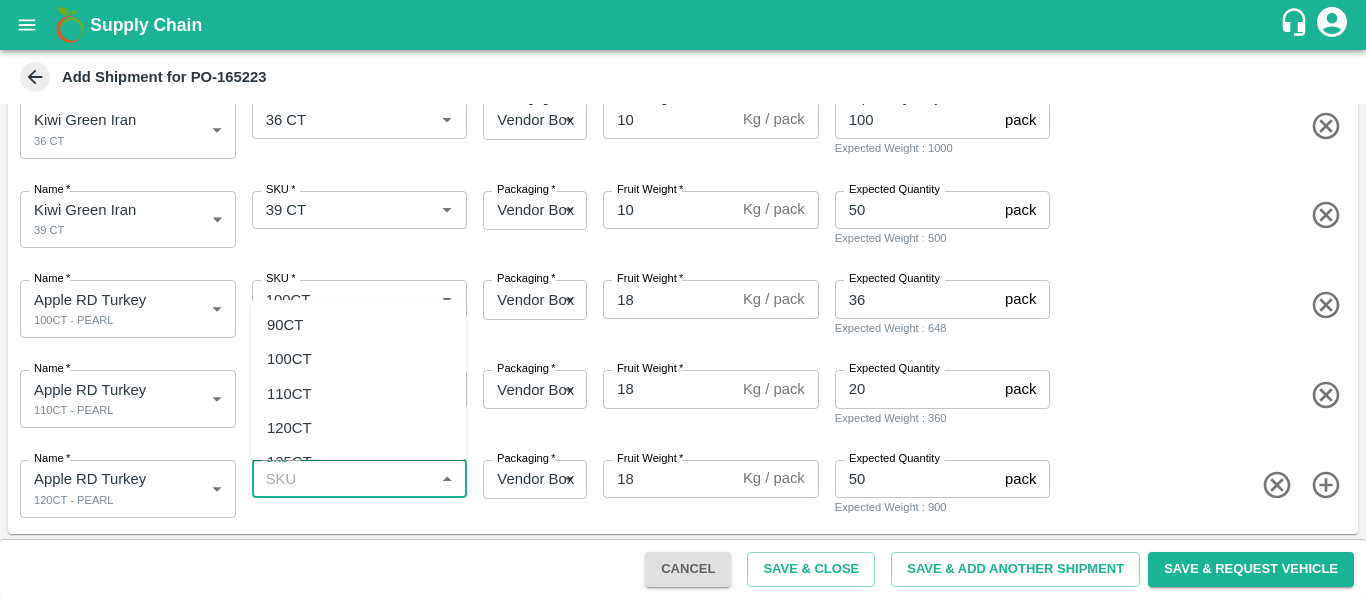 click on "SKU   *" at bounding box center [343, 479] 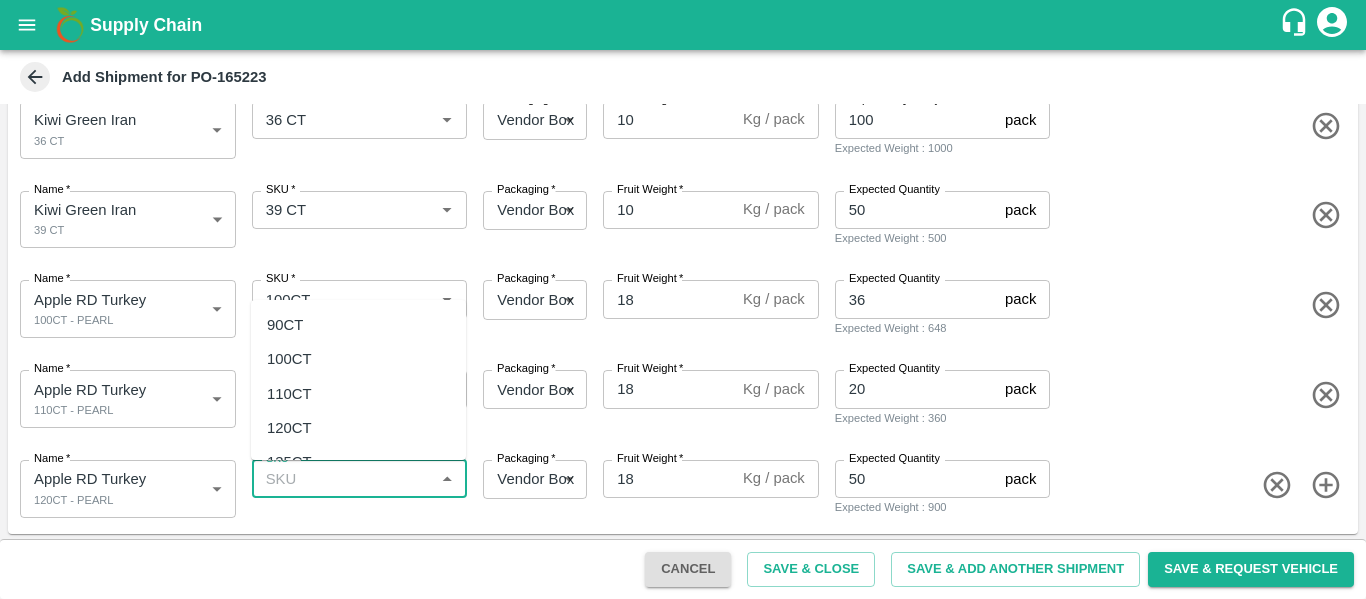 click on "120CT" at bounding box center [358, 428] 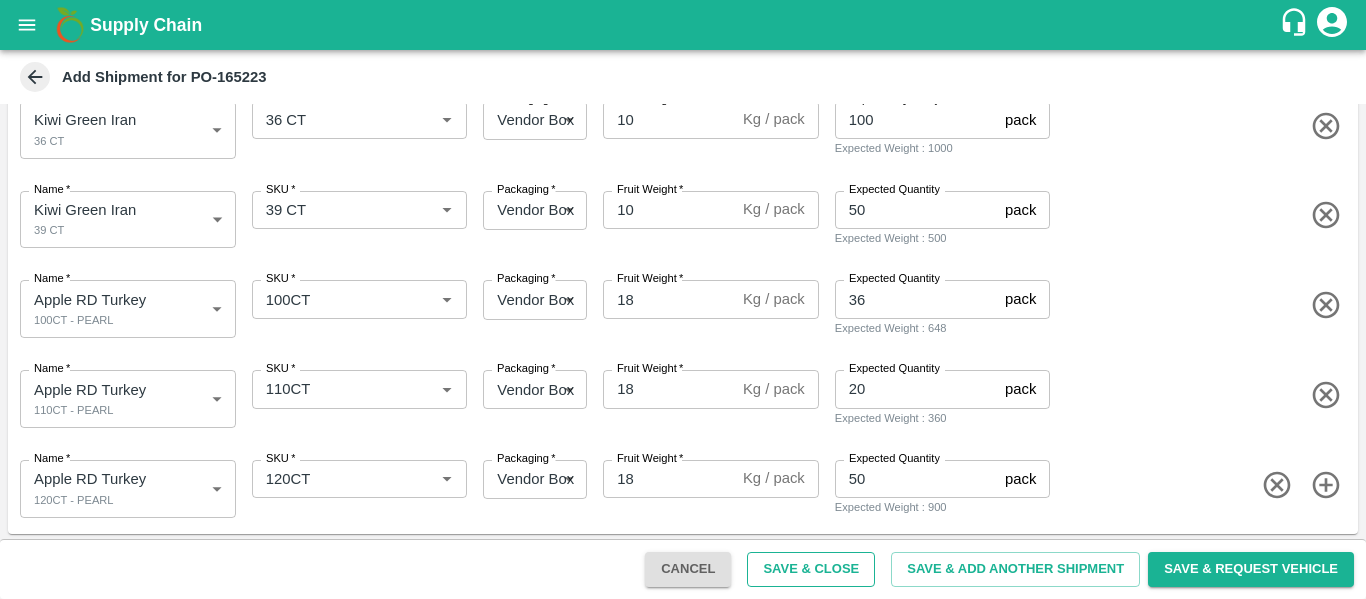 click on "Save & Close" at bounding box center [811, 569] 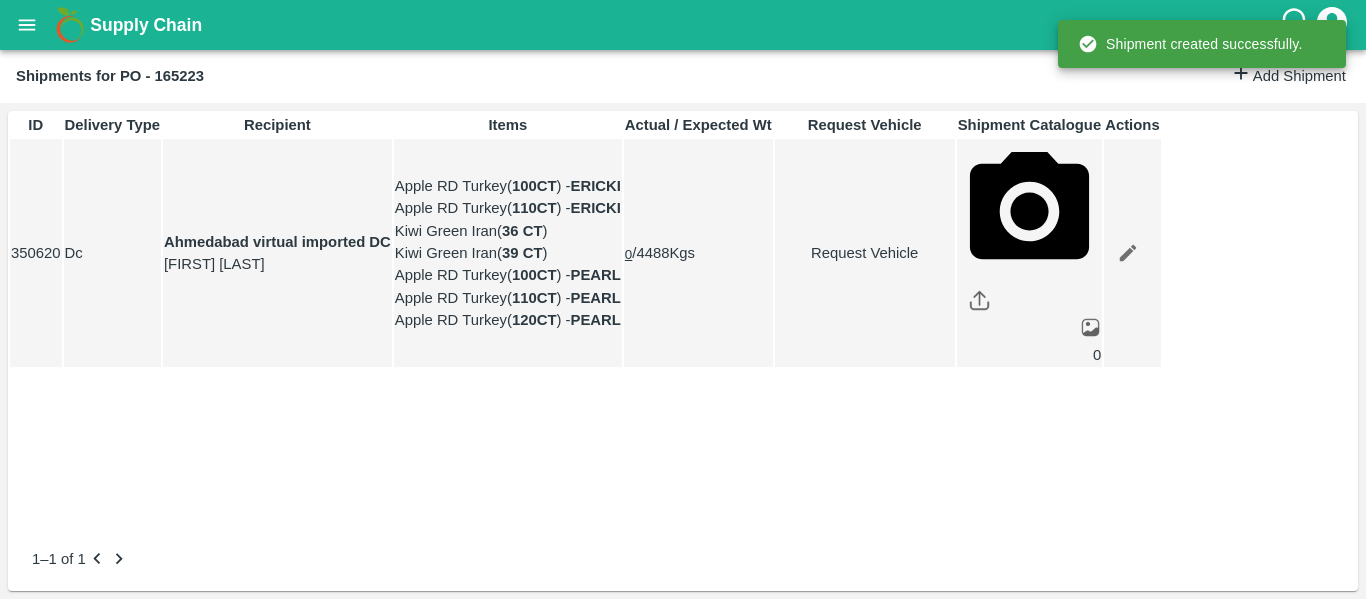 click 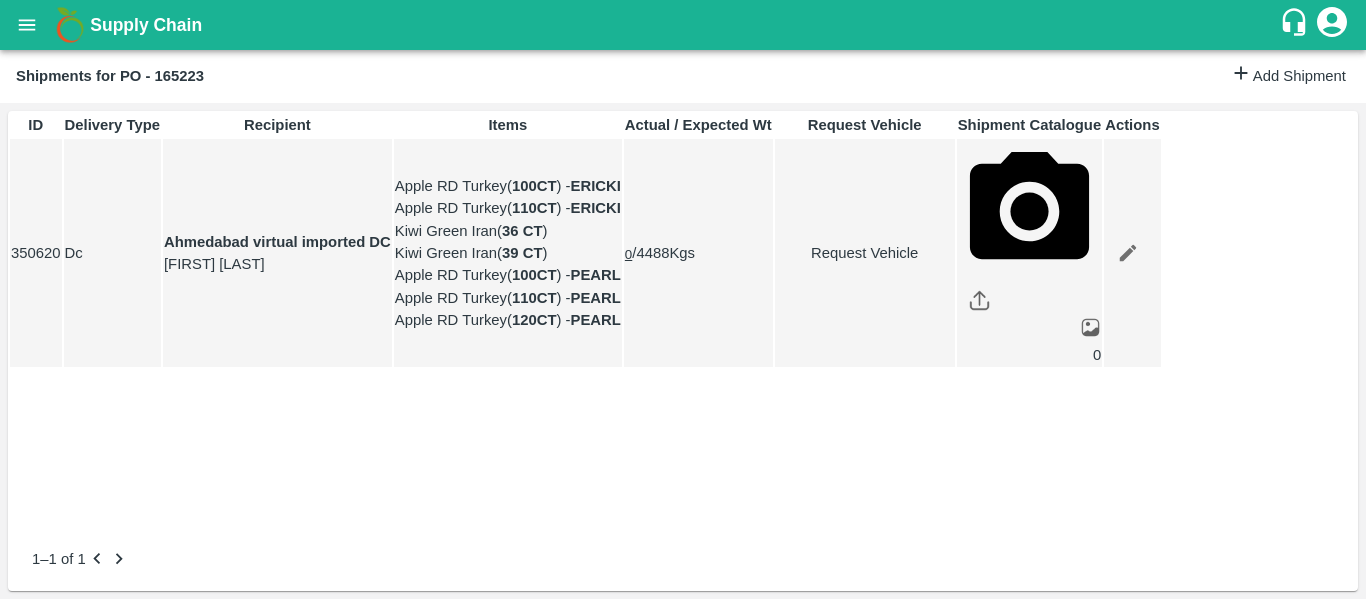 click on "Trip" at bounding box center (441, 704) 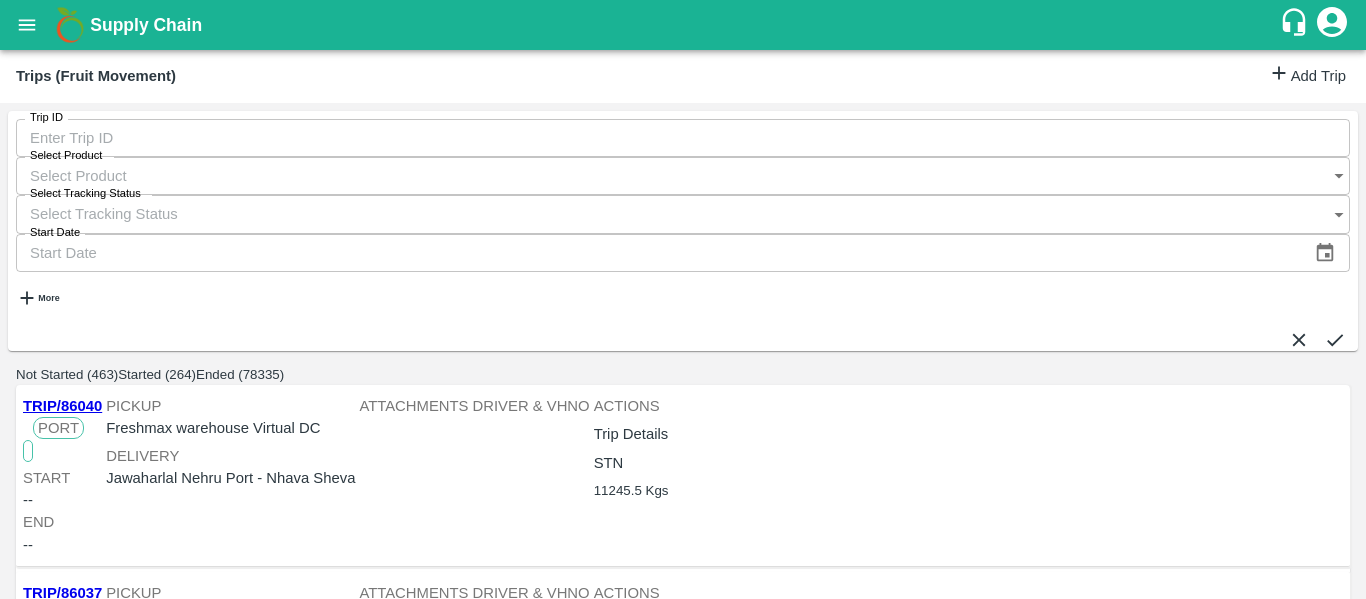 click on "Add Trip" at bounding box center (1307, 76) 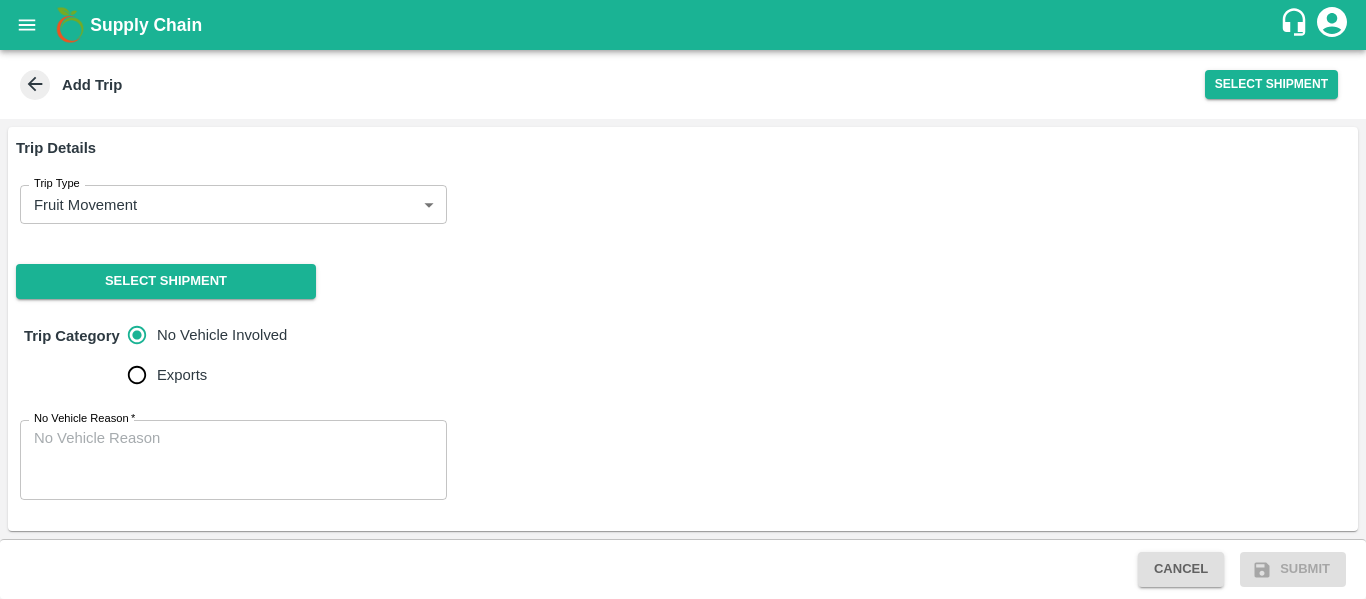 scroll, scrollTop: 0, scrollLeft: 0, axis: both 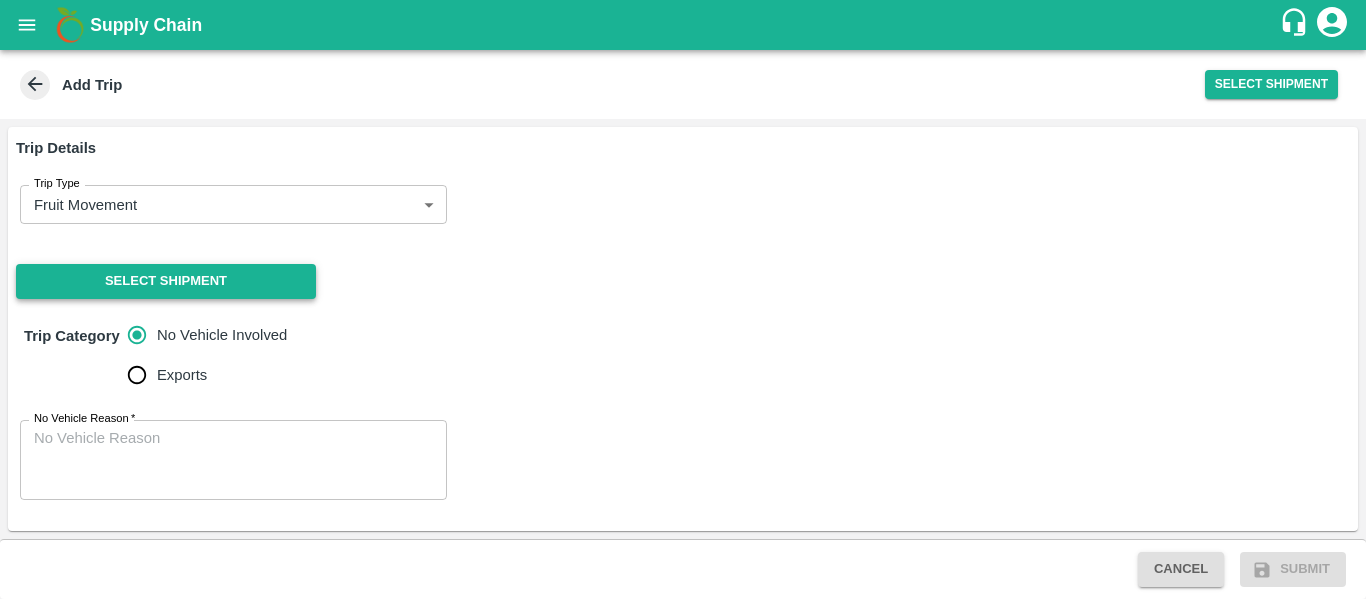 click on "Select Shipment" 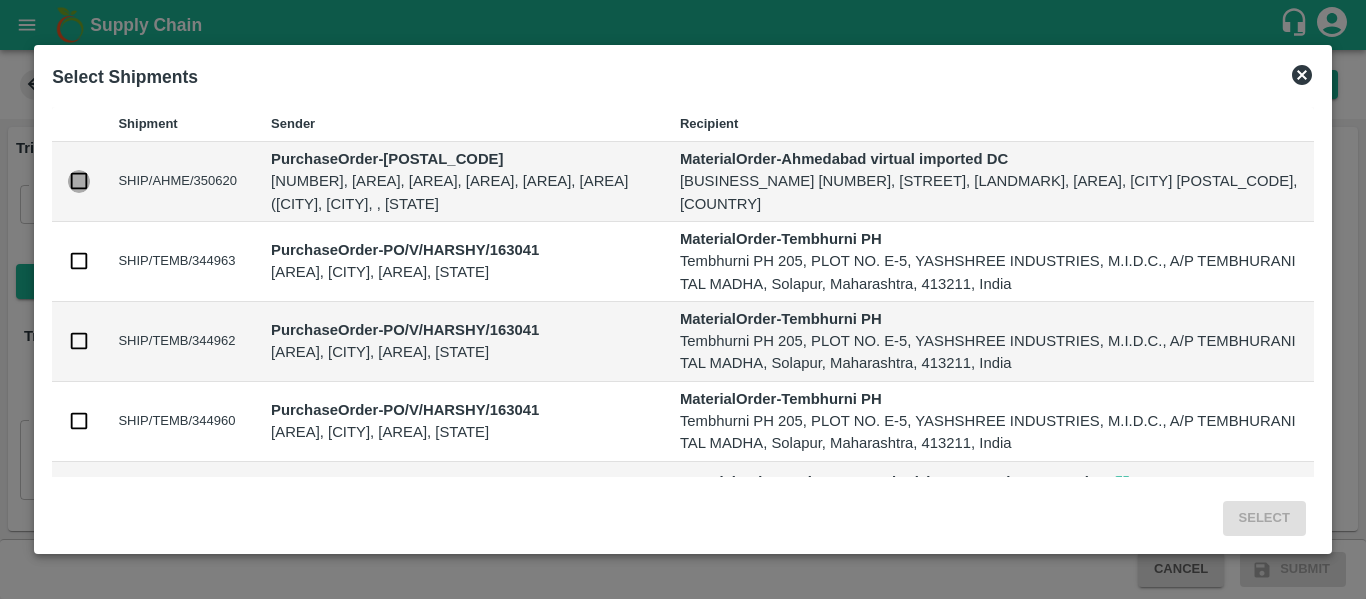 click 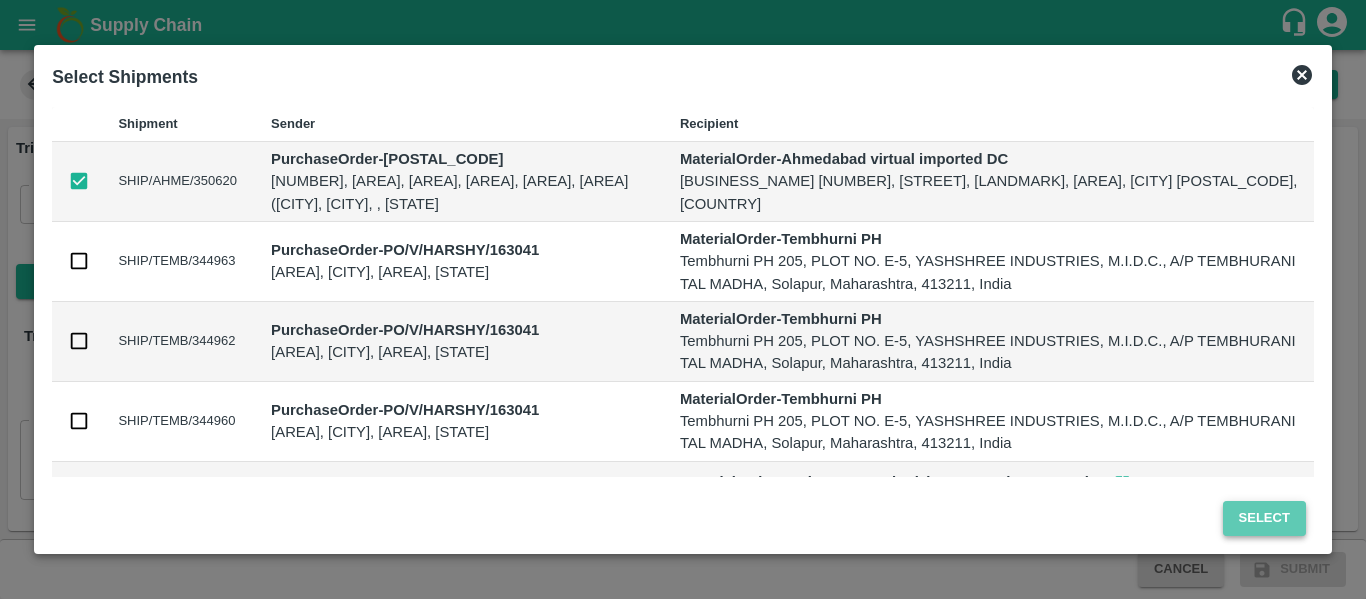 click on "Select" 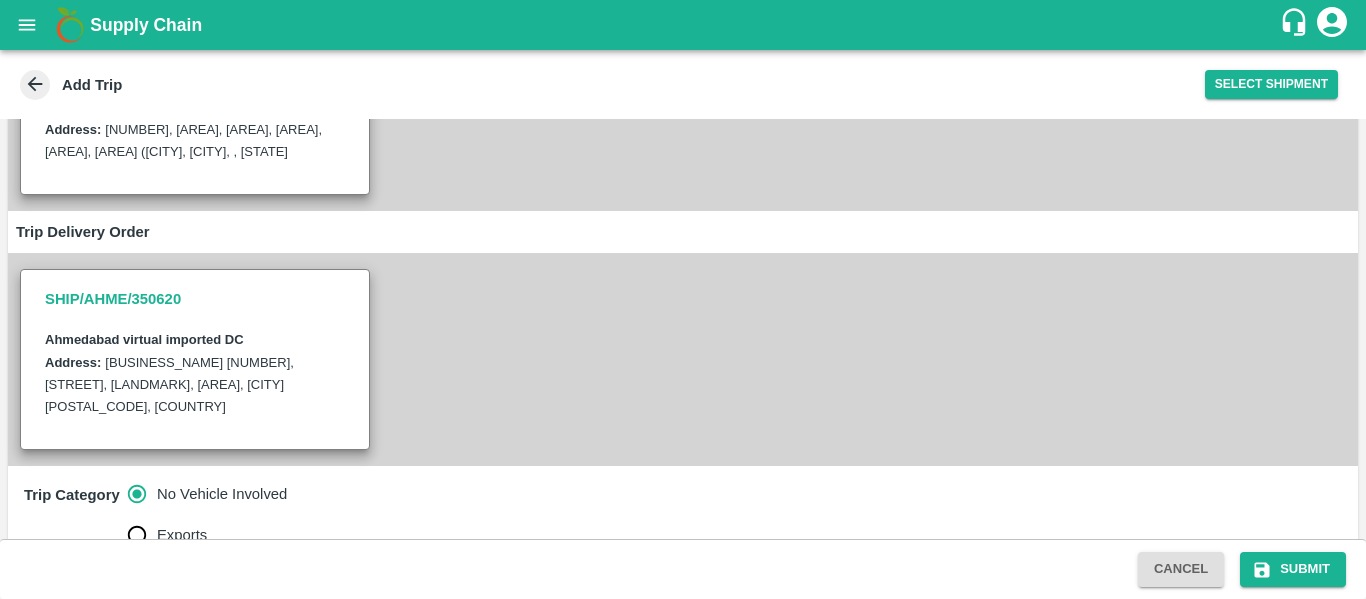 scroll, scrollTop: 507, scrollLeft: 0, axis: vertical 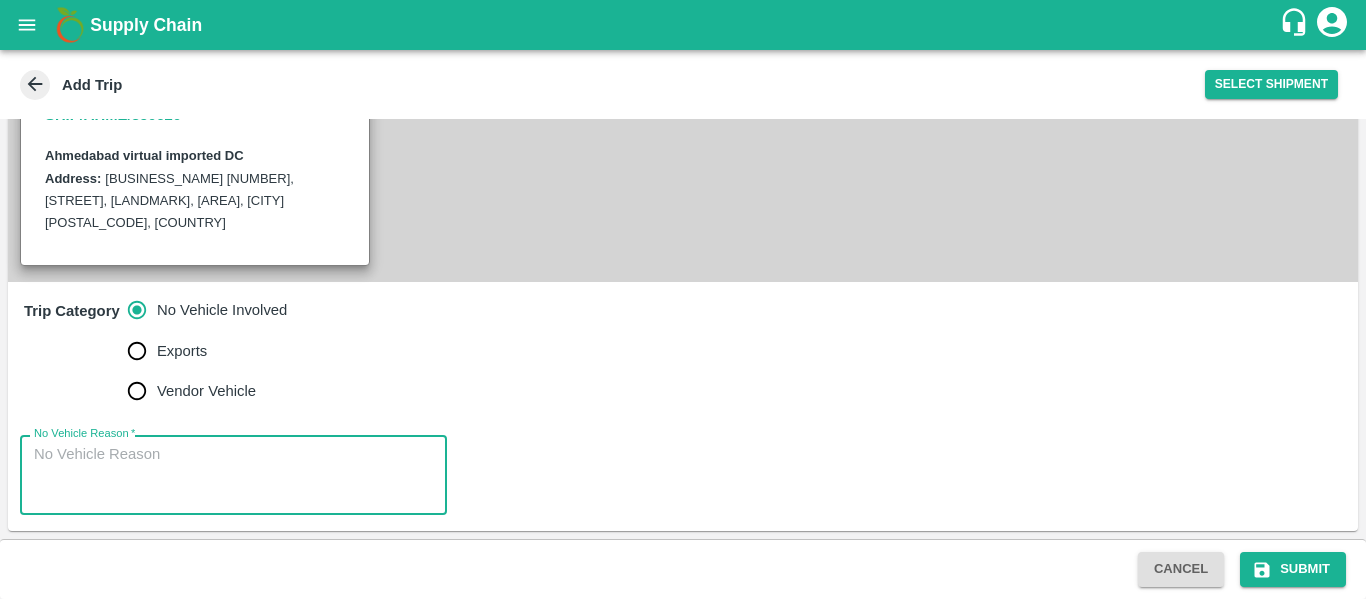 click on "No Vehicle Reason   *" 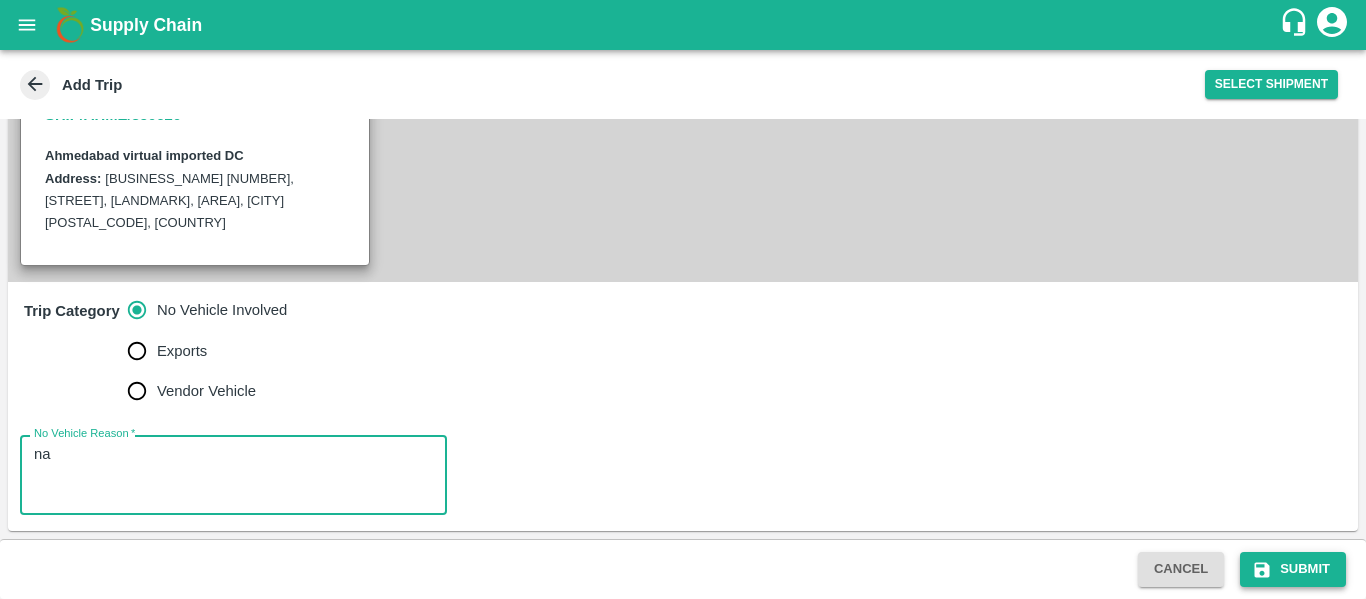 type on "na" 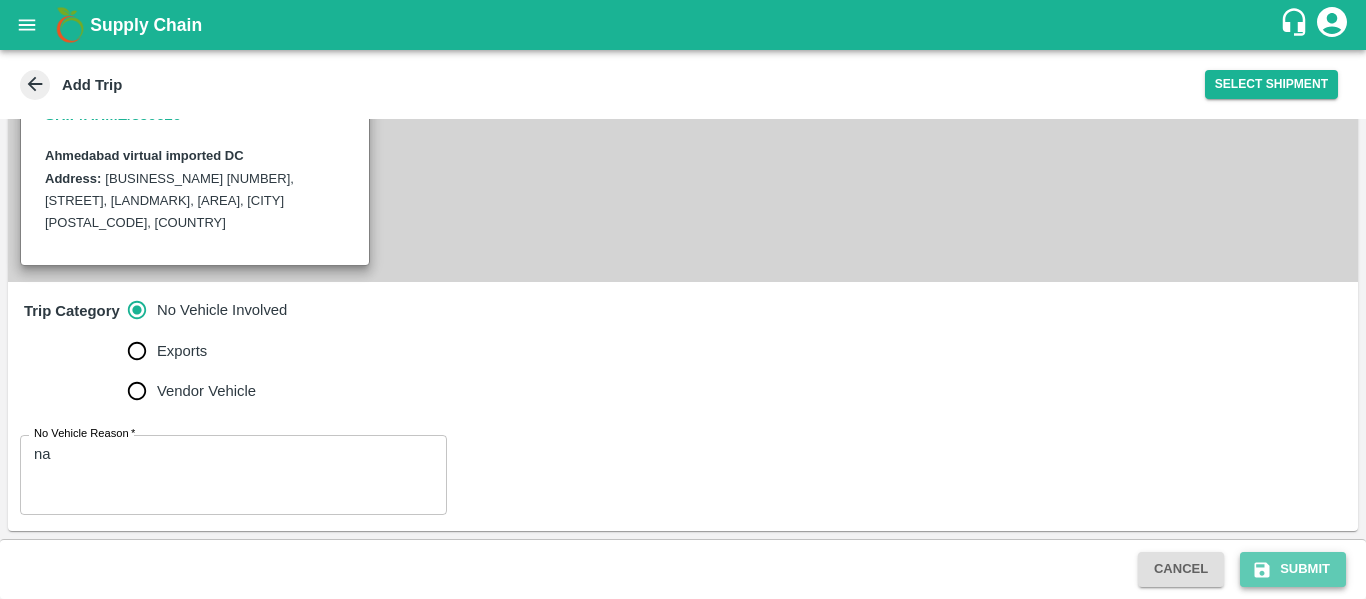 click on "Submit" 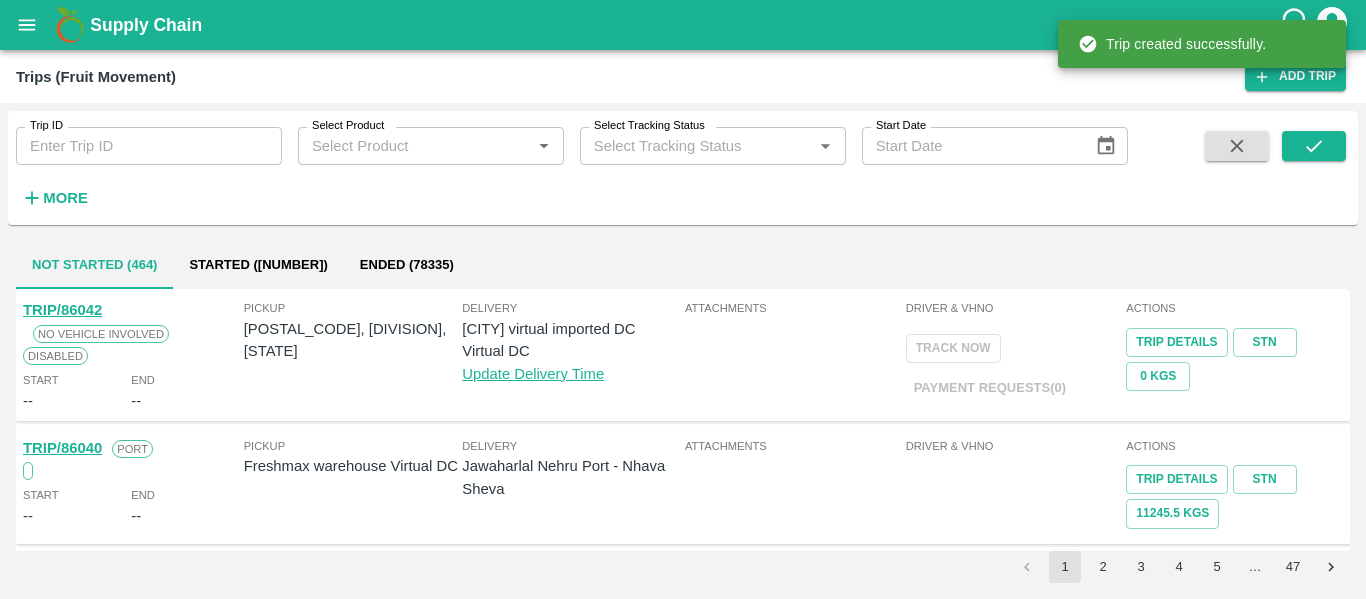click on "PO/V/NOVAFR/165223, Konkan Division, Maharashtra" 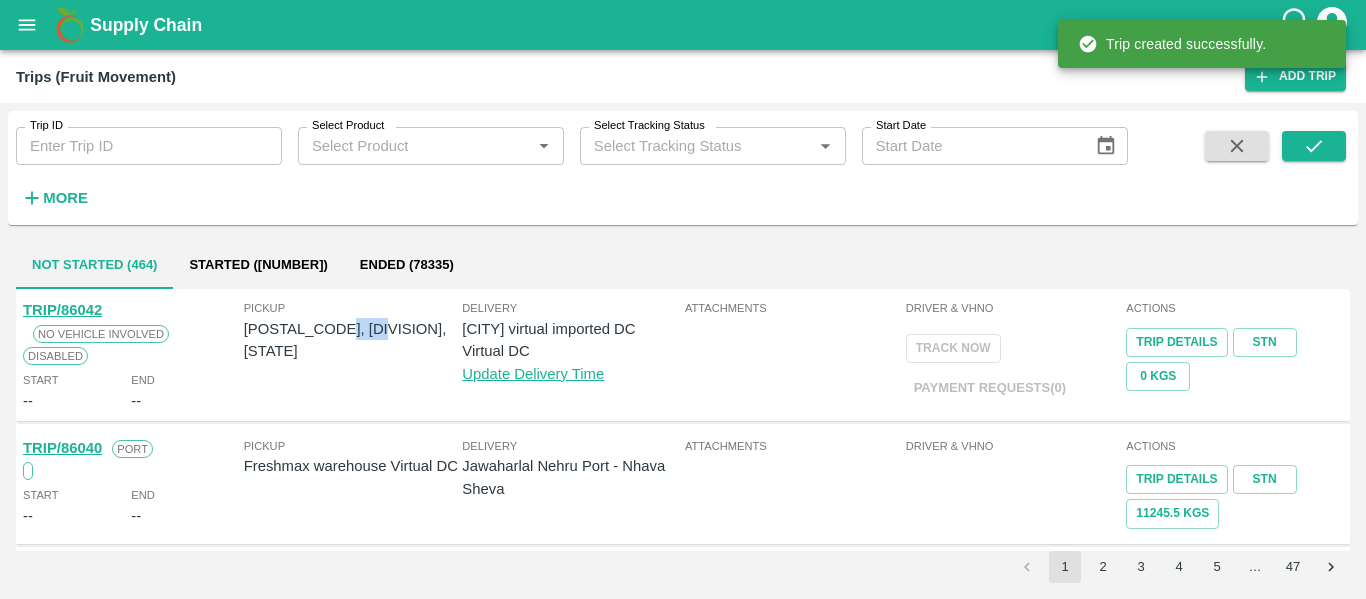click on "PO/V/NOVAFR/165223, Konkan Division, Maharashtra" 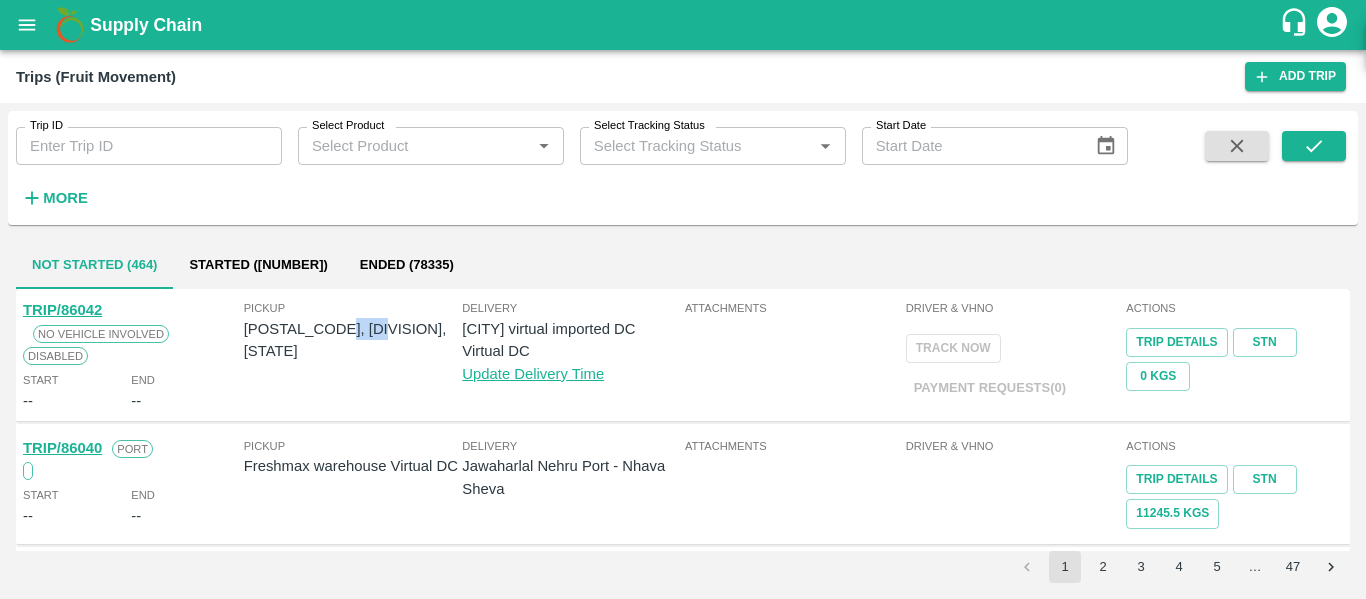 copy on "165223" 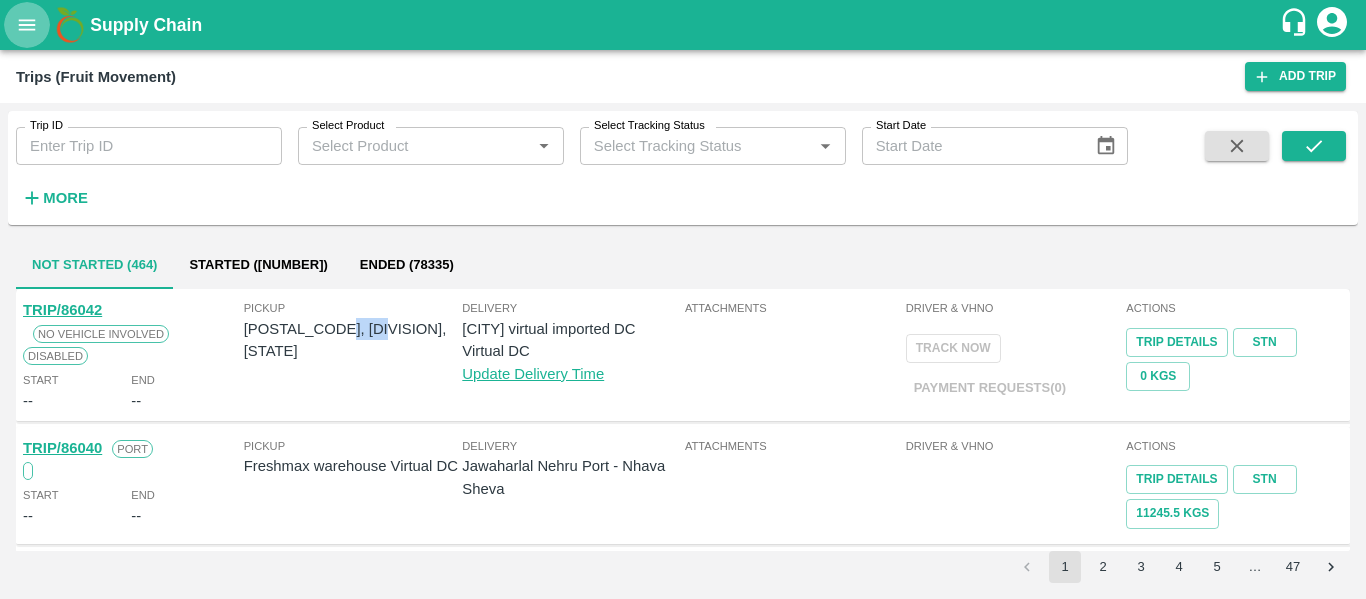 click 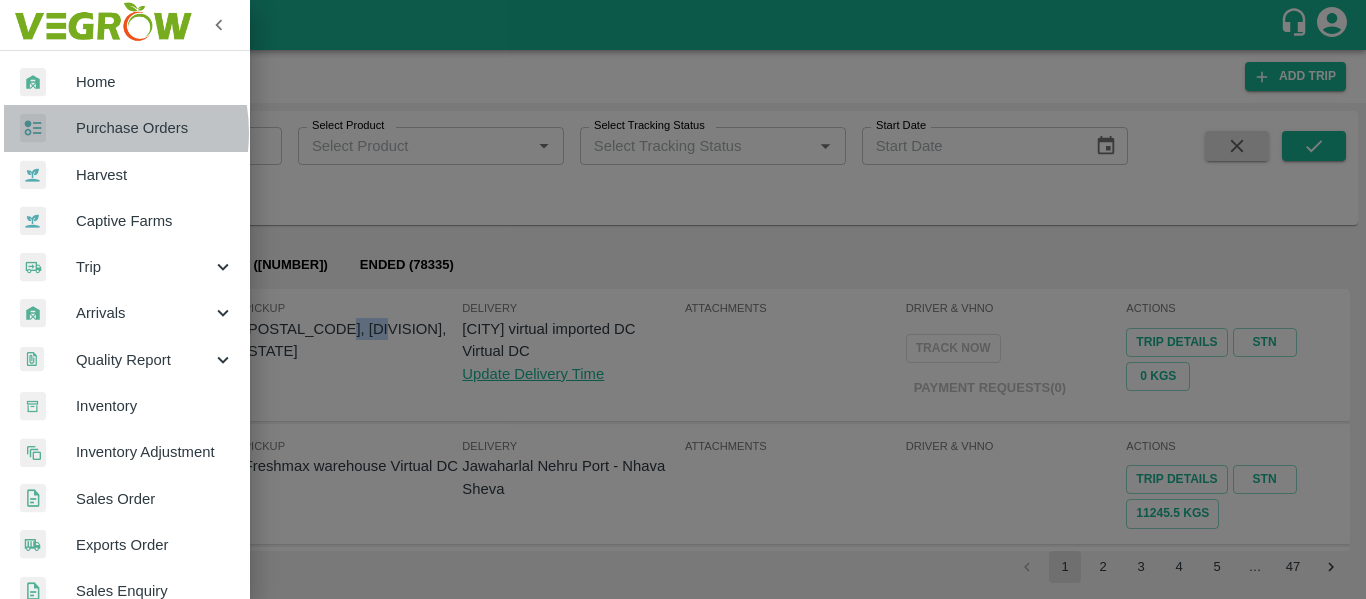 click on "Purchase Orders" 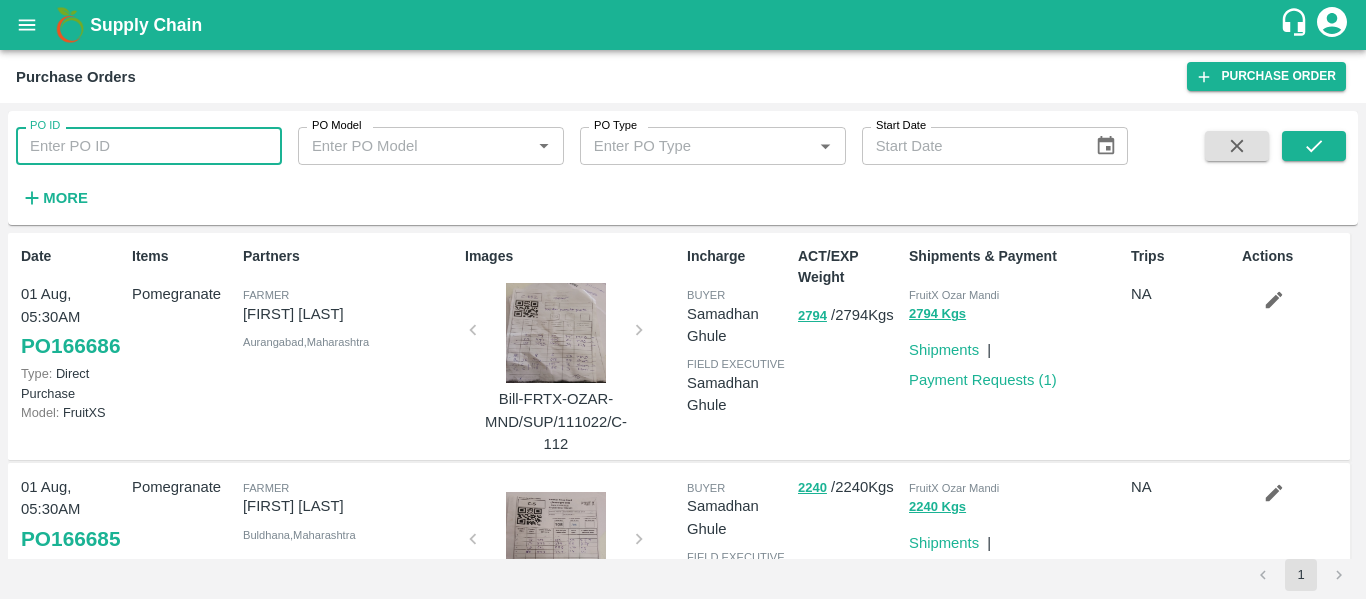 click on "PO ID" 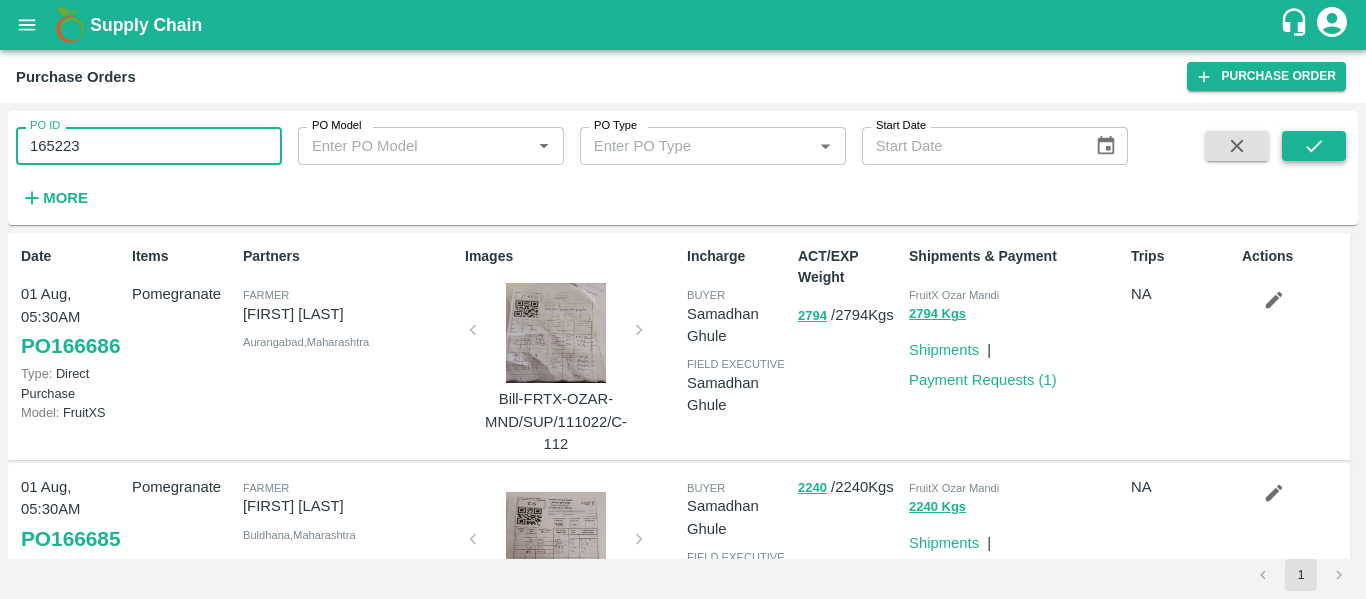 type on "165223" 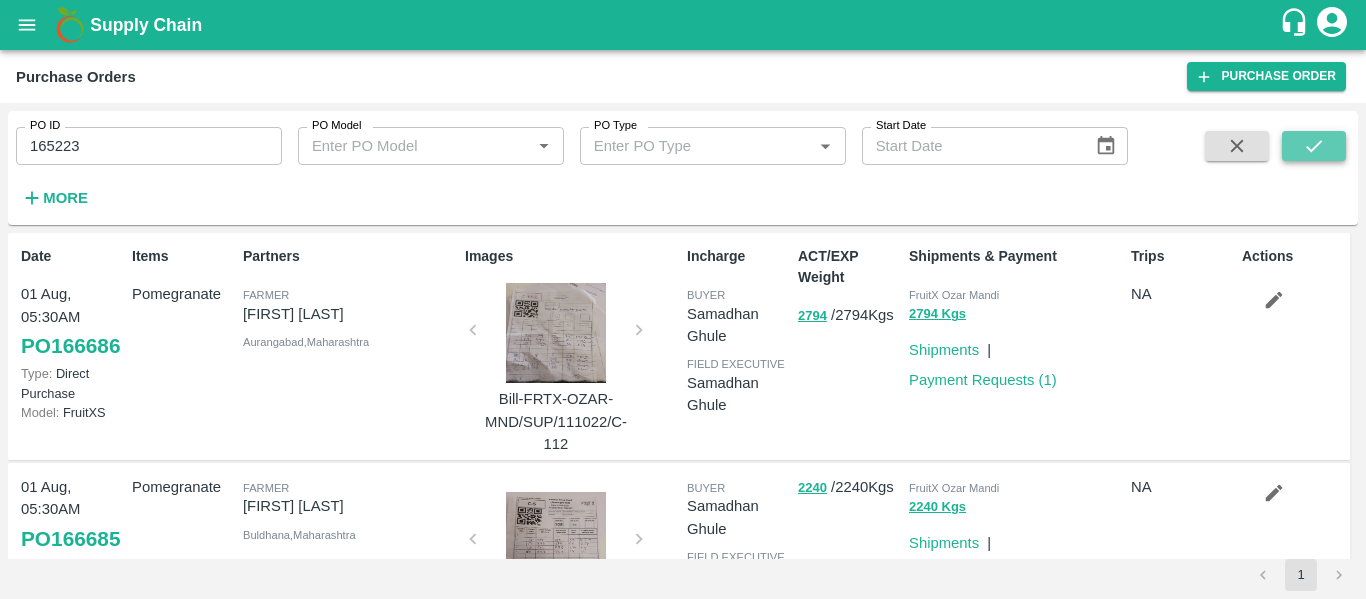 click 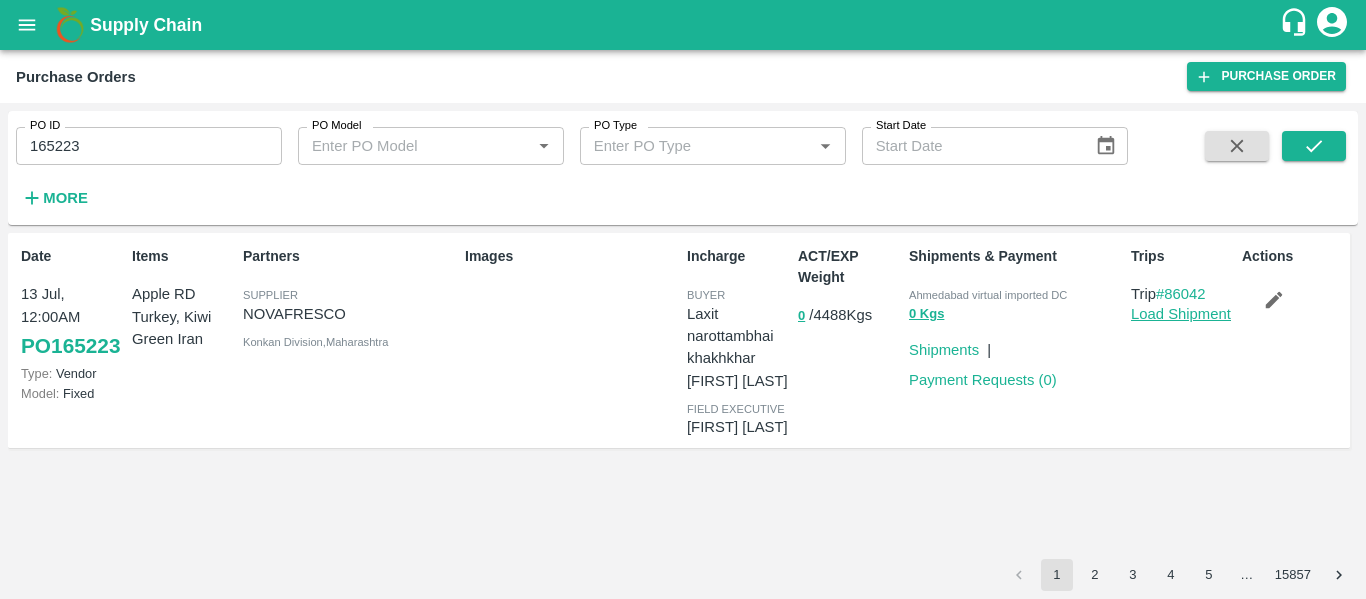 click on "Load Shipment" 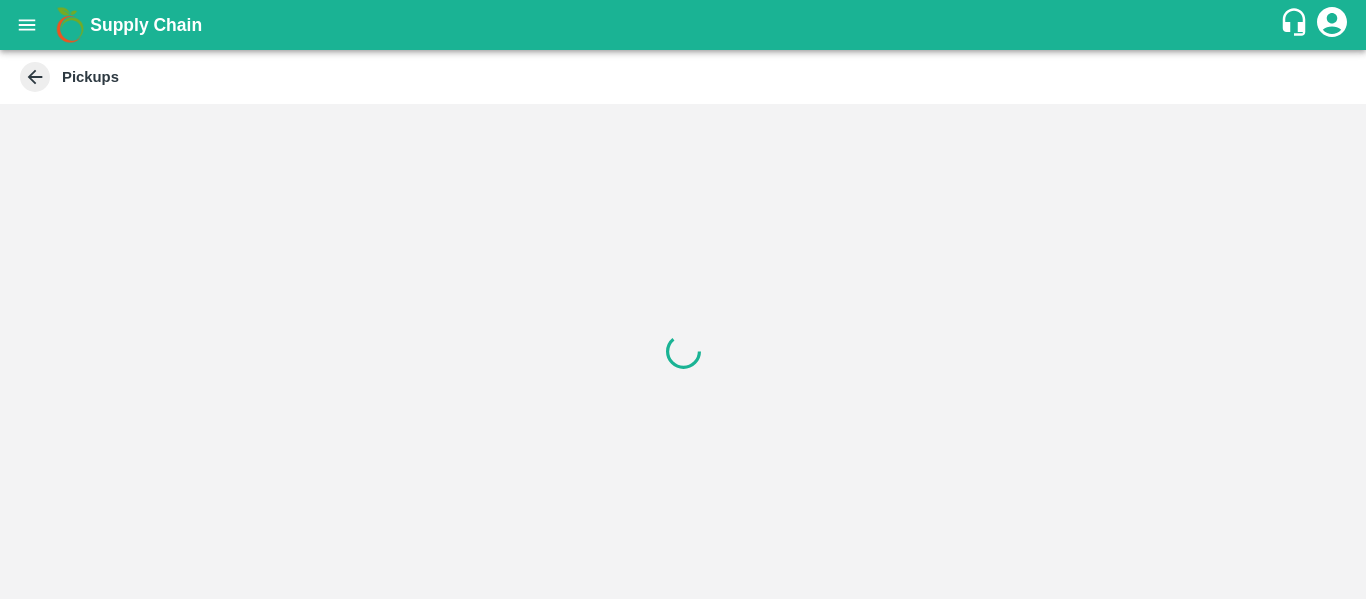 scroll, scrollTop: 0, scrollLeft: 0, axis: both 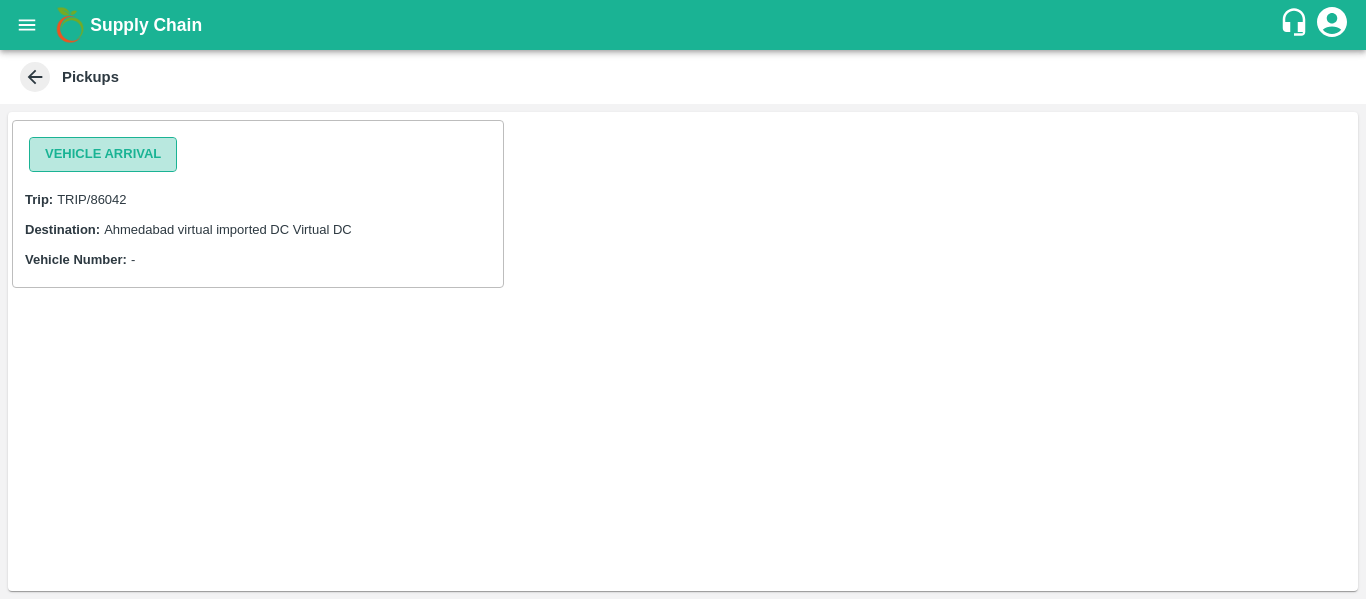 click on "Vehicle Arrival" at bounding box center (103, 154) 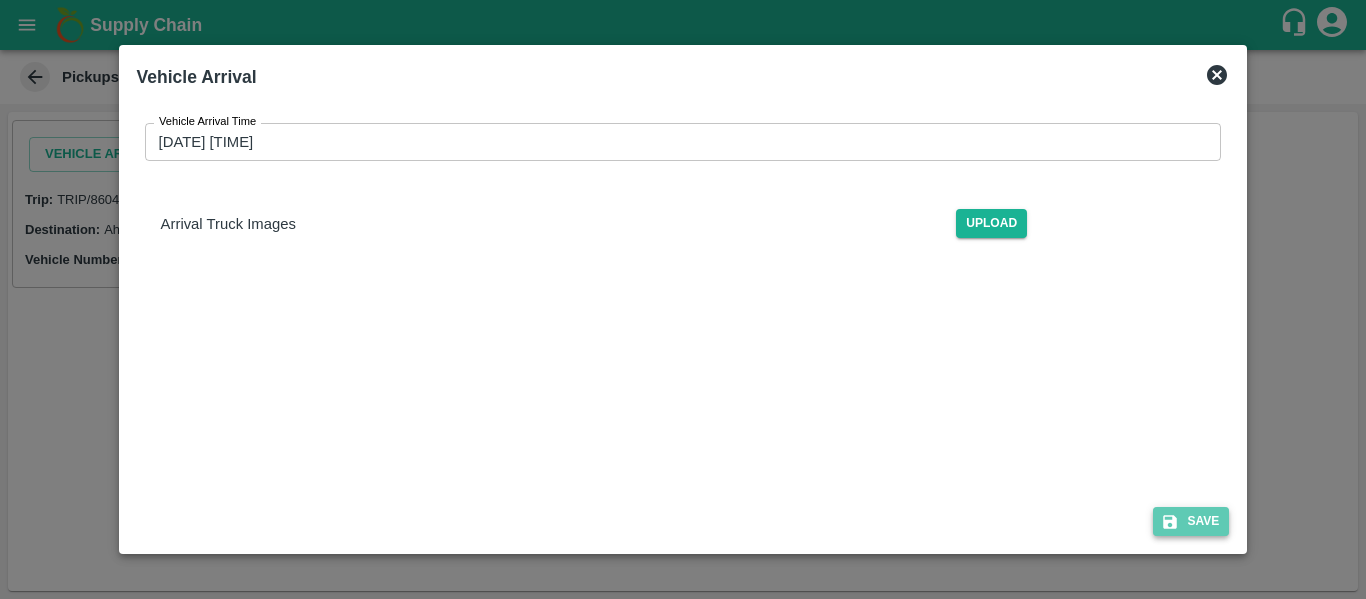 click on "Save" at bounding box center [1191, 521] 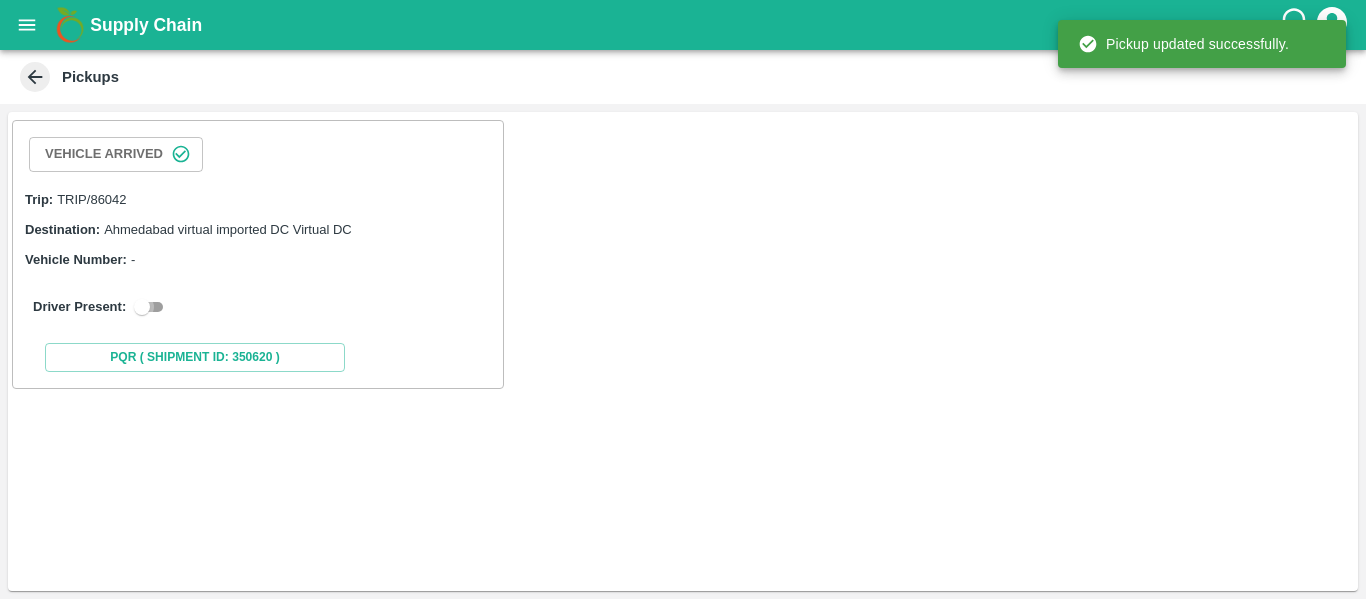 click at bounding box center [142, 307] 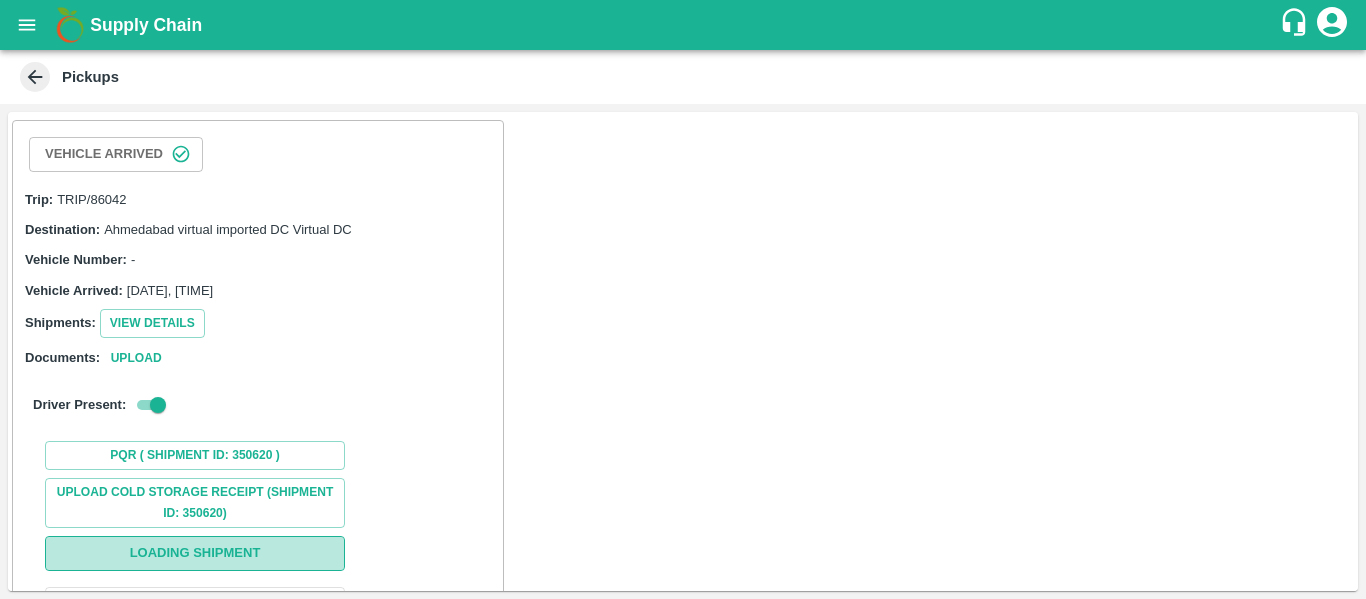 click on "Loading Shipment" at bounding box center [195, 553] 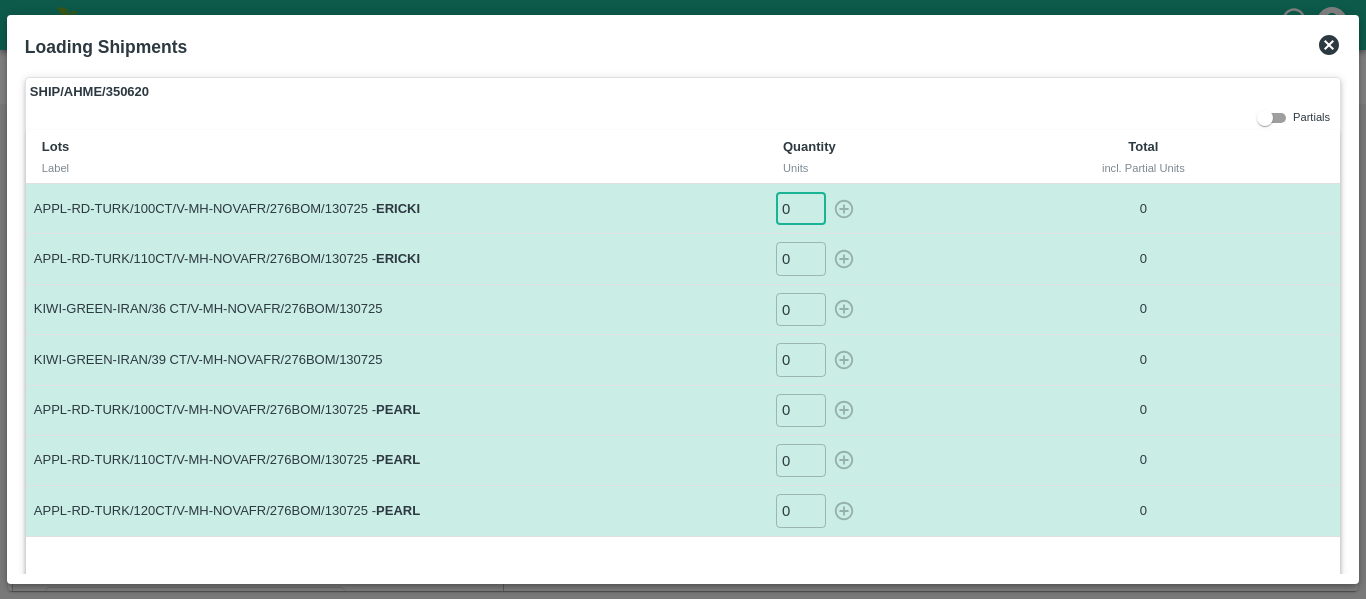 click on "0" at bounding box center (801, 208) 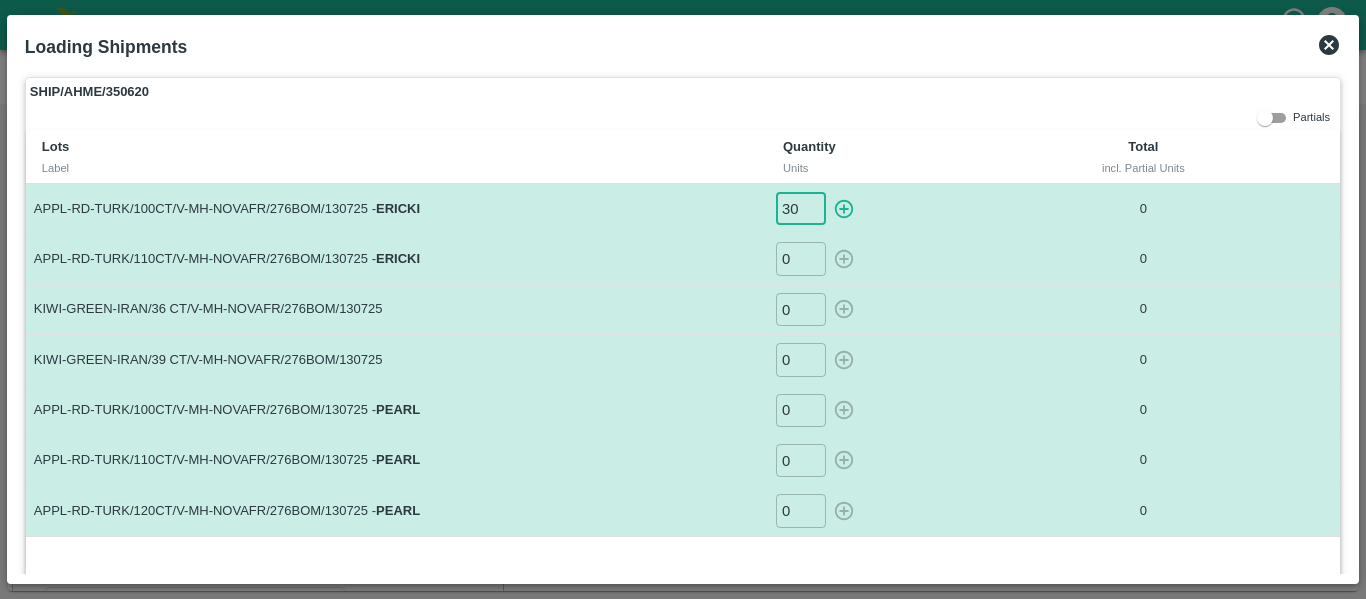 type on "30" 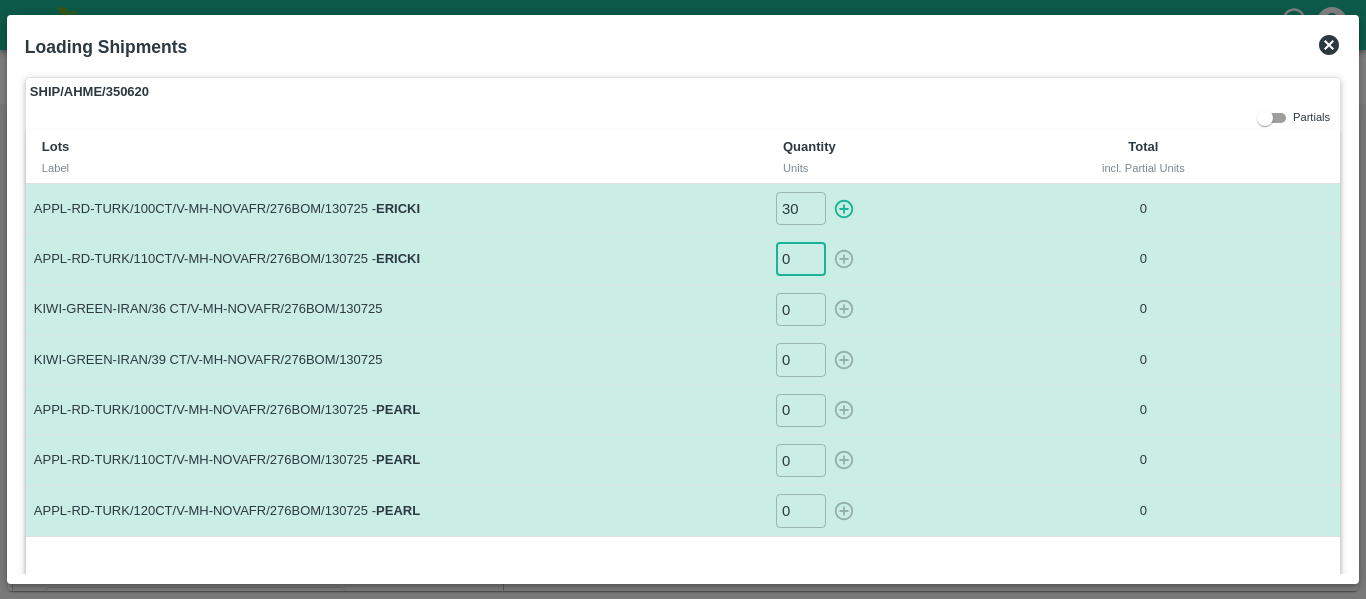 click on "0" at bounding box center (801, 258) 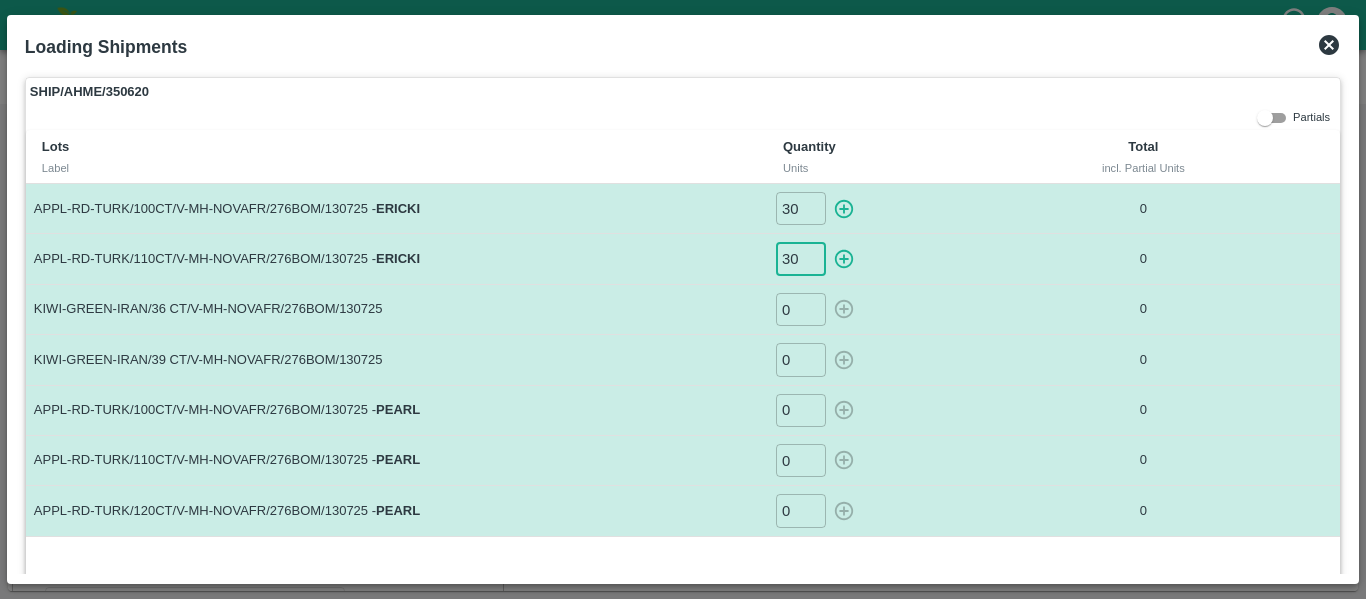 type on "30" 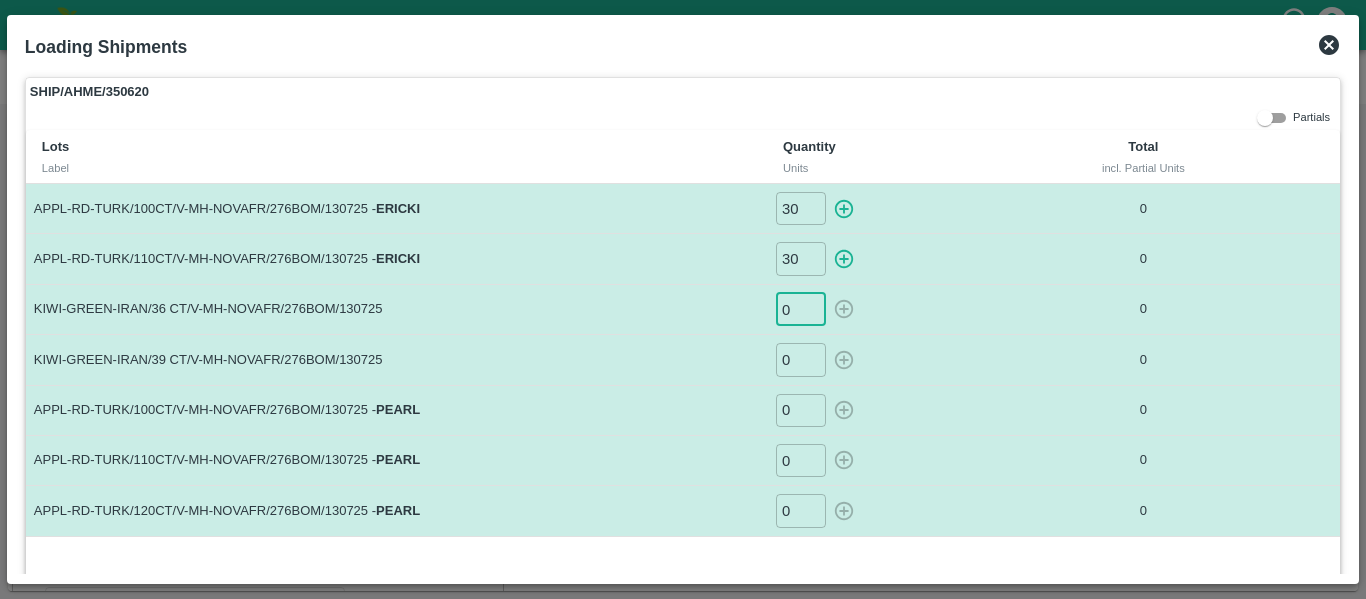 click on "0" at bounding box center (801, 309) 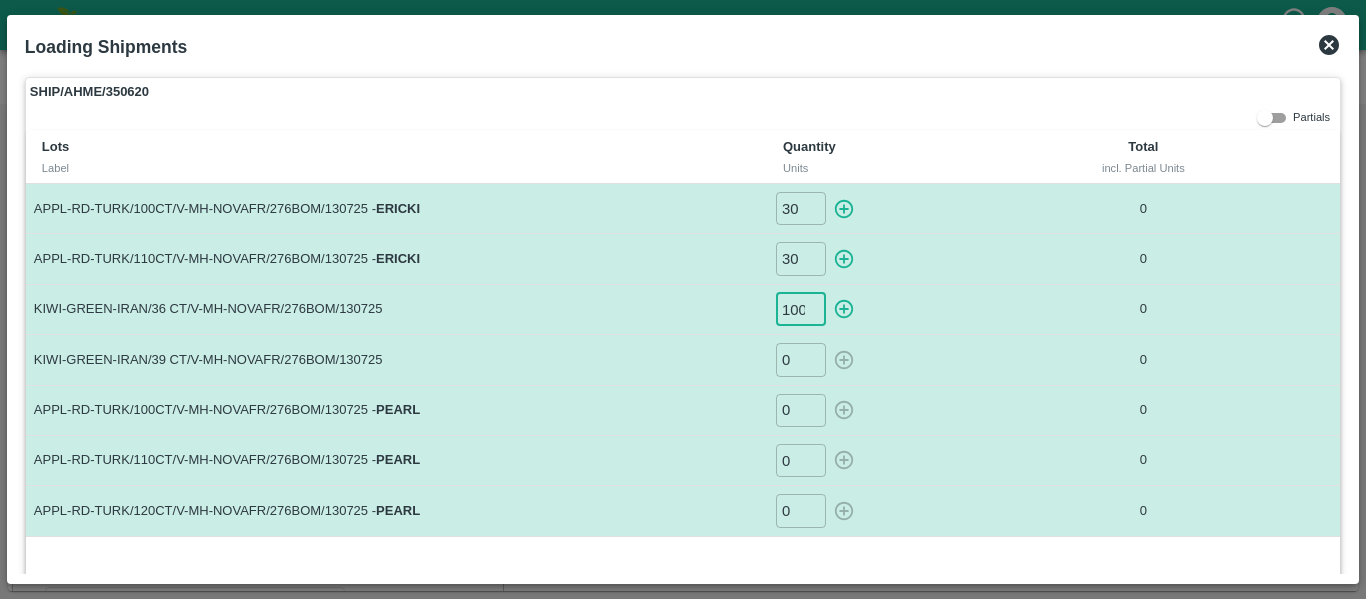 type on "100" 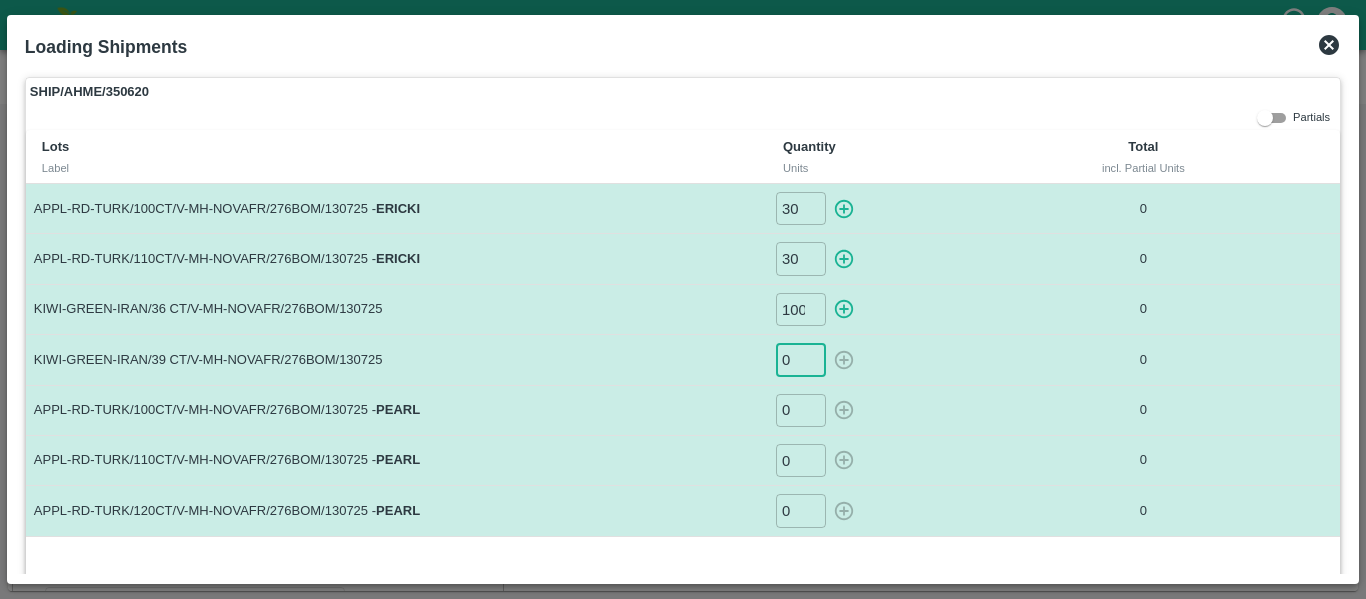 click on "0" at bounding box center (801, 359) 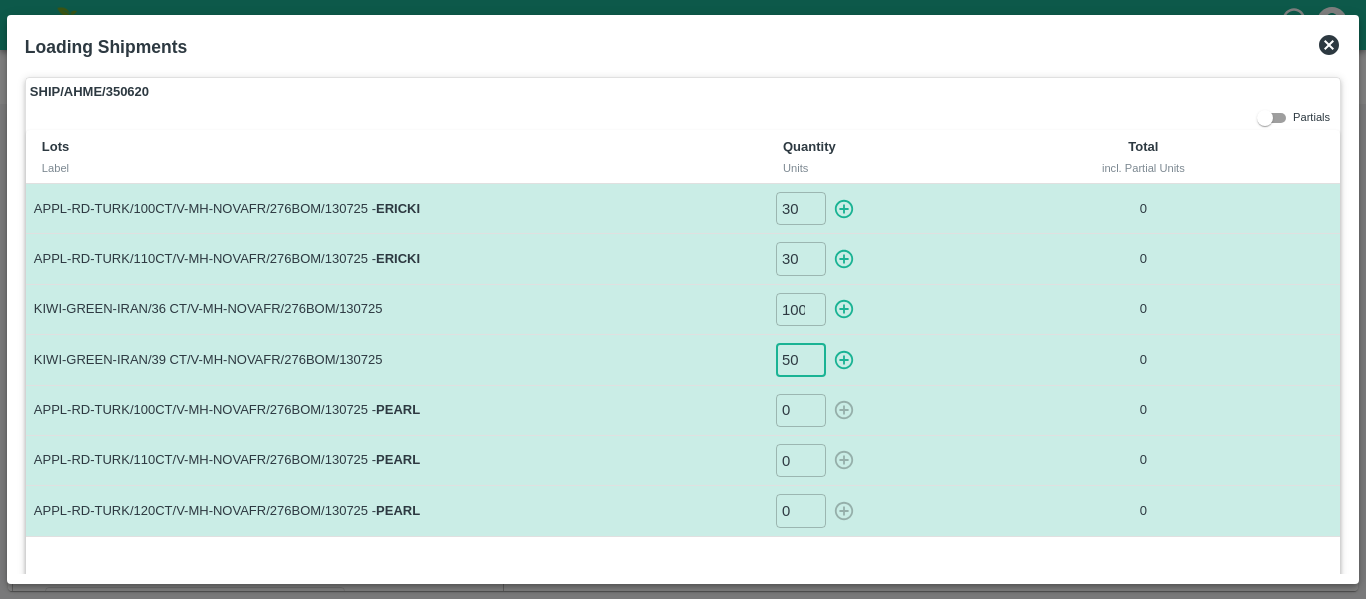 type on "50" 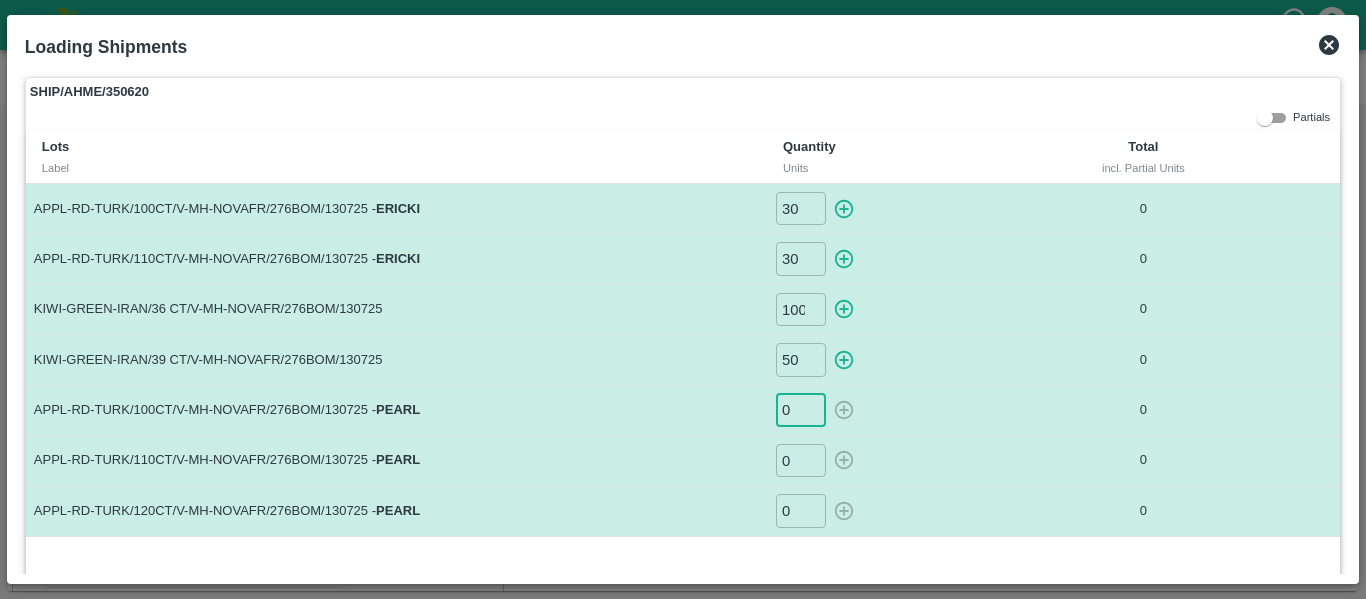 click on "0" at bounding box center [801, 410] 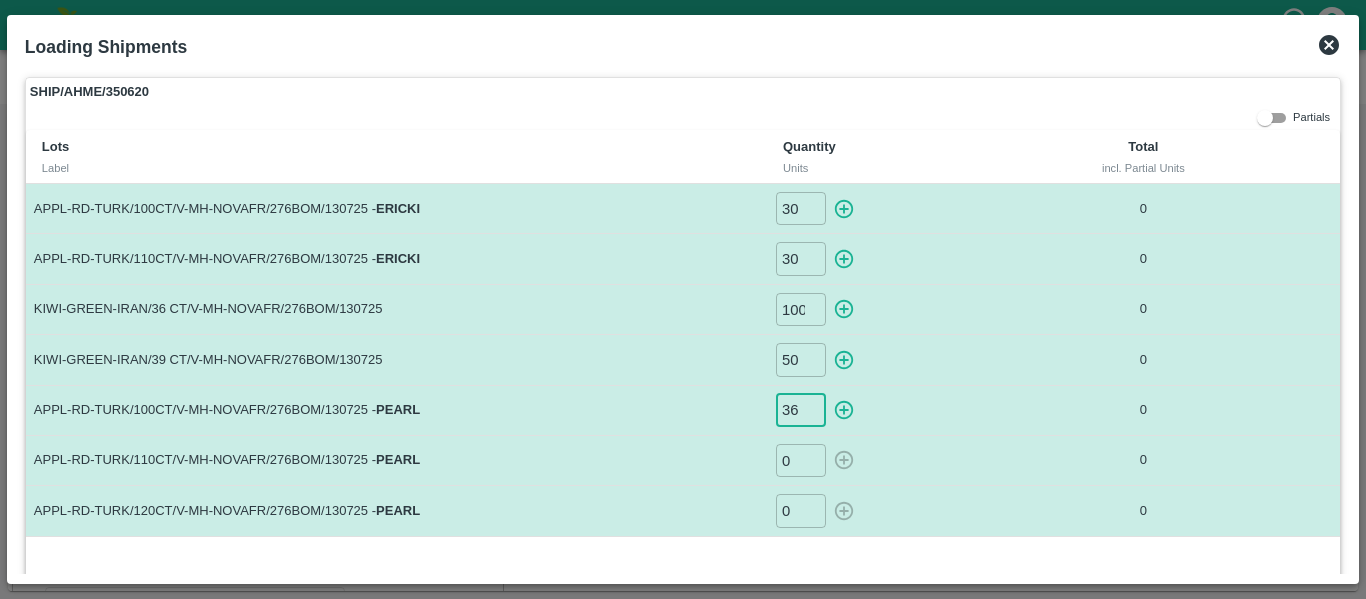 type on "36" 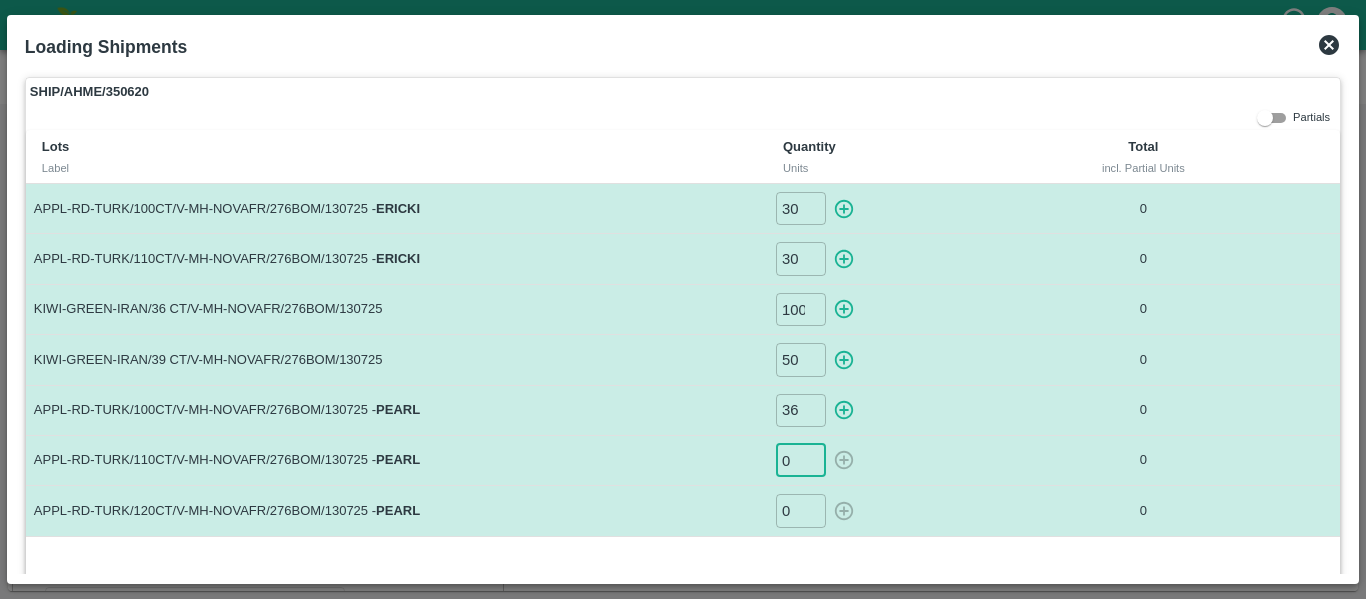 click on "0" at bounding box center (801, 460) 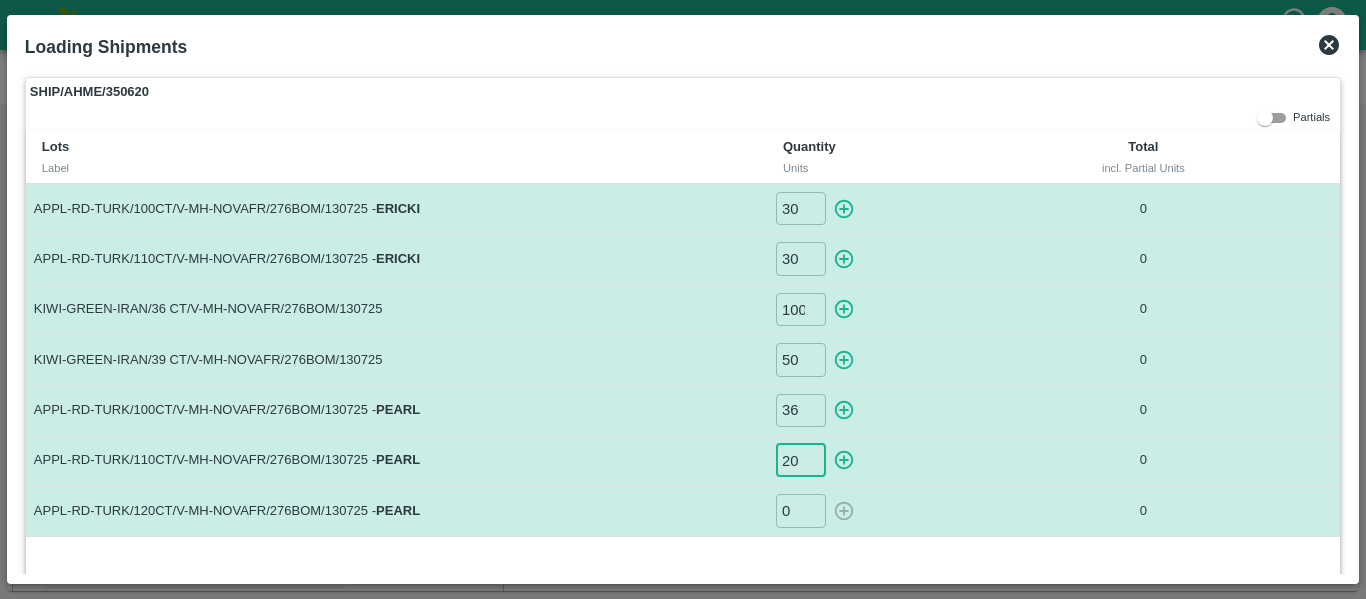 type on "20" 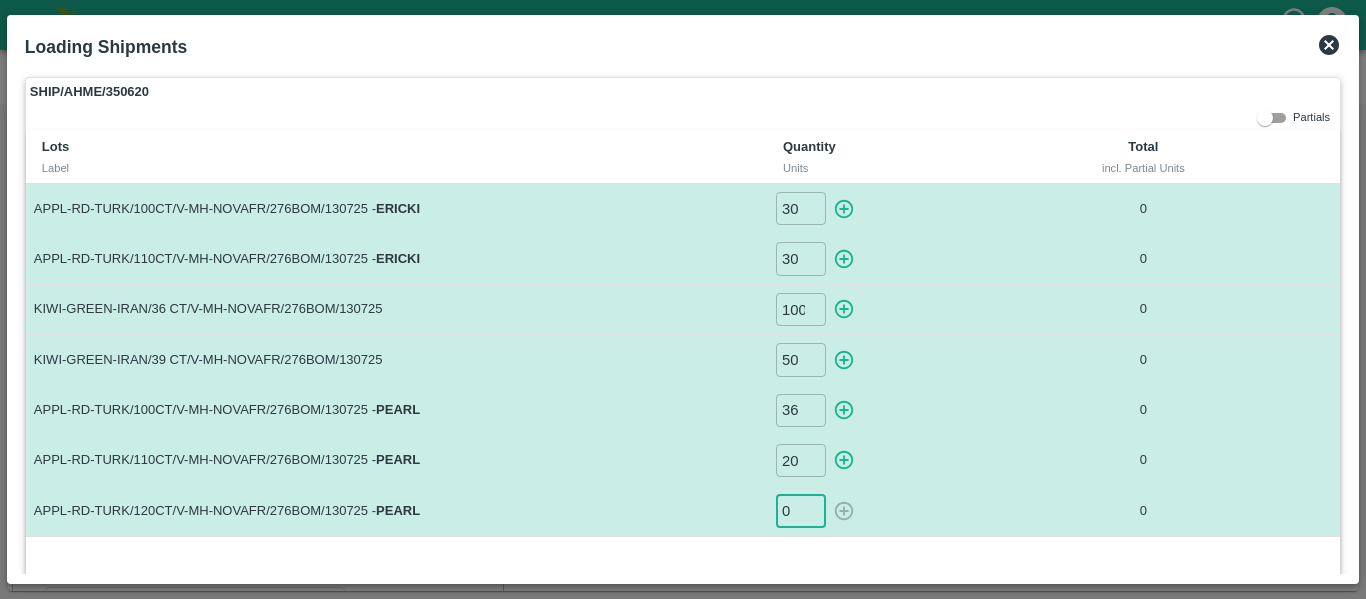 click on "0" at bounding box center (801, 510) 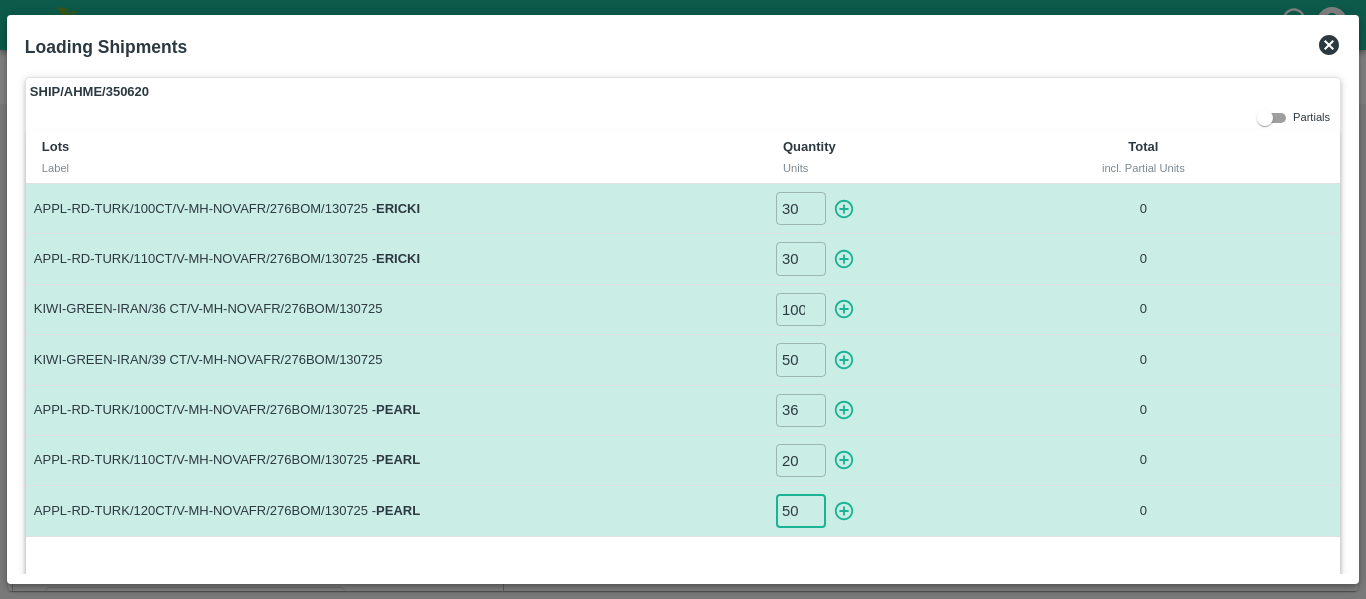 type on "50" 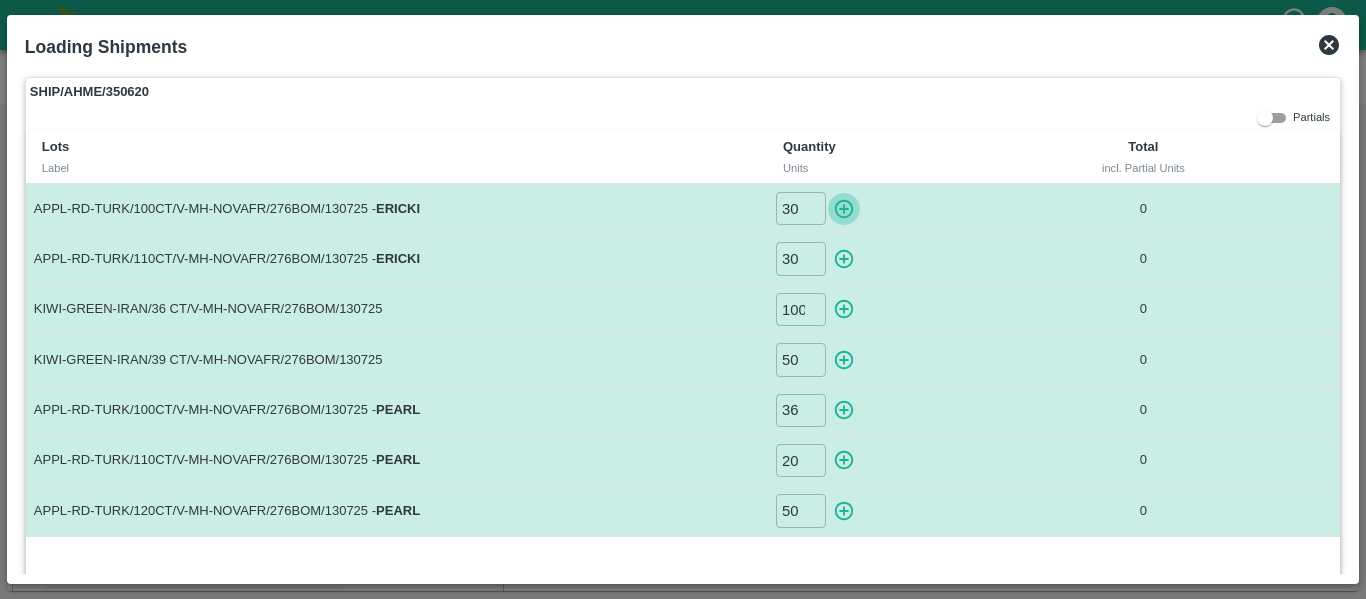 click 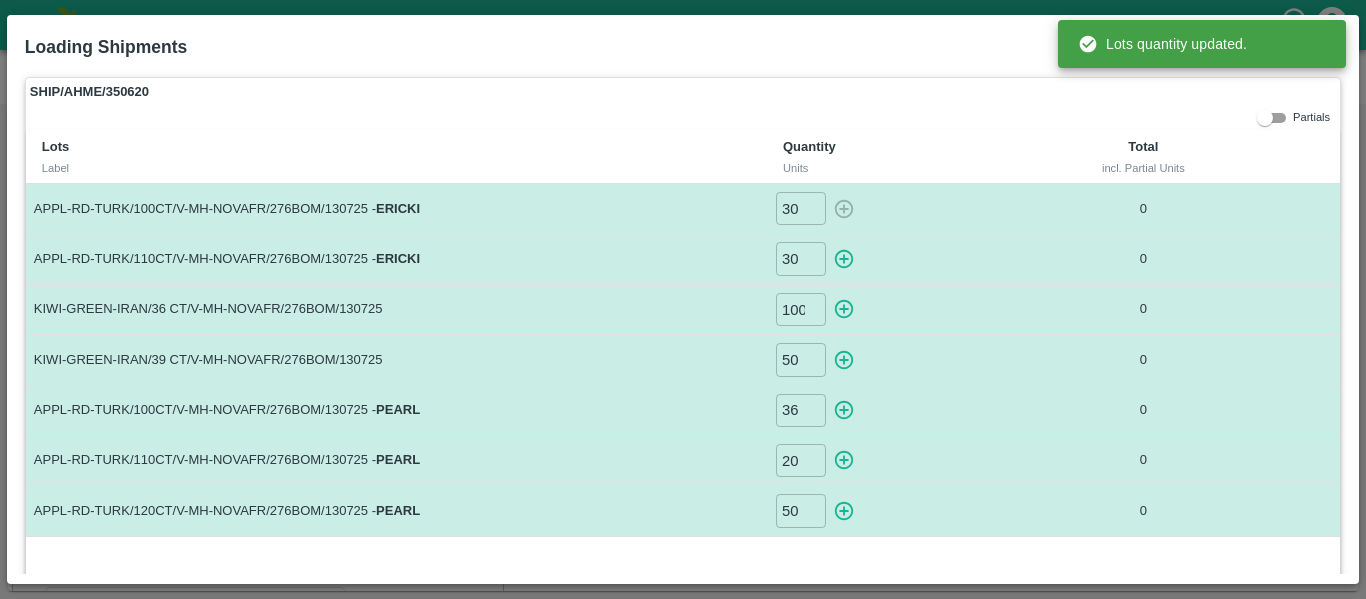 type on "0" 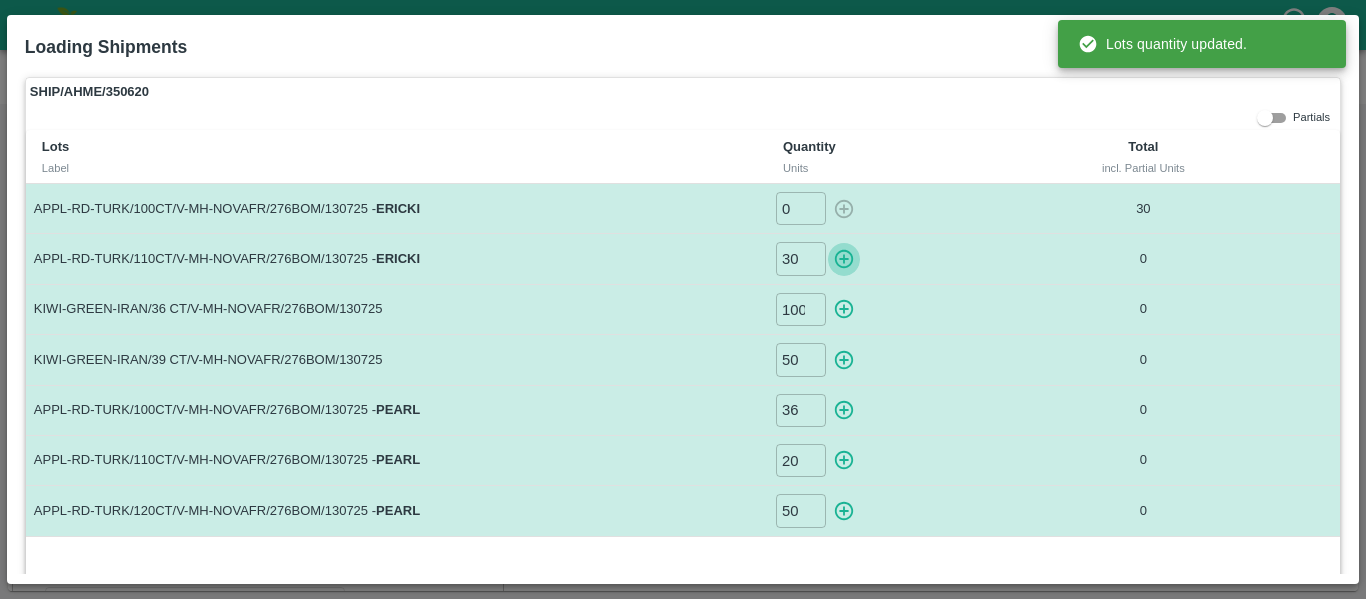 click 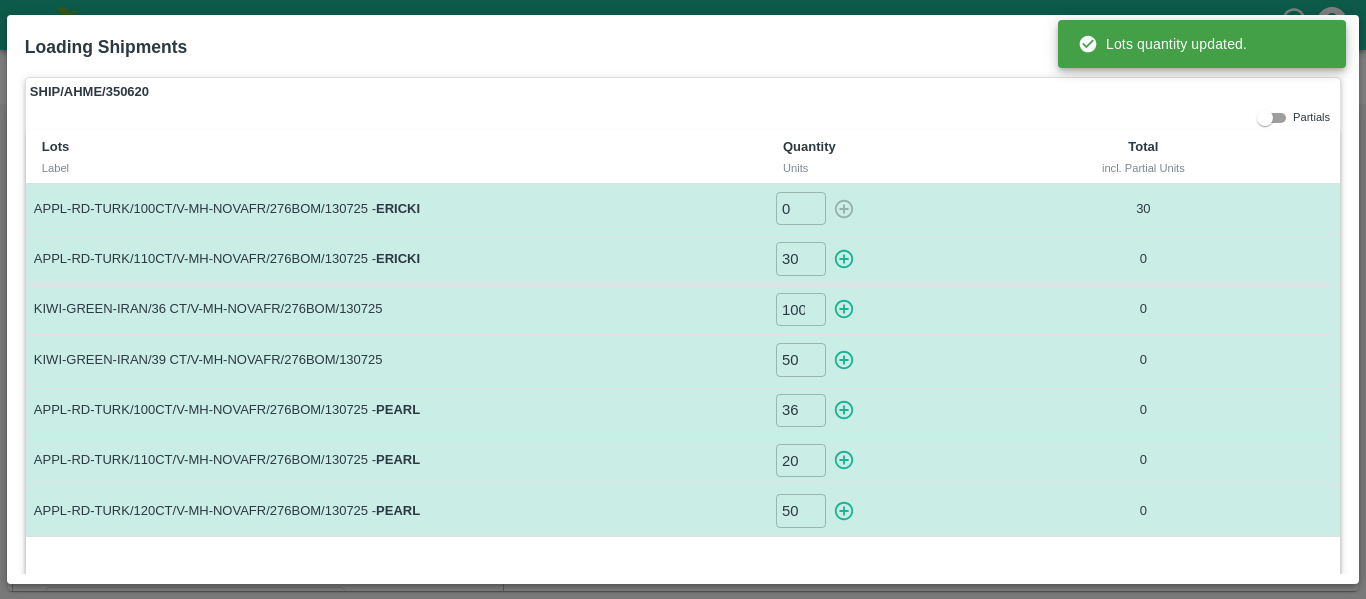 type on "0" 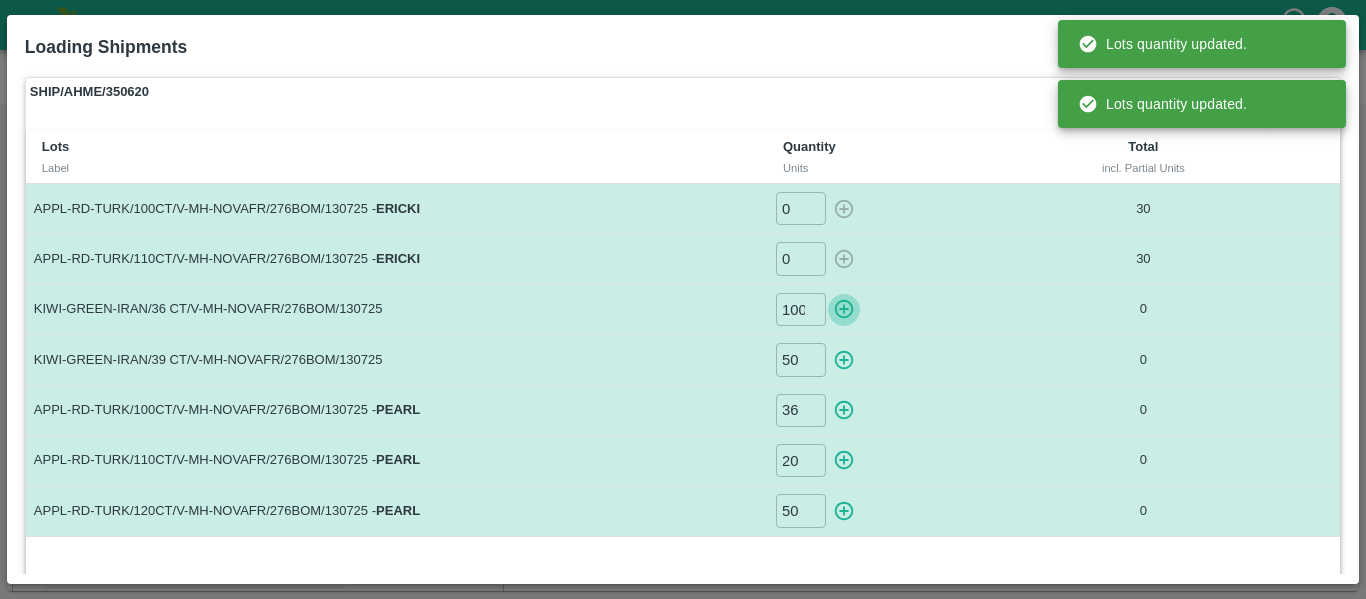 click 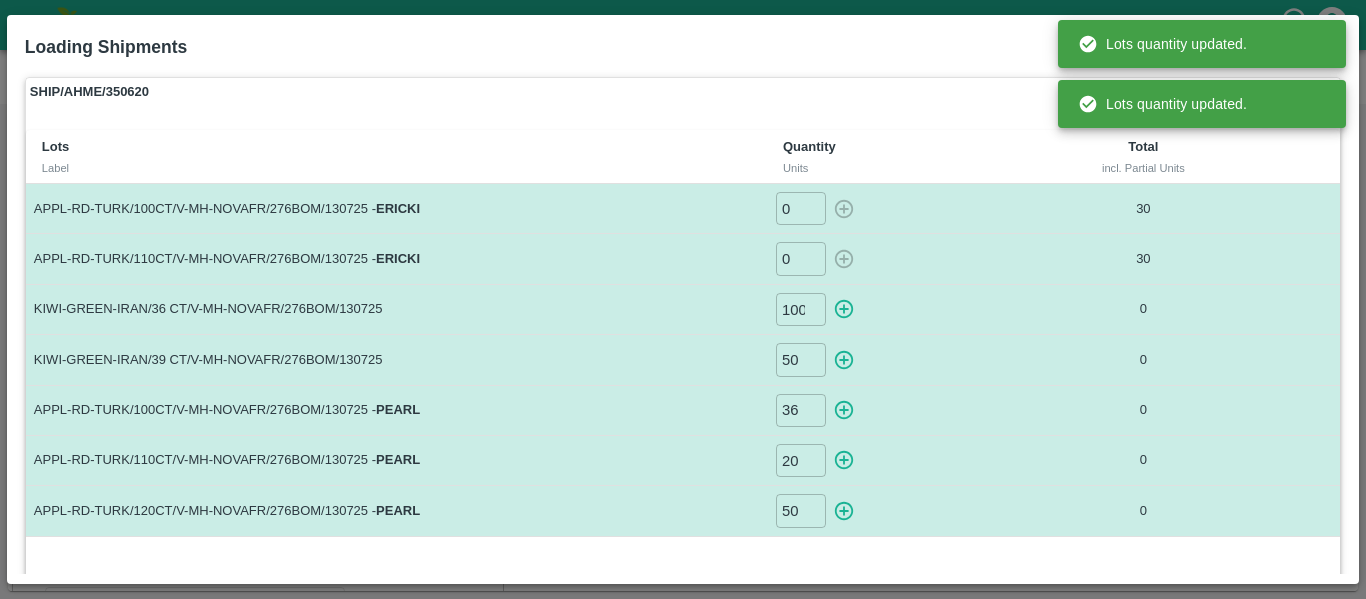 type on "0" 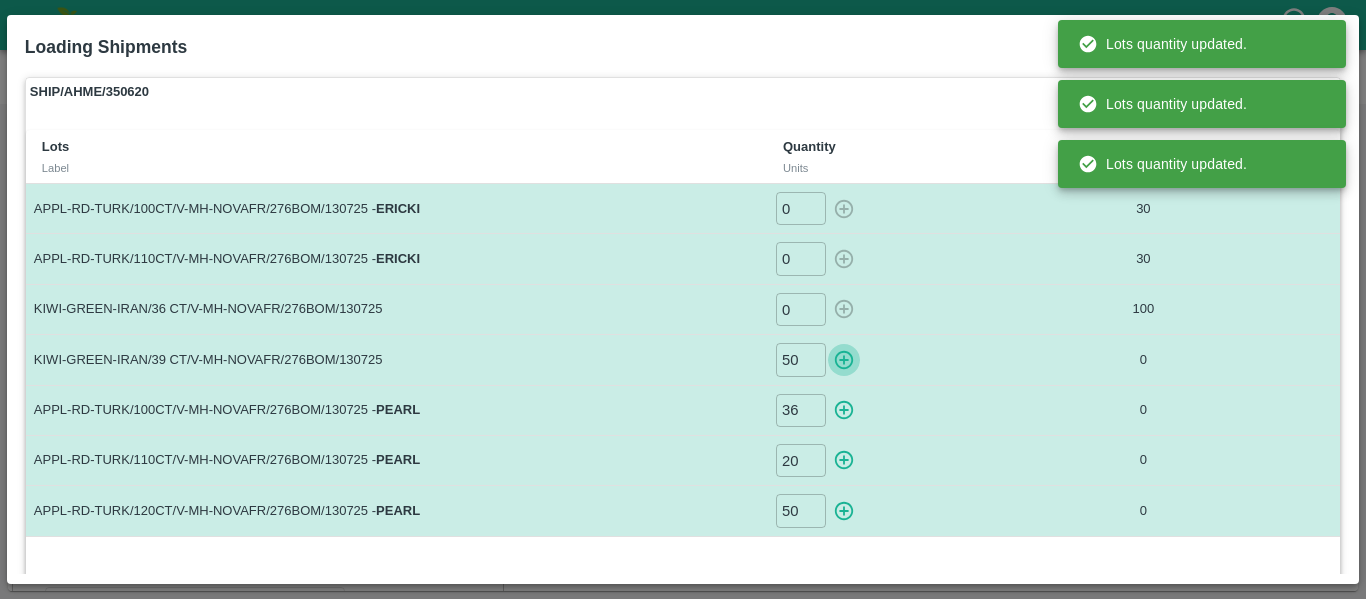 click 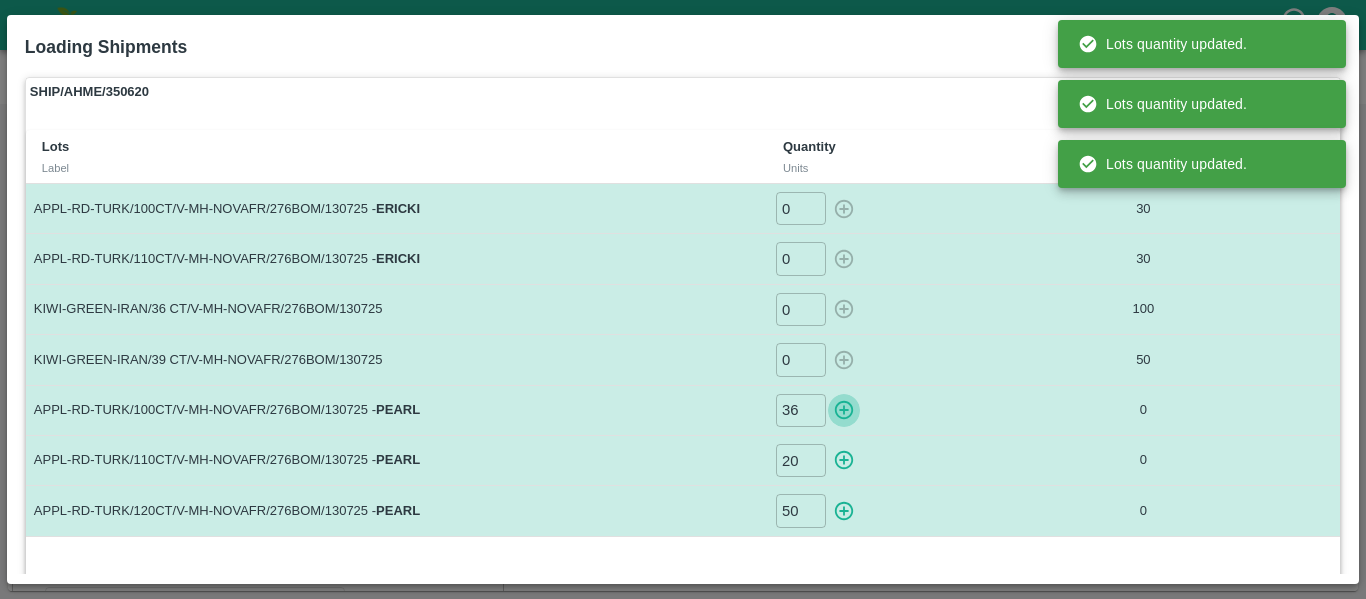 click 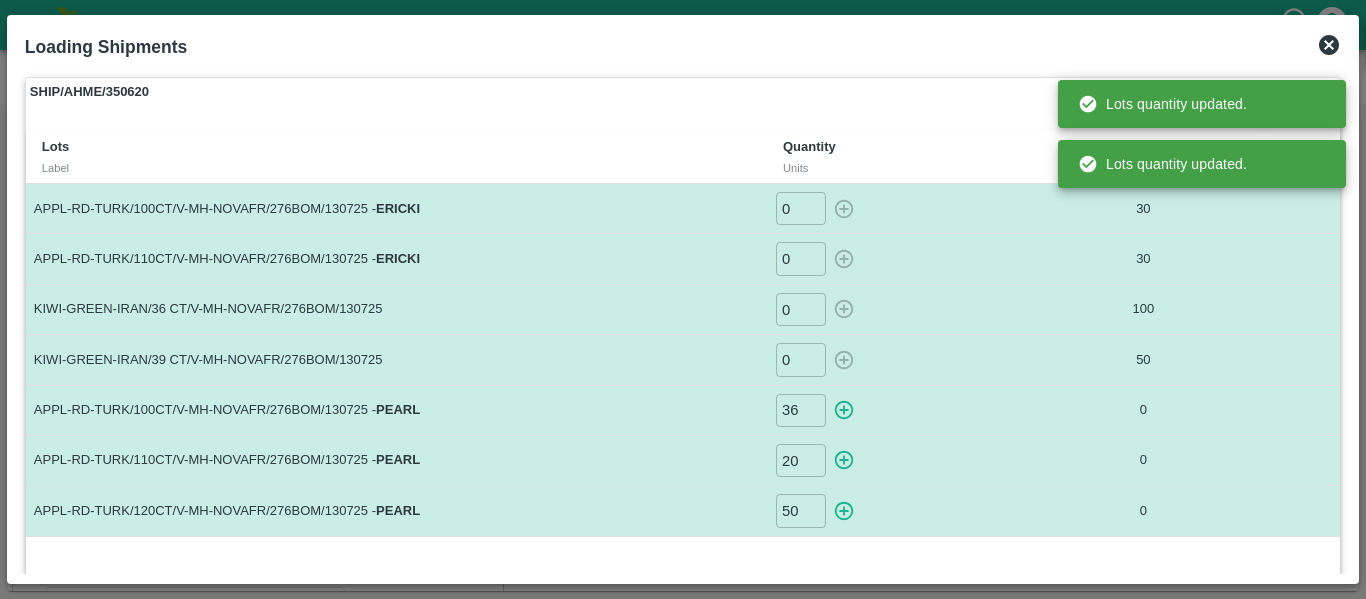 type on "0" 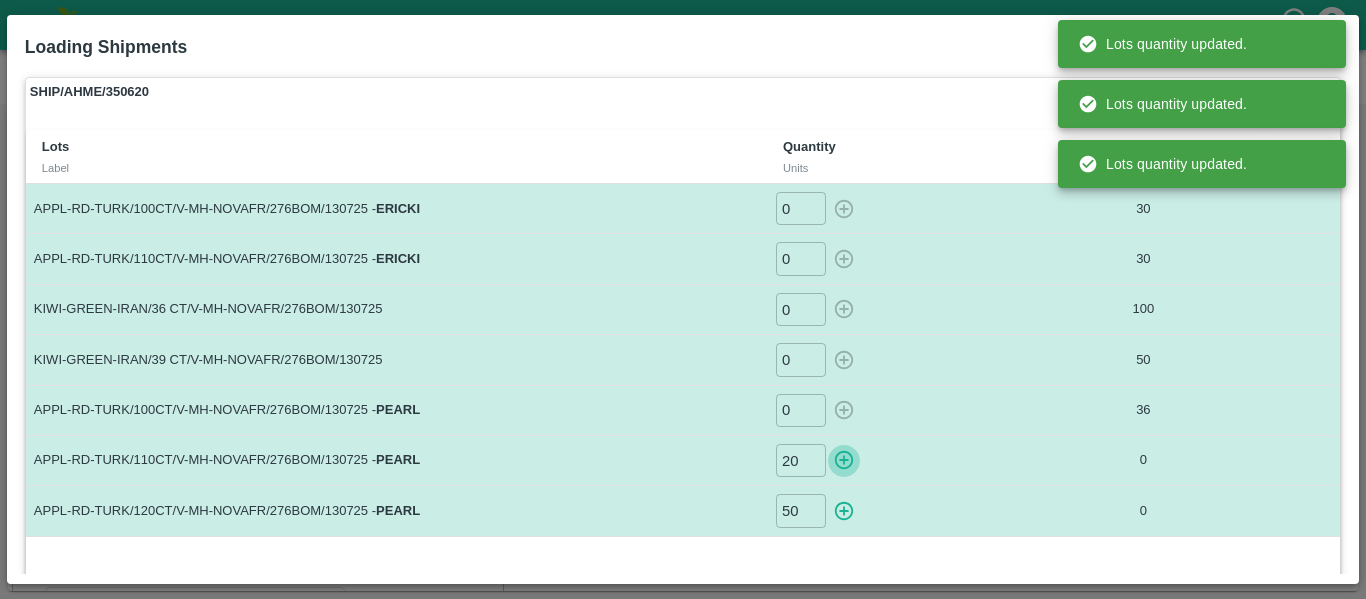 click 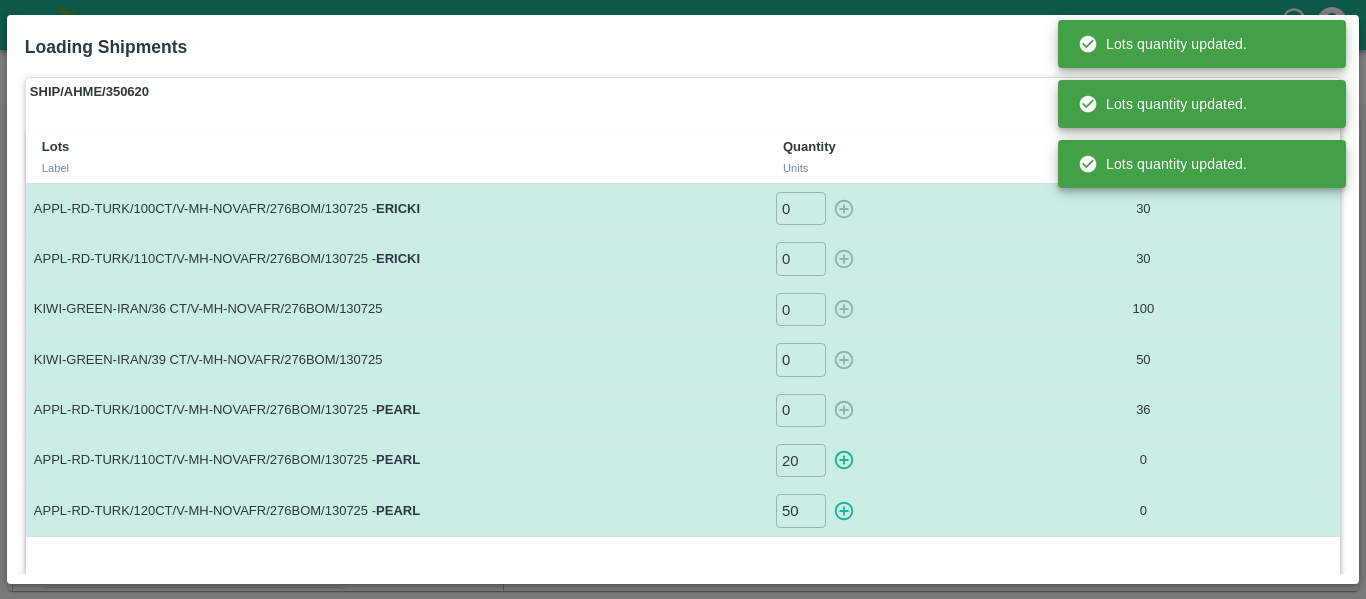 type on "0" 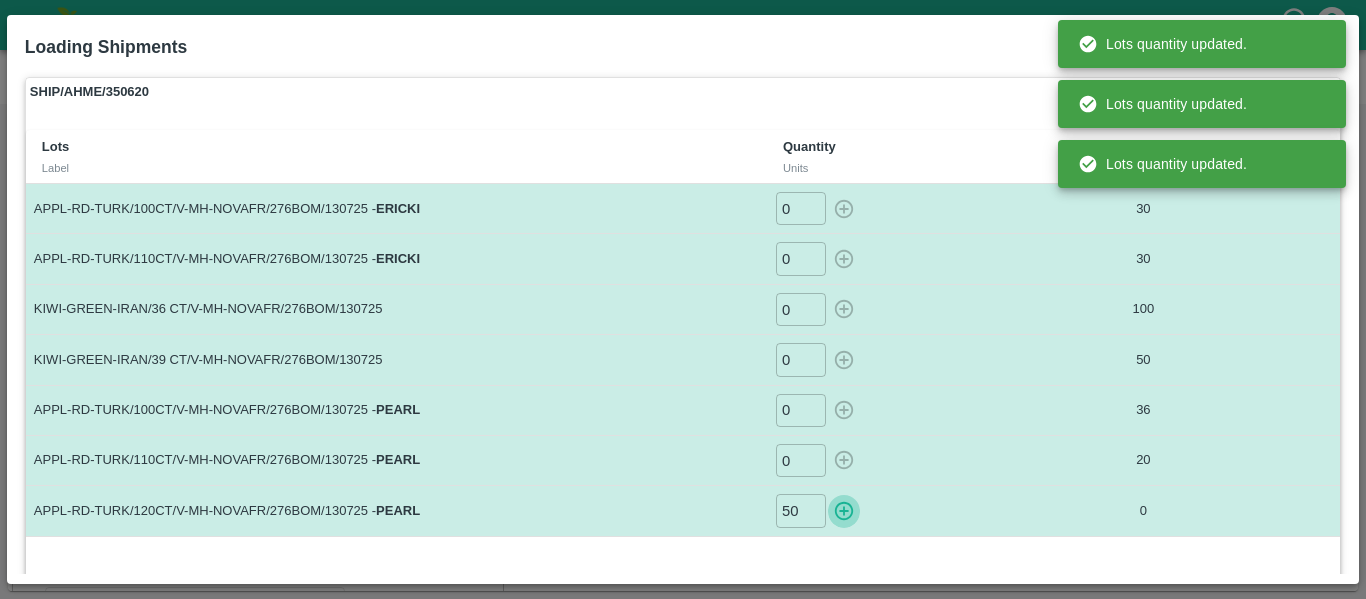 click 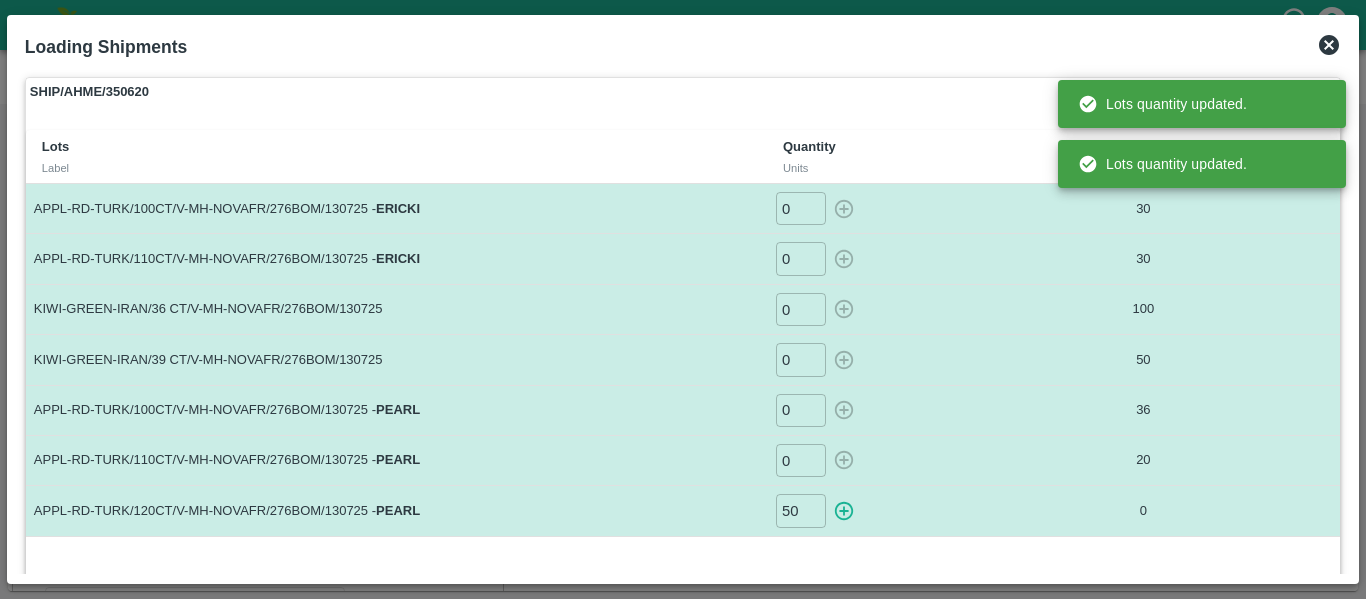 type on "0" 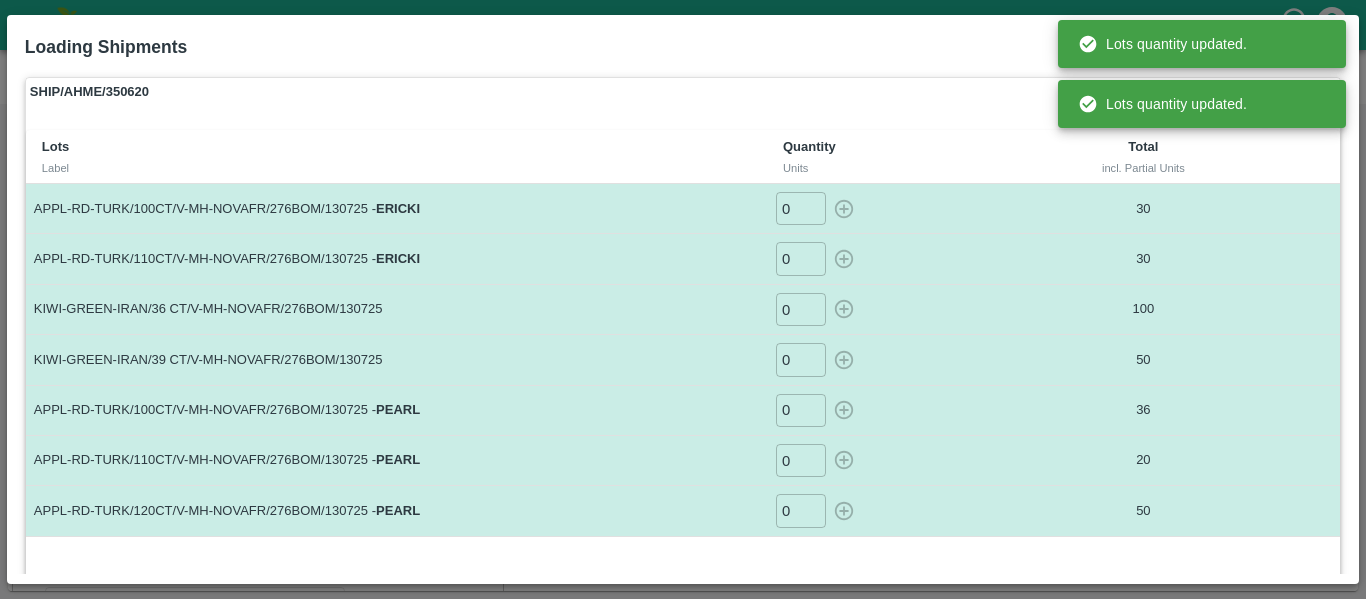 click on "SHIP/AHME/350620 Partials Lots Label Quantity Units Total incl. Partial Units APPL-RD-TURK/100CT/V-MH-NOVAFR/276BOM/130725   -  ERICKI 0 ​ 30 APPL-RD-TURK/110CT/V-MH-NOVAFR/276BOM/130725   -  ERICKI 0 ​ 30 KIWI-GREEN-IRAN/36 CT/V-MH-NOVAFR/276BOM/130725   0 ​ 100 KIWI-GREEN-IRAN/39 CT/V-MH-NOVAFR/276BOM/130725   0 ​ 50 APPL-RD-TURK/100CT/V-MH-NOVAFR/276BOM/130725   -  PEARL 0 ​ 36 APPL-RD-TURK/110CT/V-MH-NOVAFR/276BOM/130725   -  PEARL 0 ​ 20 APPL-RD-TURK/120CT/V-MH-NOVAFR/276BOM/130725   -  PEARL 0 ​ 50" at bounding box center [683, 321] 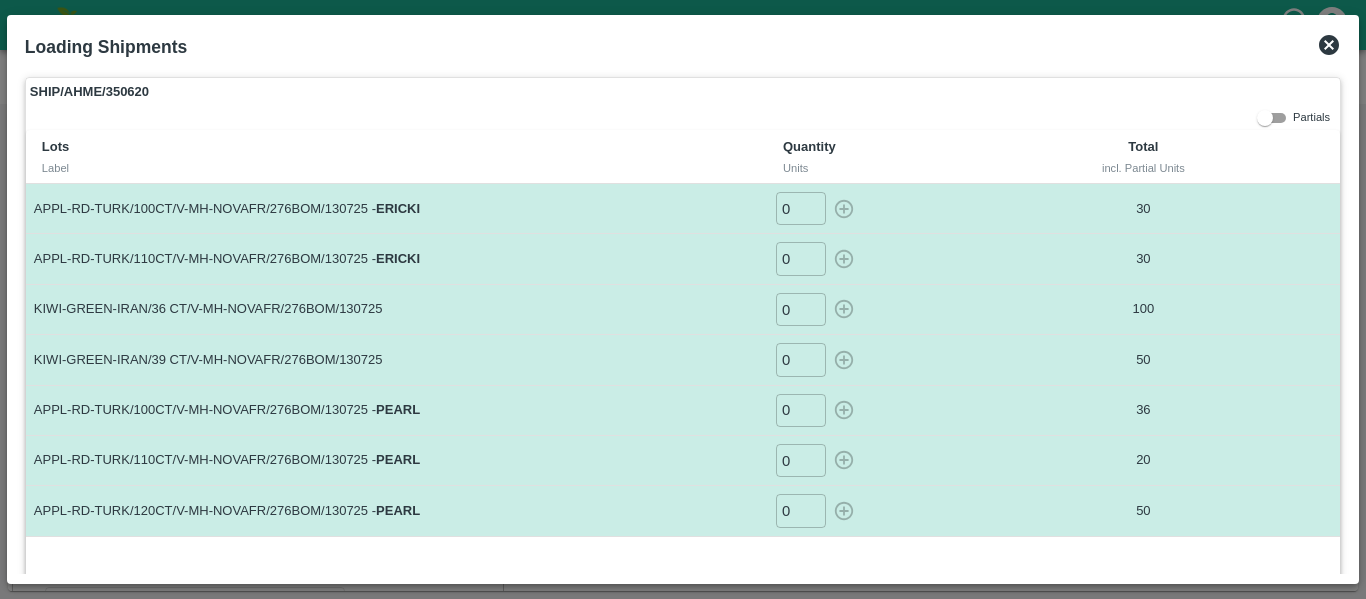 click 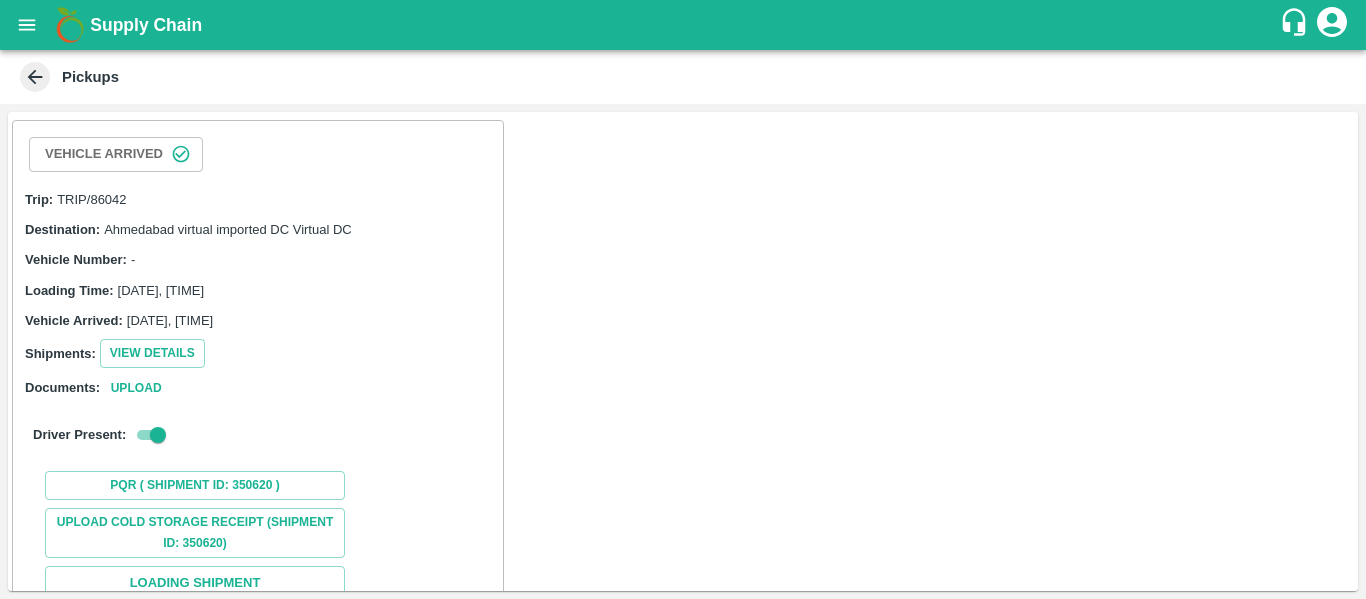 scroll, scrollTop: 188, scrollLeft: 0, axis: vertical 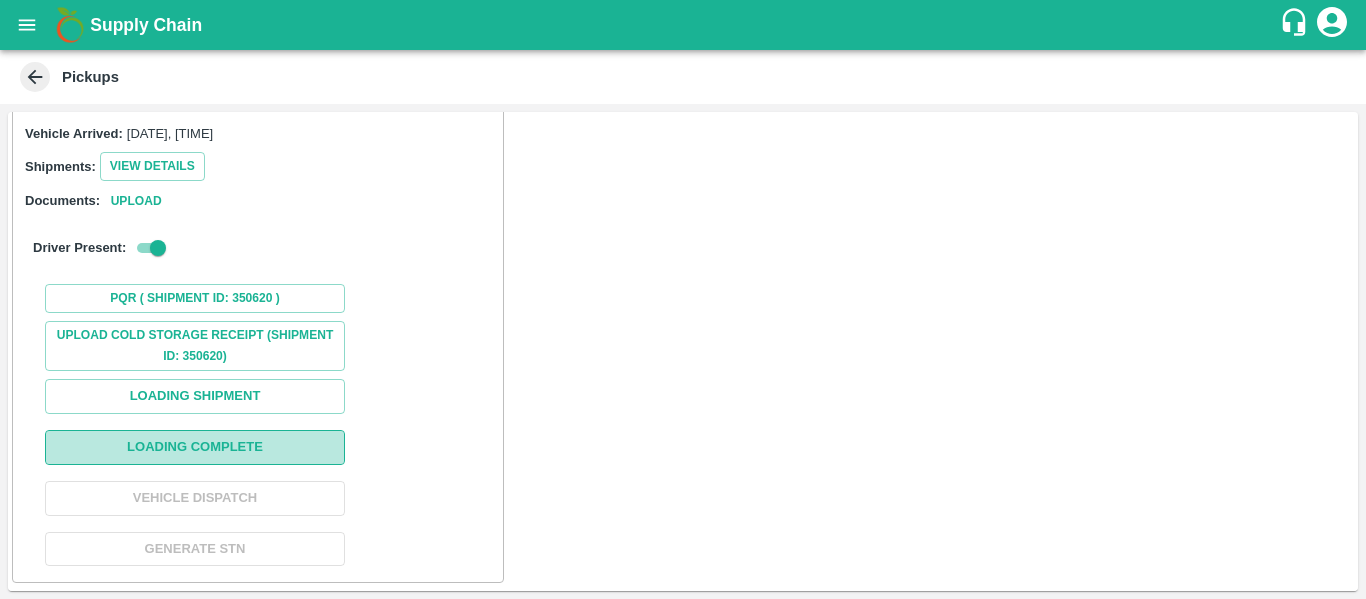 click on "Loading Complete" at bounding box center (195, 447) 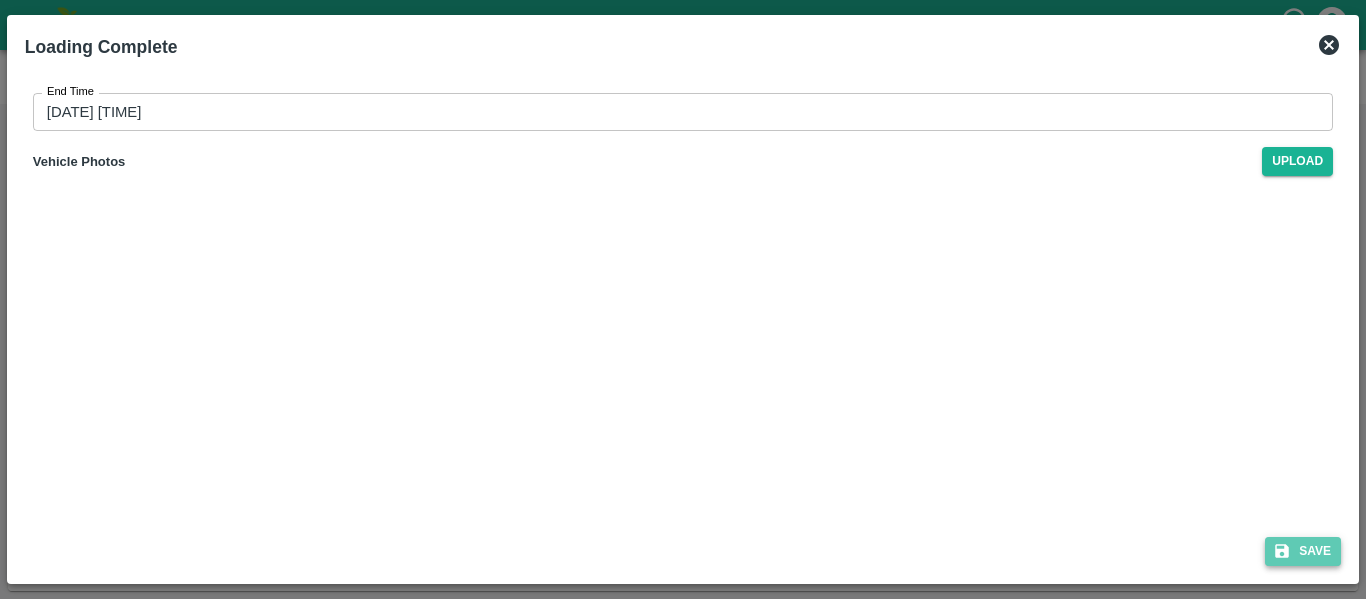 click on "Save" at bounding box center [1303, 551] 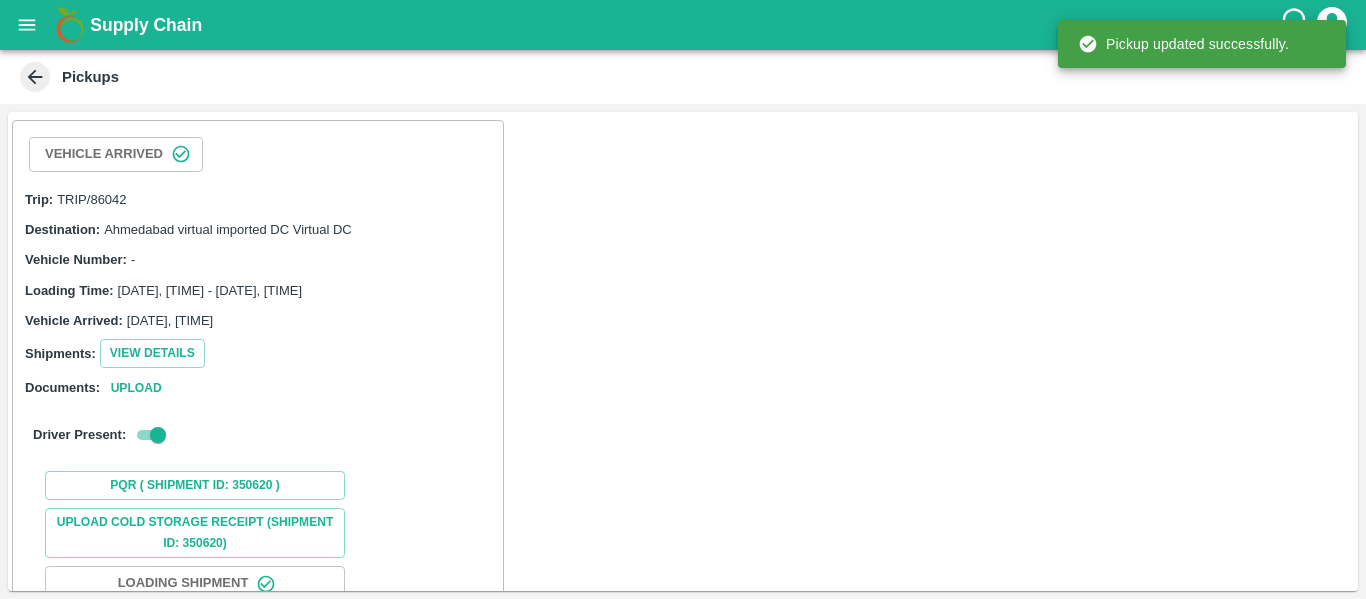 scroll, scrollTop: 188, scrollLeft: 0, axis: vertical 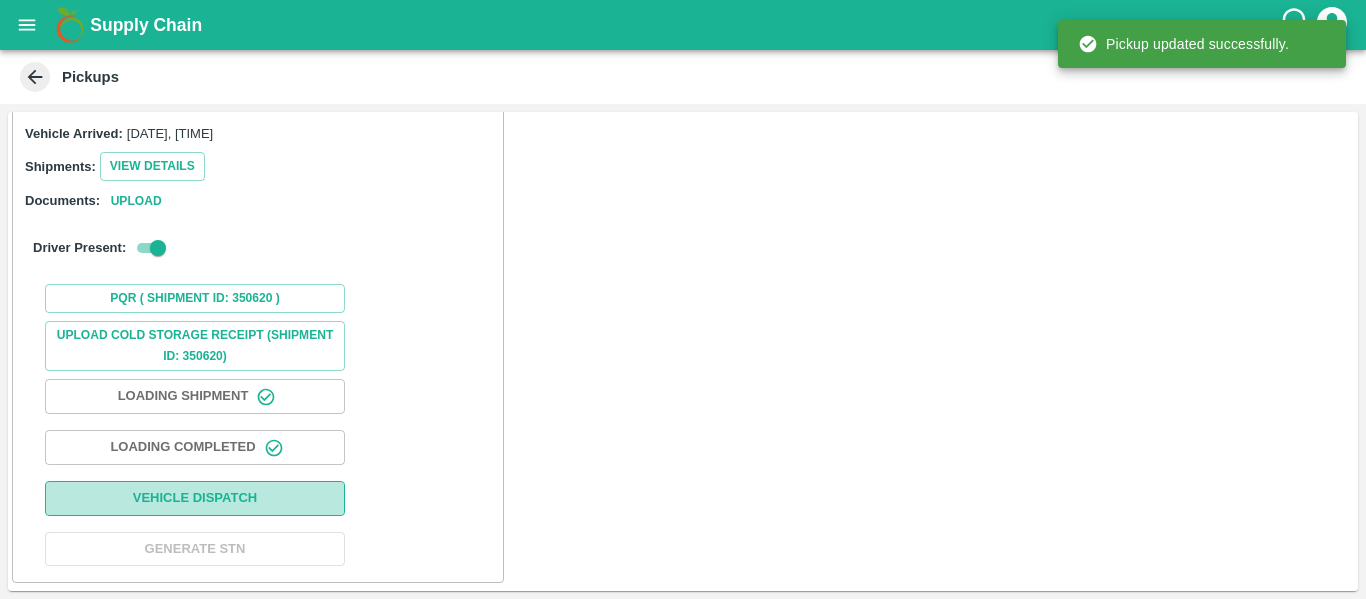 click on "Vehicle Dispatch" at bounding box center [195, 498] 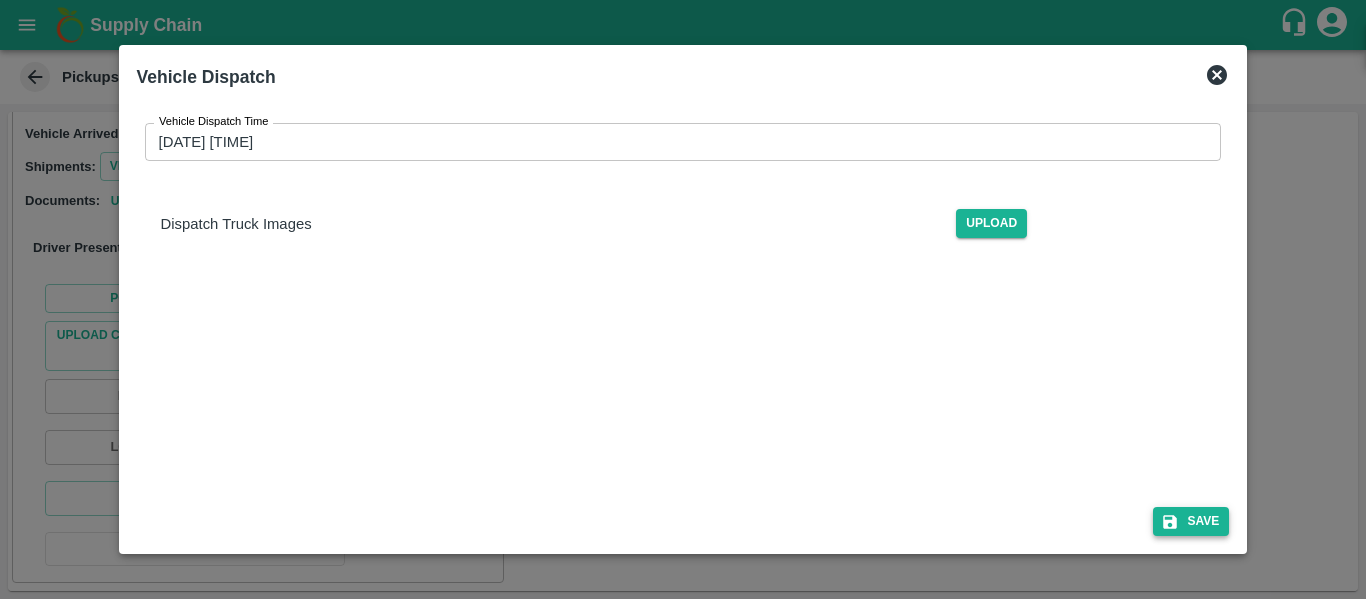 click on "Save" at bounding box center [1191, 521] 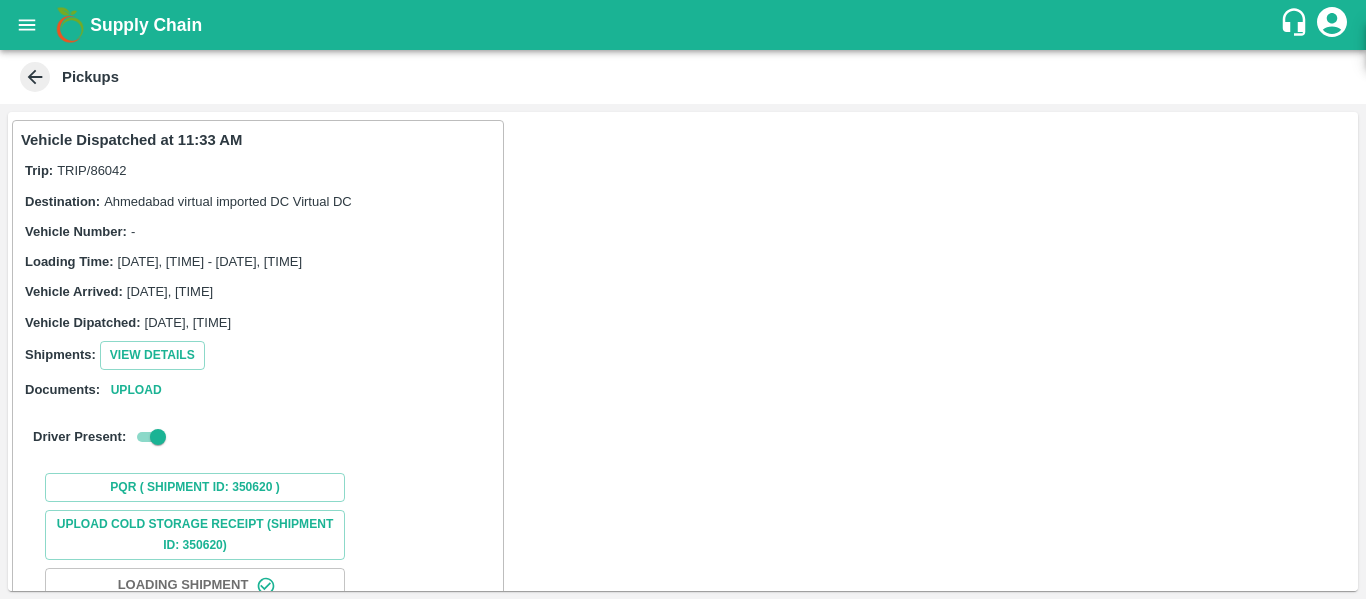 scroll, scrollTop: 189, scrollLeft: 0, axis: vertical 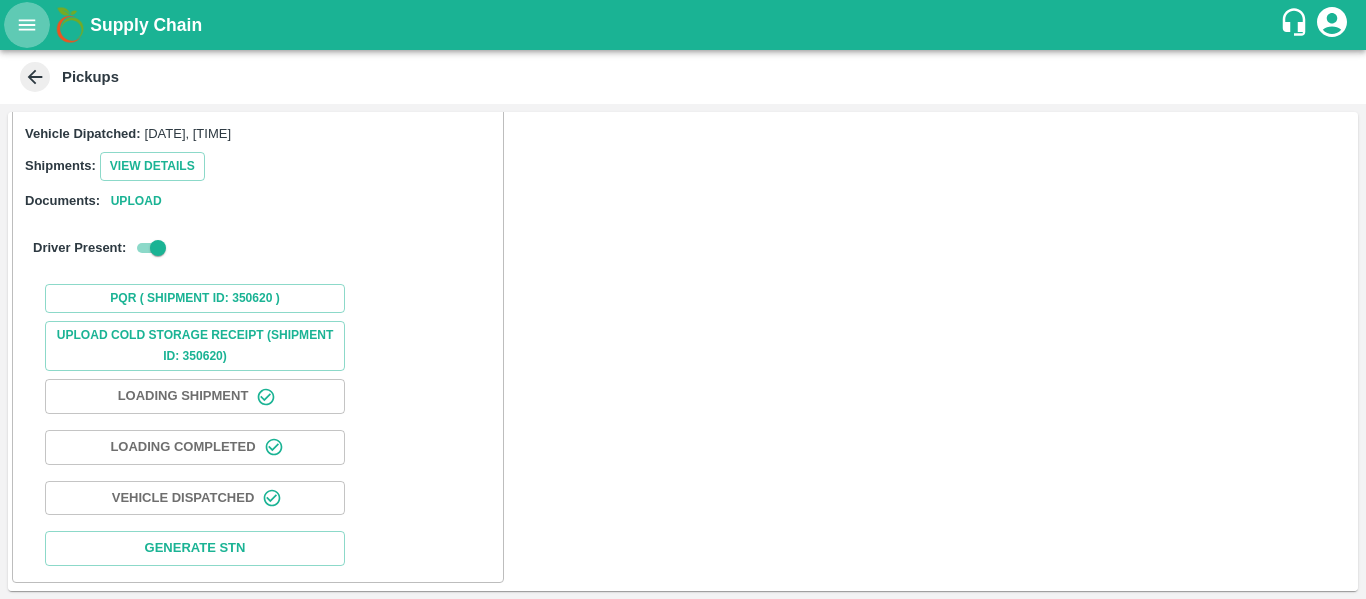 click 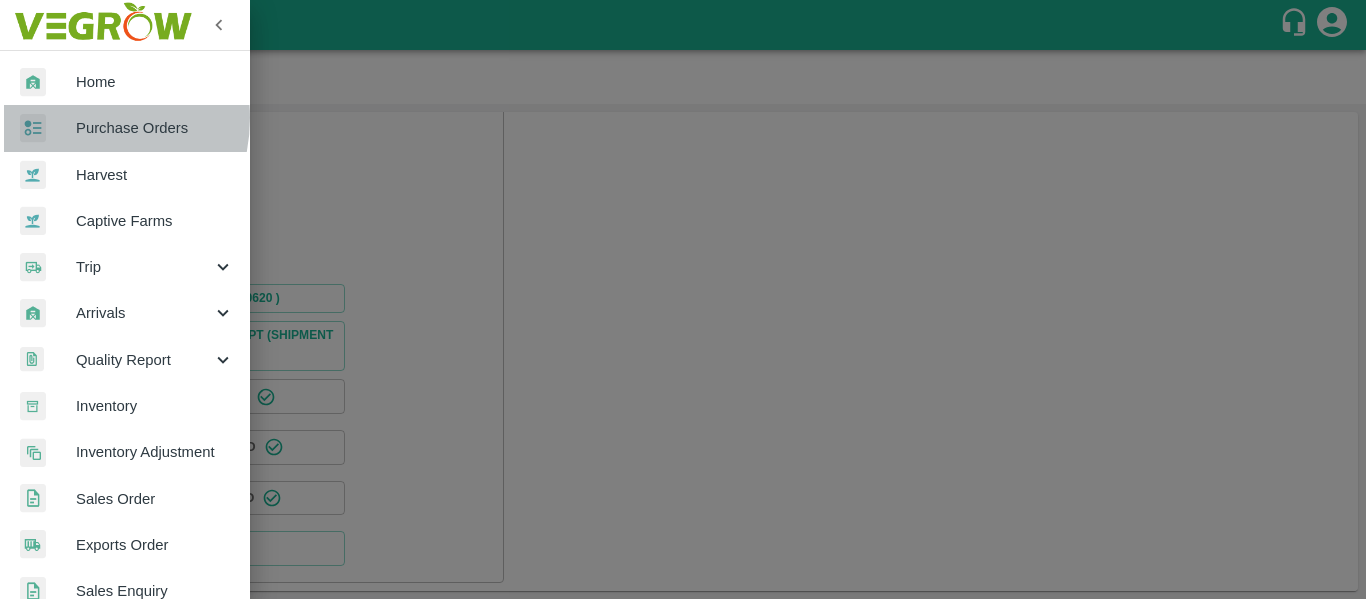 click at bounding box center [48, 128] 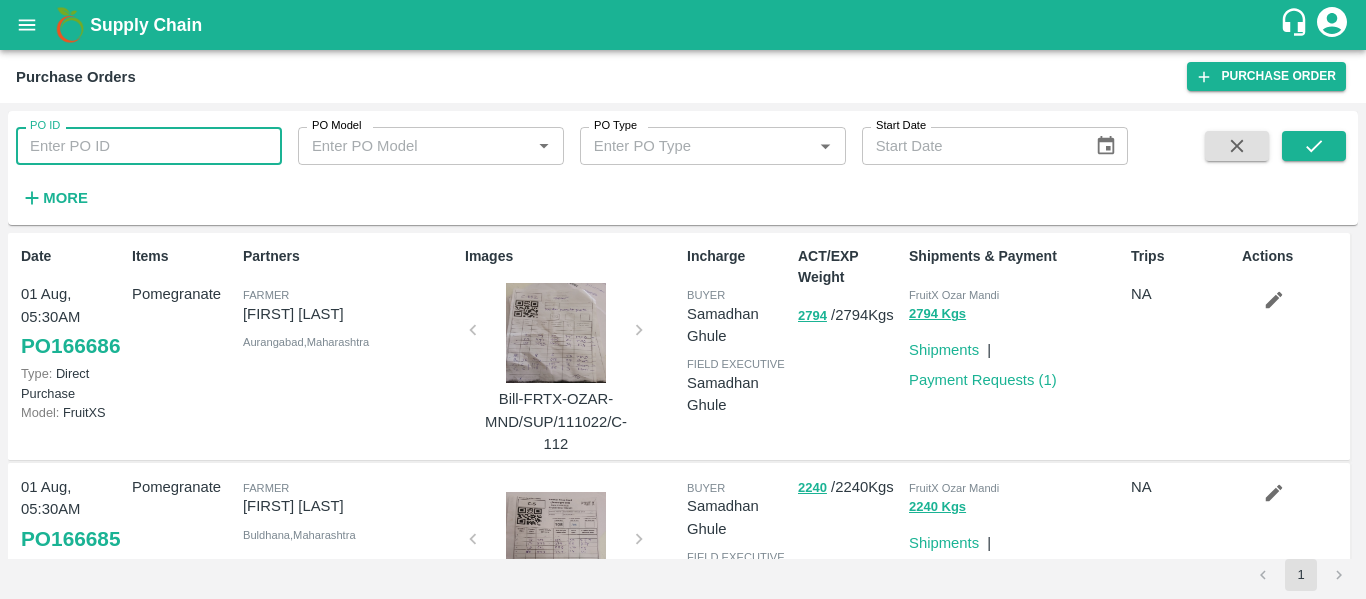 click on "PO ID" at bounding box center (149, 146) 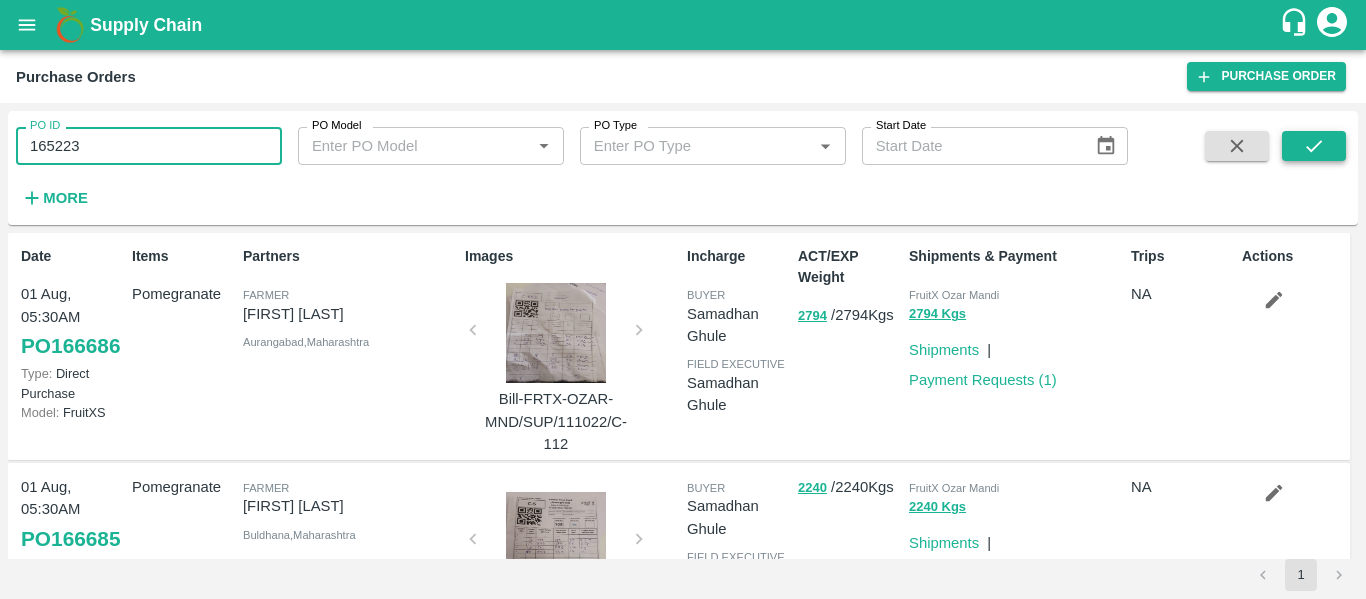 type on "165223" 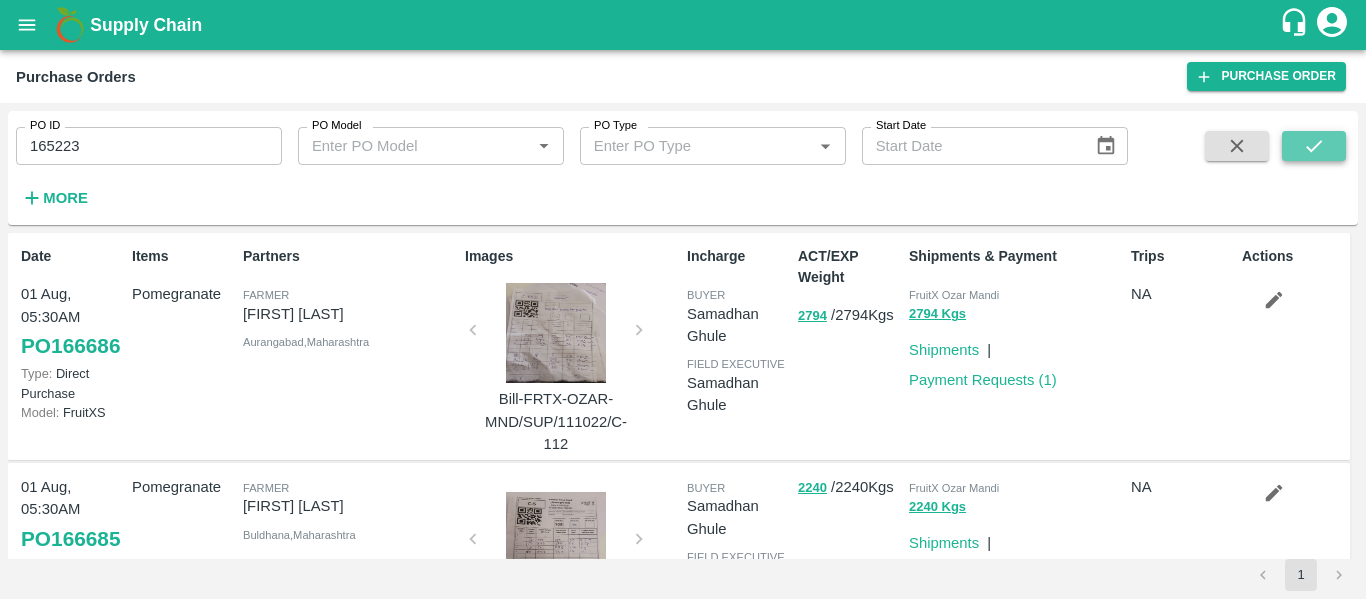 click 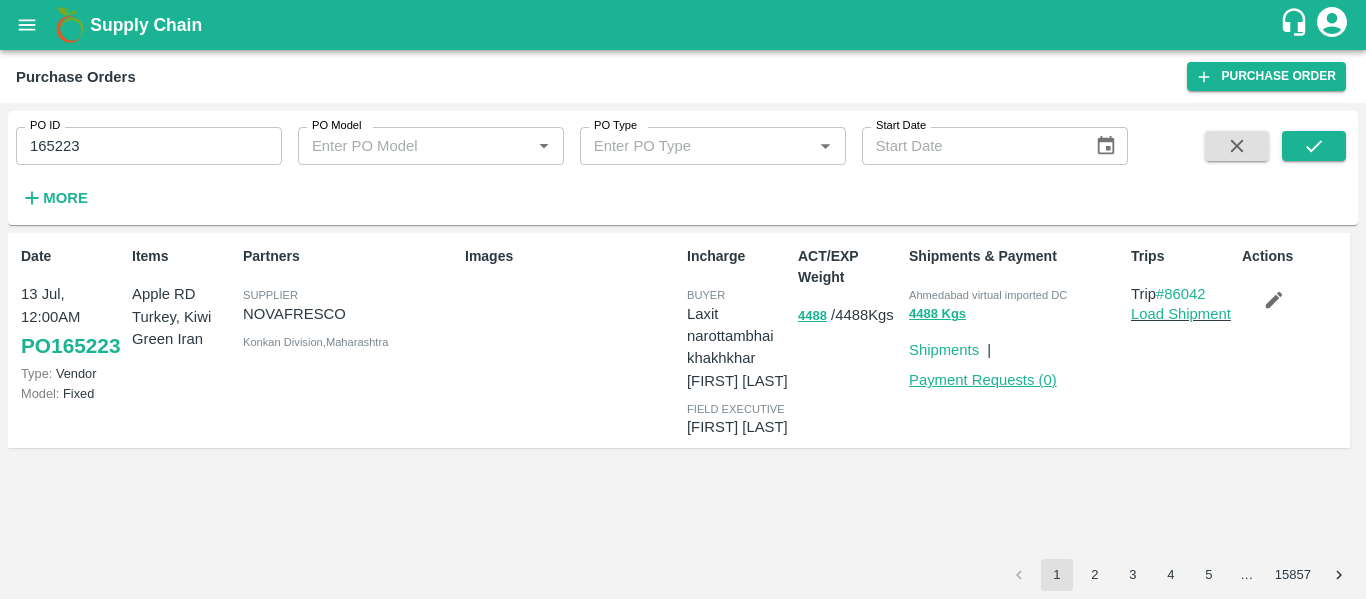click on "Payment Requests ( 0 )" at bounding box center [983, 380] 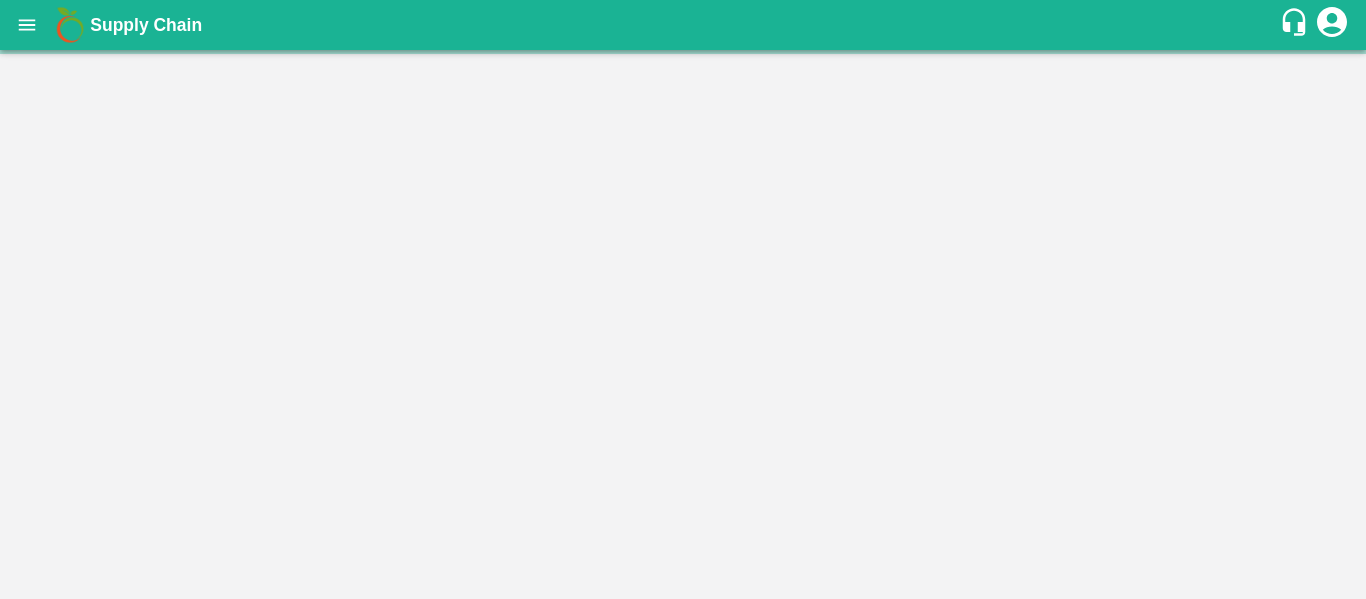 scroll, scrollTop: 0, scrollLeft: 0, axis: both 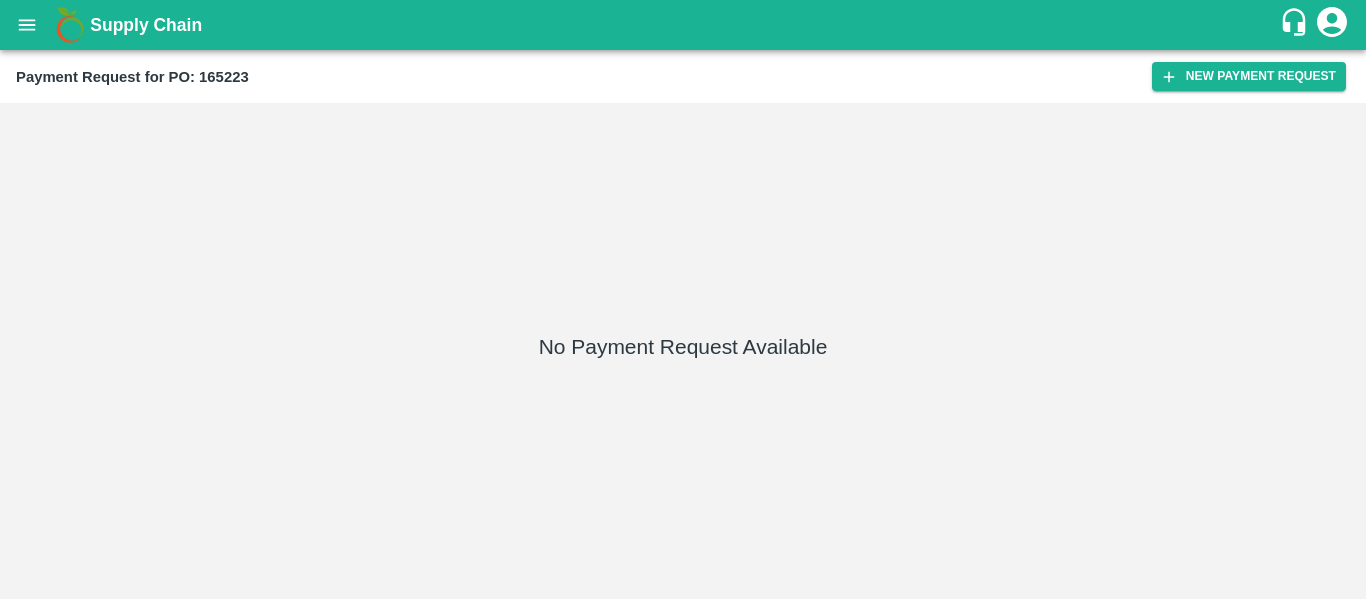 click on "Payment Request for PO: 165223 New Payment Request" at bounding box center [683, 76] 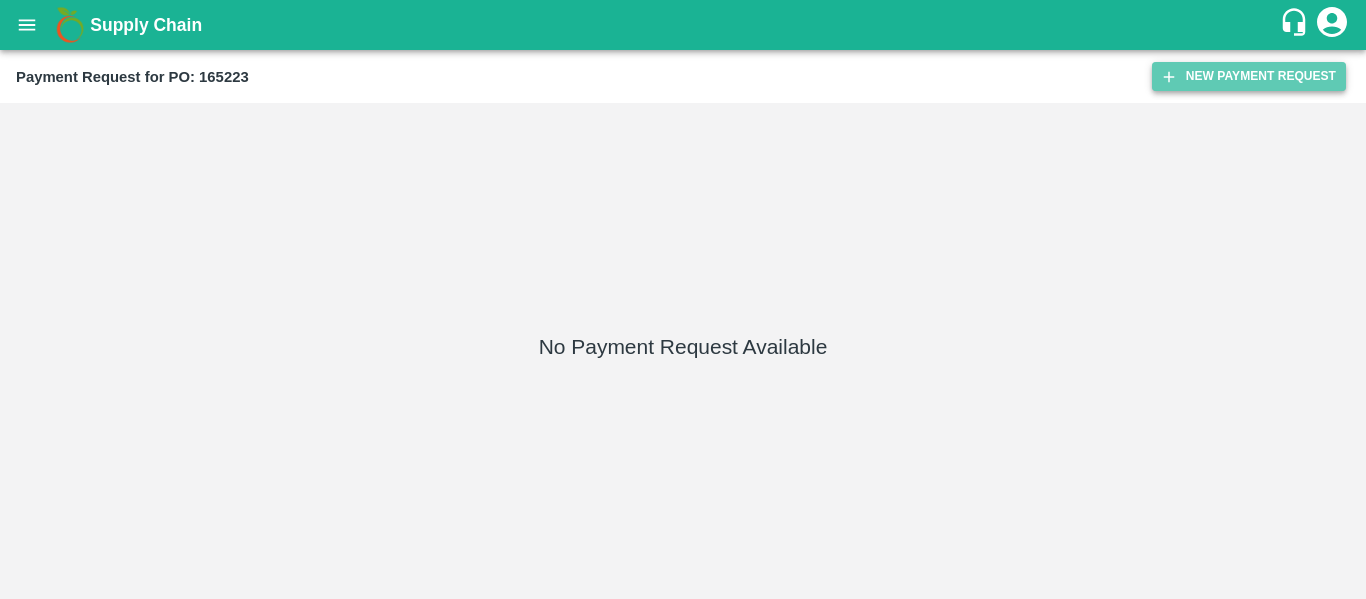 click on "New Payment Request" at bounding box center (1249, 76) 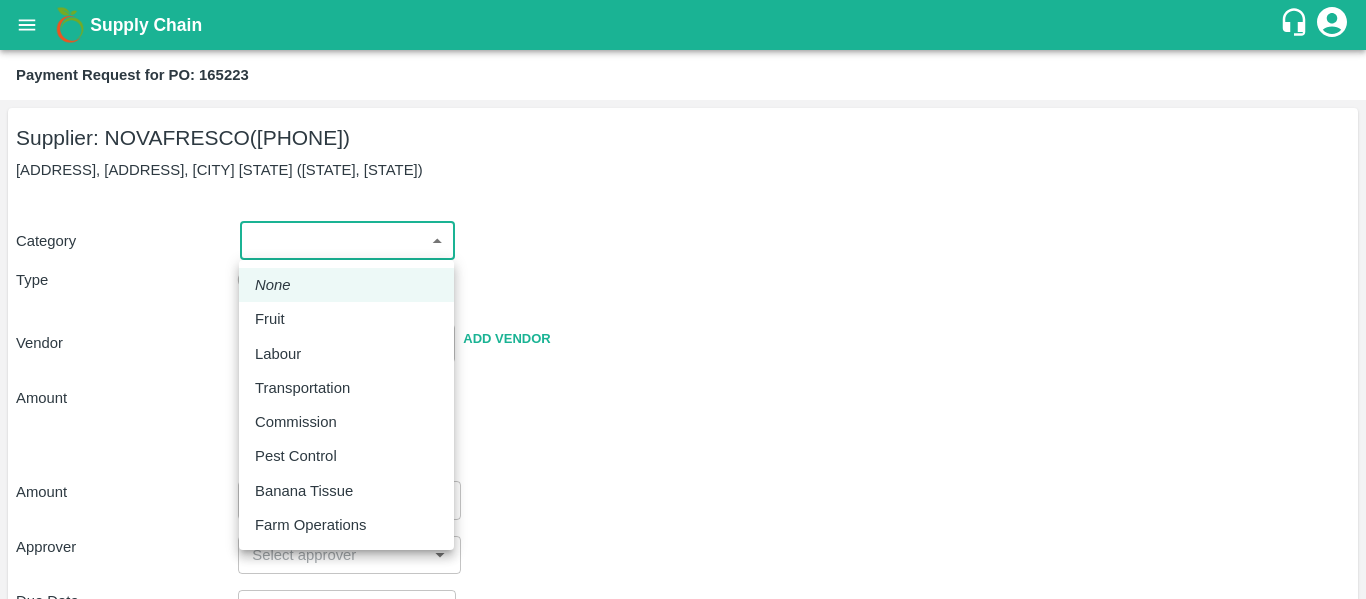 click on "Supply Chain Payment Request for PO: 165223 Supplier:    [COMPANY]  ([PHONE]) [ADDRESS], [ADDRESS], [CITY] [STATE] ([STATE], [STATE])-[PHONE]" at bounding box center (683, 299) 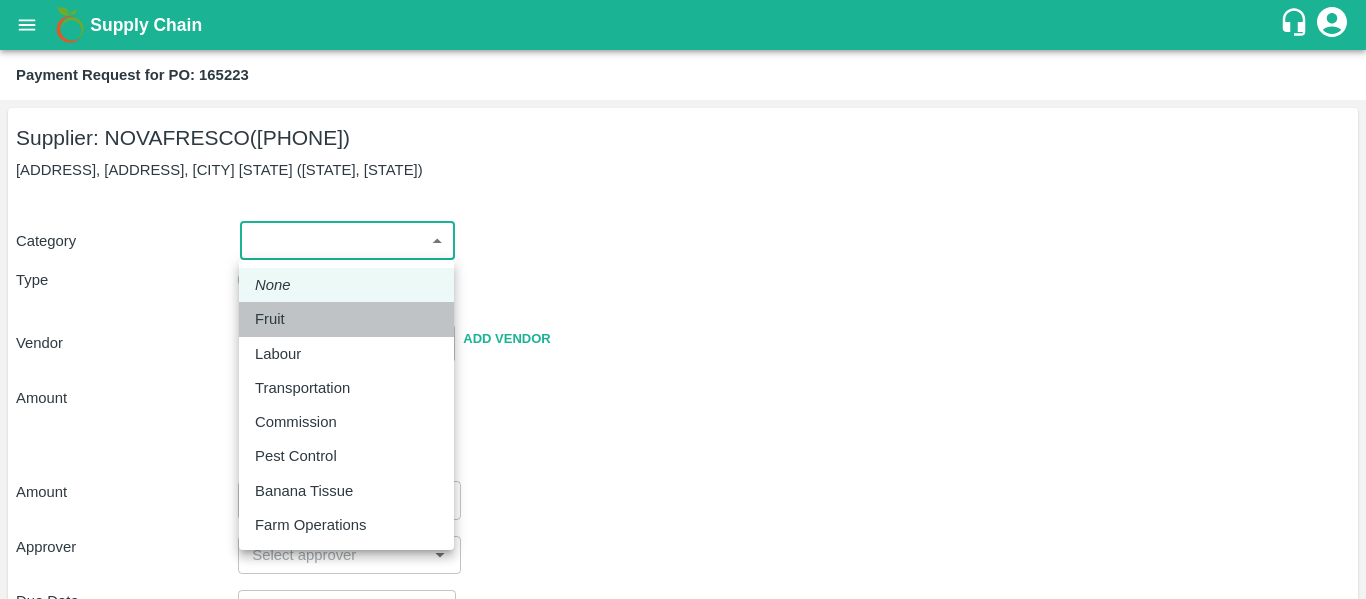 click on "Fruit" at bounding box center (270, 319) 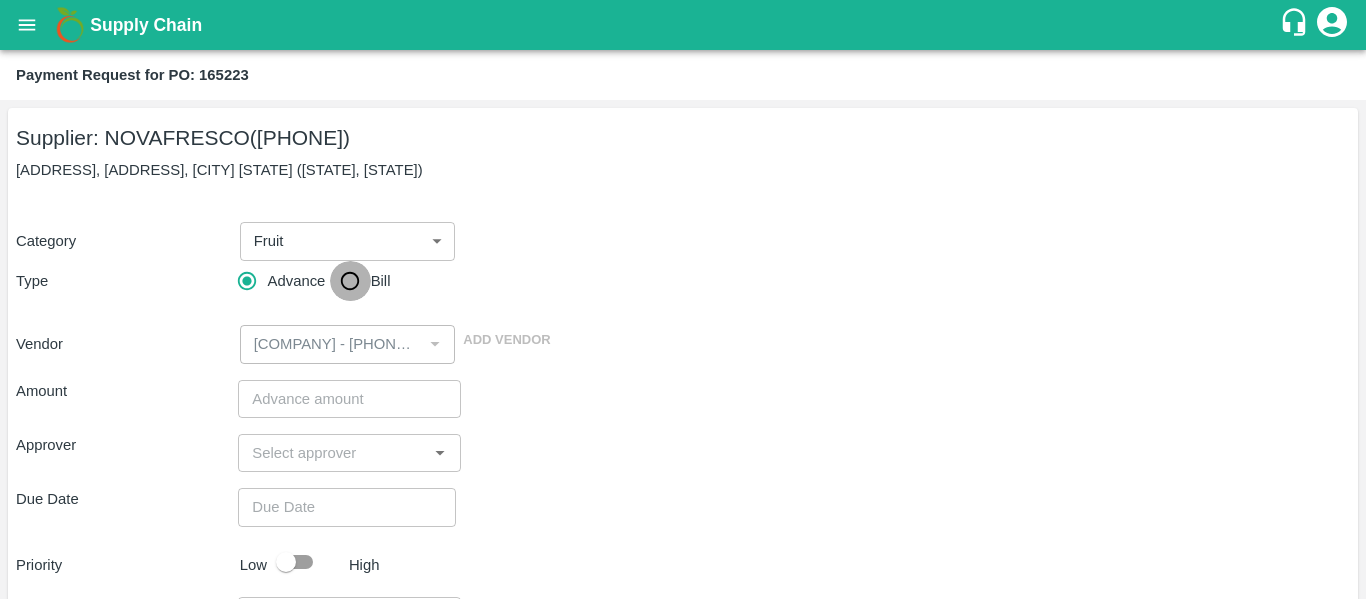click on "Bill" at bounding box center (350, 281) 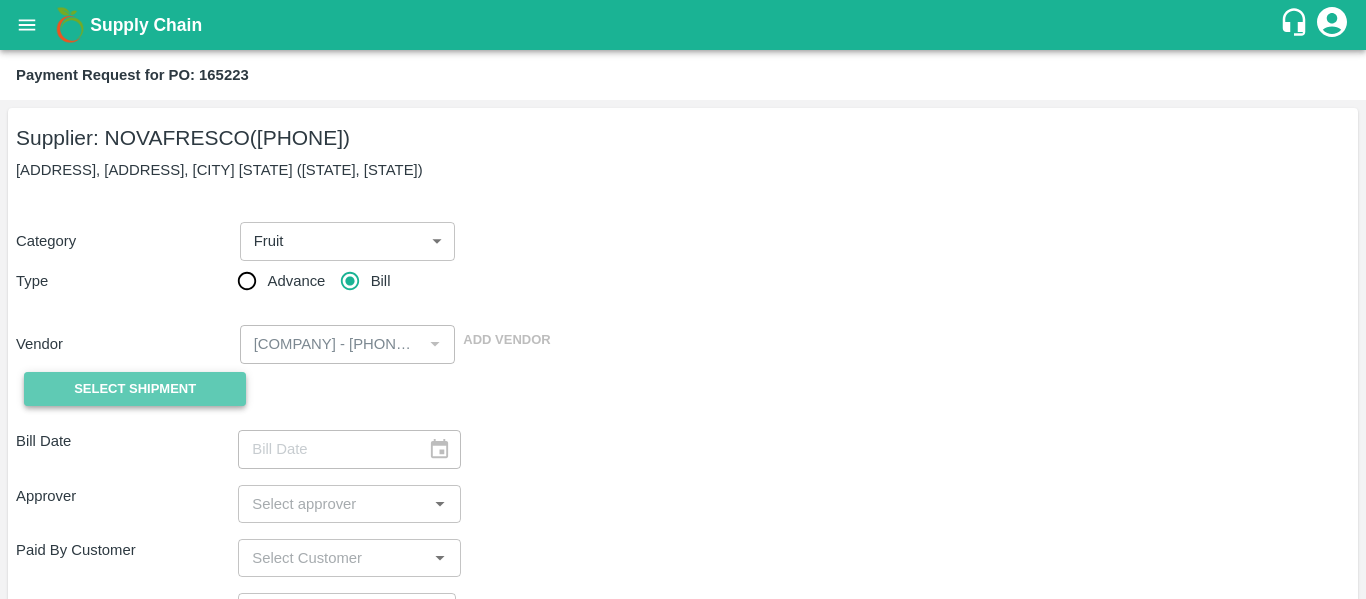 click on "Select Shipment" at bounding box center [135, 389] 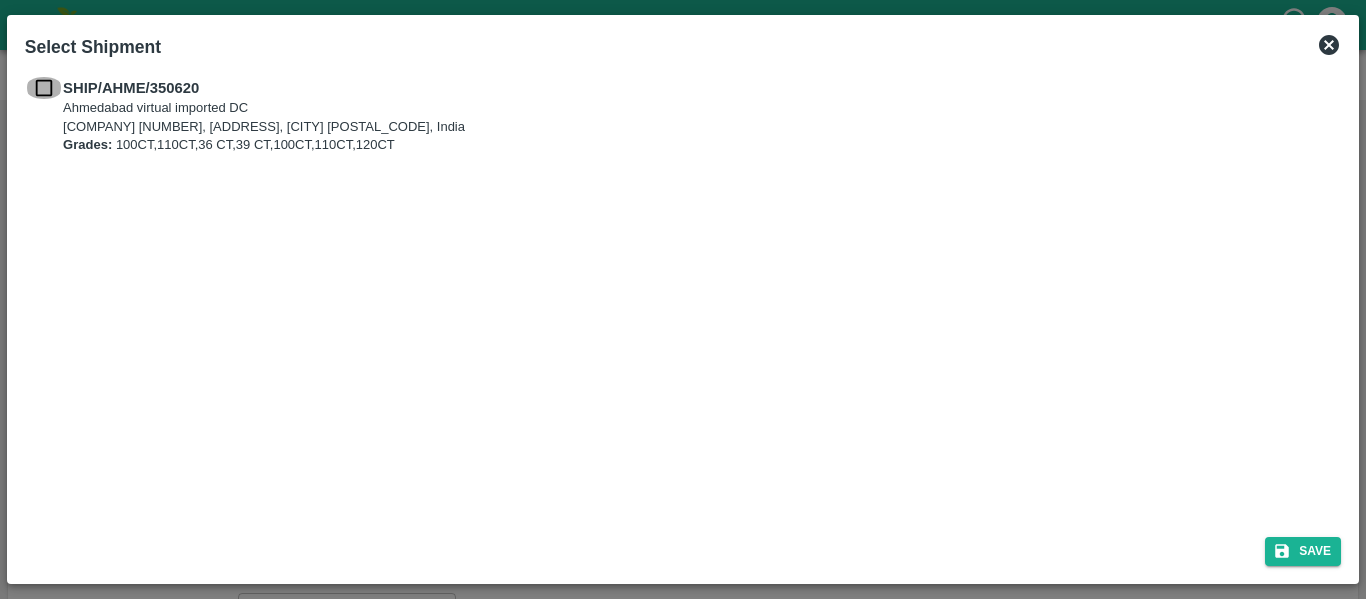 click at bounding box center (44, 88) 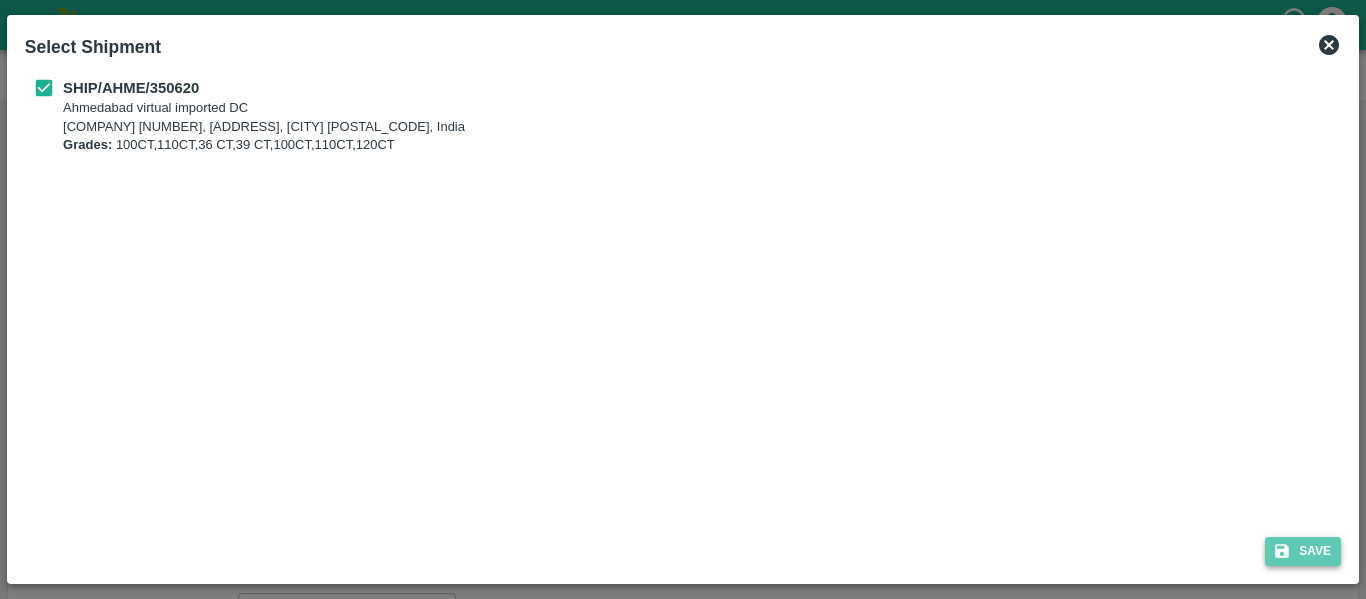 click on "Save" at bounding box center [1303, 551] 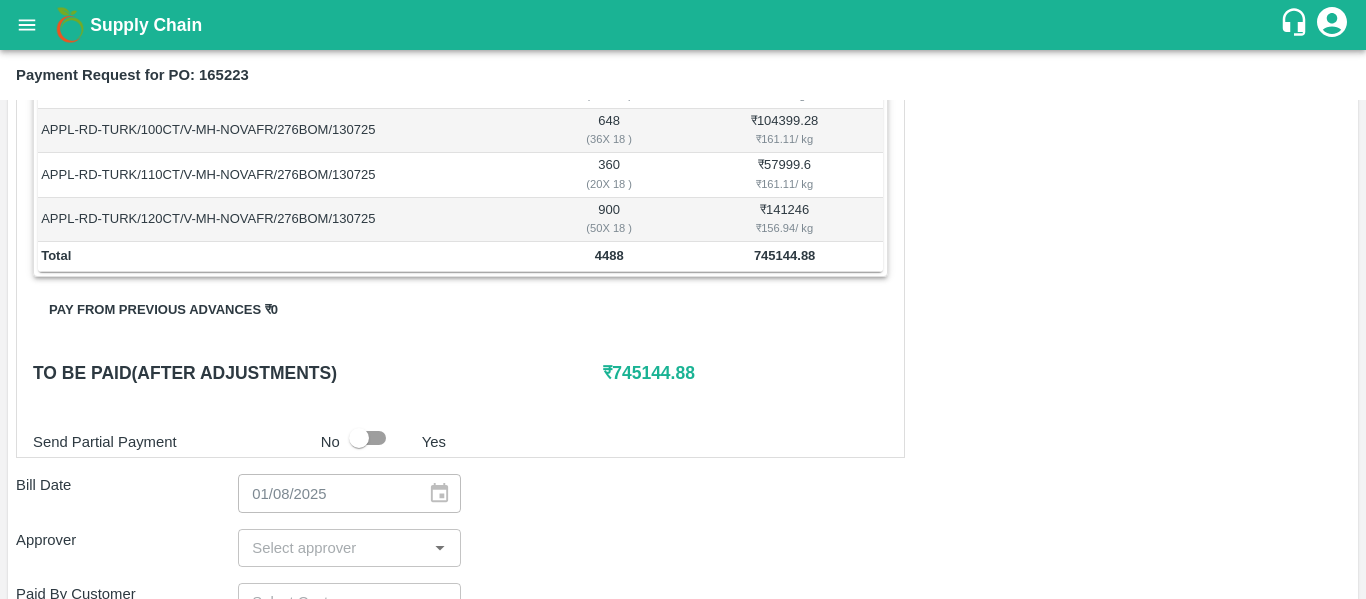 scroll, scrollTop: 546, scrollLeft: 0, axis: vertical 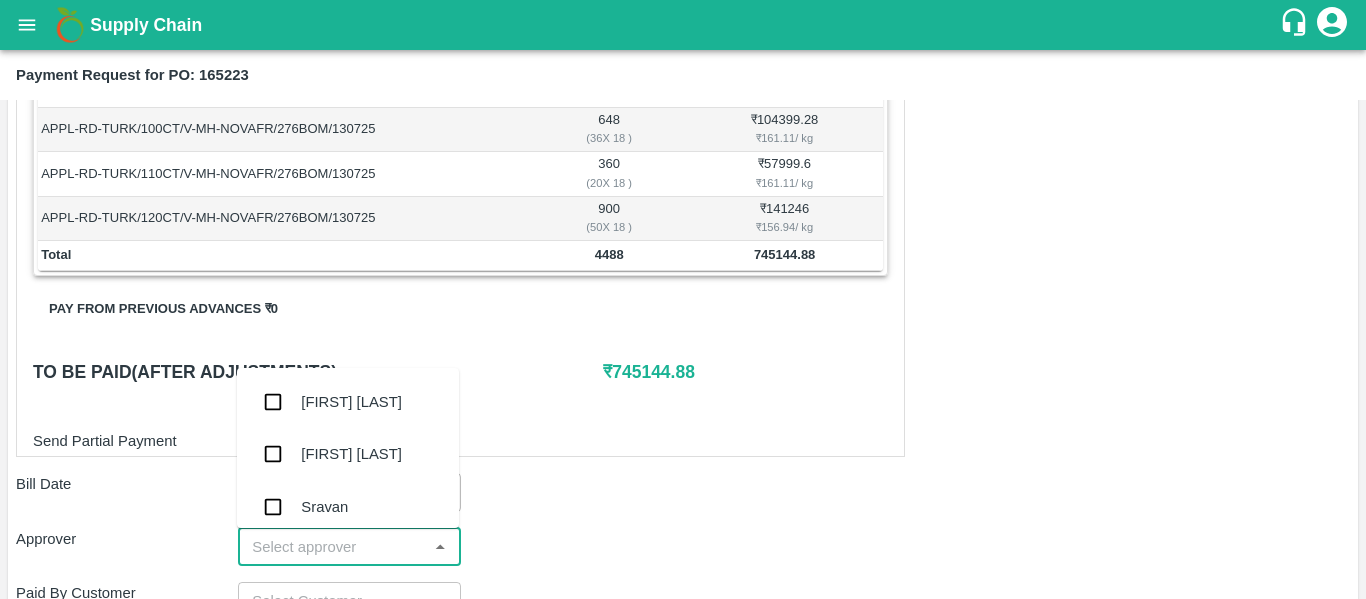 click at bounding box center (332, 547) 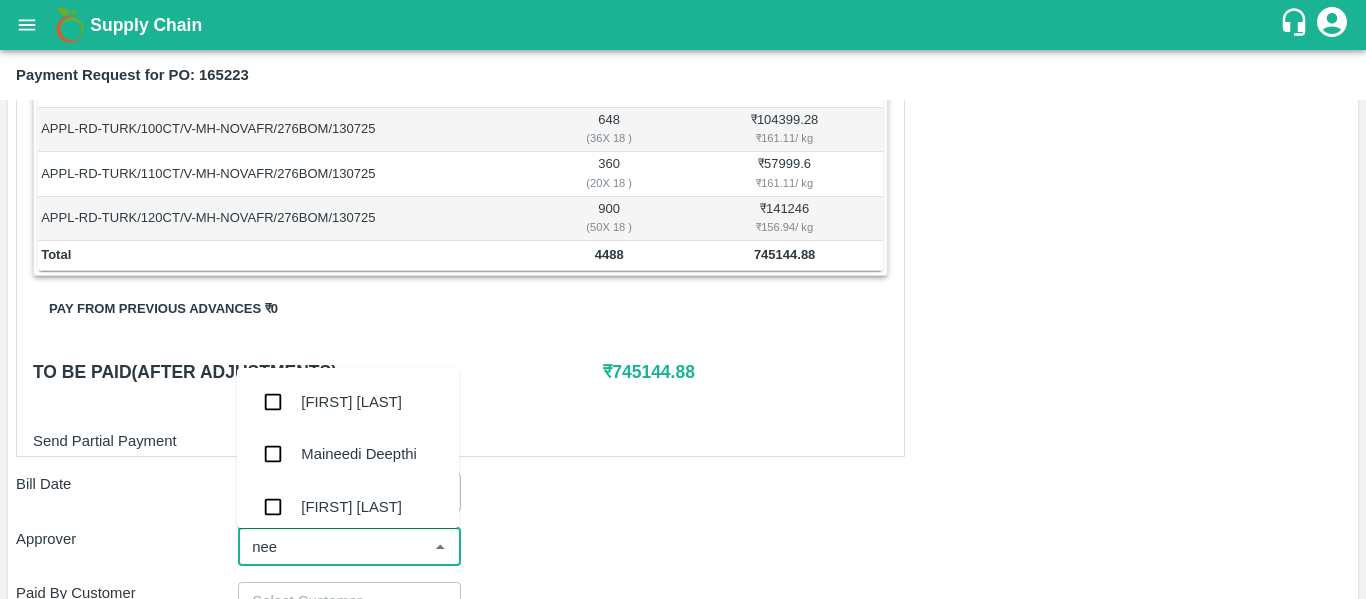 type on "neet" 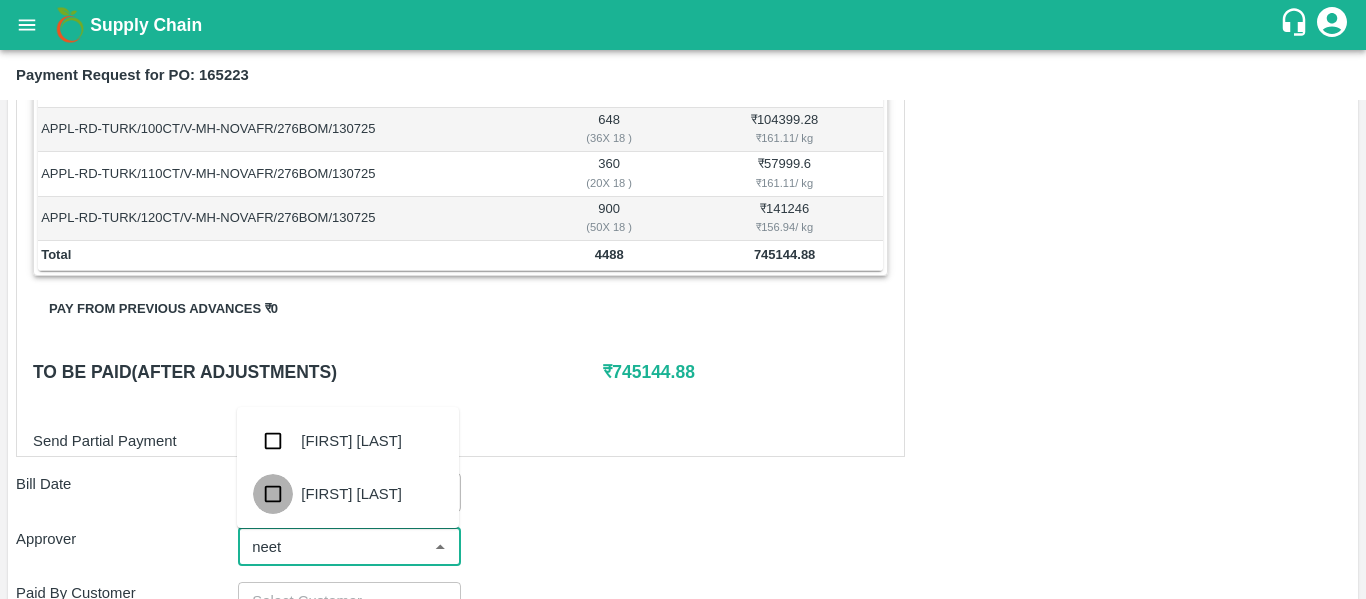 click at bounding box center [273, 494] 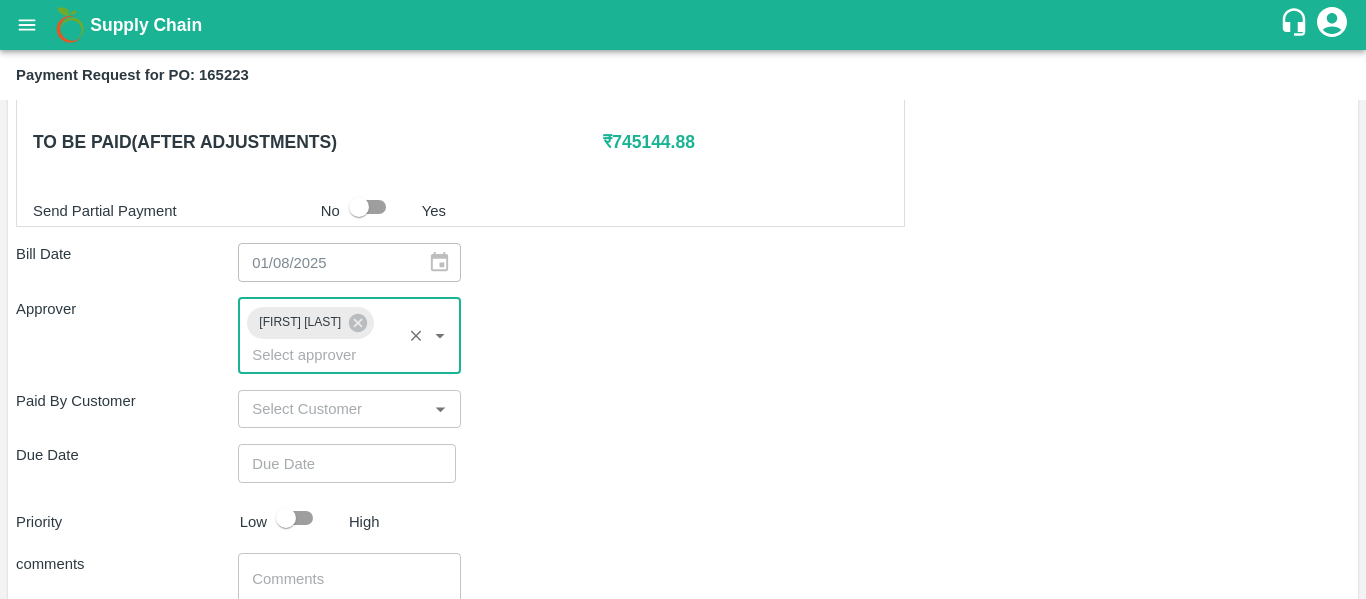 scroll, scrollTop: 777, scrollLeft: 0, axis: vertical 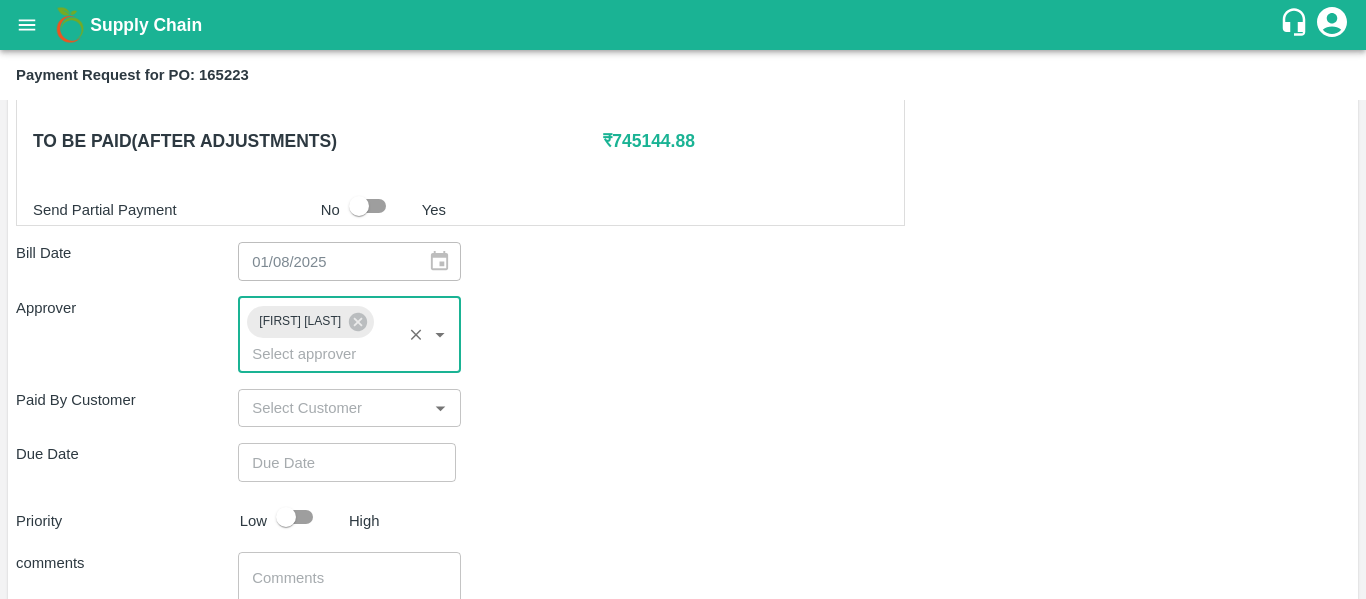 type on "DD/MM/YYYY hh:mm aa" 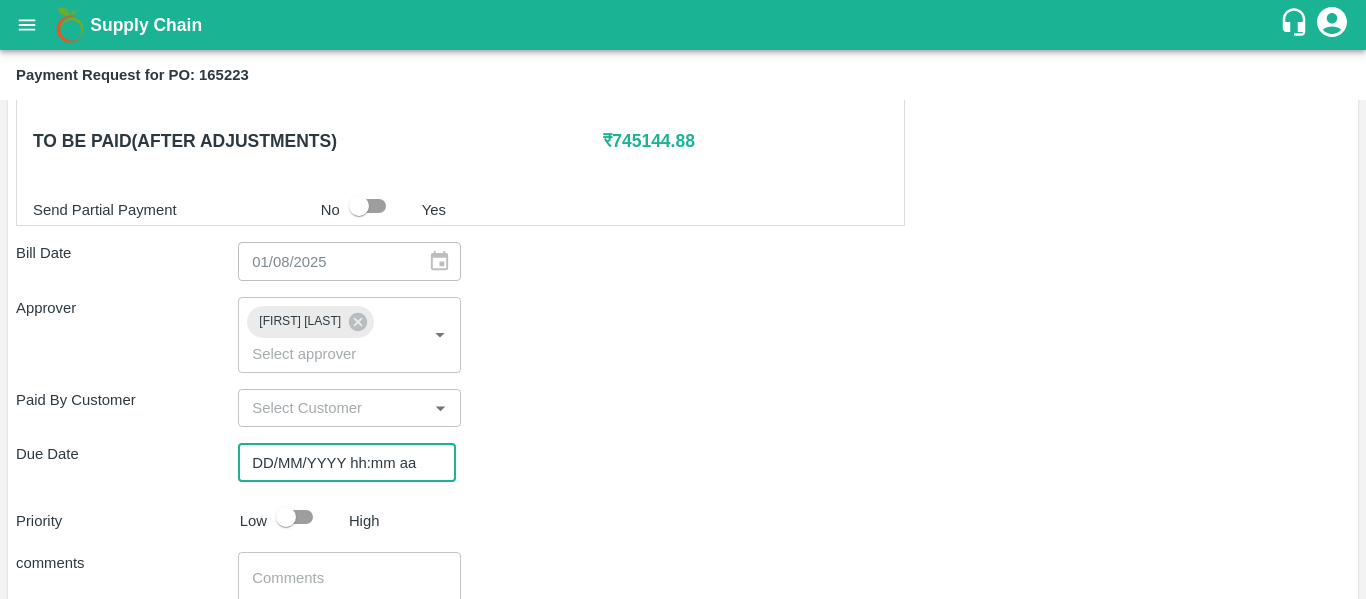 click on "DD/MM/YYYY hh:mm aa" at bounding box center [340, 462] 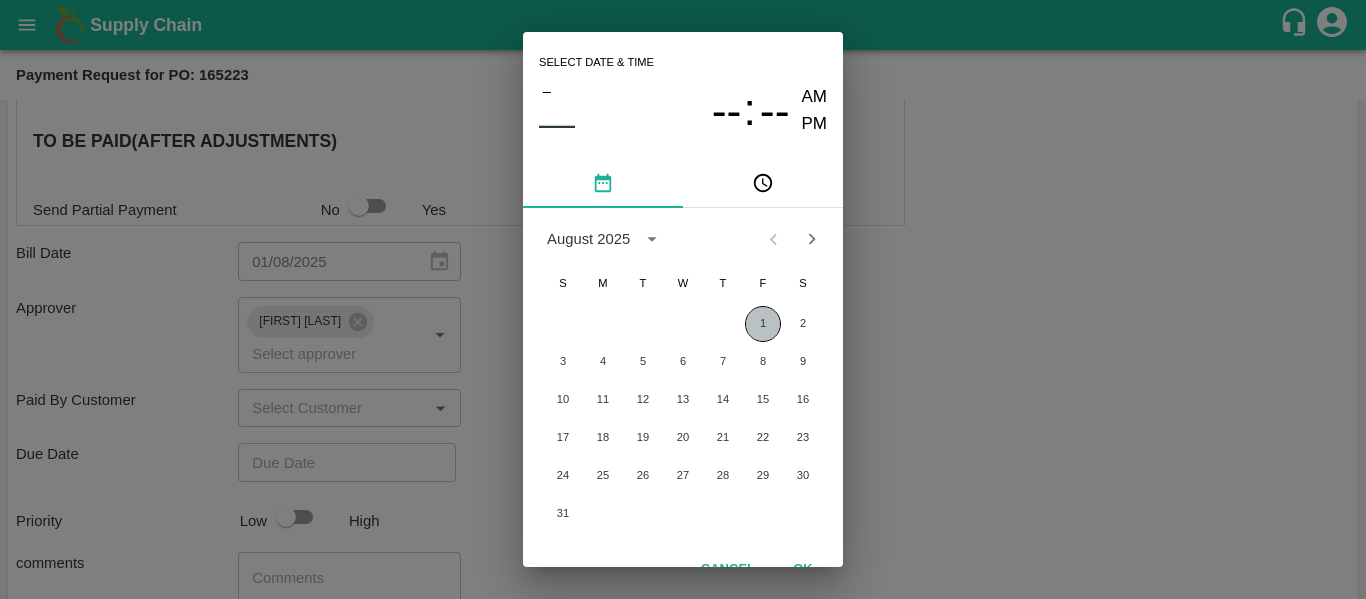 click on "1" at bounding box center (763, 324) 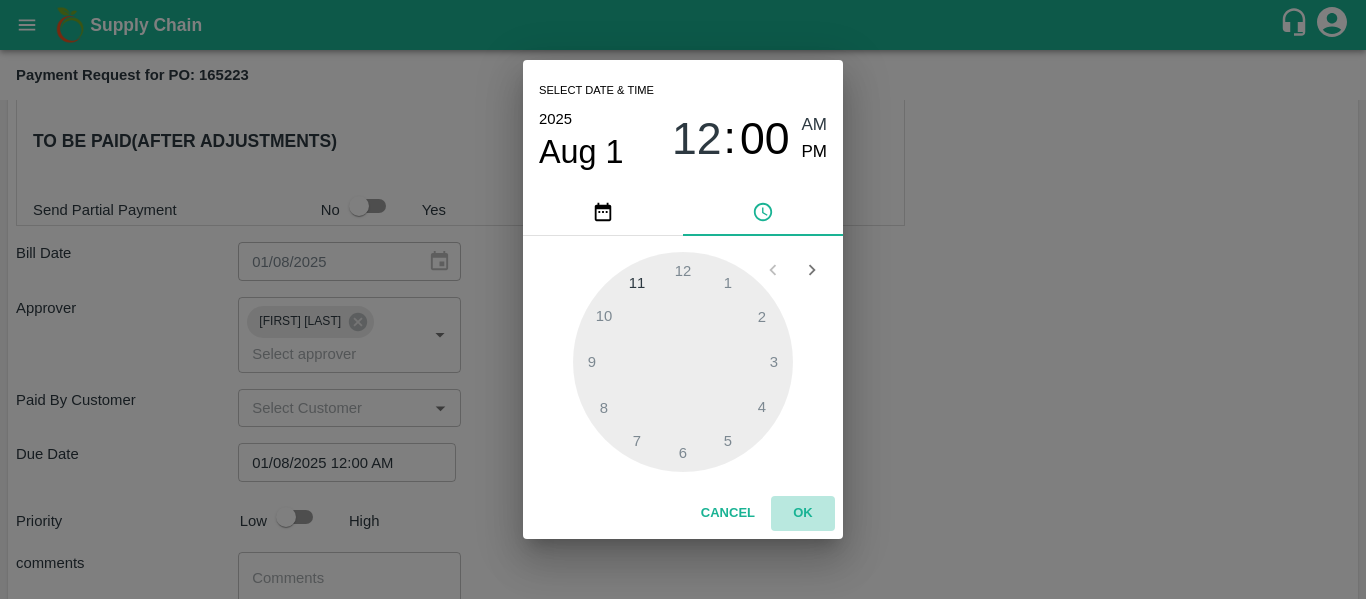 click on "OK" at bounding box center (803, 513) 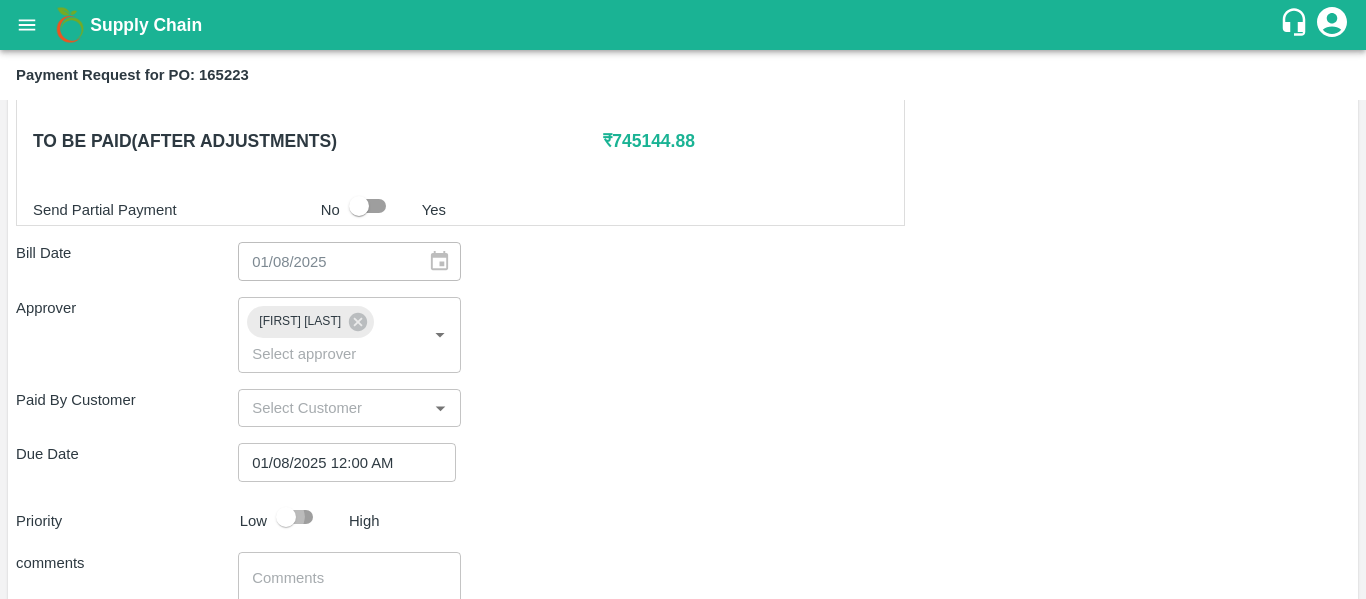 click at bounding box center [286, 517] 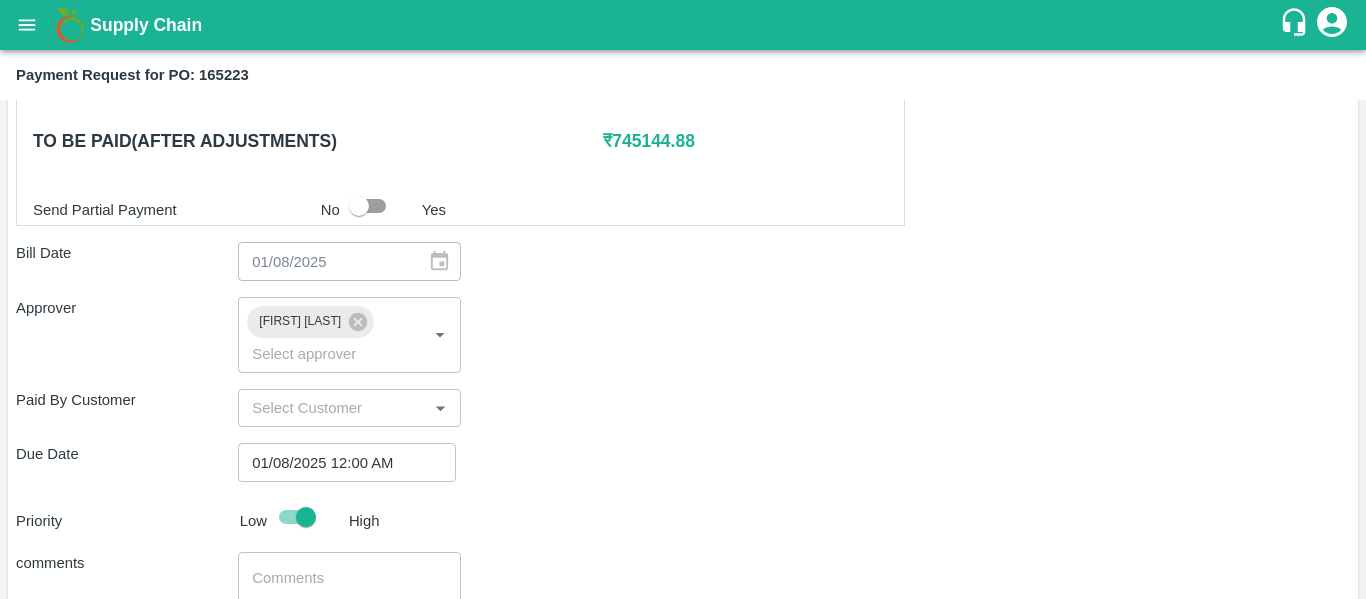scroll, scrollTop: 904, scrollLeft: 0, axis: vertical 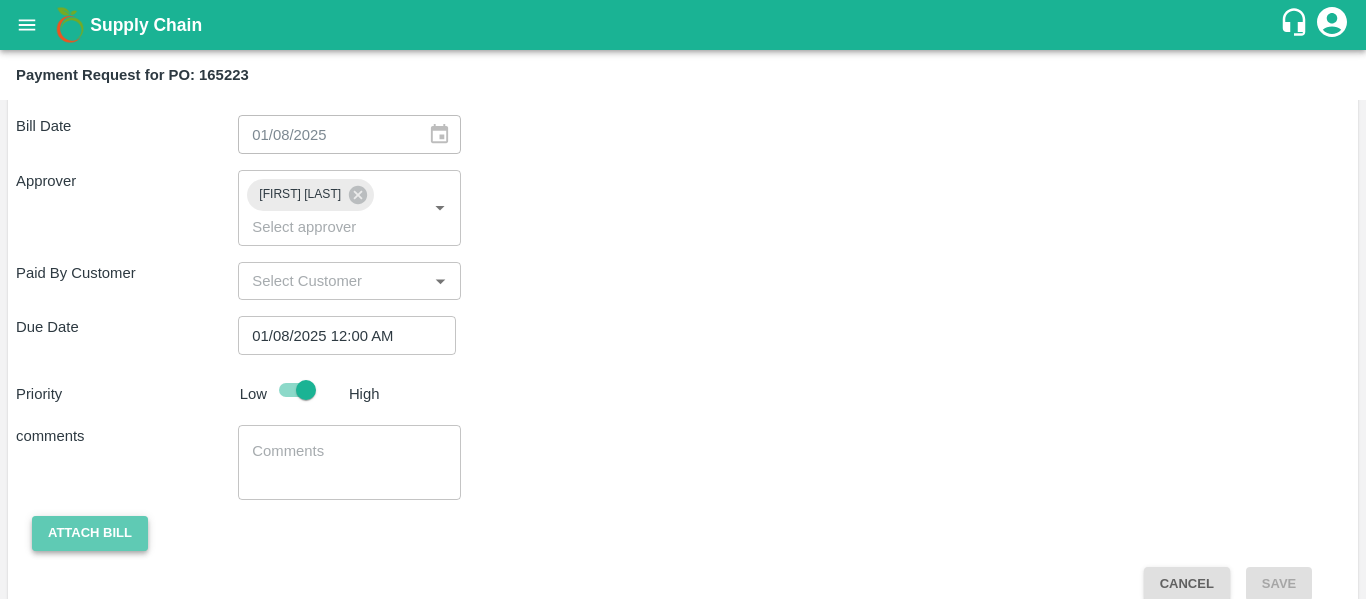click on "Attach bill" at bounding box center (90, 533) 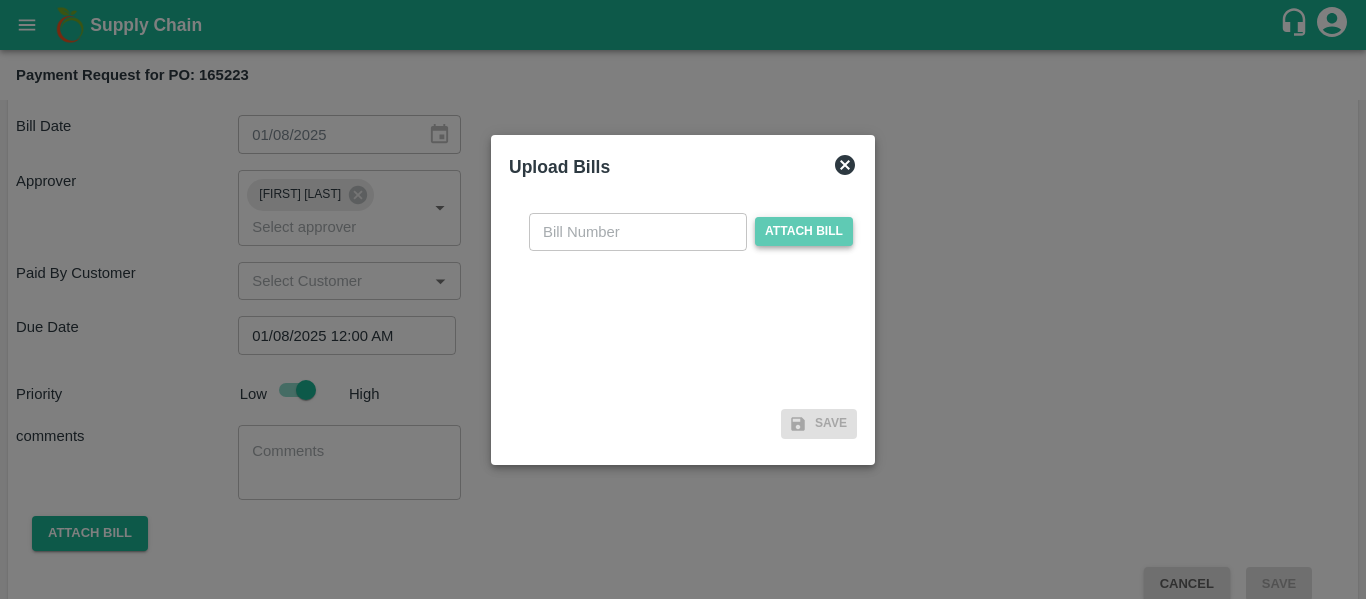 click on "Attach bill" at bounding box center (804, 231) 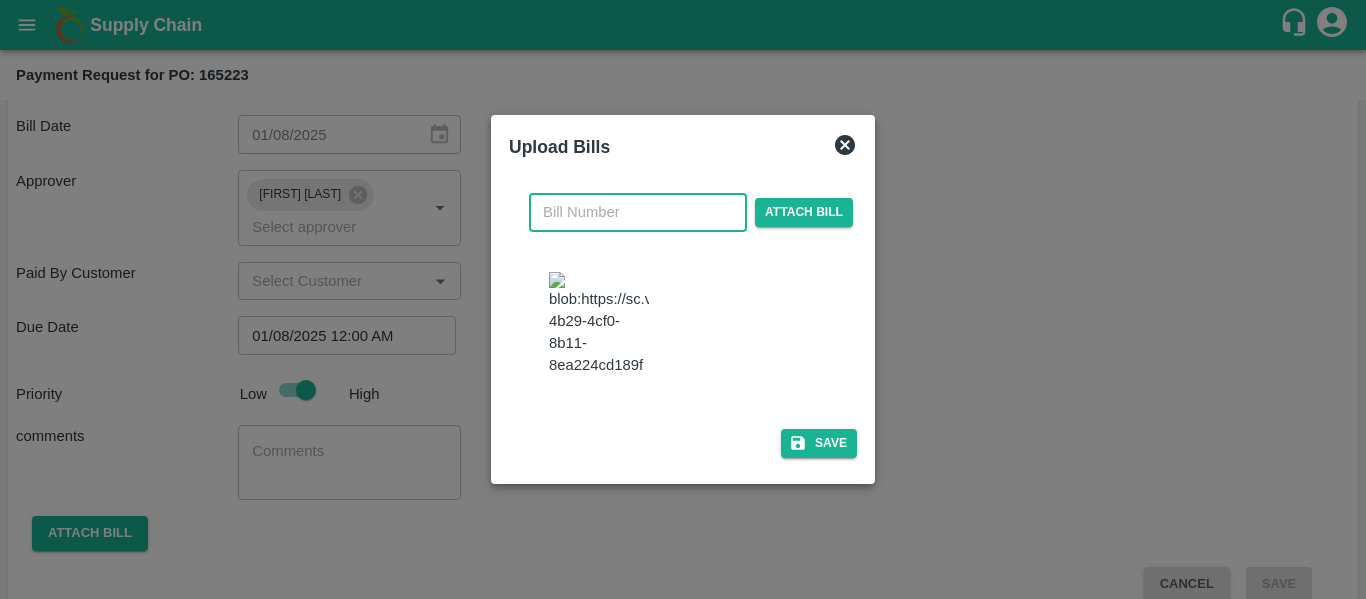 click at bounding box center (638, 212) 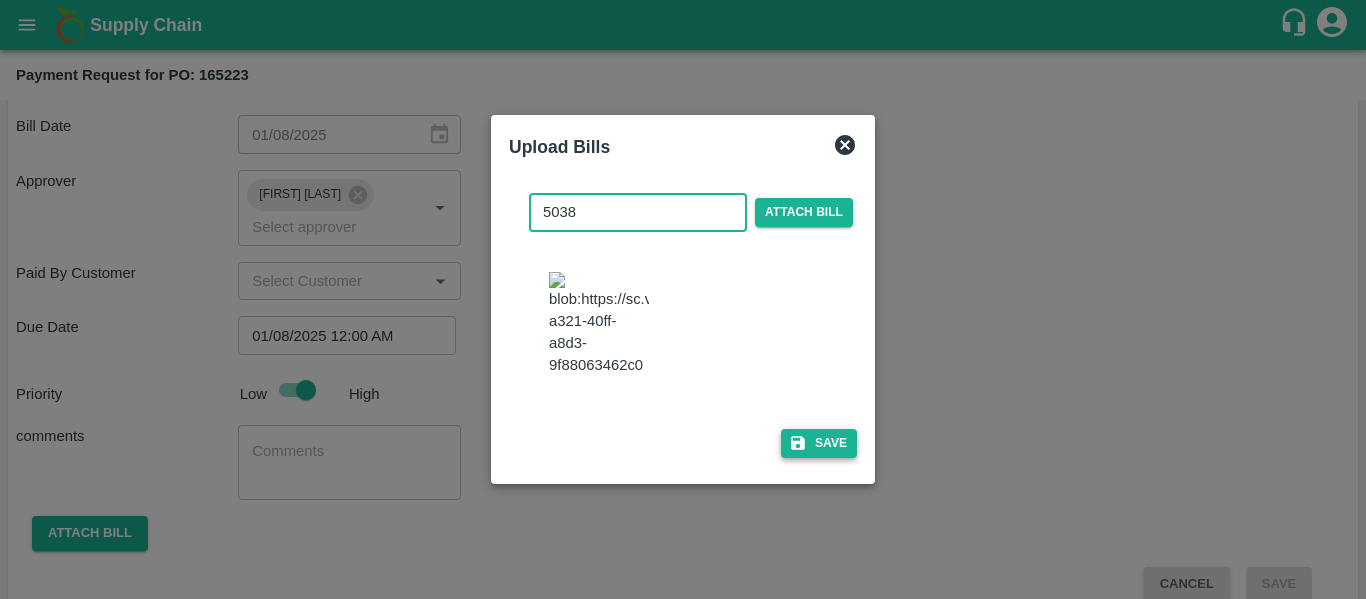 type on "5038" 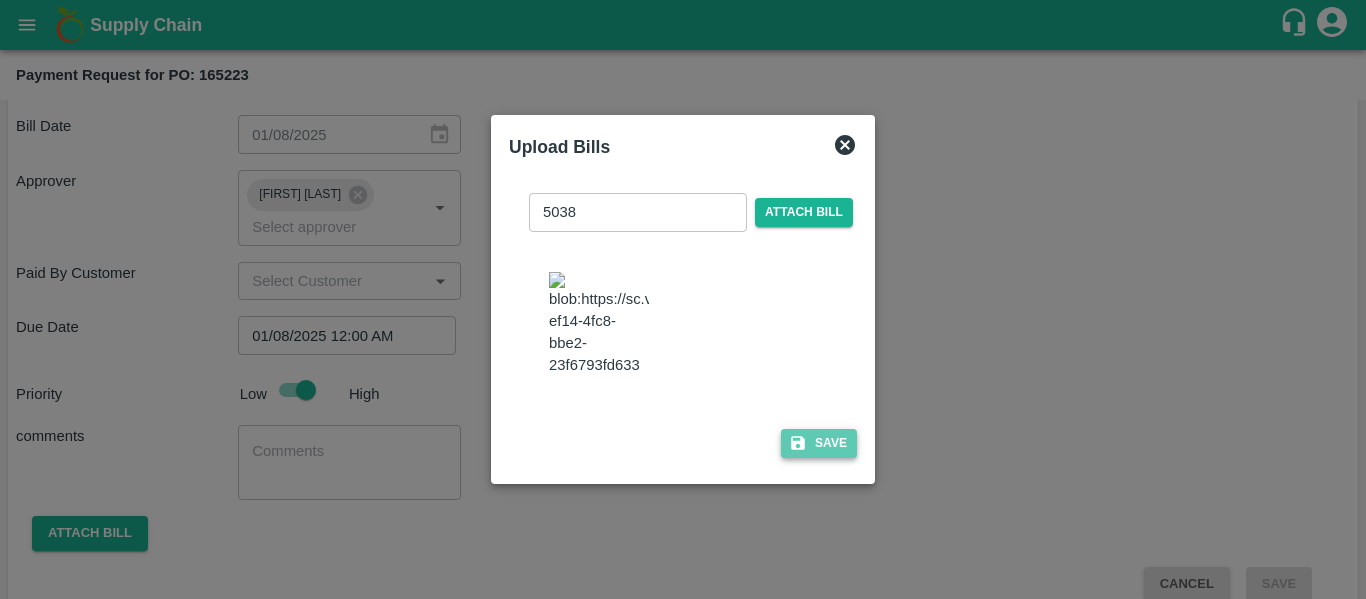 click on "Save" at bounding box center [819, 443] 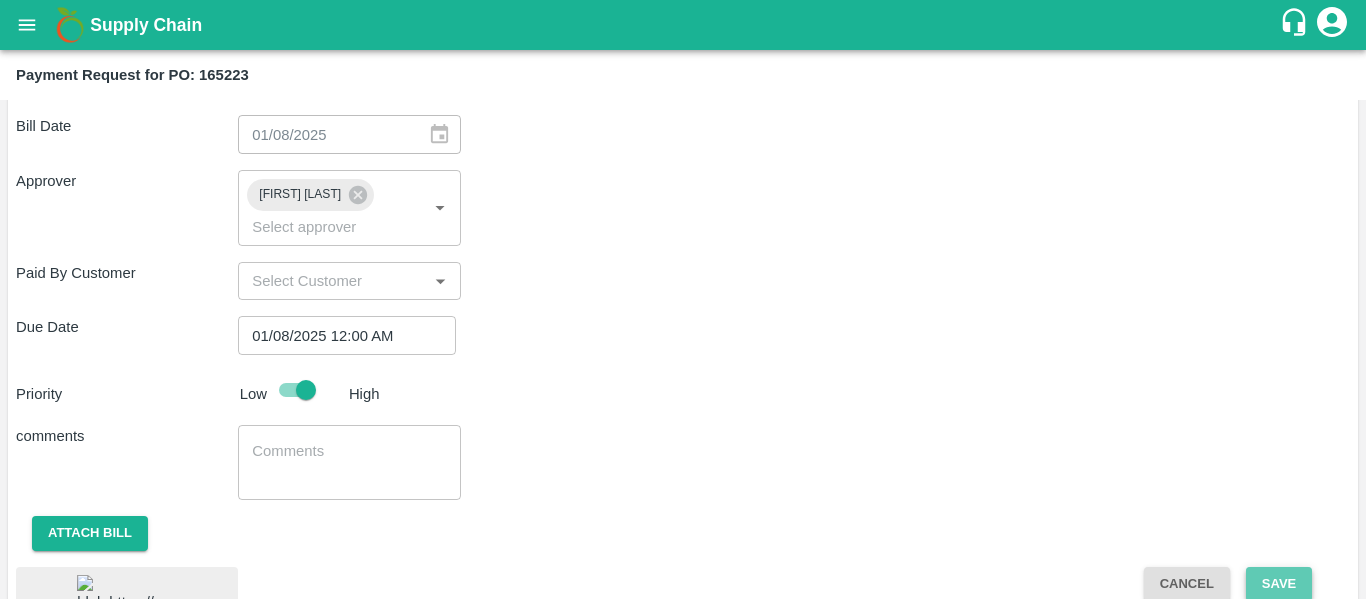 click on "Save" at bounding box center (1279, 584) 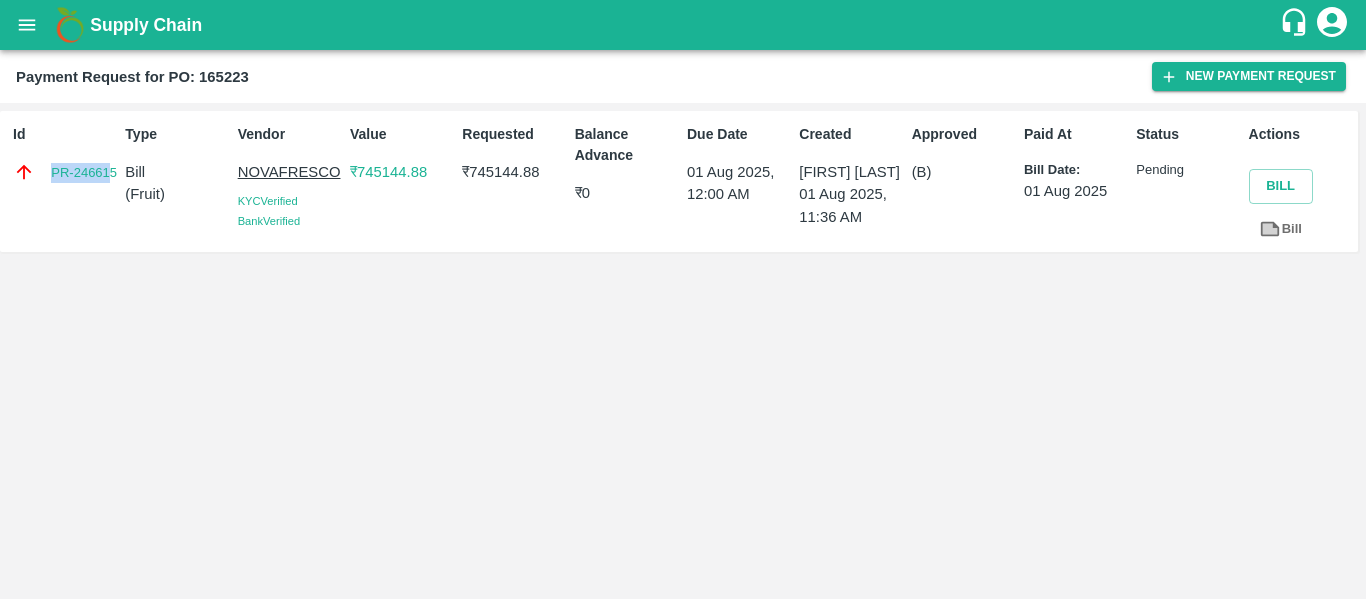 drag, startPoint x: 46, startPoint y: 168, endPoint x: 110, endPoint y: 186, distance: 66.48308 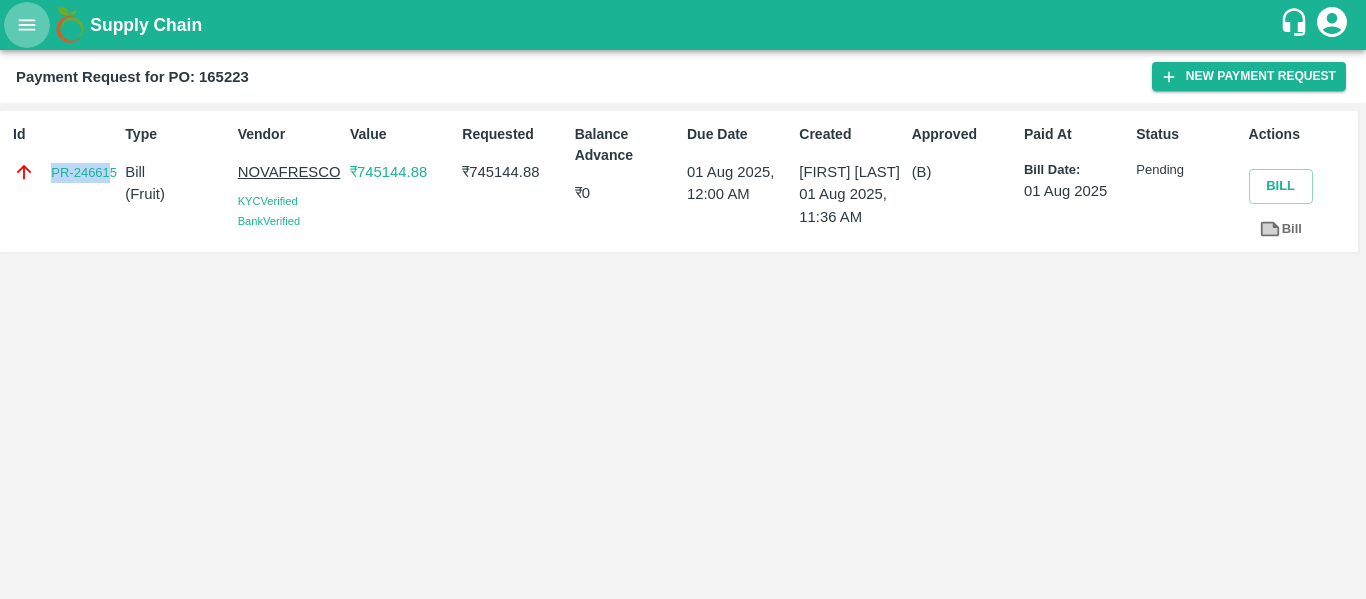 click at bounding box center (27, 25) 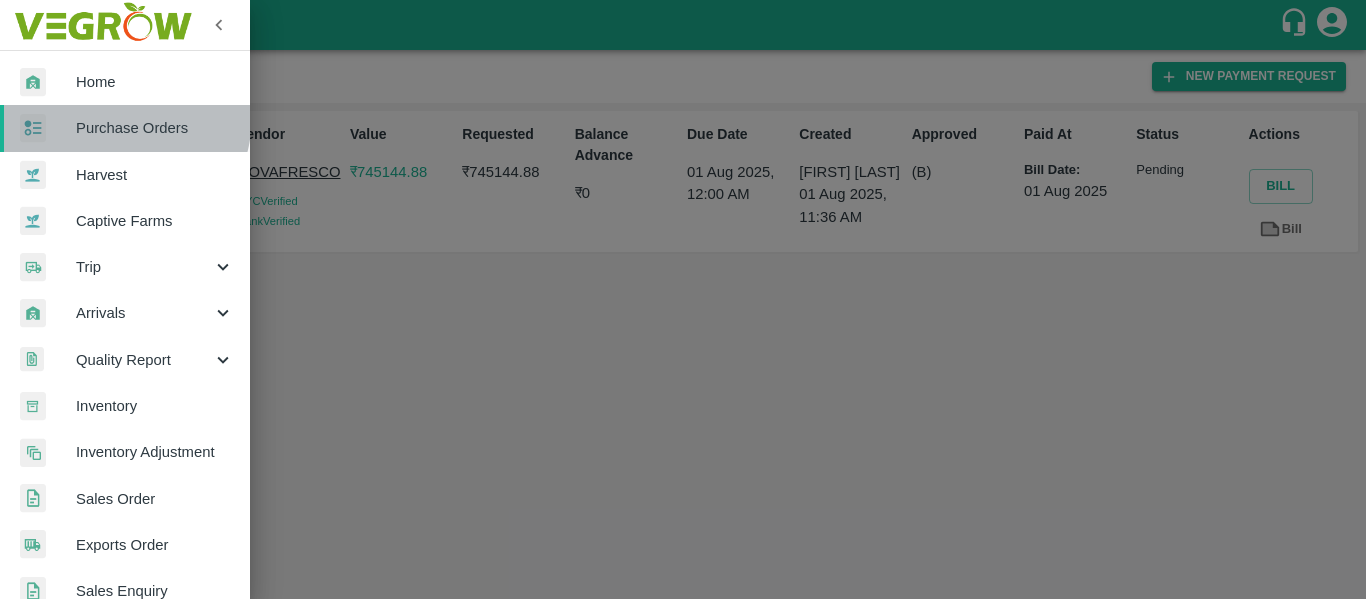 click on "Purchase Orders" at bounding box center (125, 128) 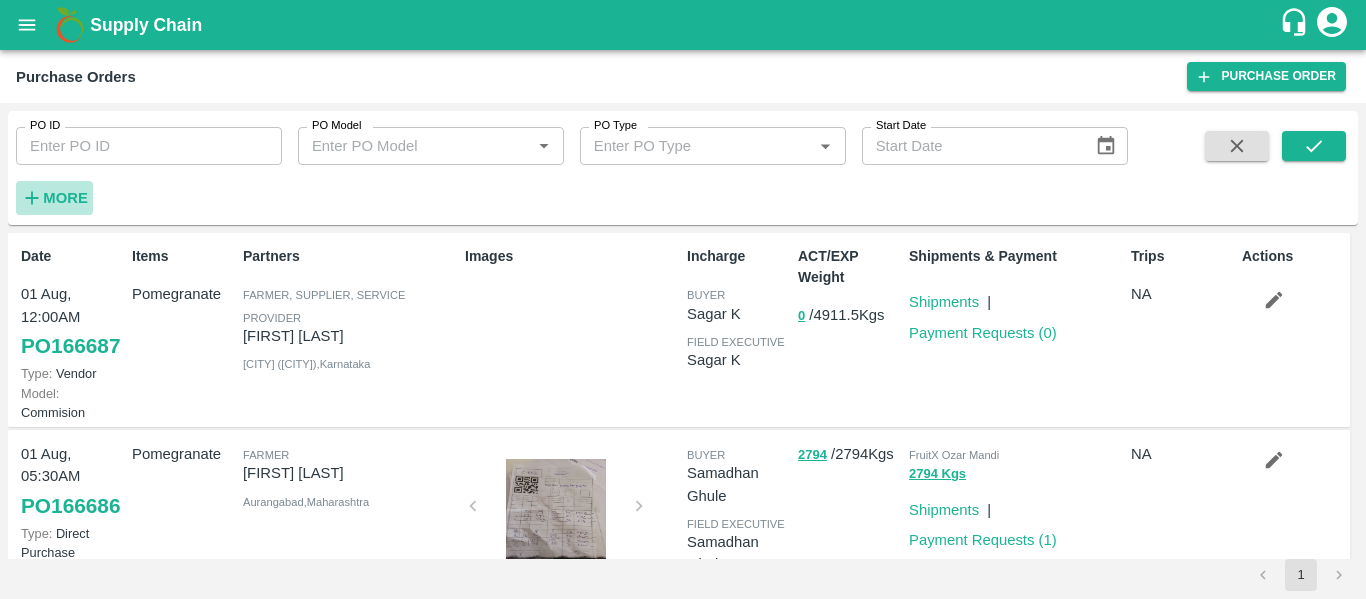 click on "More" at bounding box center [65, 198] 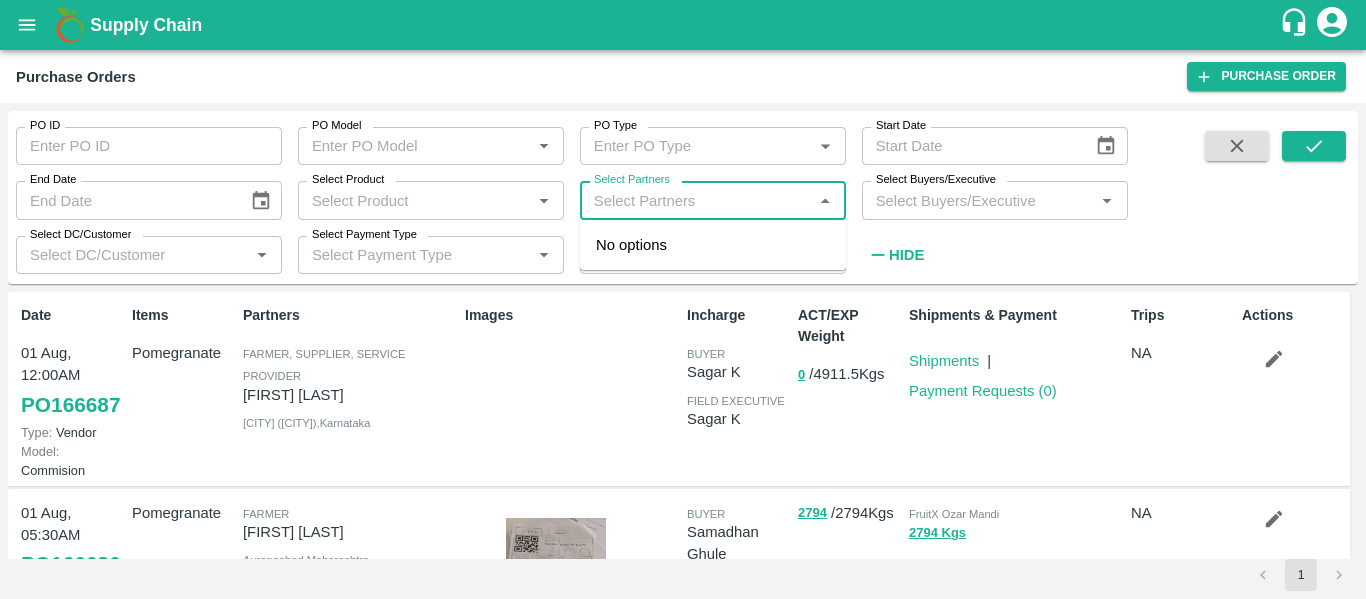 click on "Select Partners" at bounding box center (696, 200) 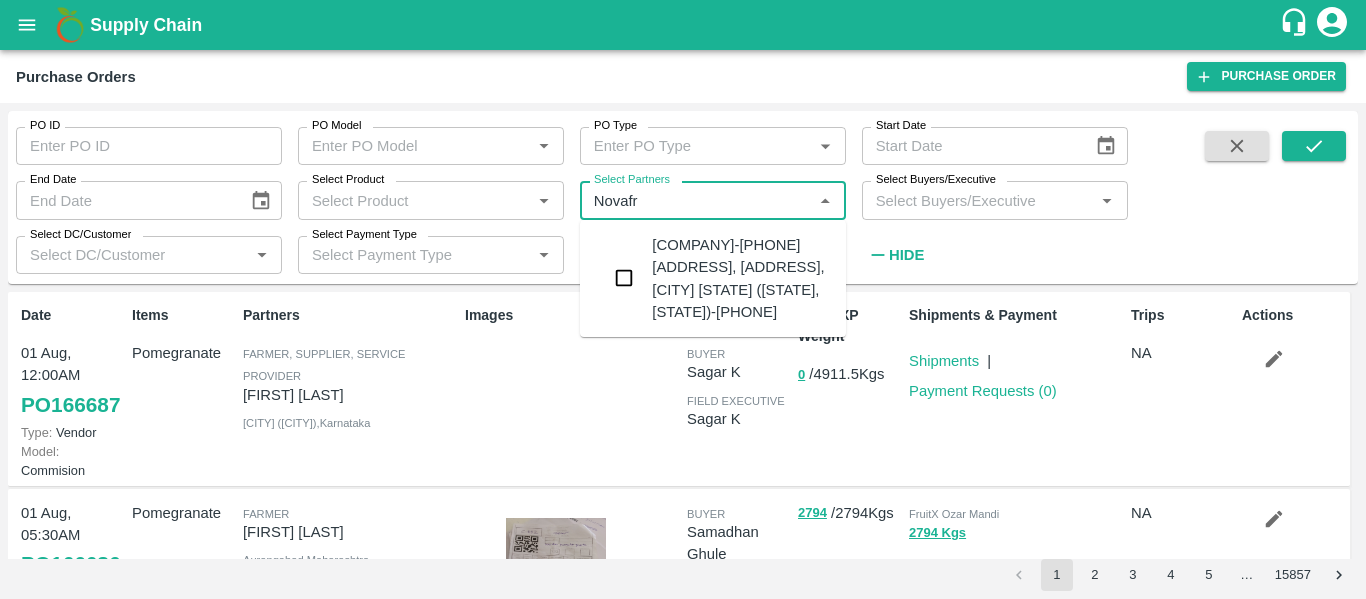 type on "Novafre" 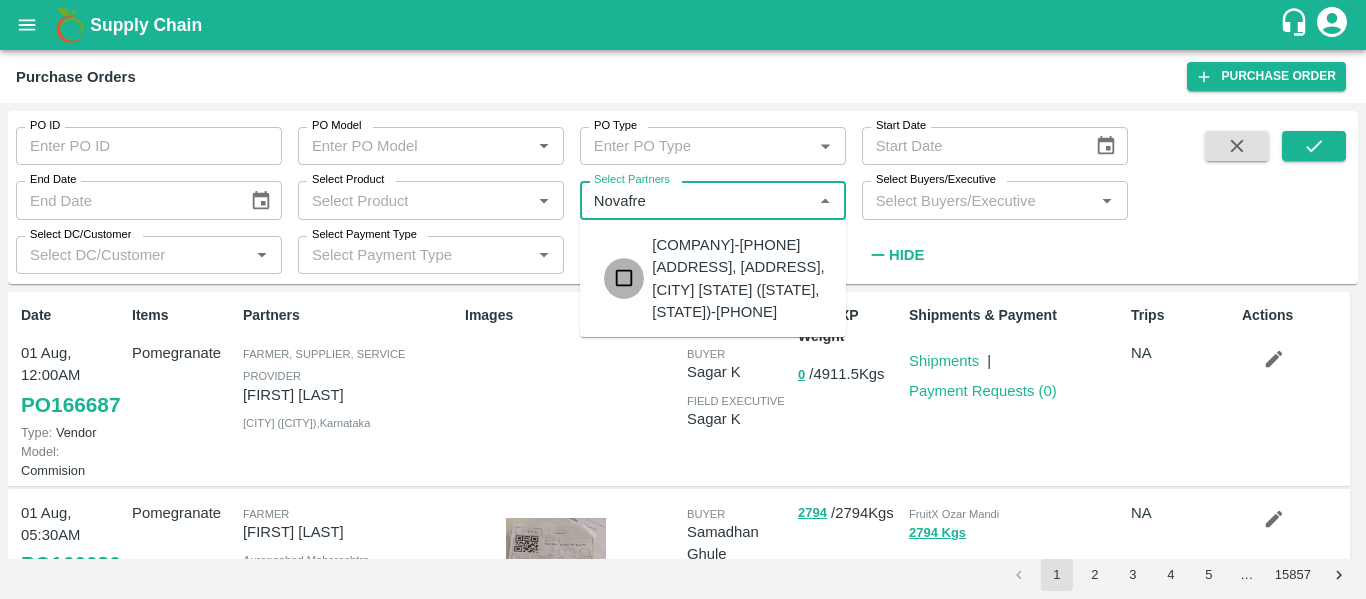 click at bounding box center (624, 278) 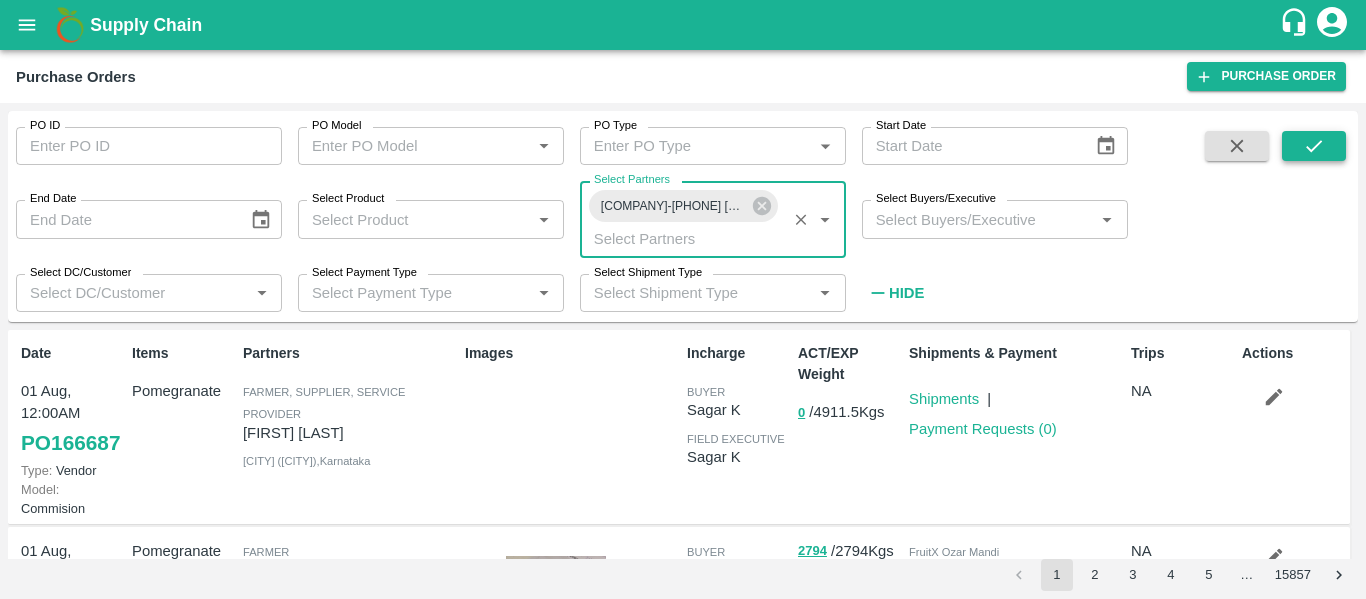 click at bounding box center (1314, 146) 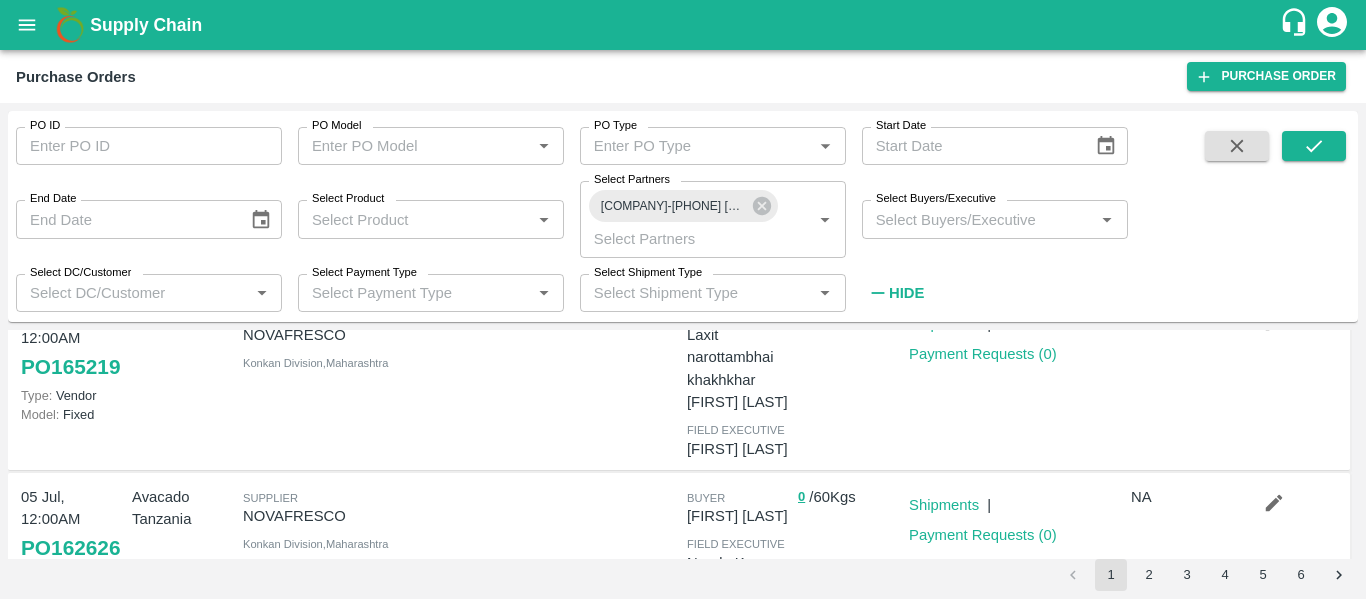 scroll, scrollTop: 385, scrollLeft: 0, axis: vertical 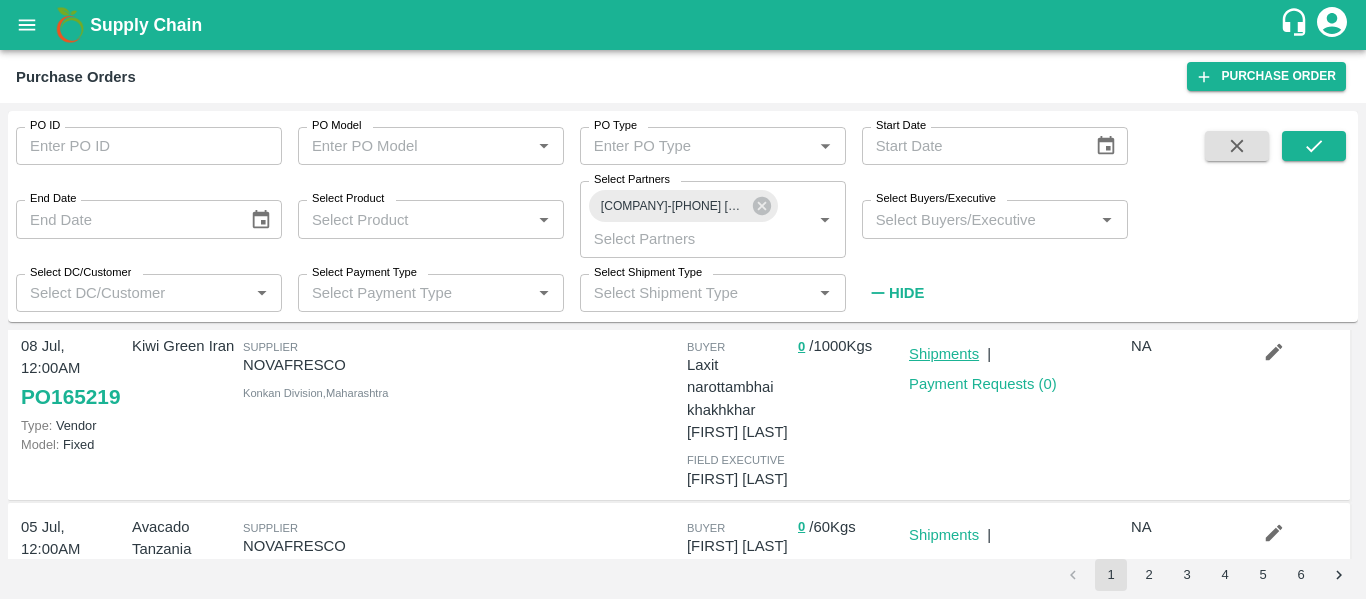 click on "Shipments" at bounding box center [944, 354] 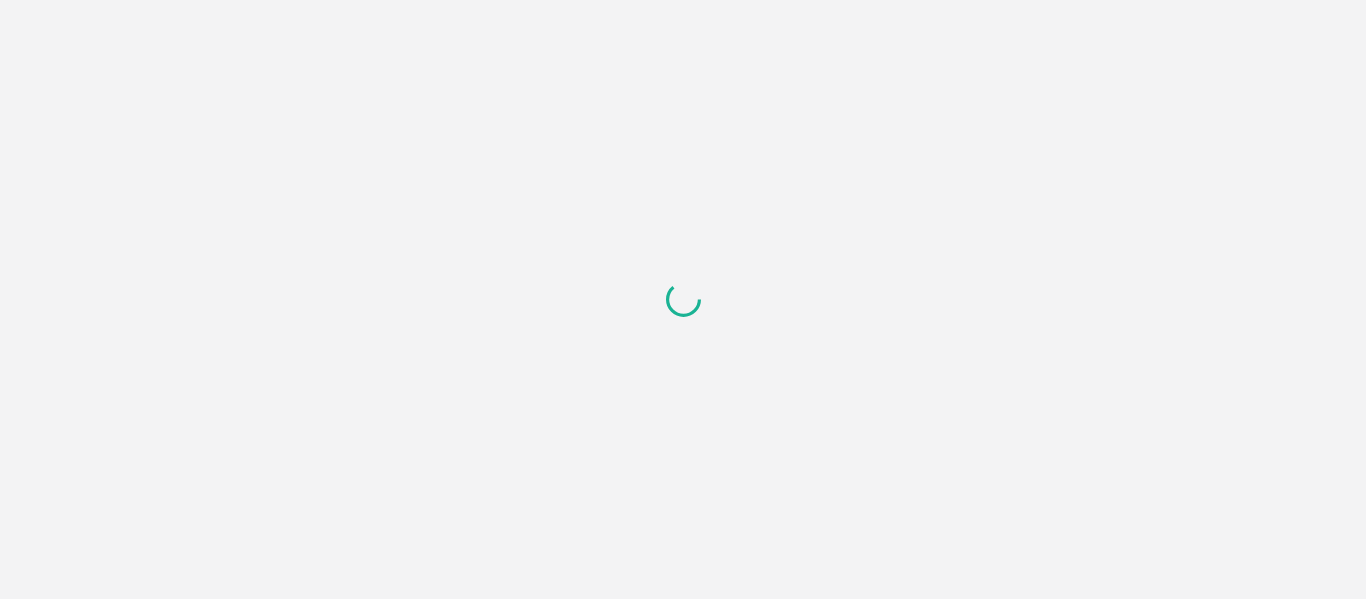 scroll, scrollTop: 0, scrollLeft: 0, axis: both 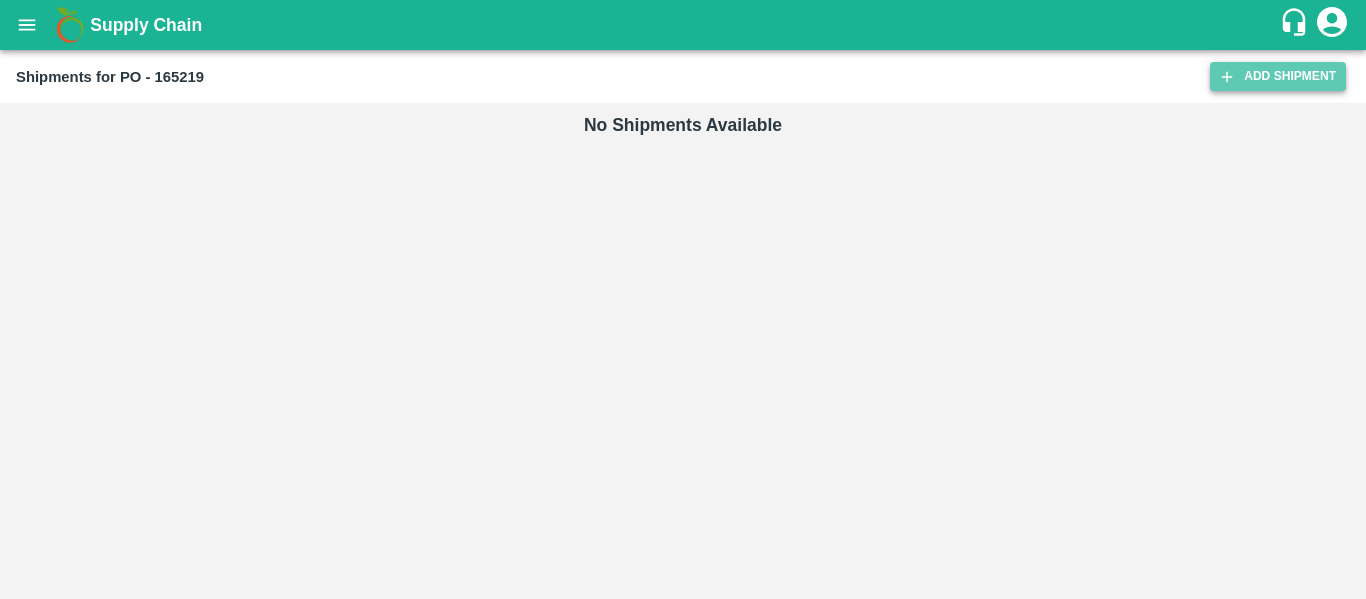click 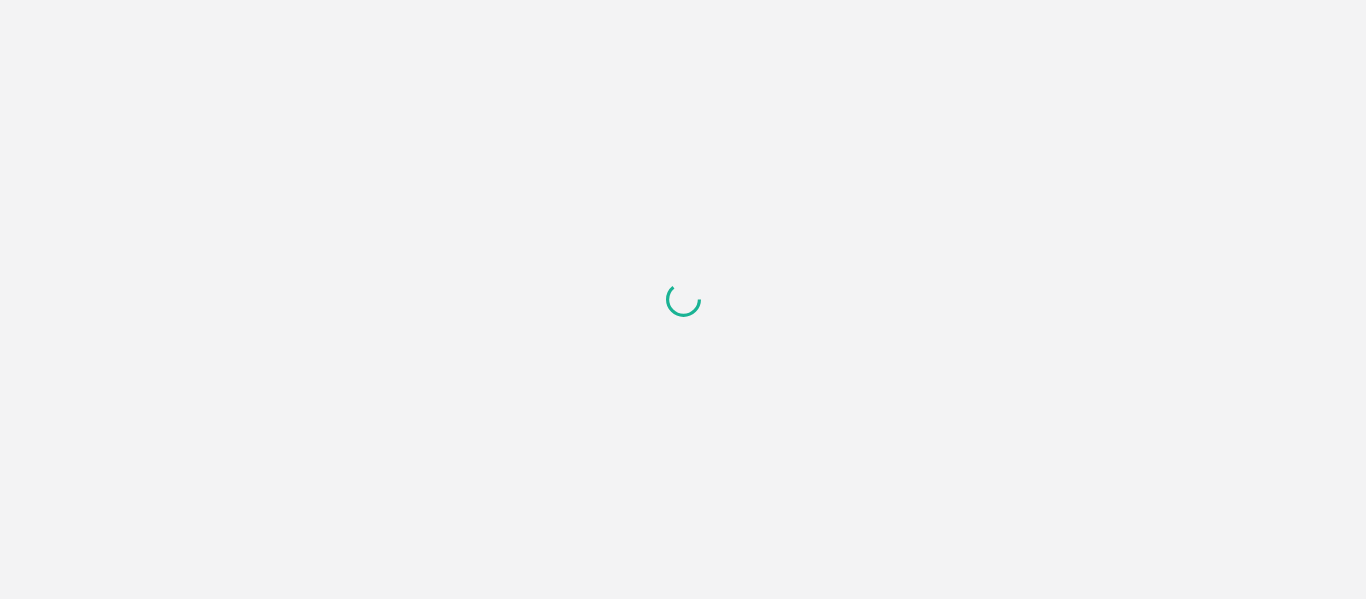 scroll, scrollTop: 0, scrollLeft: 0, axis: both 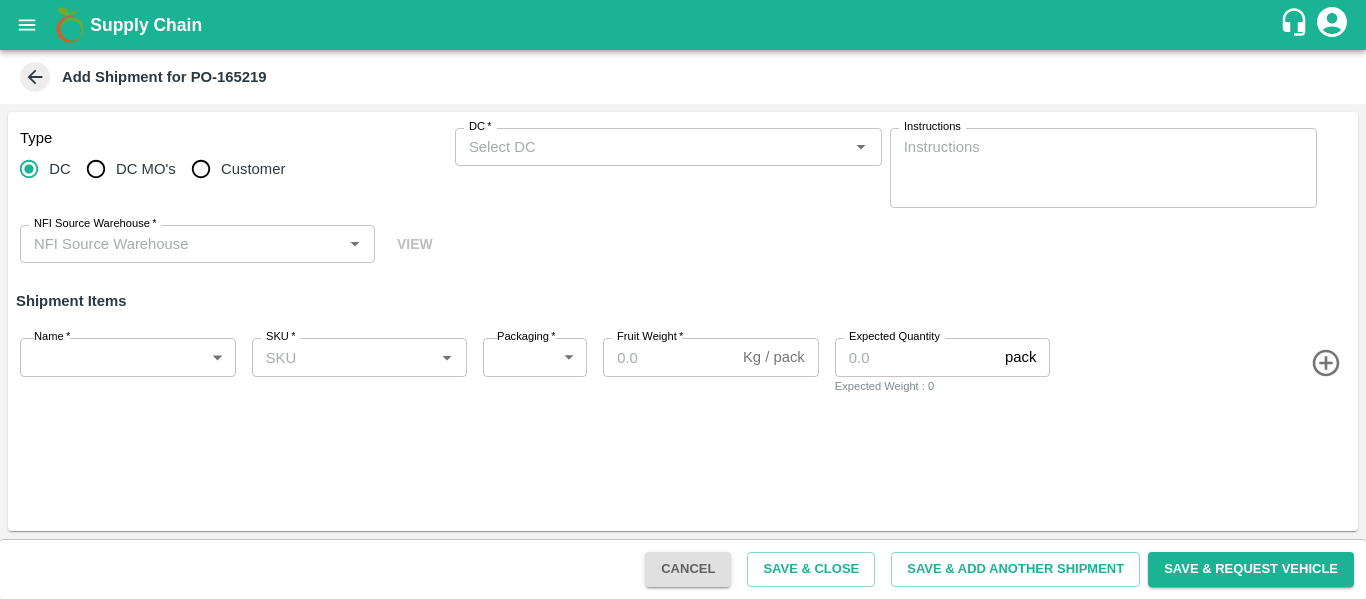 click on "DC   *" at bounding box center (668, 147) 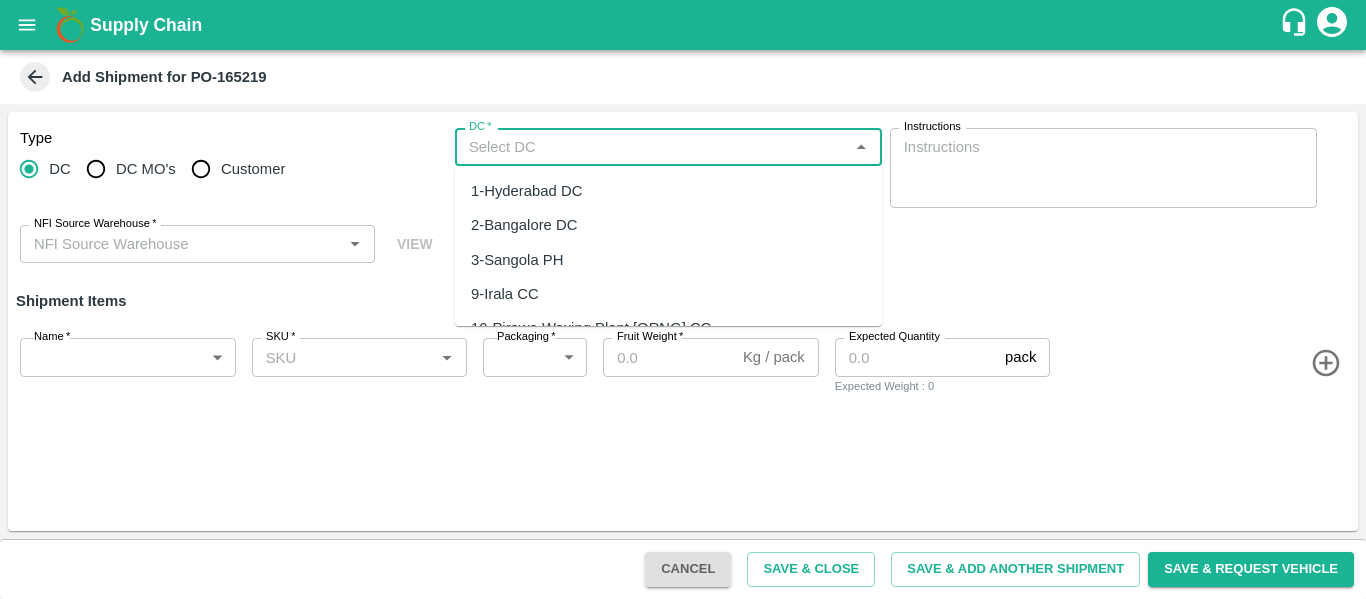type on "c" 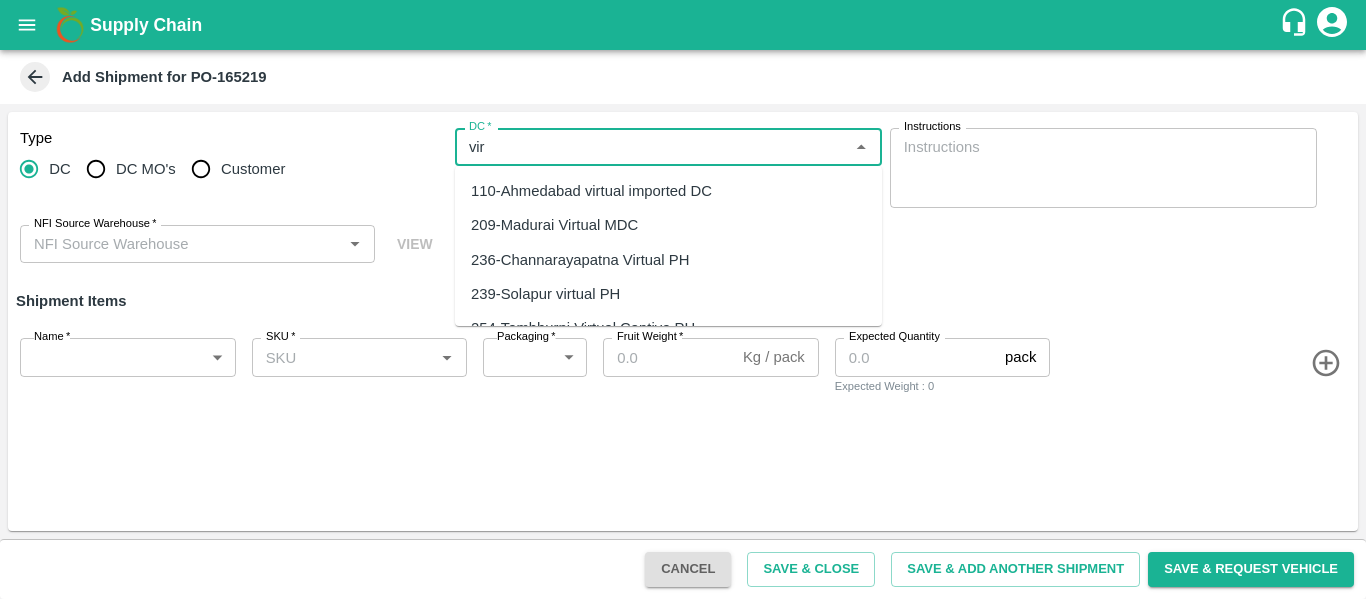 click on "110-Ahmedabad virtual imported DC" at bounding box center (591, 191) 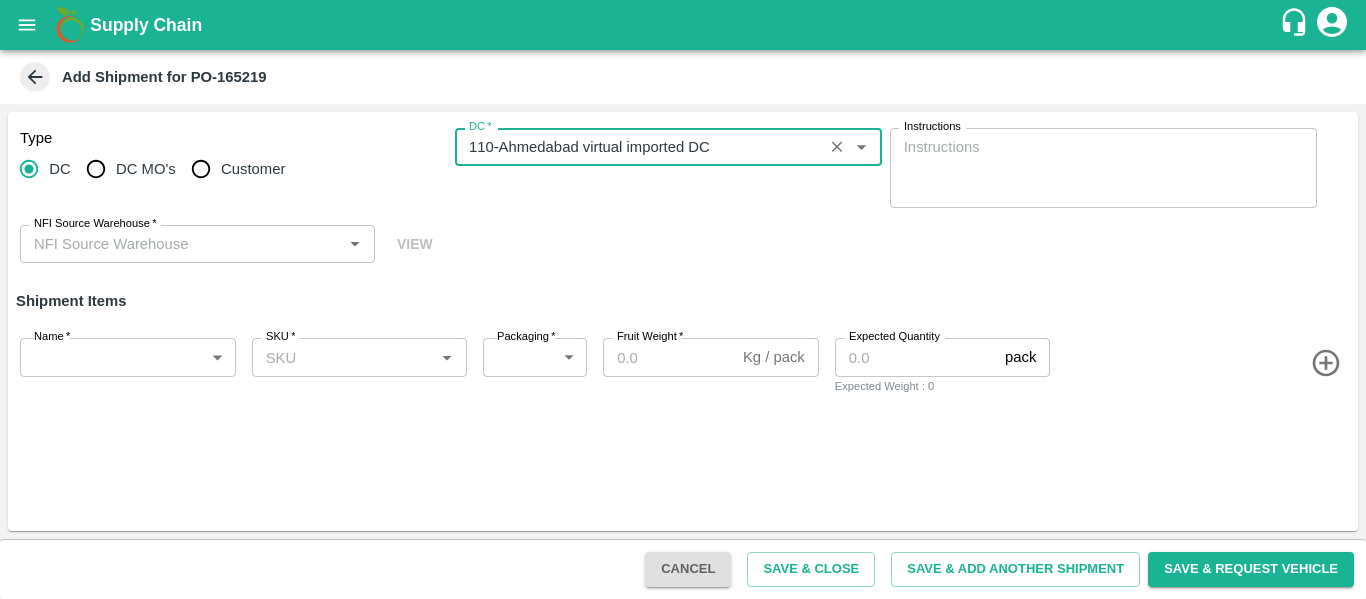 type on "110-Ahmedabad virtual imported DC" 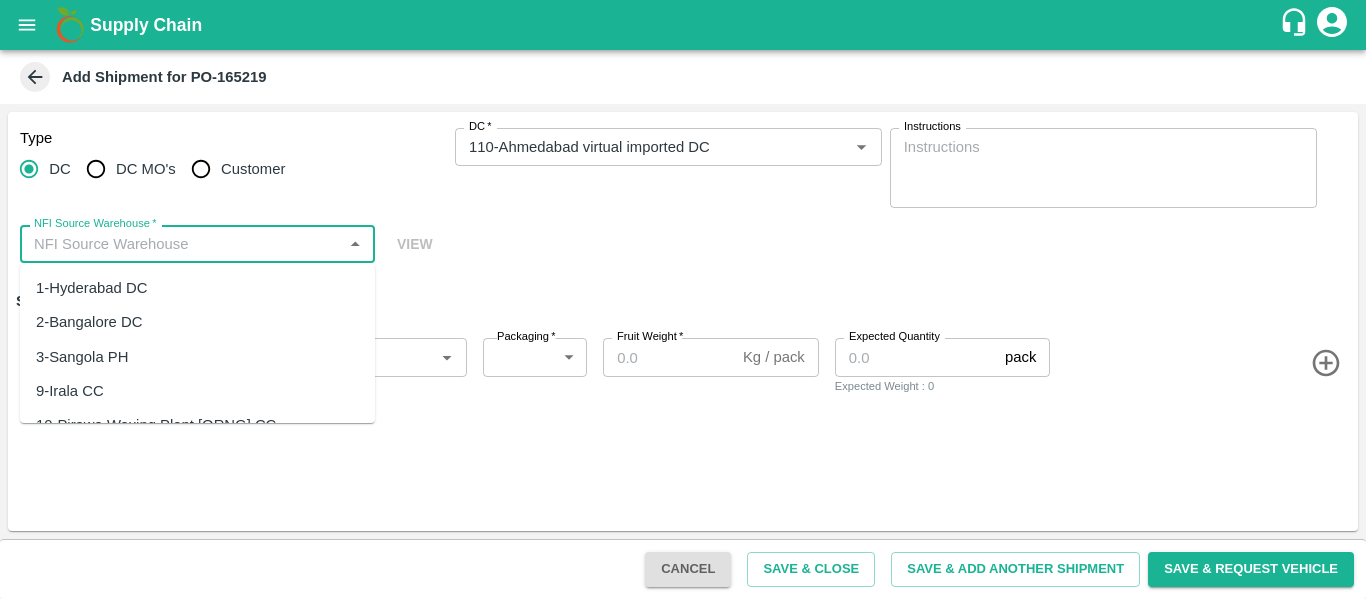 click on "NFI Source Warehouse   *" at bounding box center (181, 244) 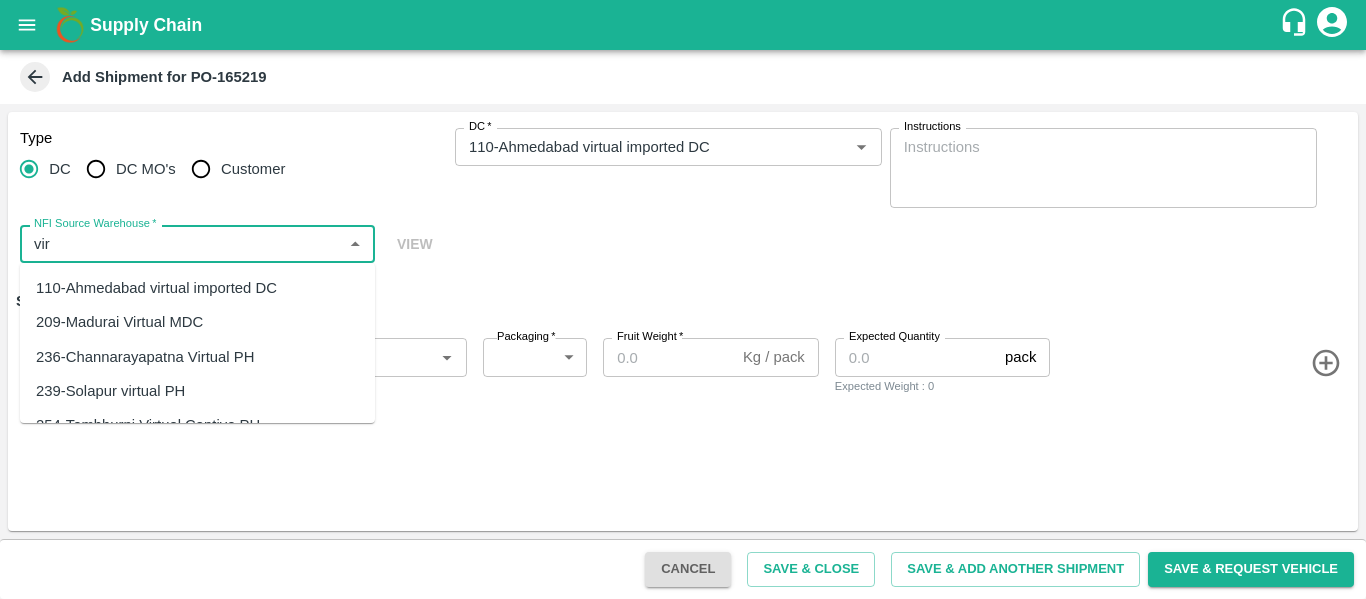 click on "110-Ahmedabad virtual imported DC" at bounding box center [156, 288] 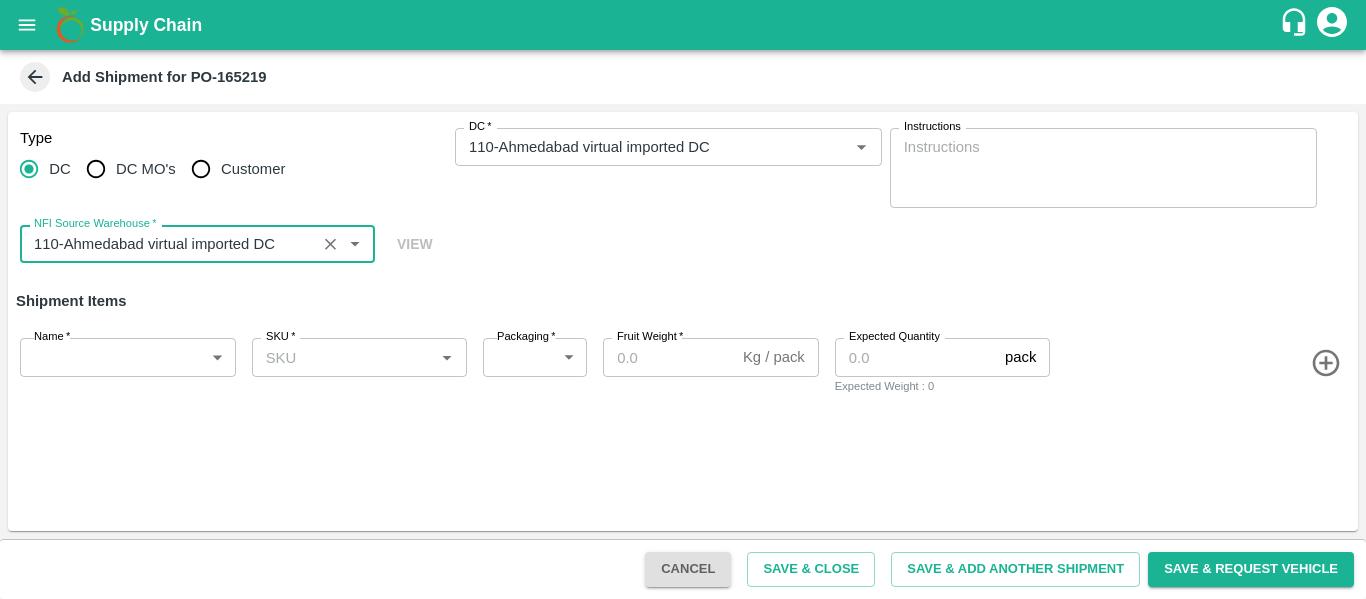 type on "110-Ahmedabad virtual imported DC" 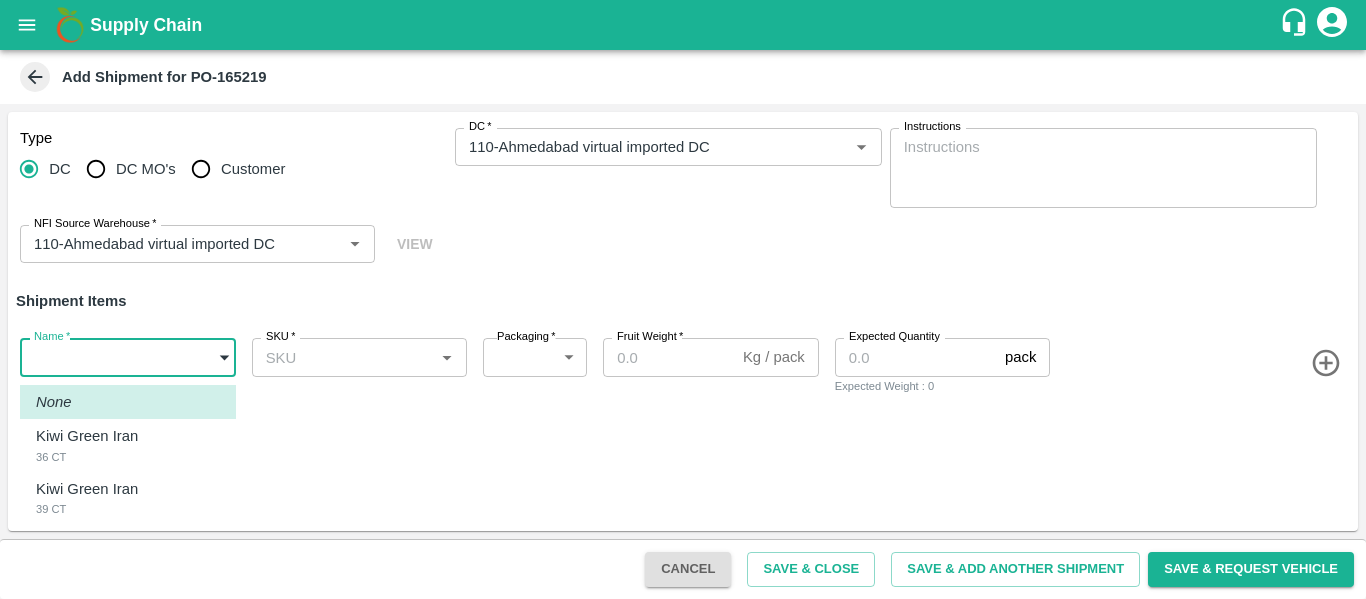 click on "Supply Chain Add Shipment for PO-165219 Type DC DC MO's Customer DC   * DC   * Instructions x Instructions NFI Source Warehouse   * NFI Source Warehouse   * VIEW Shipment Items Name   * ​ Name SKU   * SKU   * Packaging   * ​ Packaging Fruit Weight   * Kg /   pack Fruit Weight Expected Quantity pack Expected Quantity Expected Weight :   0 Cancel Save & Close Save & Add Another Shipment Save & Request Vehicle Mumbai Imported DC Bangalore Imported DC - Safal Market Delhi Imported DC MDC Bhubaneswar Bangalore DC MDC Cochin Modern Trade Bangalore DC Ahmedabad virtual imported DC Chennai DC Hyderabad DC B2R Bangalore  FruitX Delhi Direct Customer Hanshu Sharma Logout None Kiwi Green Iran 36 CT  Kiwi Green Iran 39 CT" at bounding box center (683, 299) 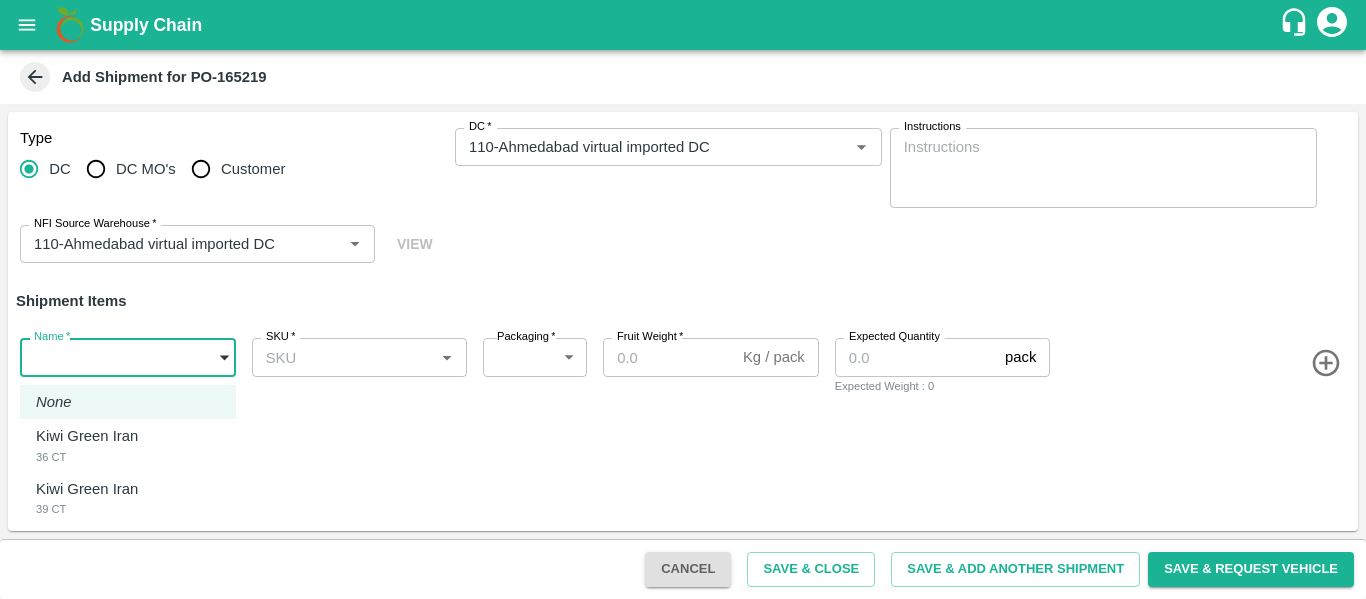 click on "Kiwi Green Iran" at bounding box center (87, 436) 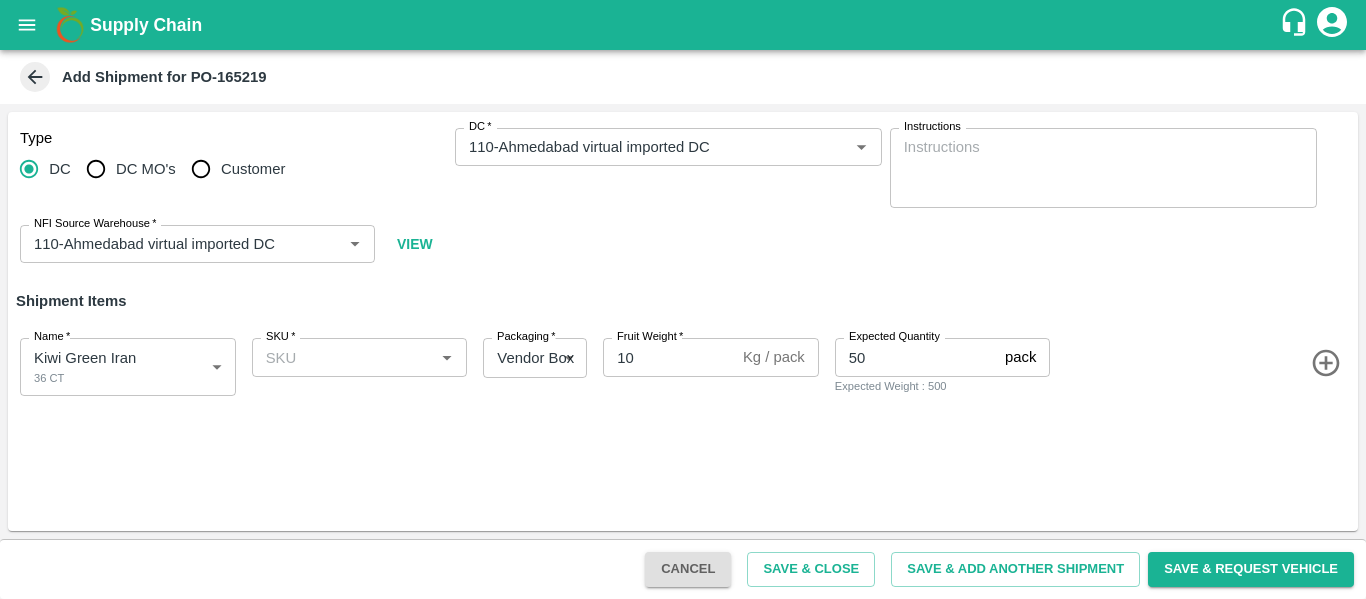 click 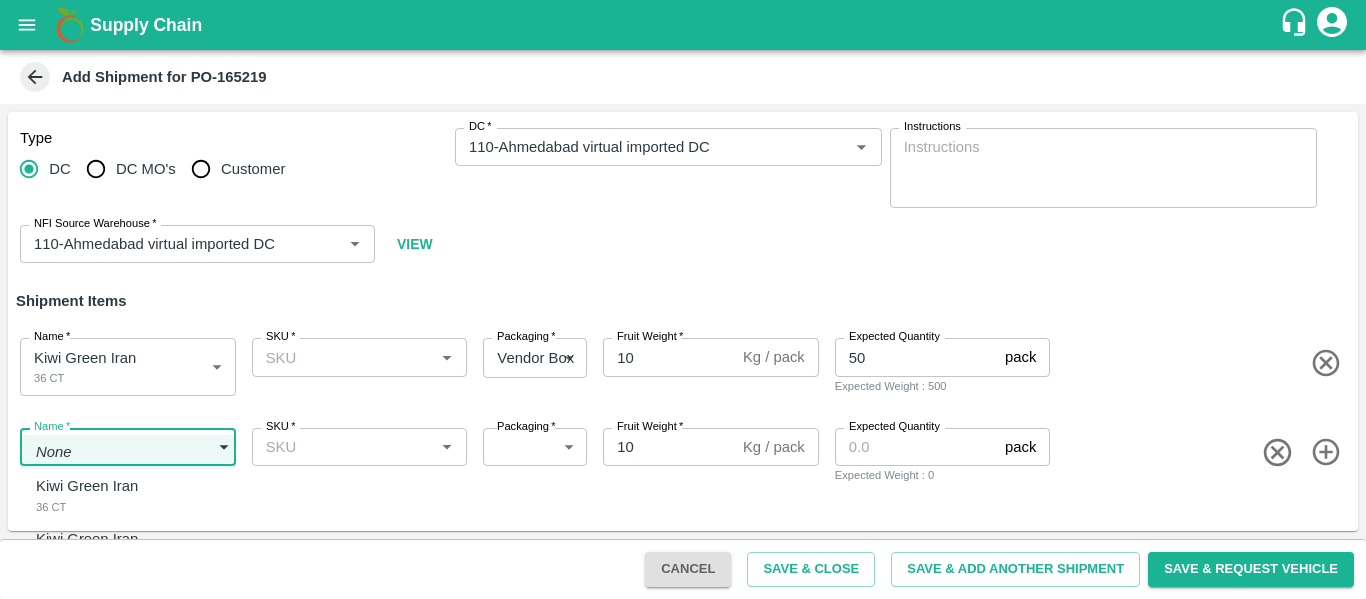 click on "Supply Chain Add Shipment for PO-165219 Type DC DC MO's Customer DC   * DC   * Instructions x Instructions NFI Source Warehouse   * NFI Source Warehouse   * VIEW Shipment Items Name   * Kiwi Green Iran 36 CT  1844906 Name SKU   * SKU   * Packaging   * Vendor Box 276 Packaging Fruit Weight   * 10 Kg /   pack Fruit Weight Expected Quantity 50 pack Expected Quantity Expected Weight :   500 Name   * ​ Name SKU   * SKU   * Packaging   * ​ Packaging Fruit Weight   * 10 Kg /   pack Fruit Weight Expected Quantity pack Expected Quantity Expected Weight :   0 Cancel Save & Close Save & Add Another Shipment Save & Request Vehicle Mumbai Imported DC Bangalore Imported DC - Safal Market Delhi Imported DC MDC Bhubaneswar Bangalore DC MDC Cochin Modern Trade Bangalore DC Ahmedabad virtual imported DC Chennai DC Hyderabad DC B2R Bangalore  FruitX Delhi Direct Customer Hanshu Sharma Logout None Kiwi Green Iran 36 CT  Kiwi Green Iran 39 CT" at bounding box center [683, 299] 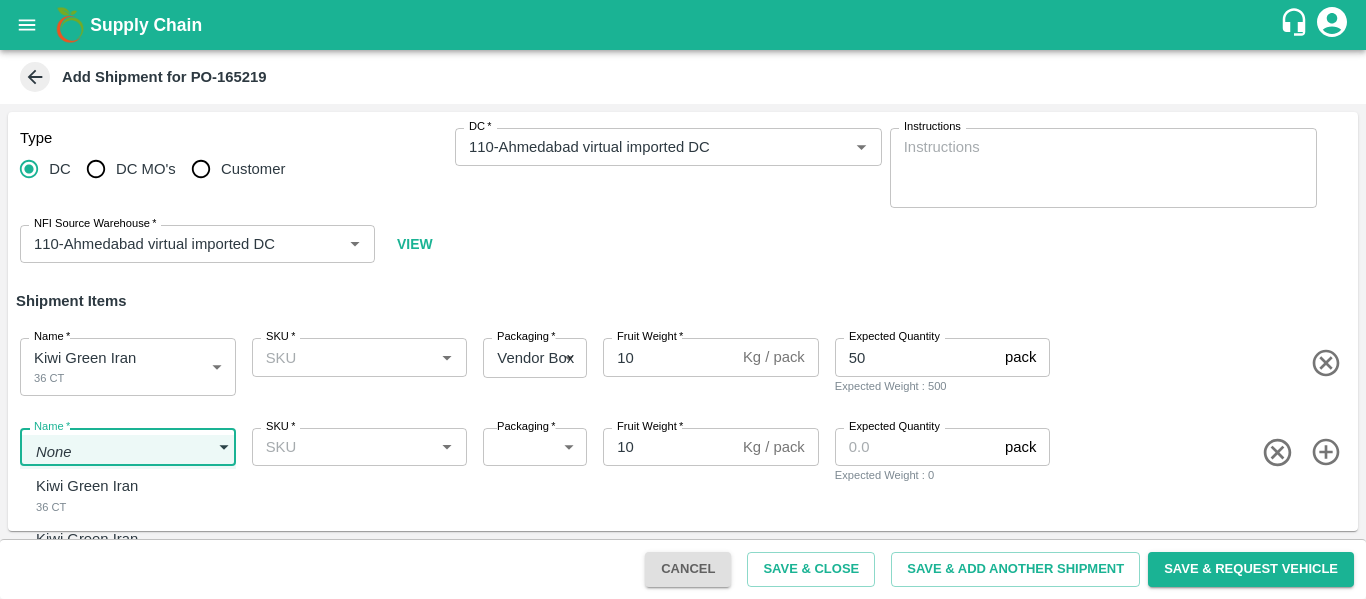 click on "Kiwi Green Iran" at bounding box center (87, 539) 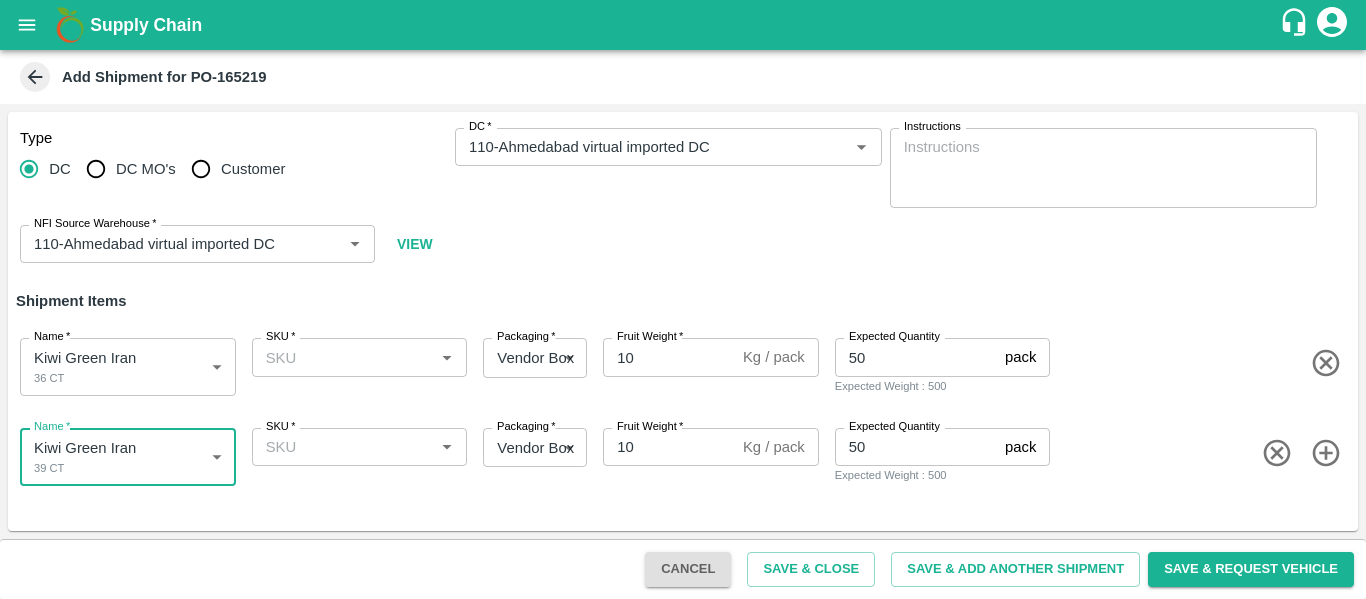 click on "SKU   *" at bounding box center (360, 357) 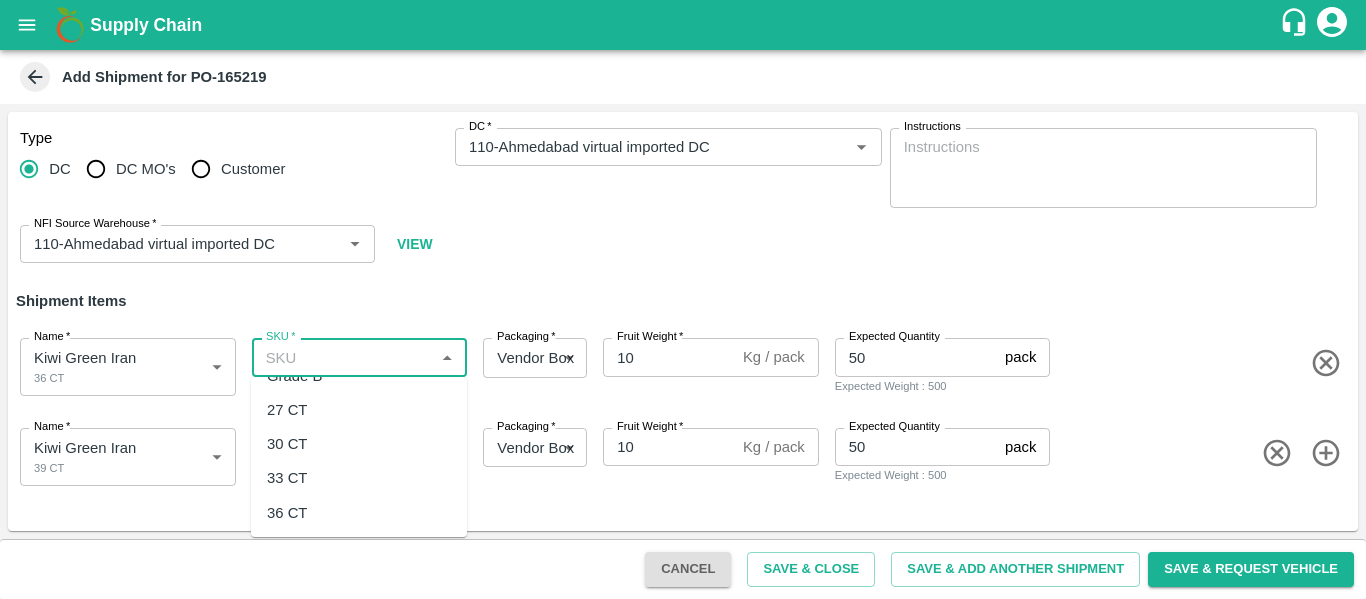 scroll, scrollTop: 103, scrollLeft: 0, axis: vertical 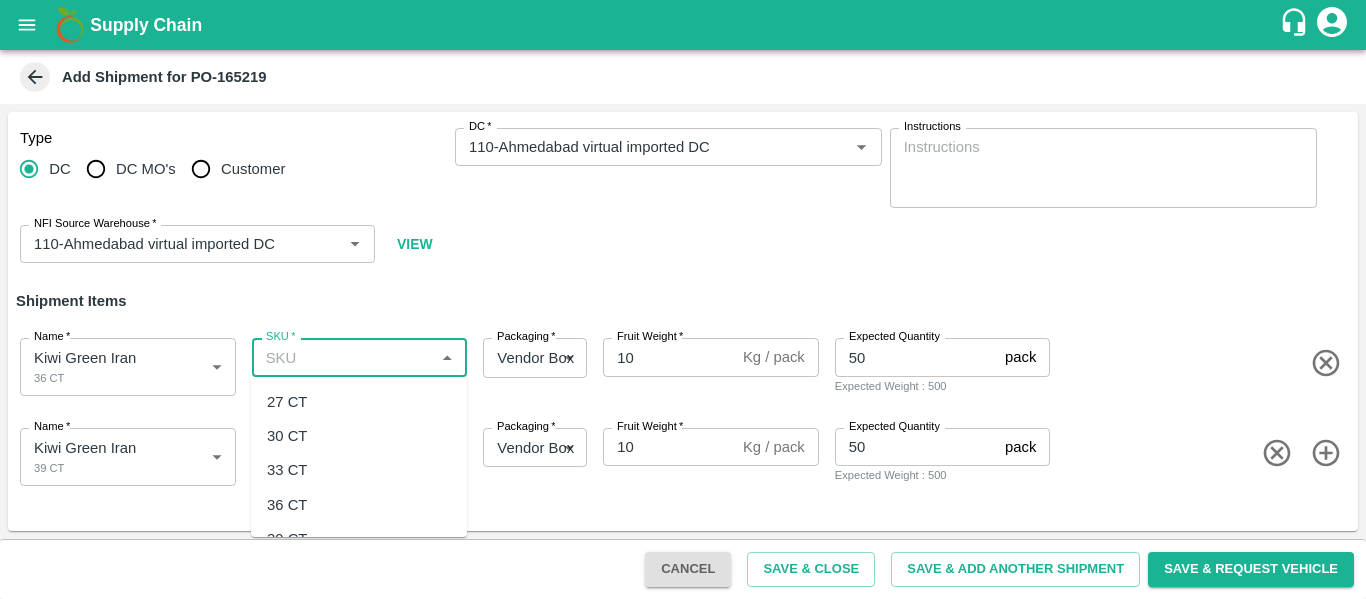 click on "36 CT" at bounding box center (287, 505) 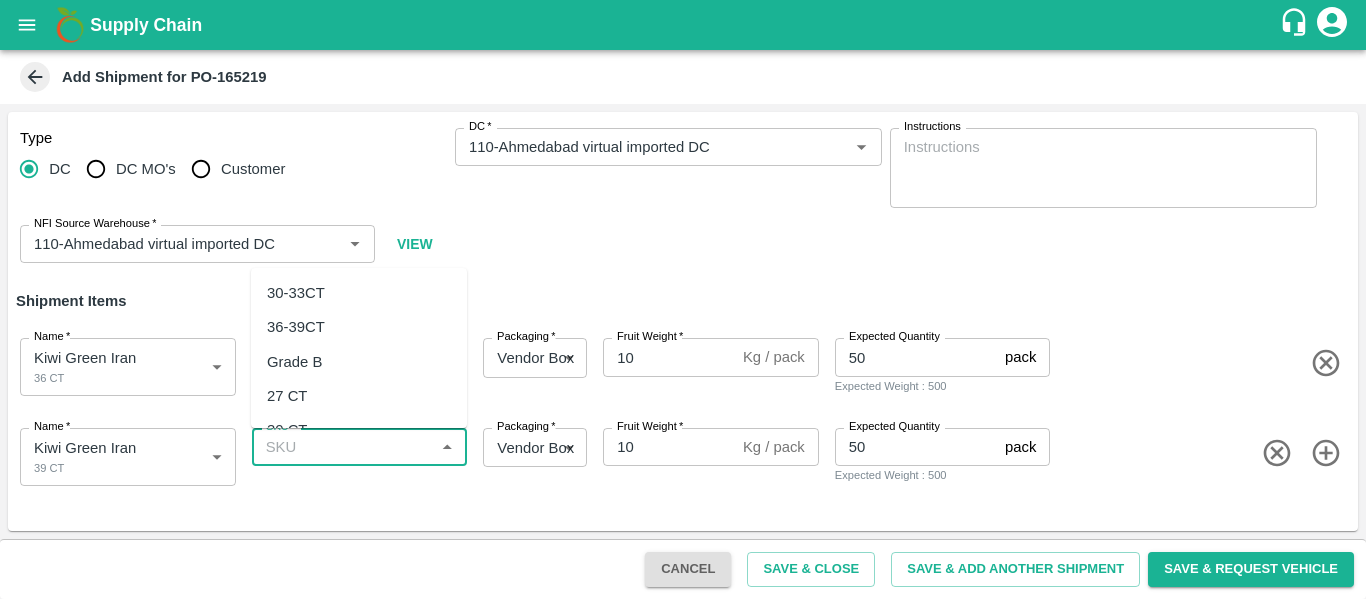 click on "SKU   *" at bounding box center [343, 447] 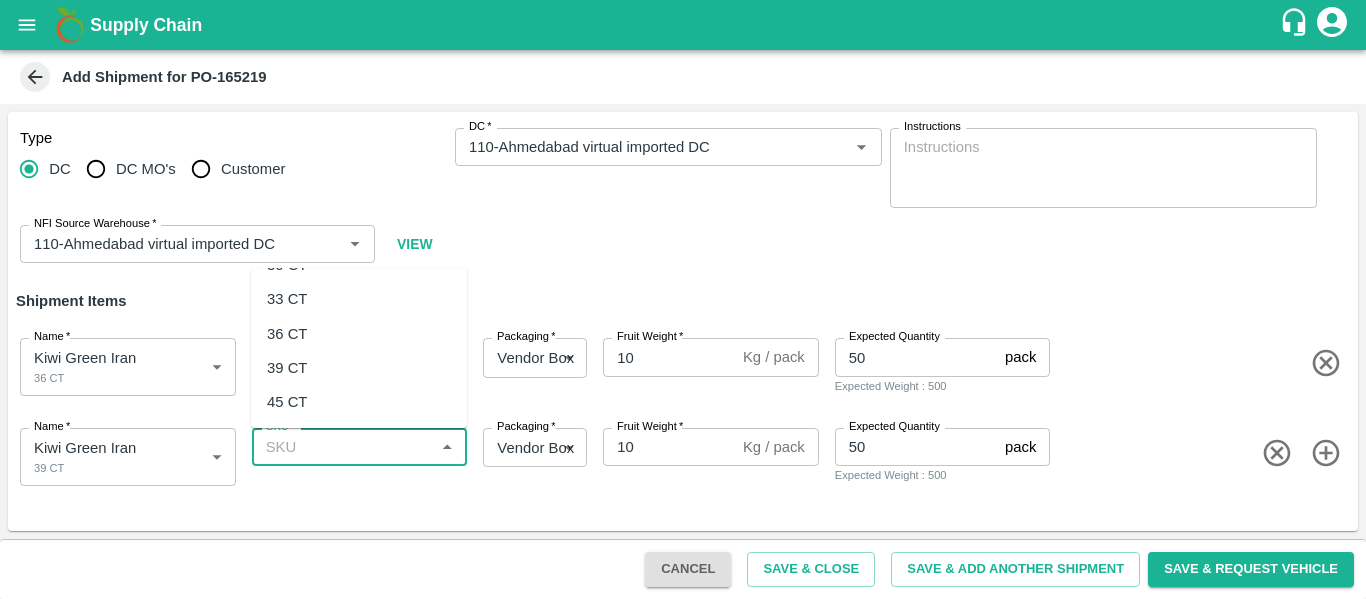 scroll, scrollTop: 172, scrollLeft: 0, axis: vertical 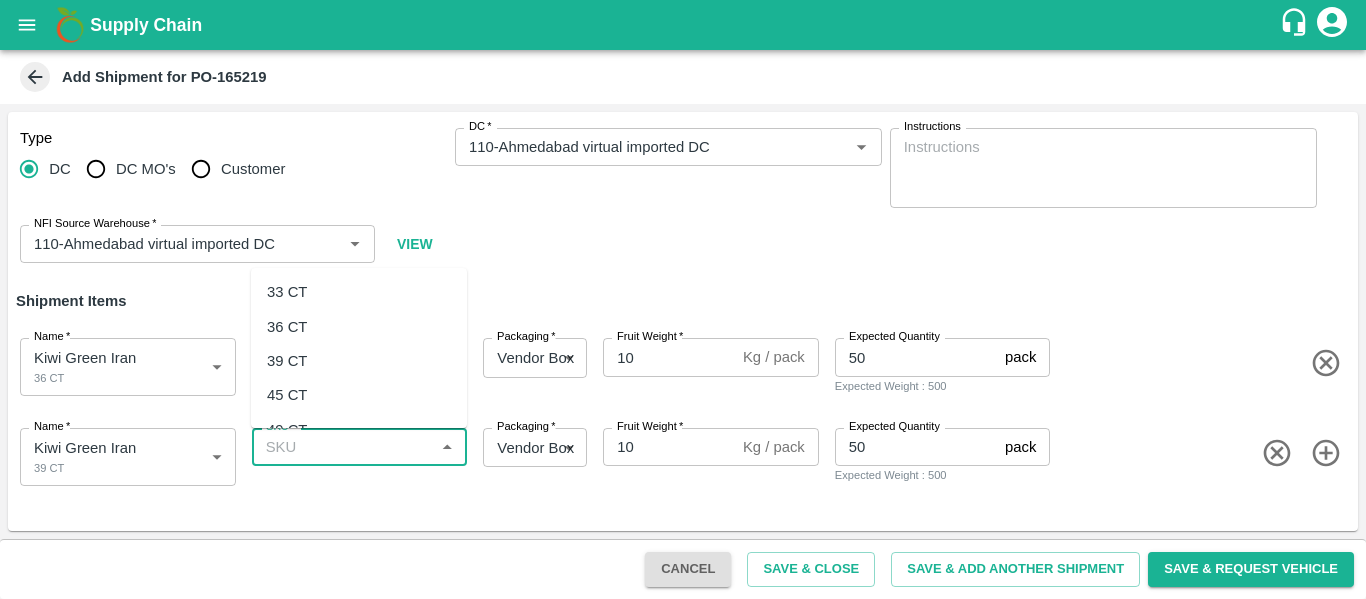 click on "39 CT" at bounding box center (287, 361) 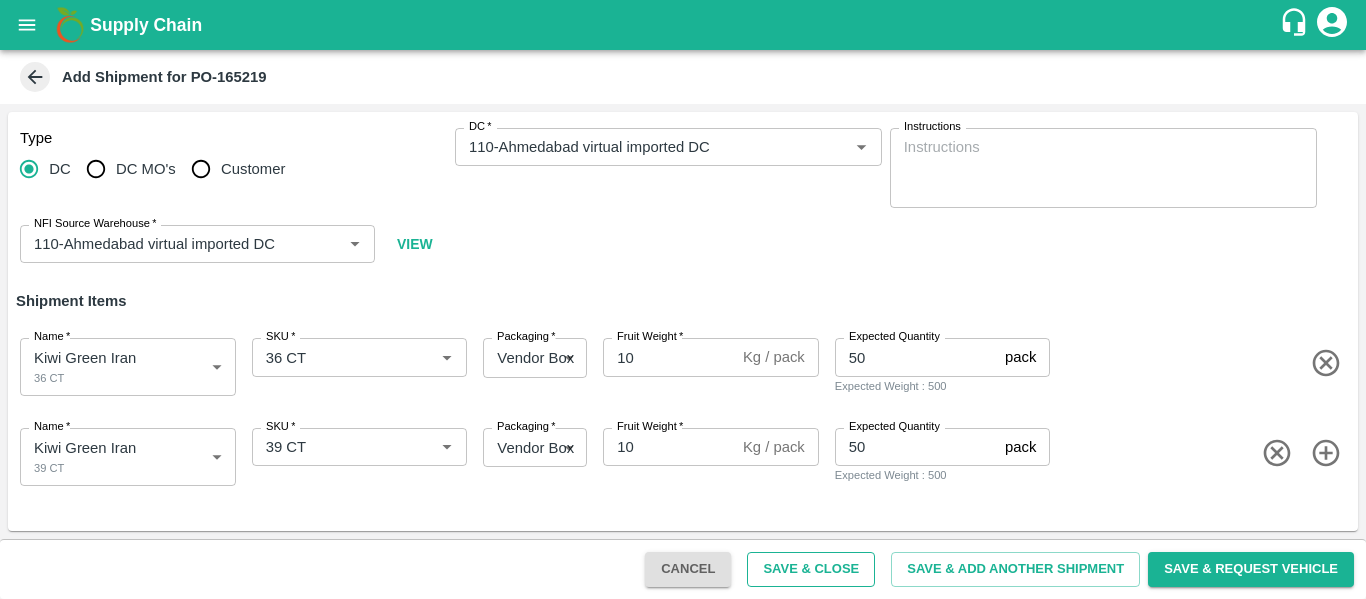 click on "Save & Close" at bounding box center (811, 569) 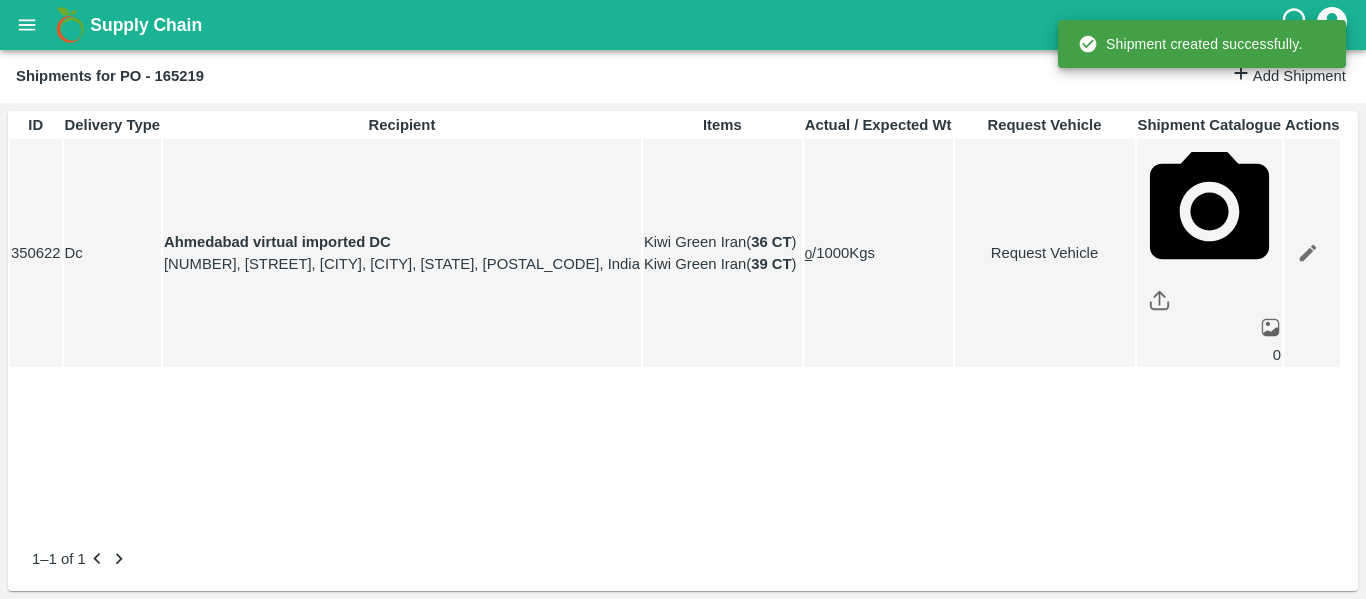 click 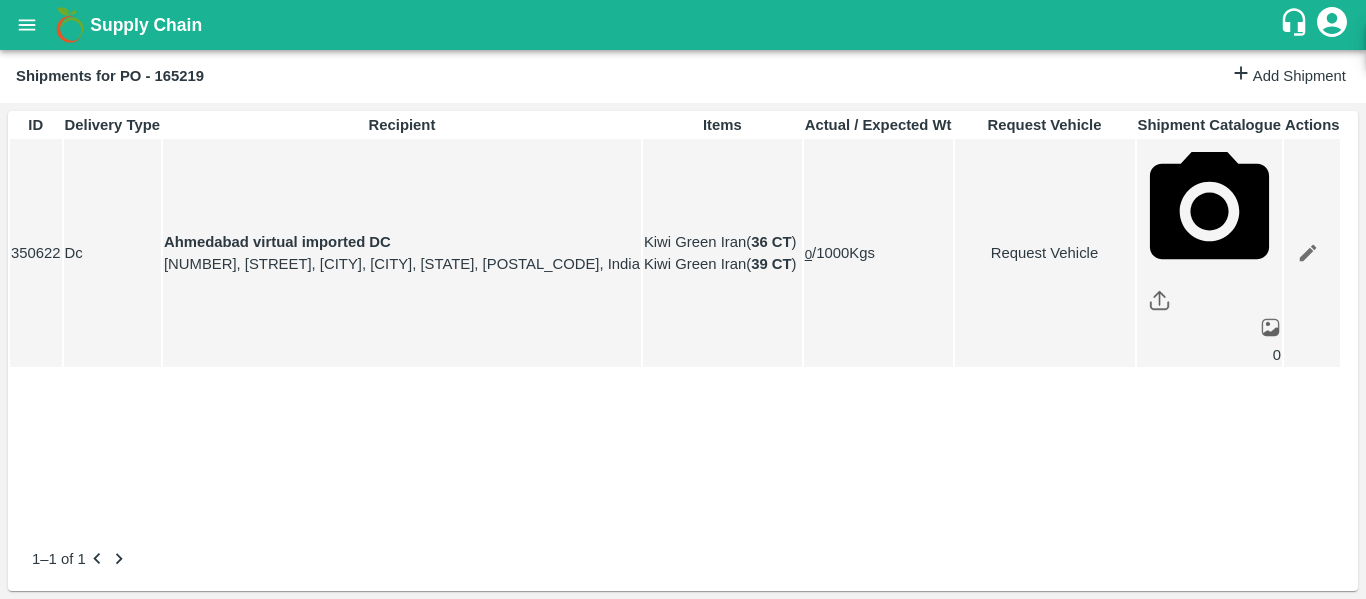 click at bounding box center [416, 704] 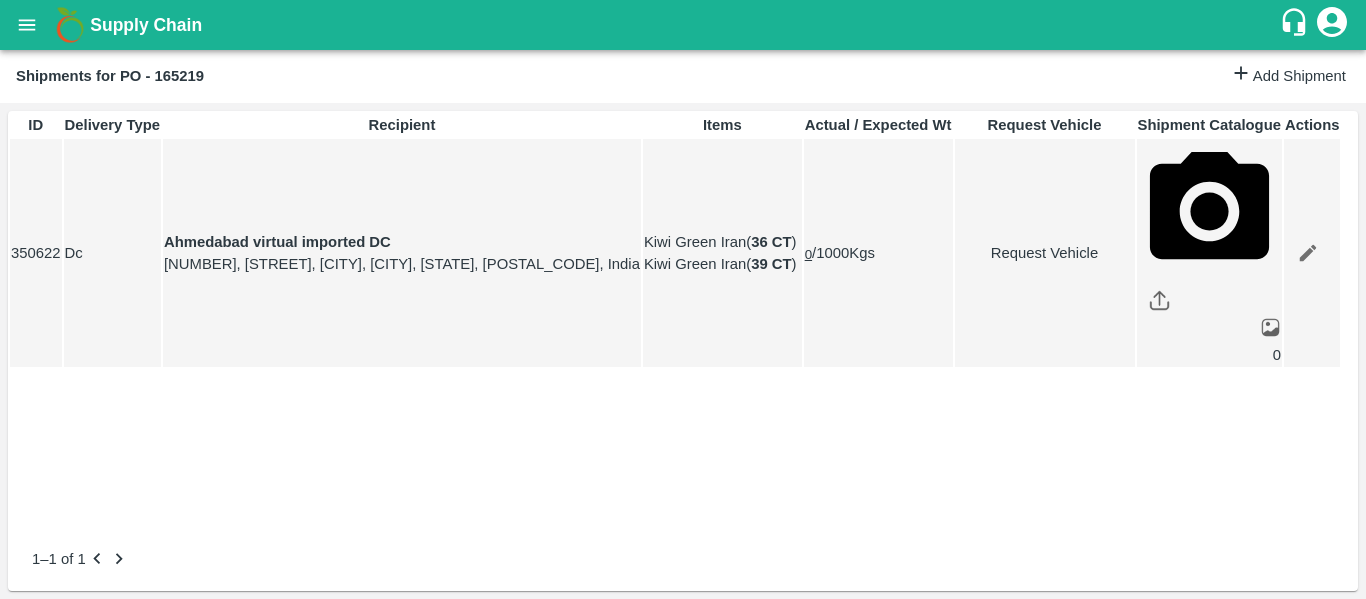 click on "Fruit Movement" at bounding box center [67, 769] 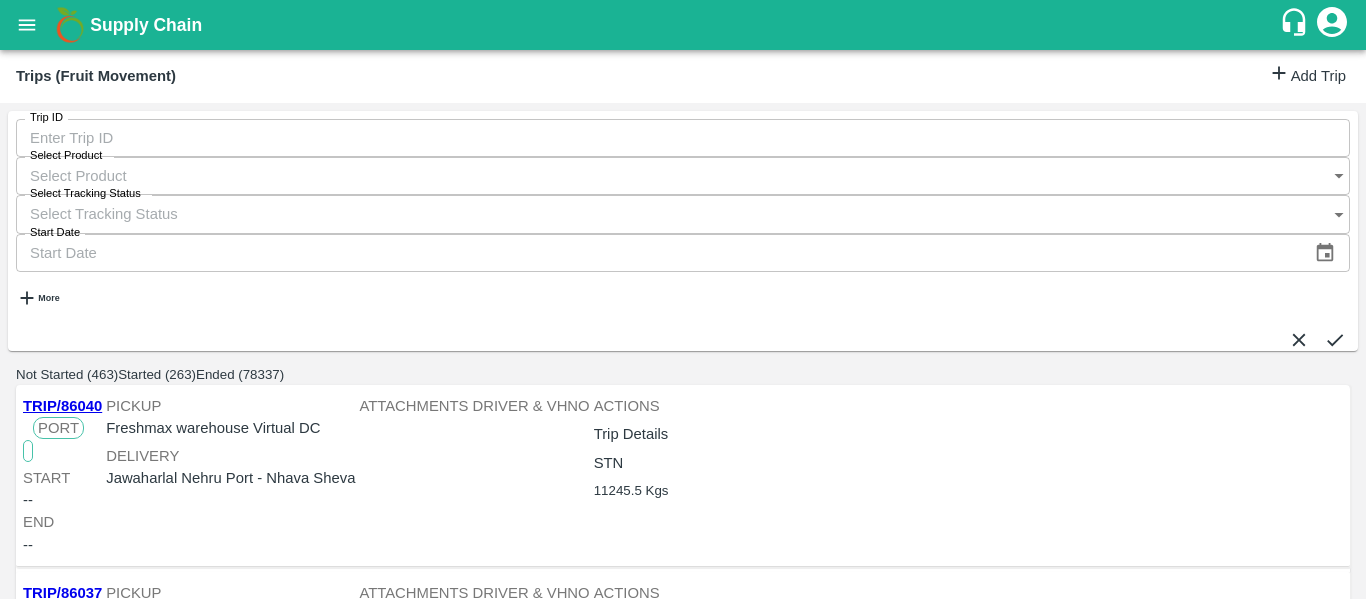 click on "Add Trip" at bounding box center [1307, 76] 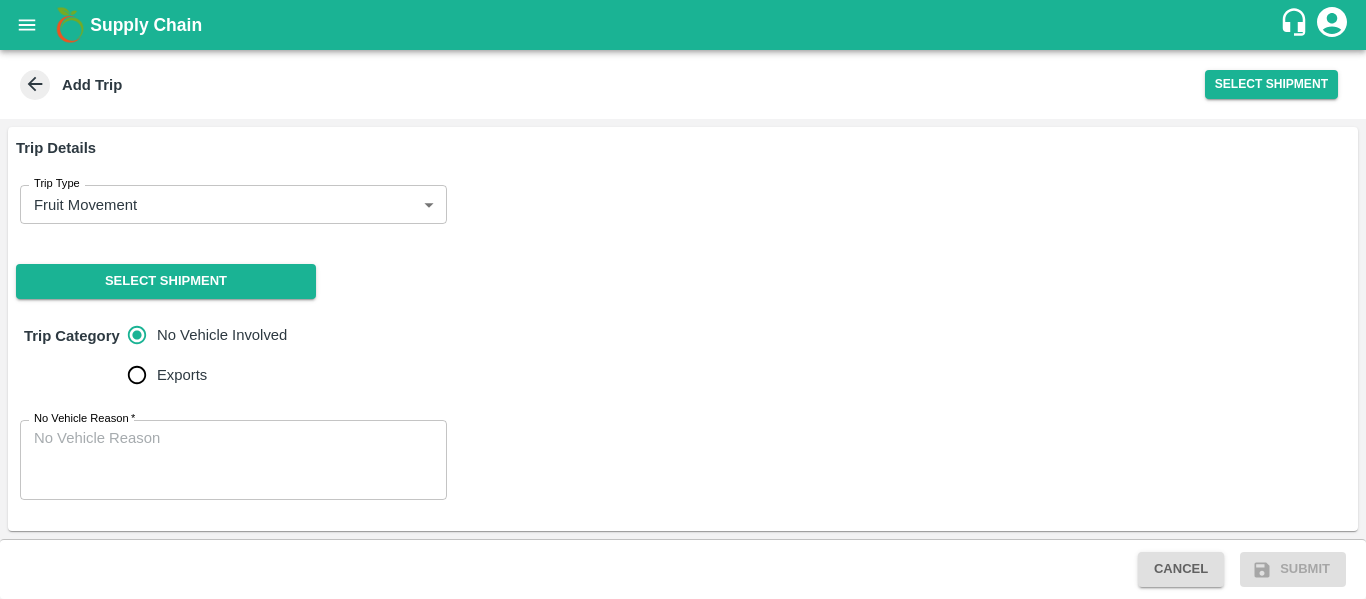 scroll, scrollTop: 0, scrollLeft: 0, axis: both 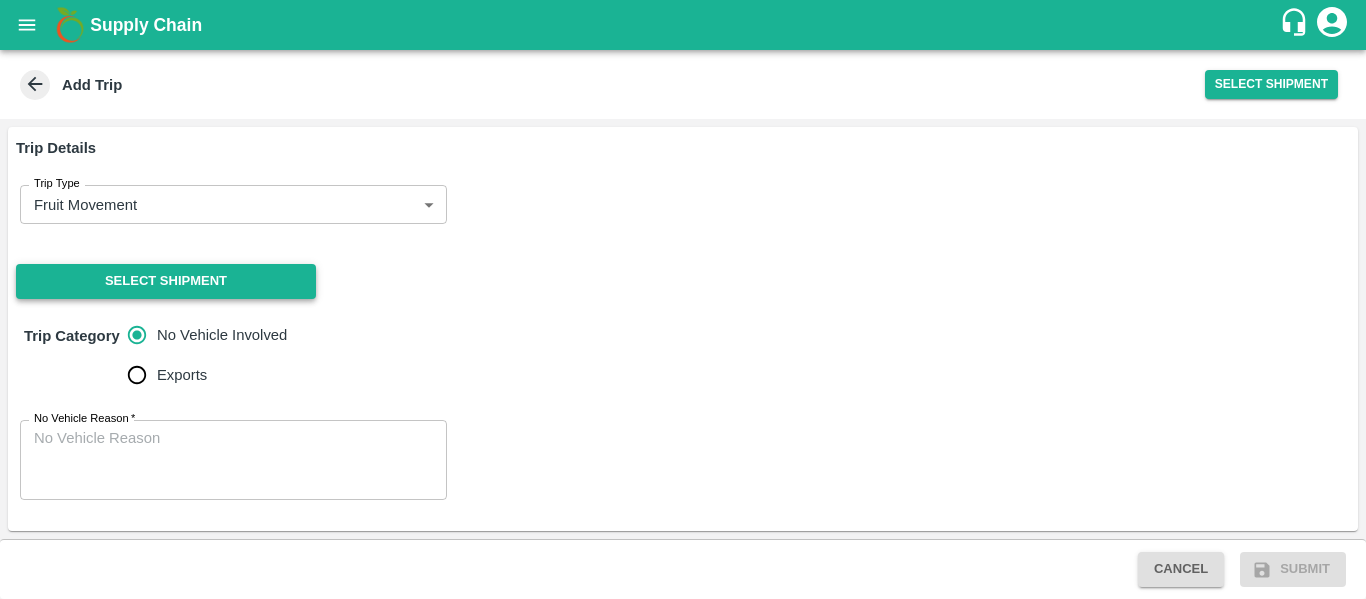 click on "Select Shipment" at bounding box center (166, 281) 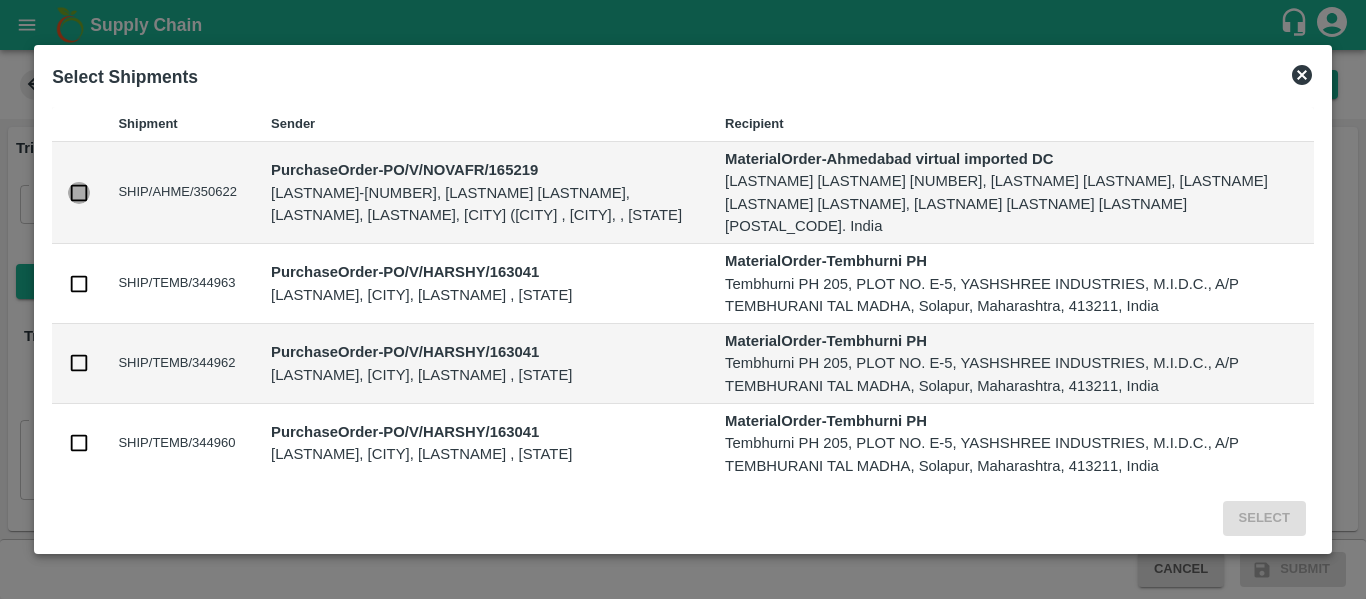 click at bounding box center [79, 193] 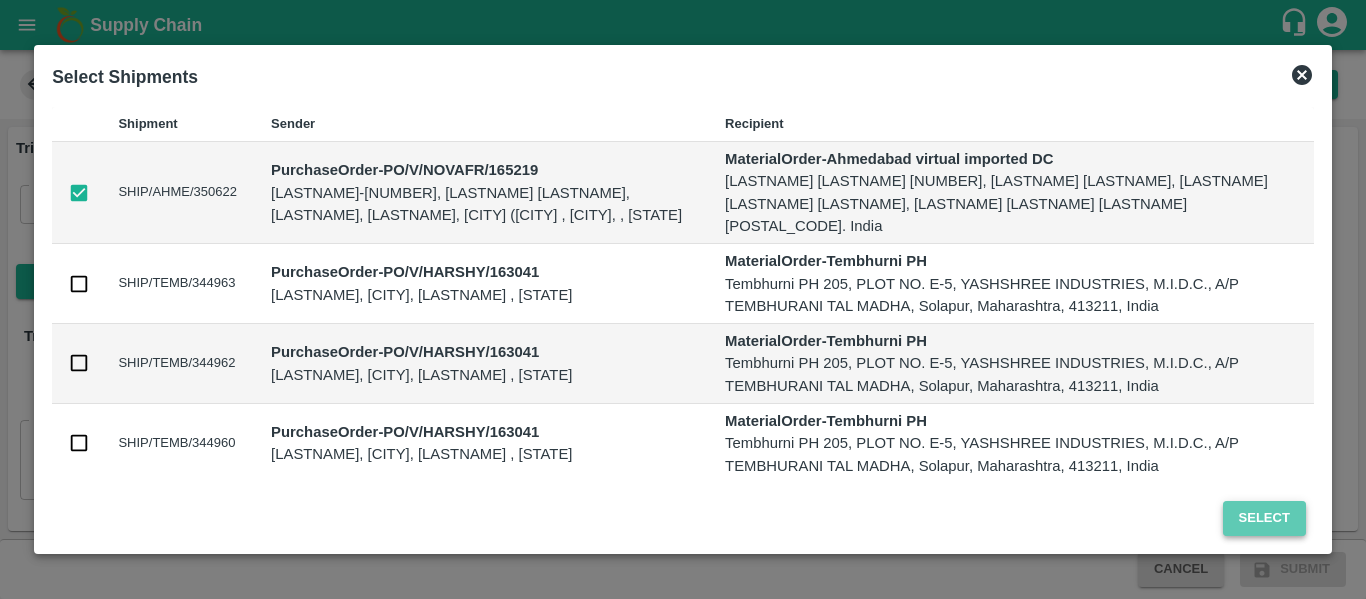 click on "Select" at bounding box center [1264, 518] 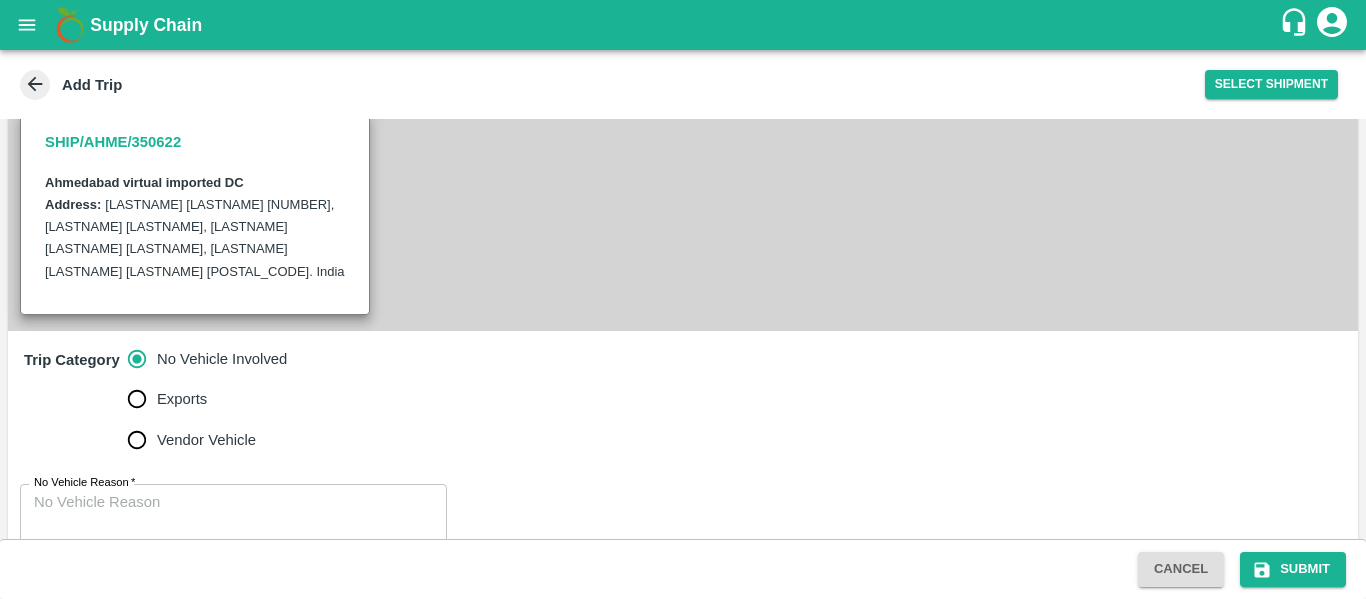 scroll, scrollTop: 464, scrollLeft: 0, axis: vertical 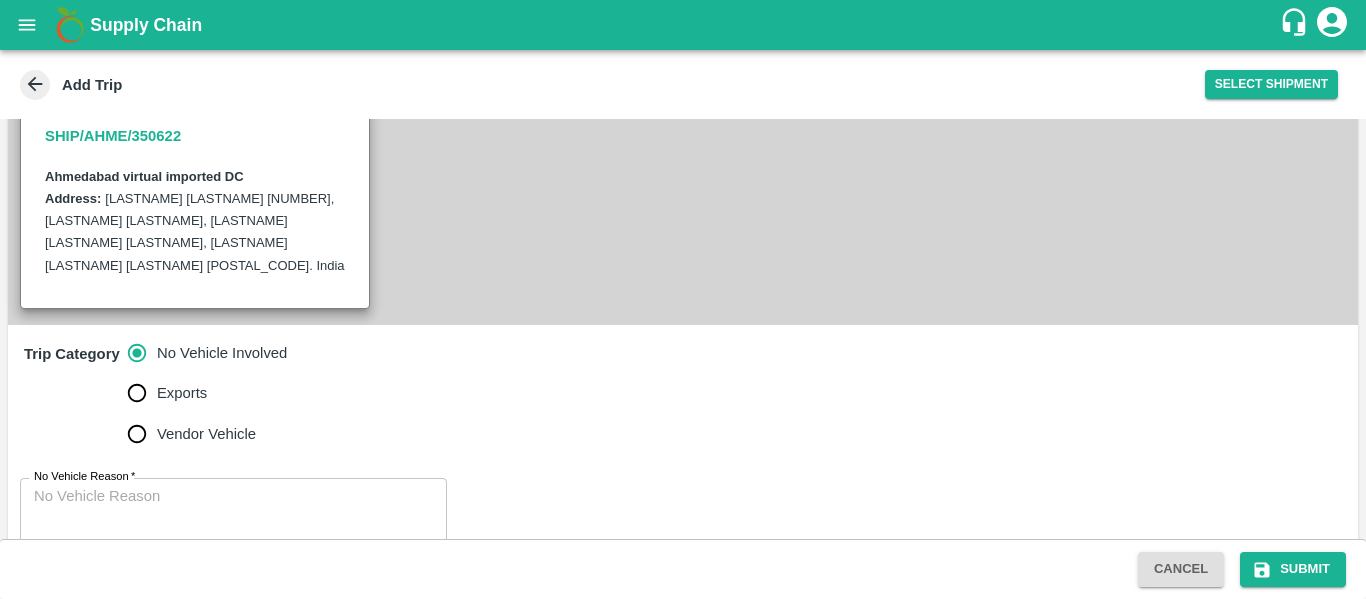 click on "No Vehicle Reason   *" at bounding box center (233, 517) 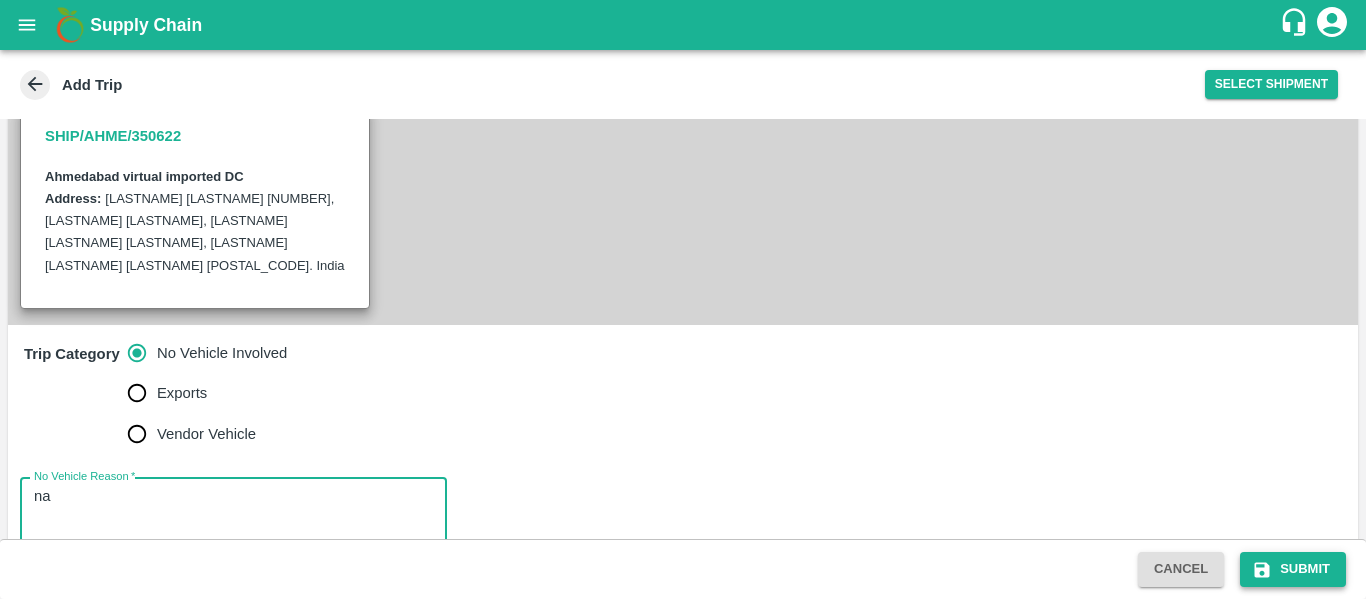 type on "na" 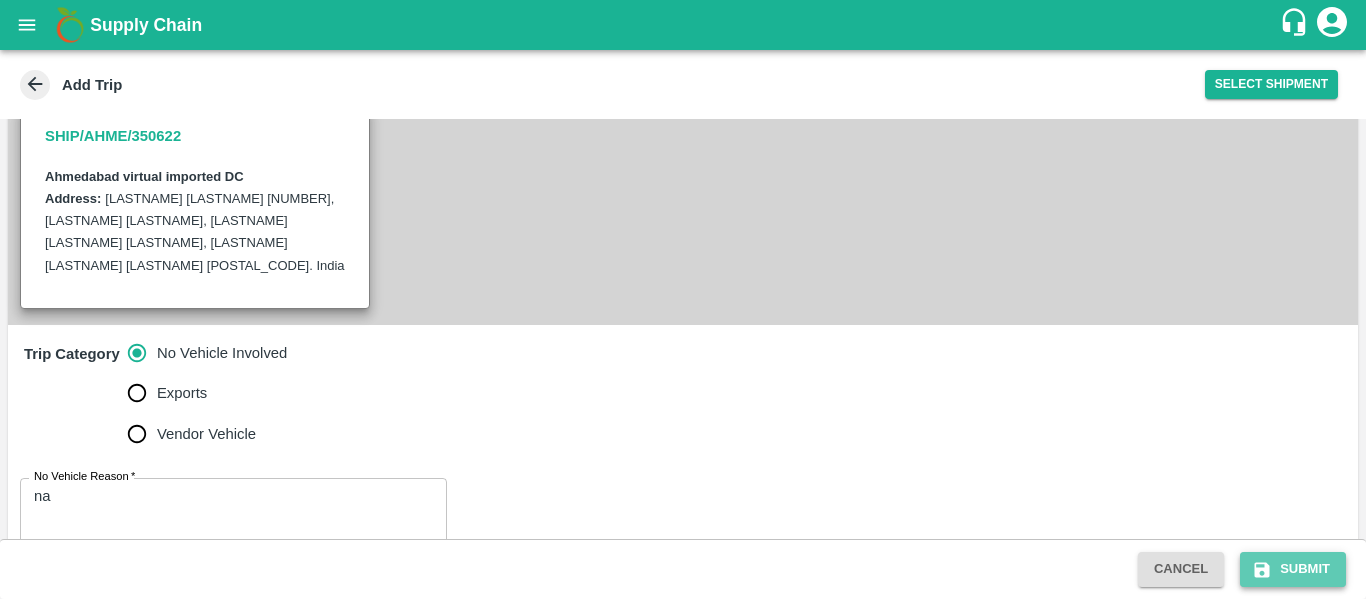 click on "Submit" at bounding box center (1293, 569) 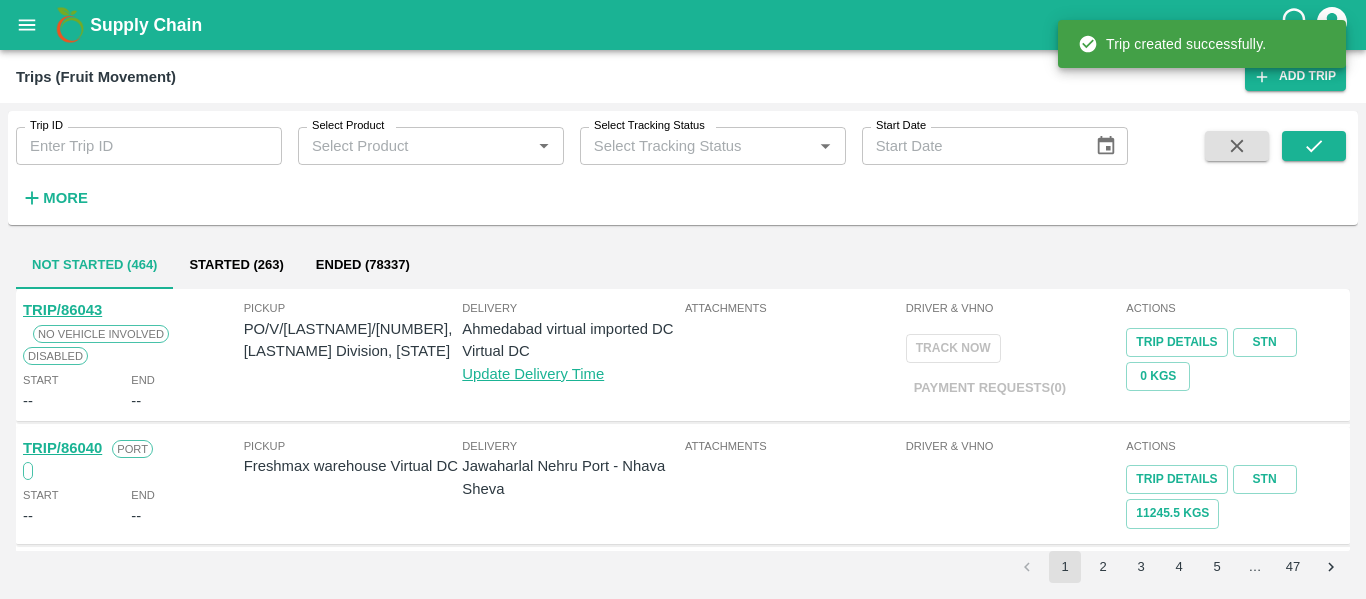 click on "PO/V/NOVAFR/165219, [DIVISION], [STATE]" at bounding box center (353, 340) 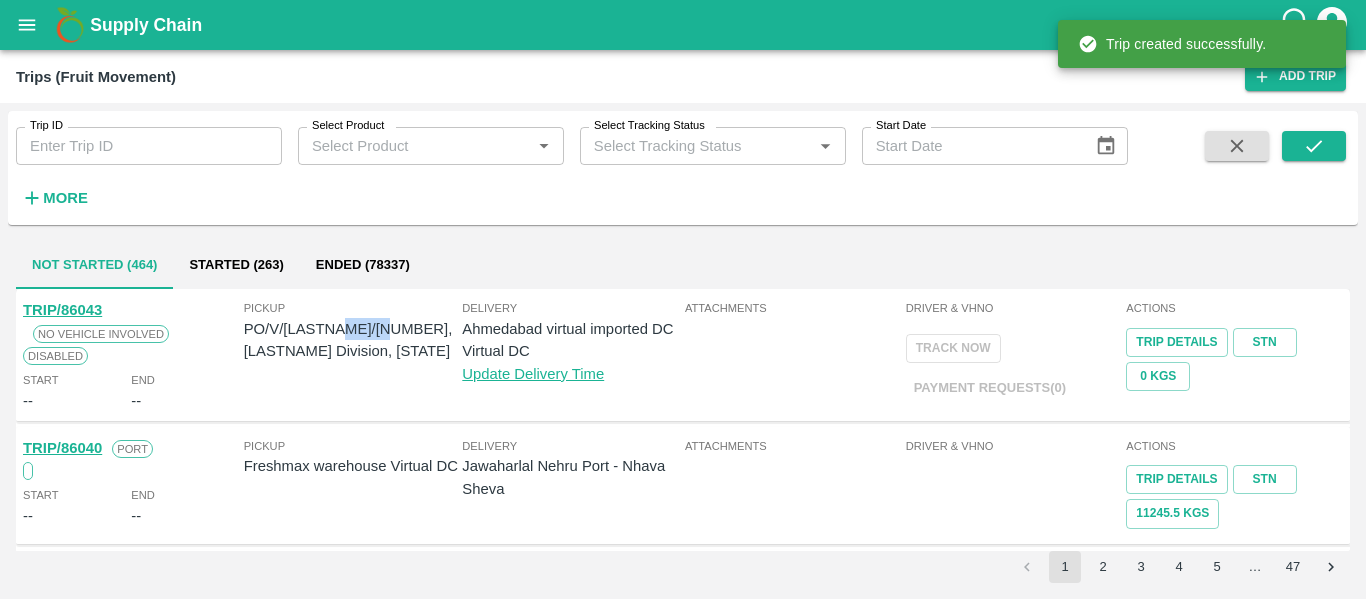 click on "PO/V/NOVAFR/165219, [DIVISION], [STATE]" at bounding box center [353, 340] 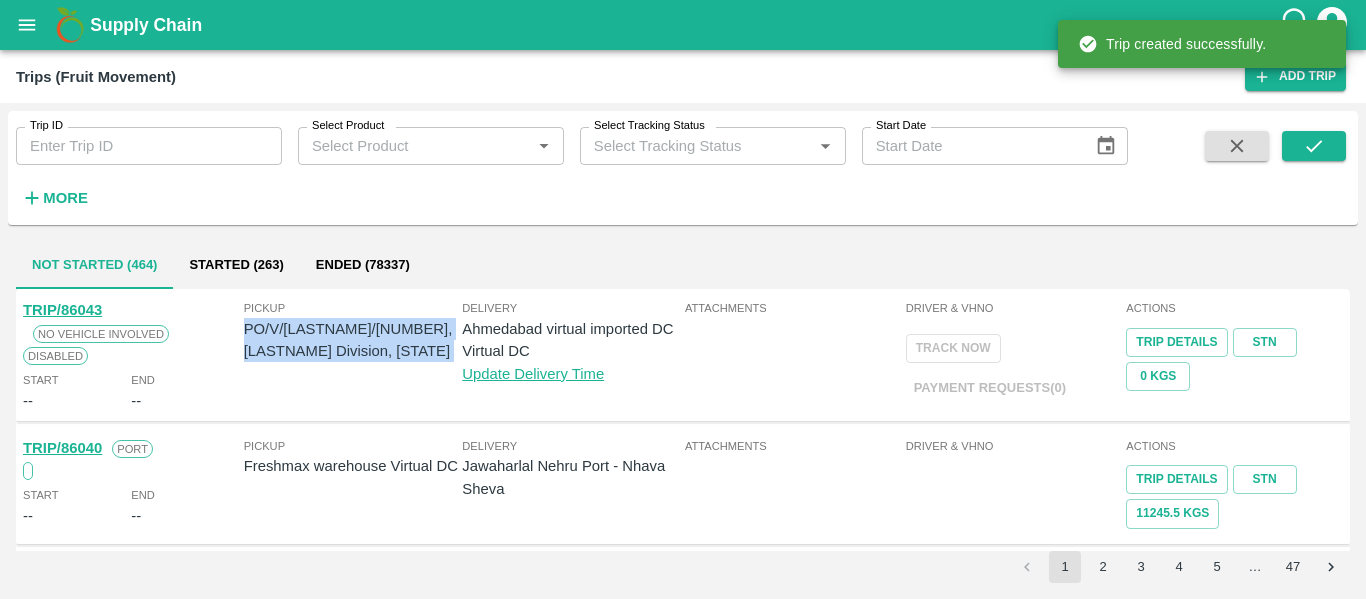 click on "PO/V/NOVAFR/165219, [DIVISION], [STATE]" at bounding box center [353, 340] 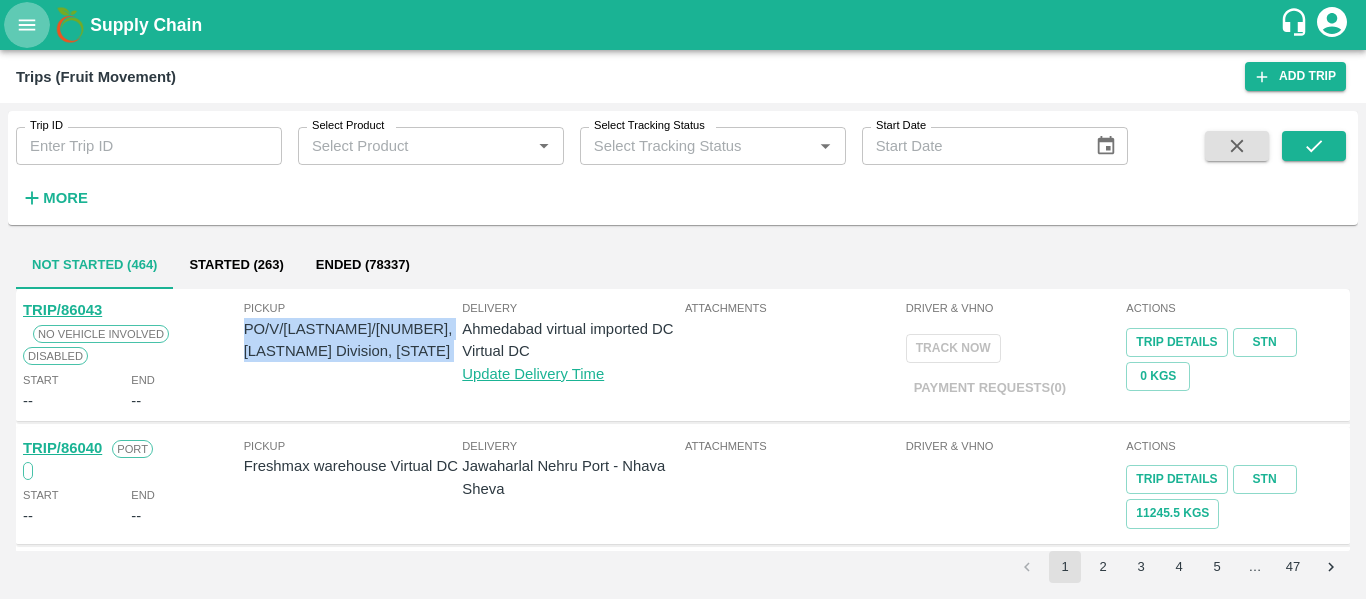 click 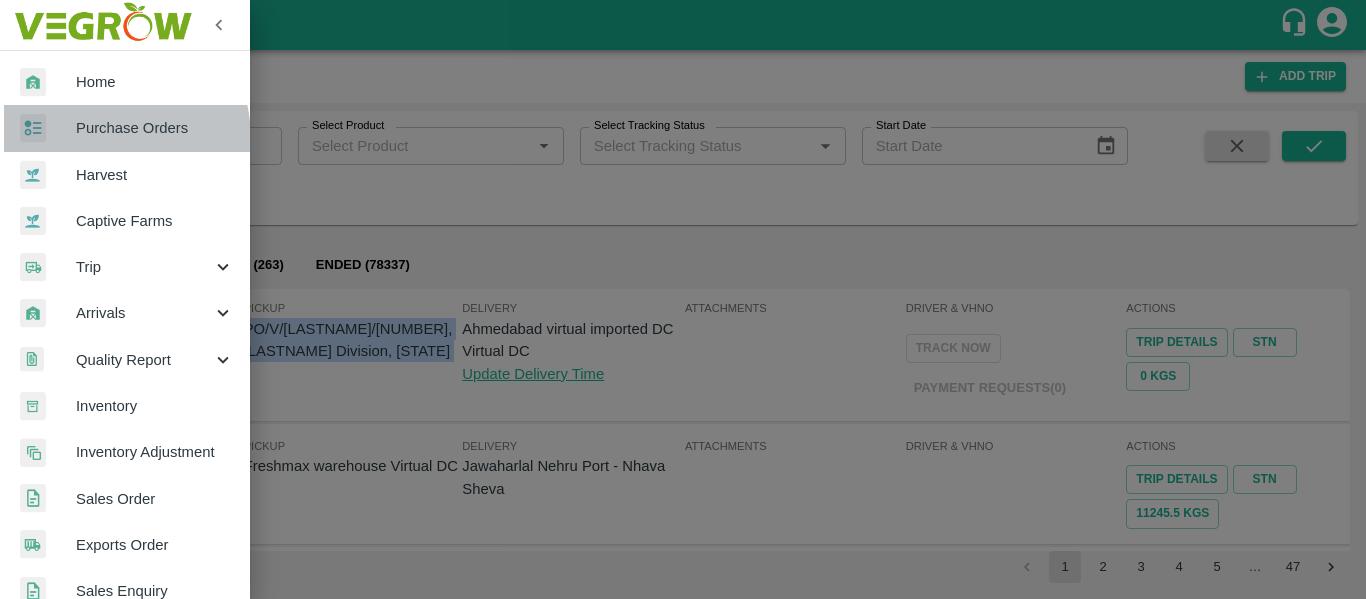 click on "Purchase Orders" at bounding box center [125, 128] 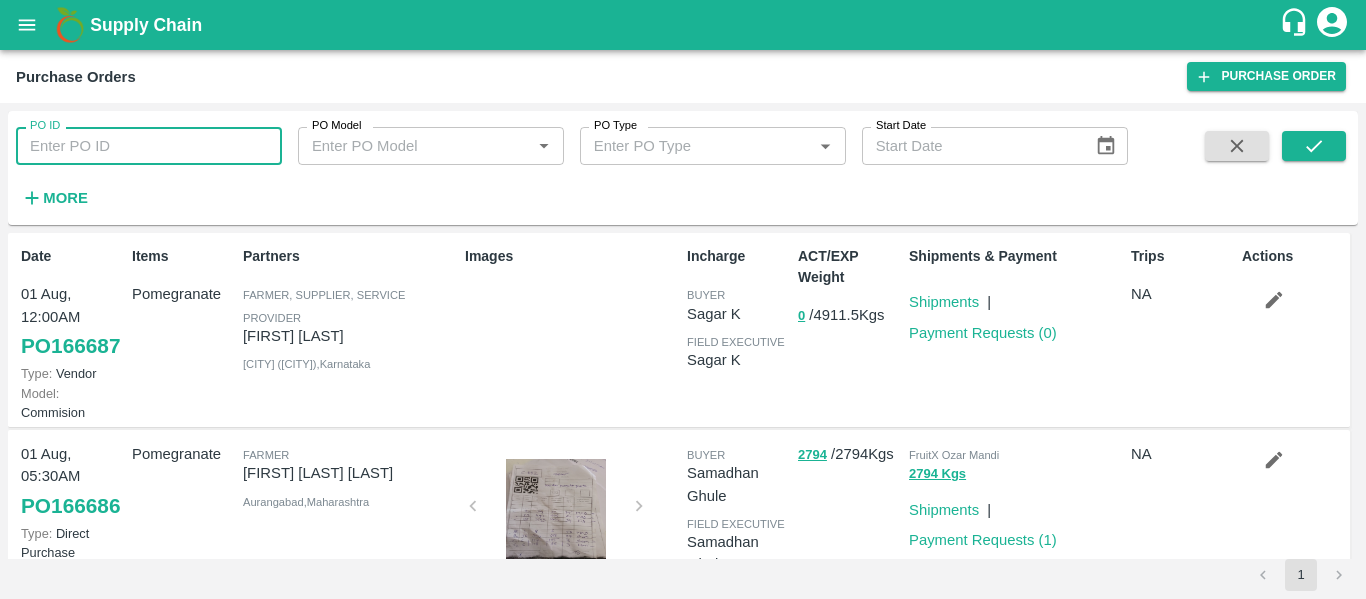 click on "PO ID" at bounding box center [149, 146] 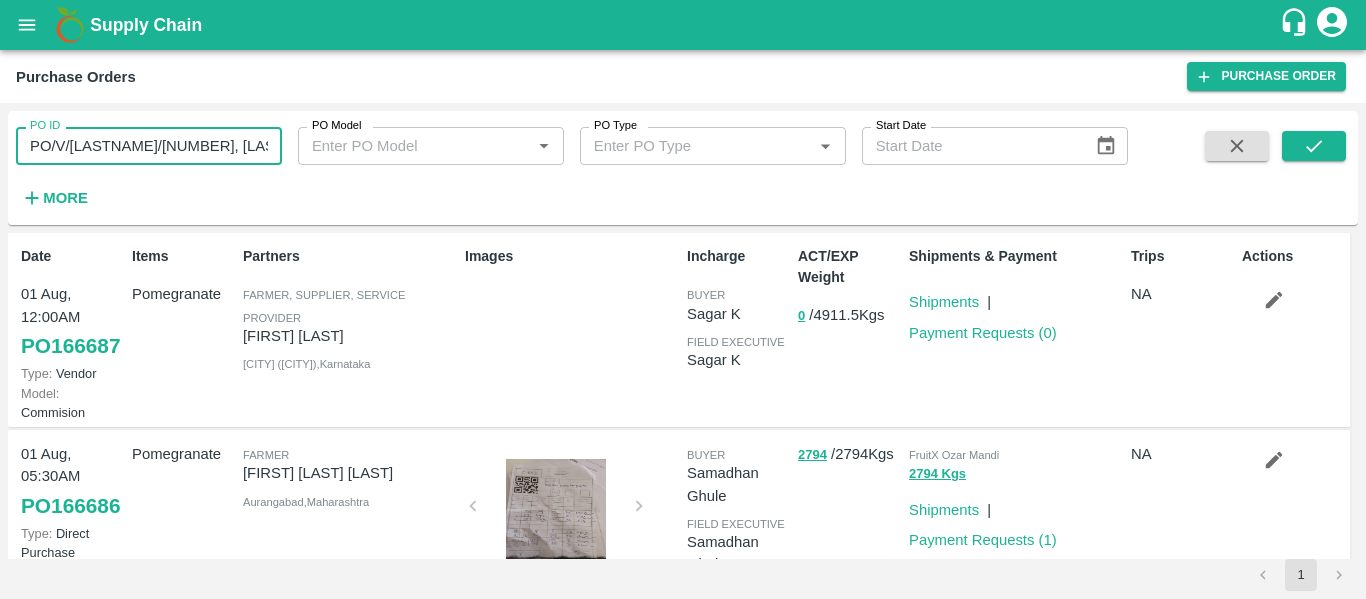 scroll, scrollTop: 0, scrollLeft: 122, axis: horizontal 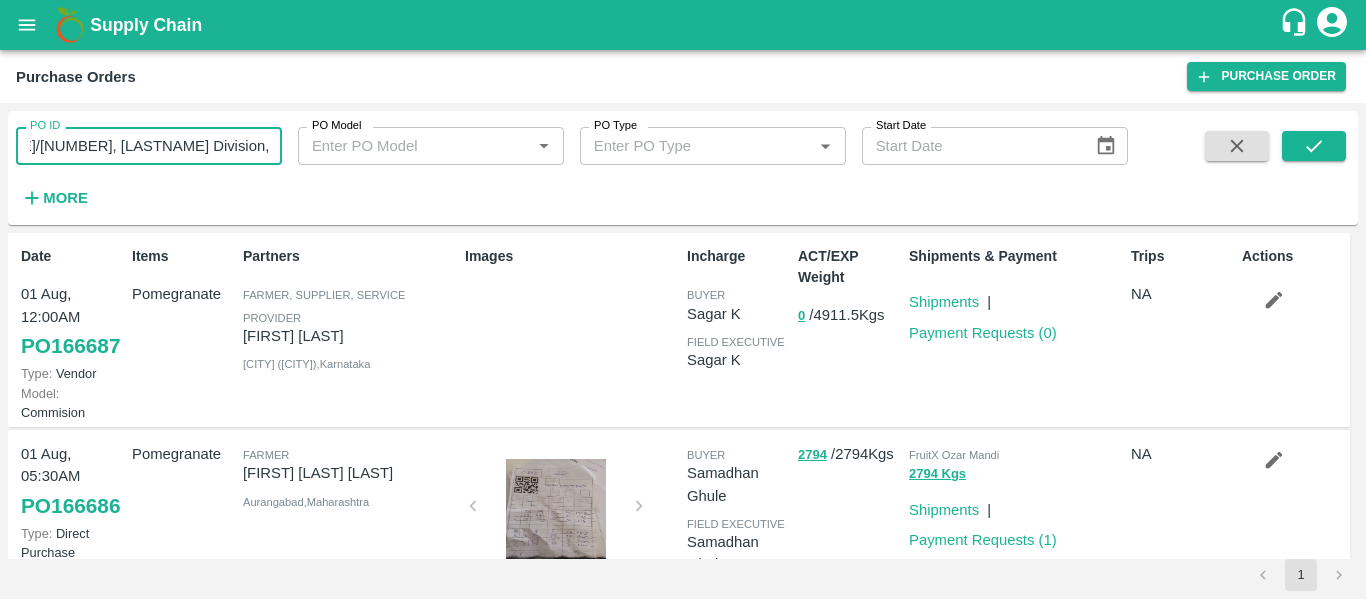 click on "PO/V/NOVAFR/165219, Konkan Division, Maharashtra" at bounding box center (149, 146) 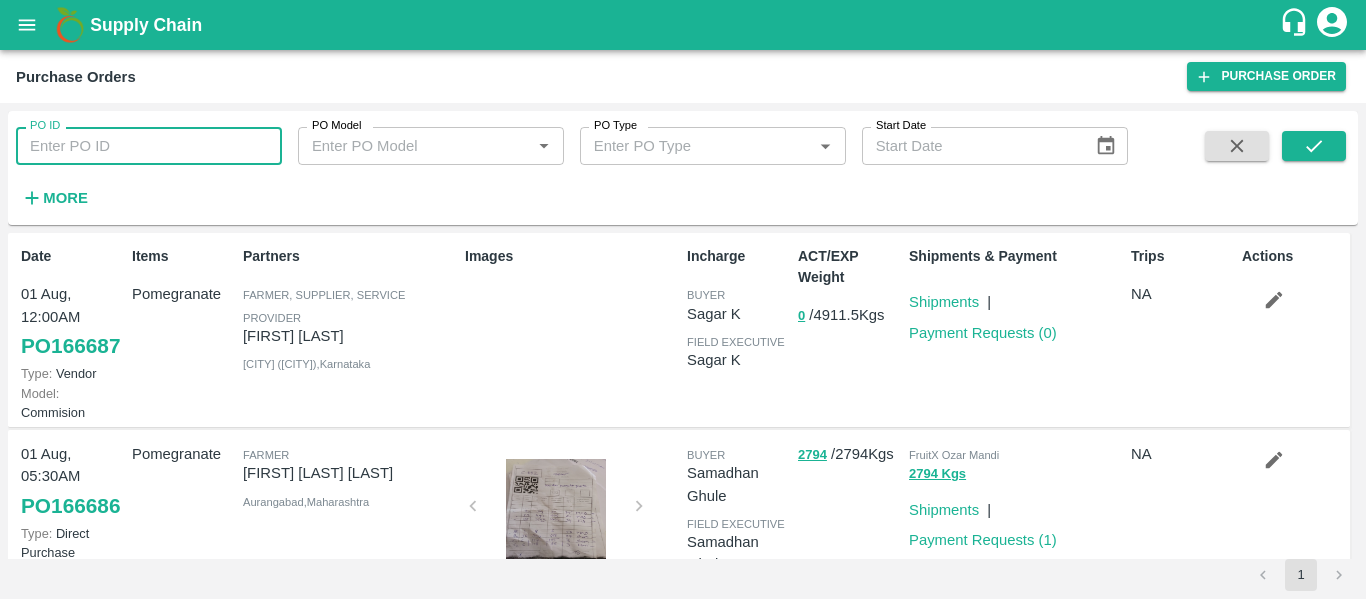 scroll, scrollTop: 0, scrollLeft: 0, axis: both 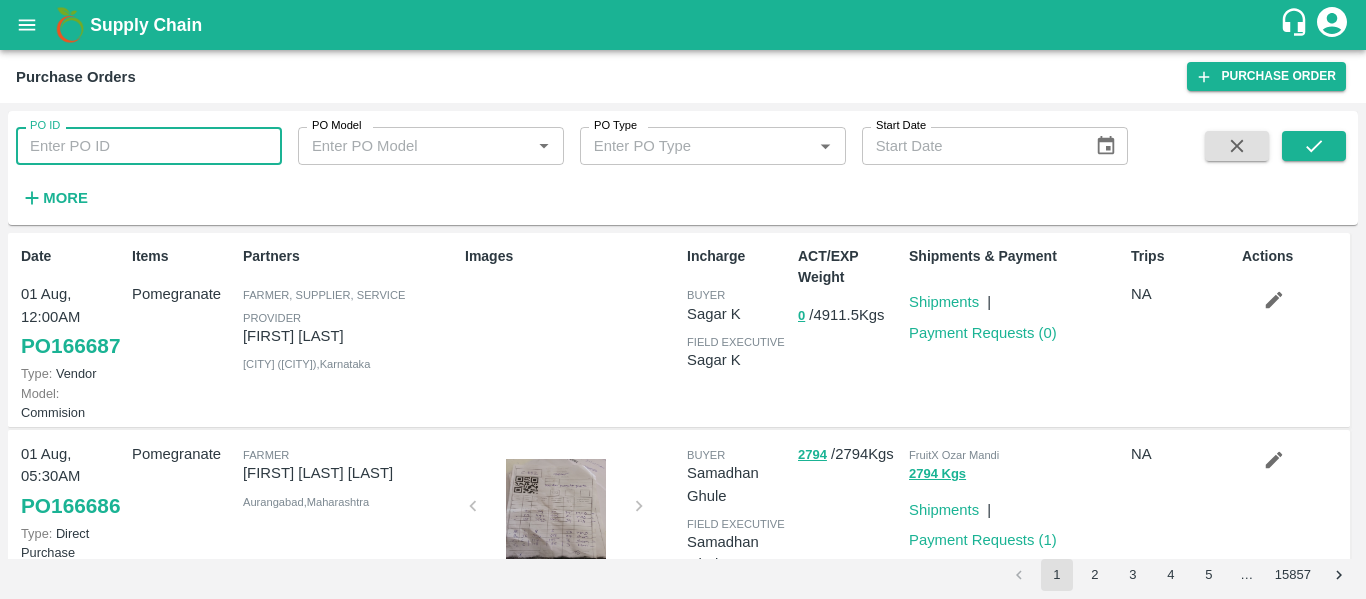 paste 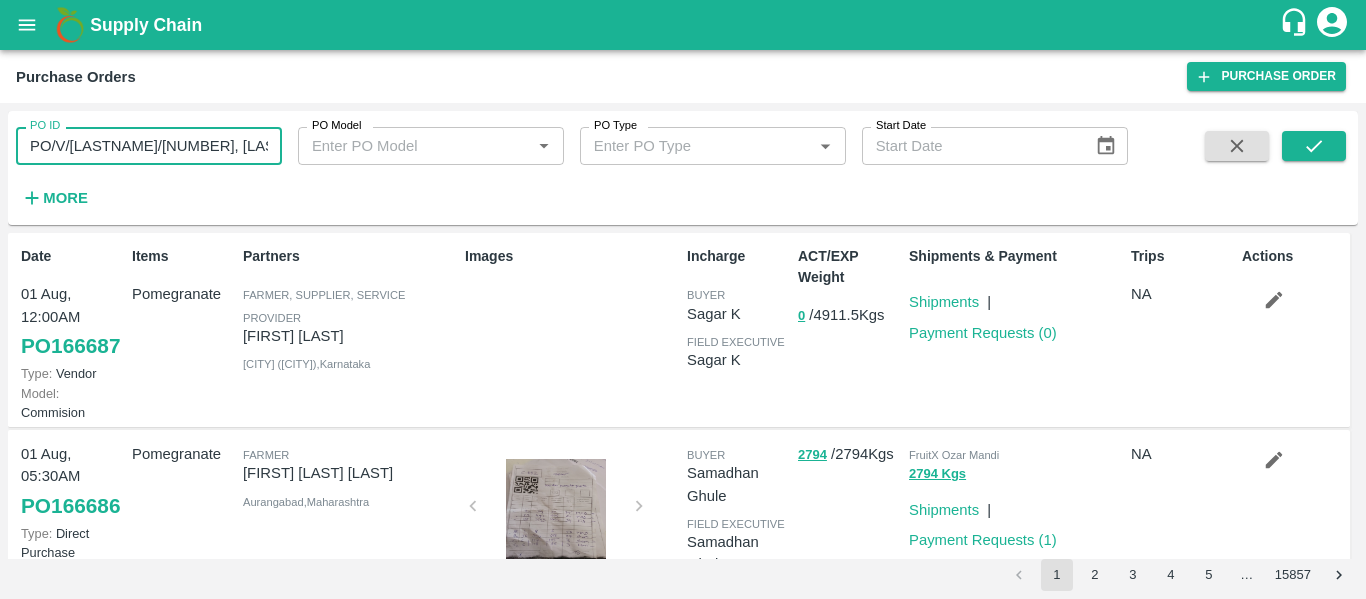 click on "PO/V/NOVAFR/165219, Konkan Division, Maharashtra" at bounding box center [149, 146] 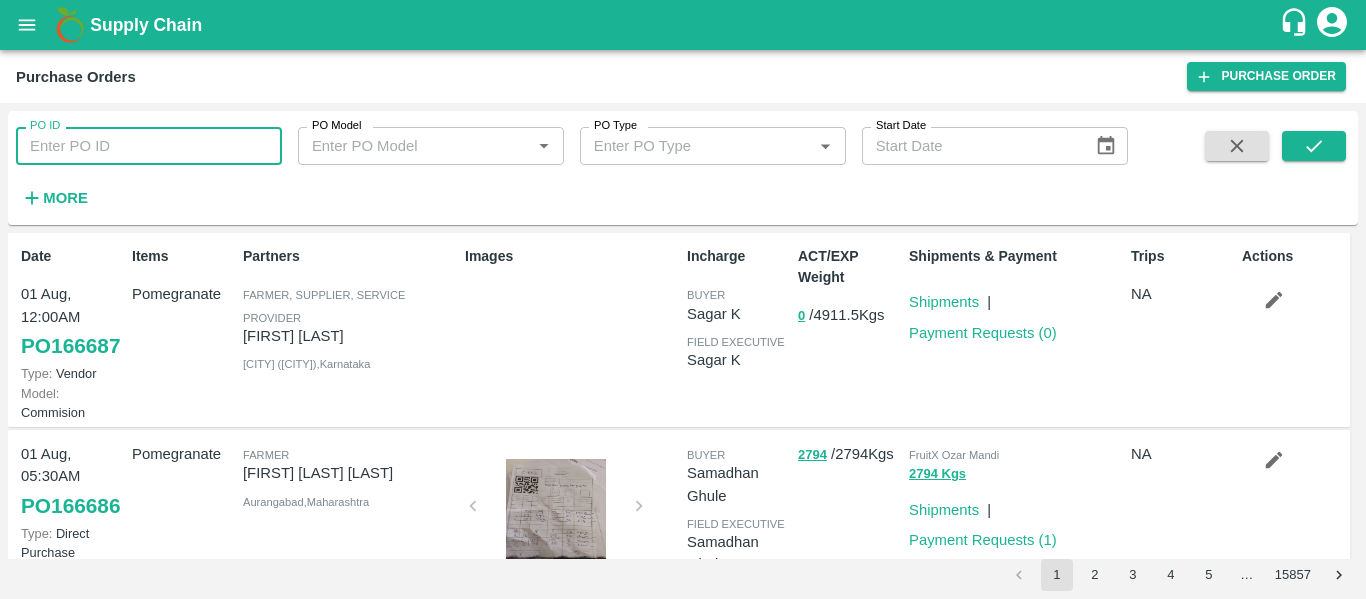 scroll, scrollTop: 0, scrollLeft: 0, axis: both 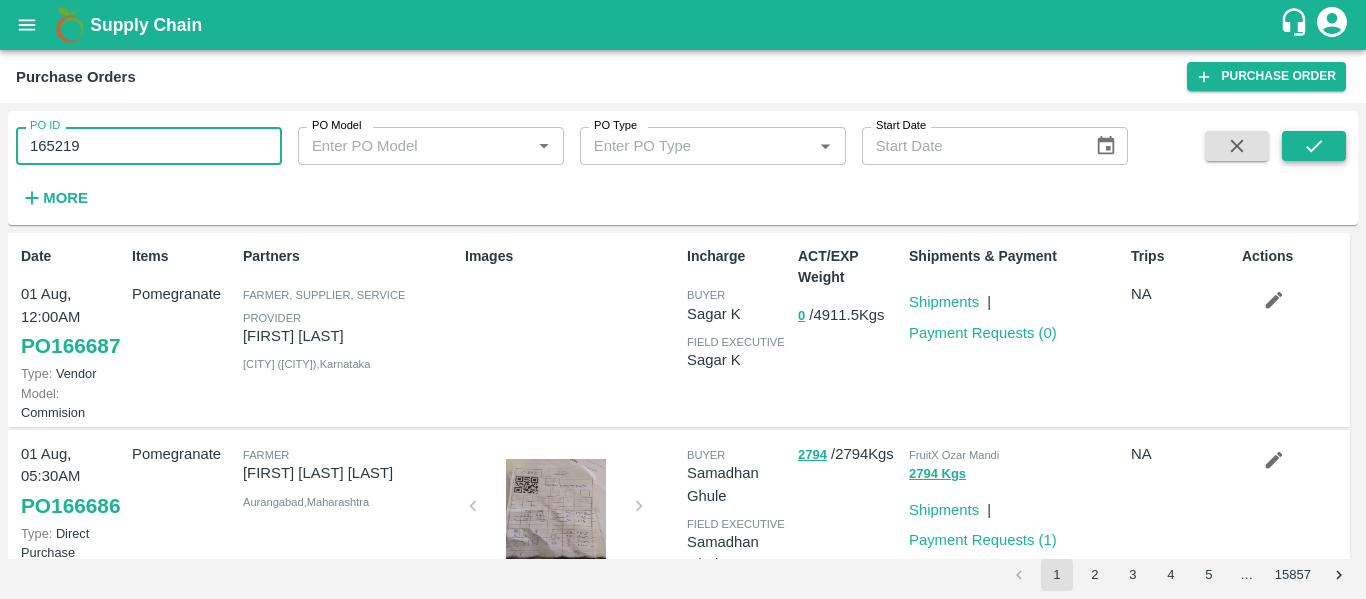type on "165219" 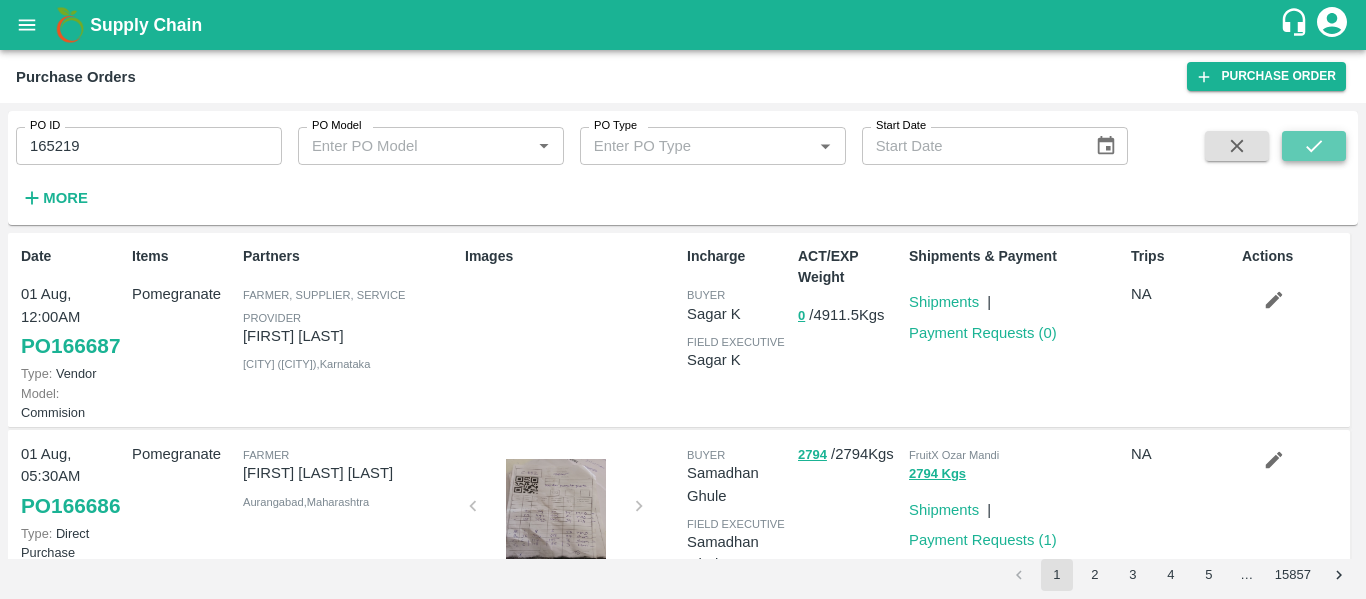 click 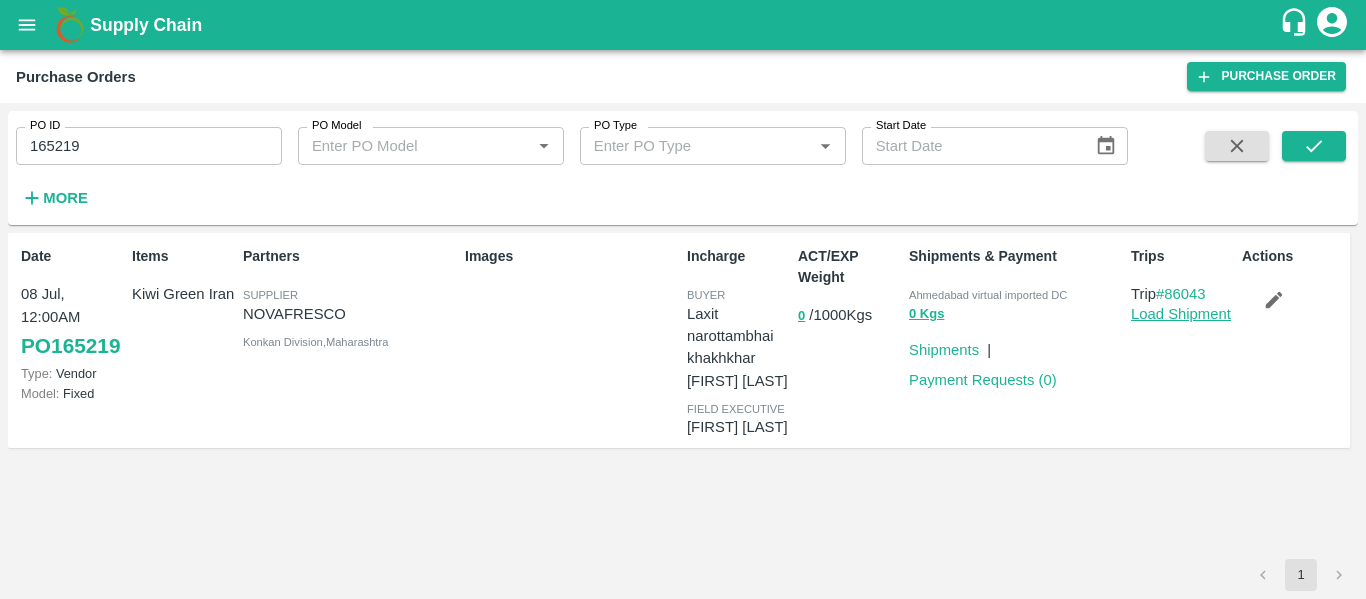 click on "Load Shipment" at bounding box center (1181, 314) 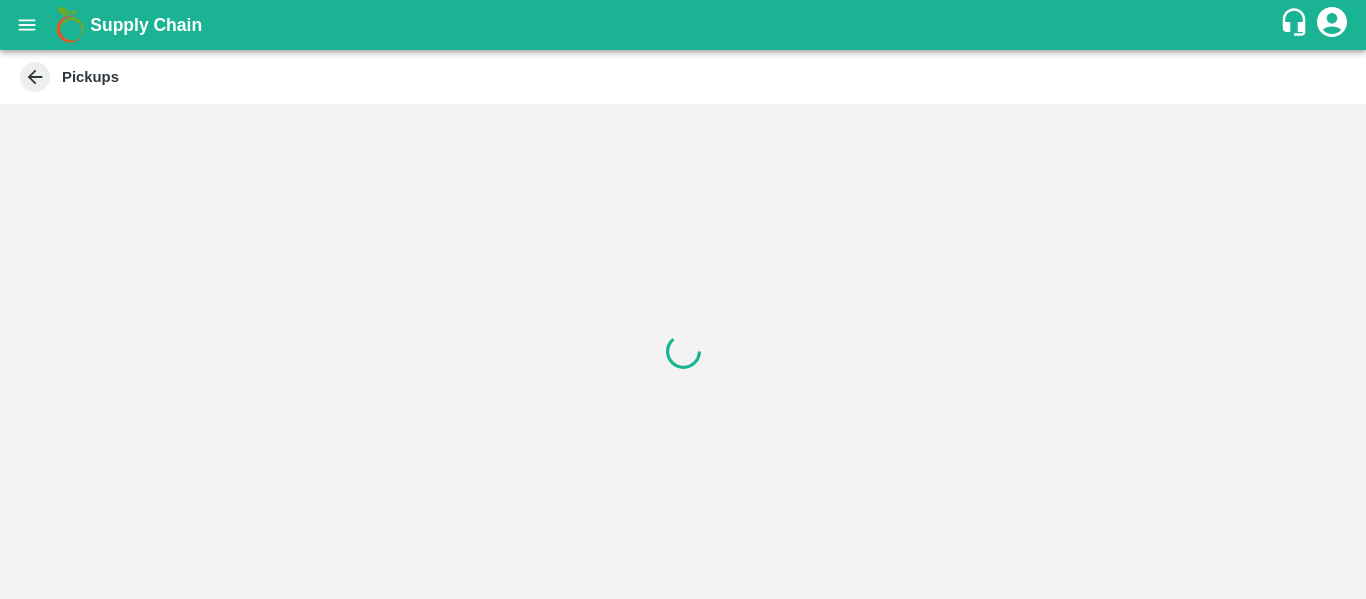 scroll, scrollTop: 0, scrollLeft: 0, axis: both 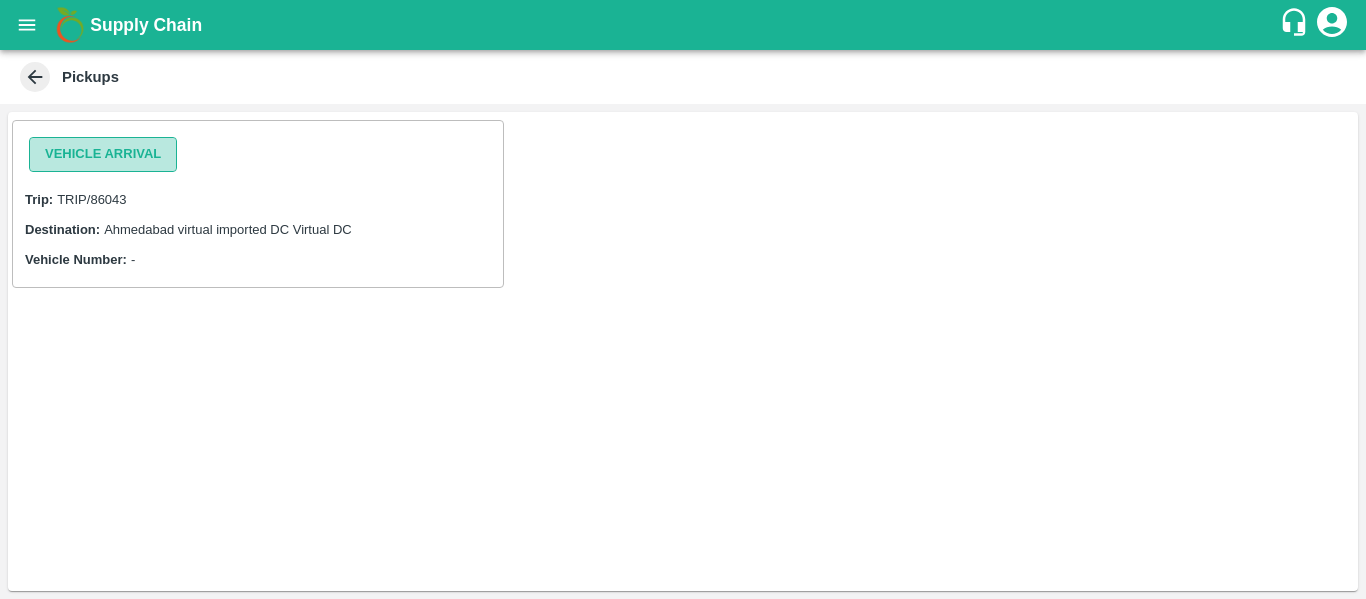 click on "Vehicle Arrival" at bounding box center (103, 154) 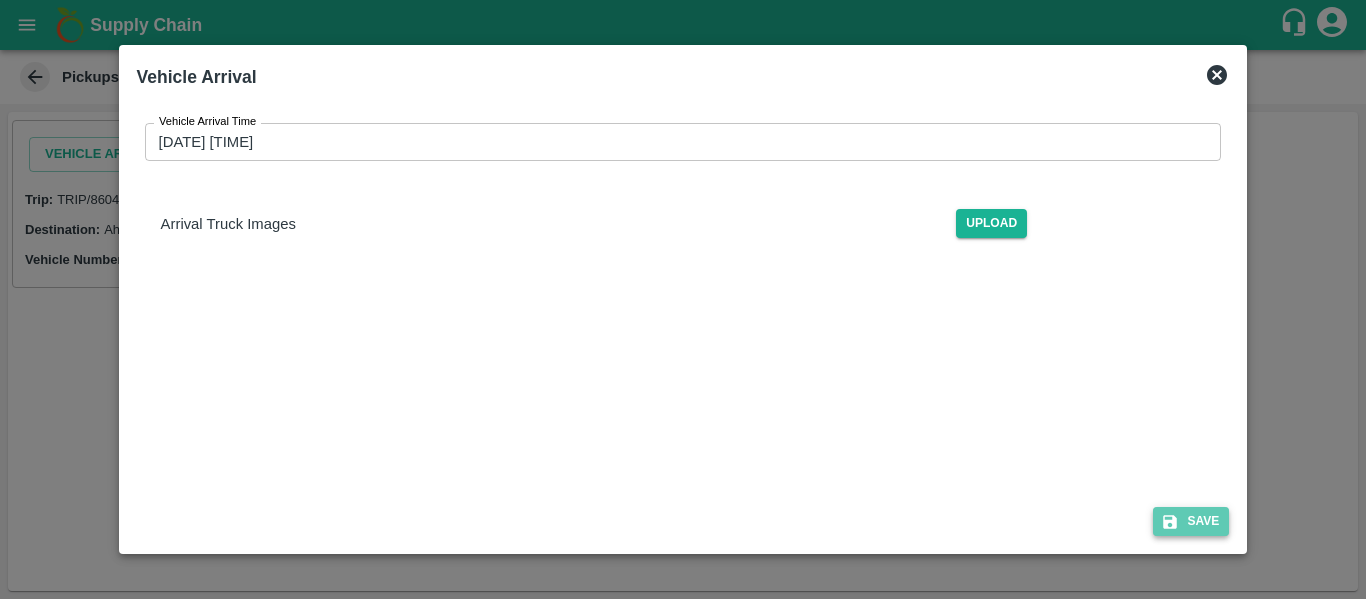 click on "Save" at bounding box center [1191, 521] 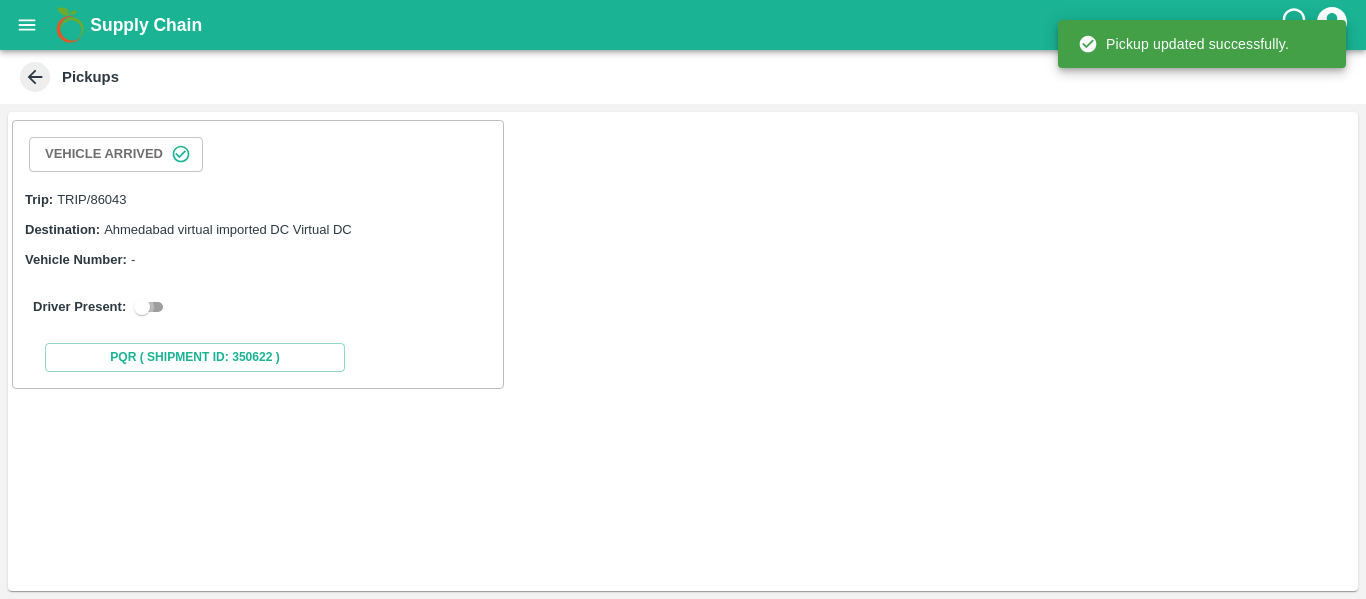 click at bounding box center [142, 307] 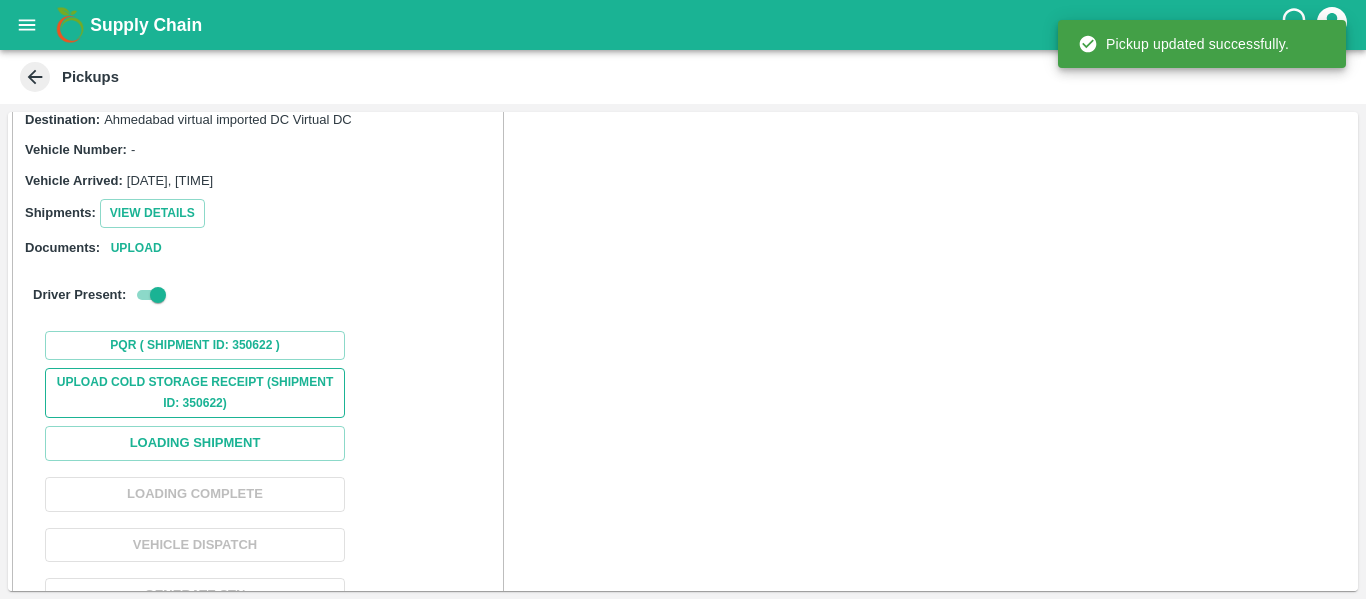scroll, scrollTop: 120, scrollLeft: 0, axis: vertical 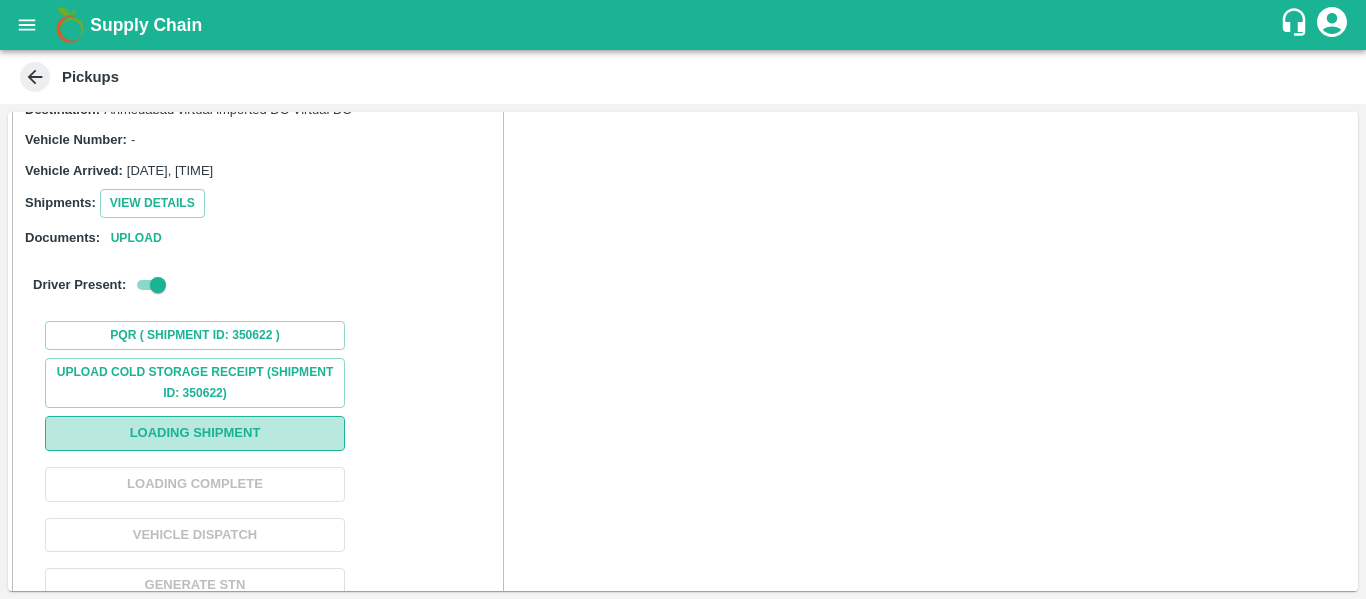 click on "Loading Shipment" at bounding box center [195, 433] 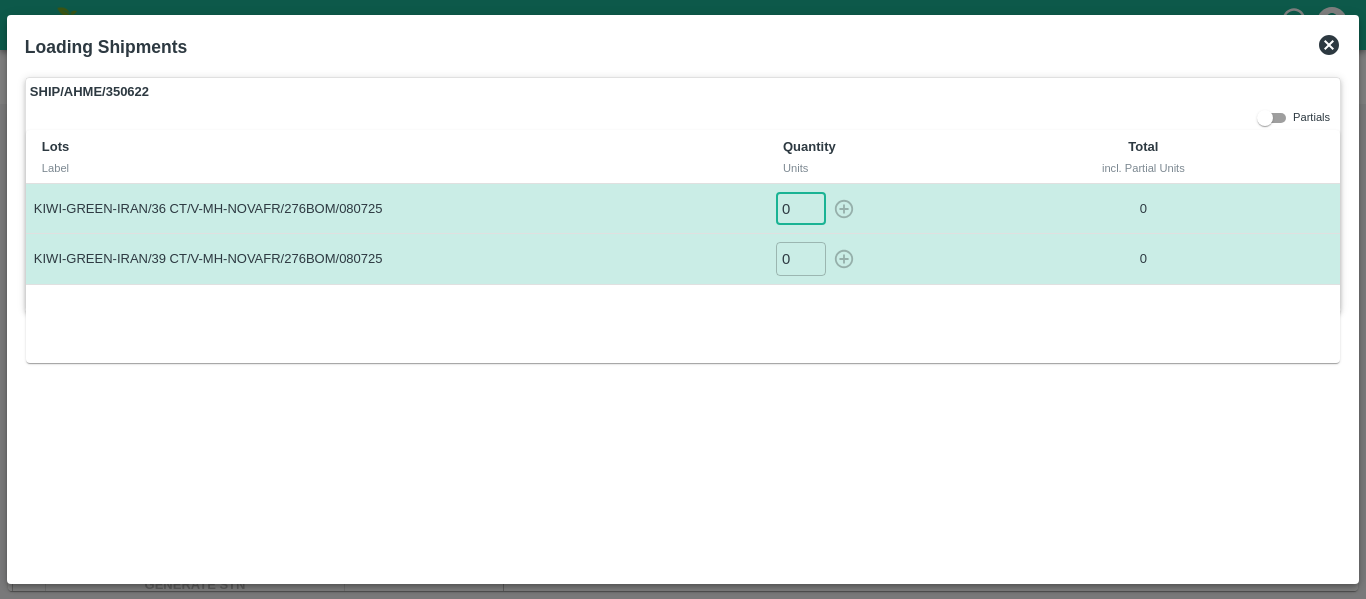 click on "0" at bounding box center (801, 208) 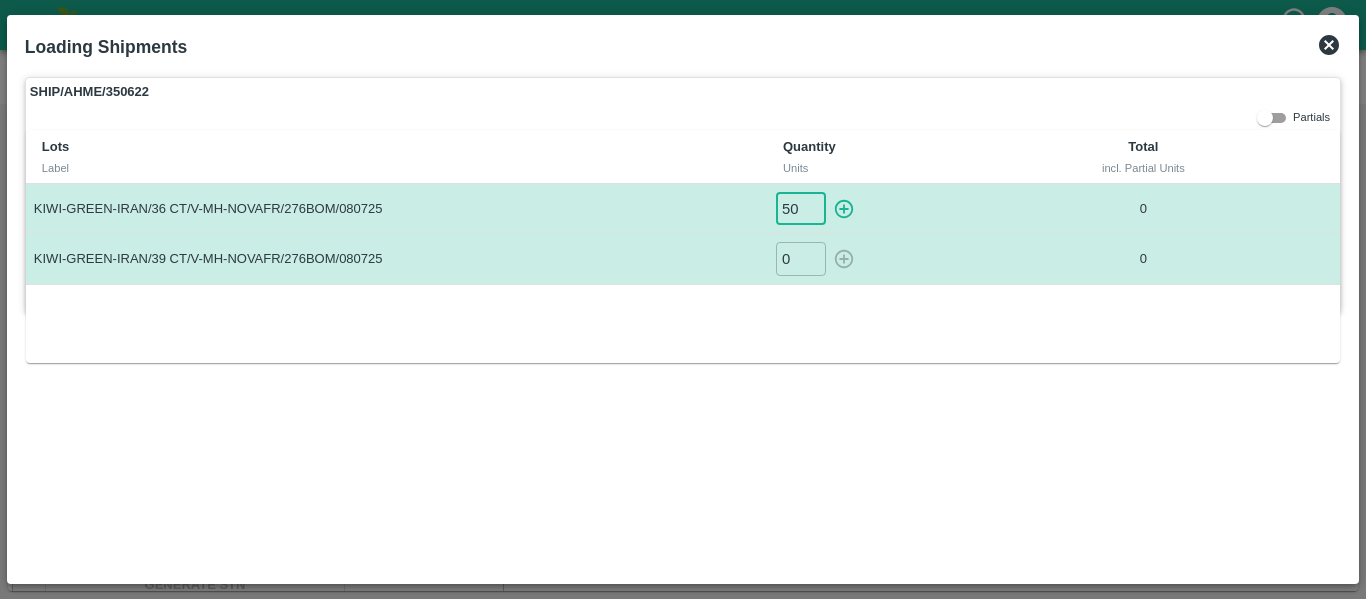 type on "50" 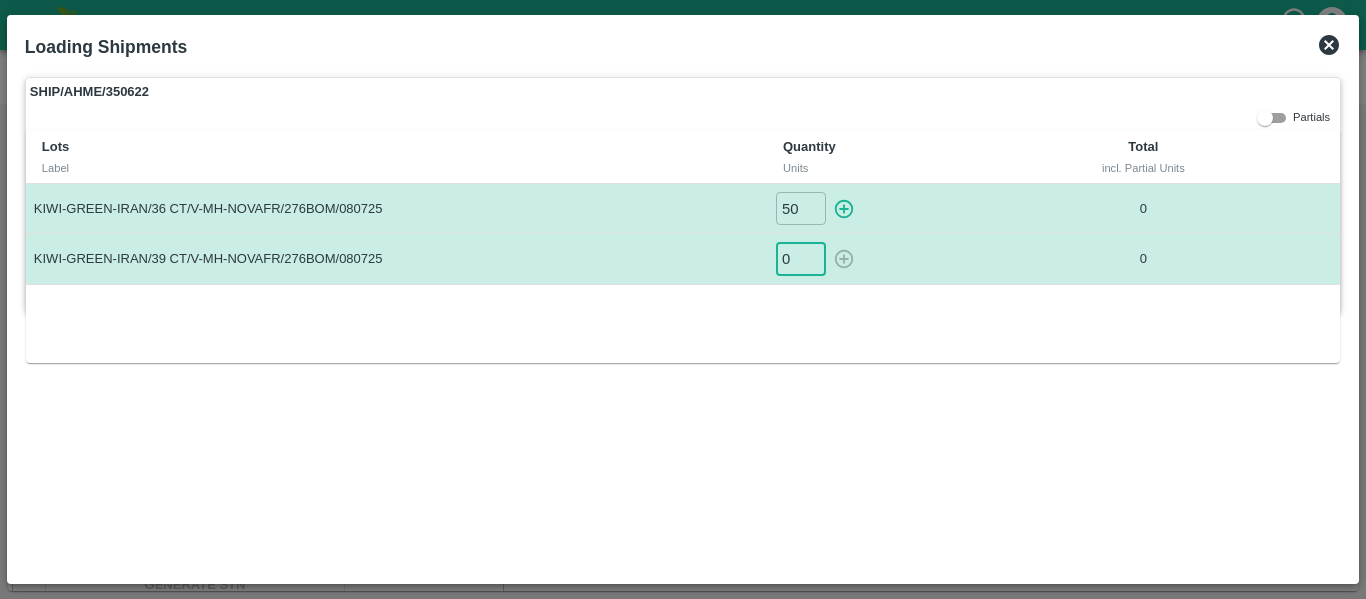 click on "0" at bounding box center (801, 258) 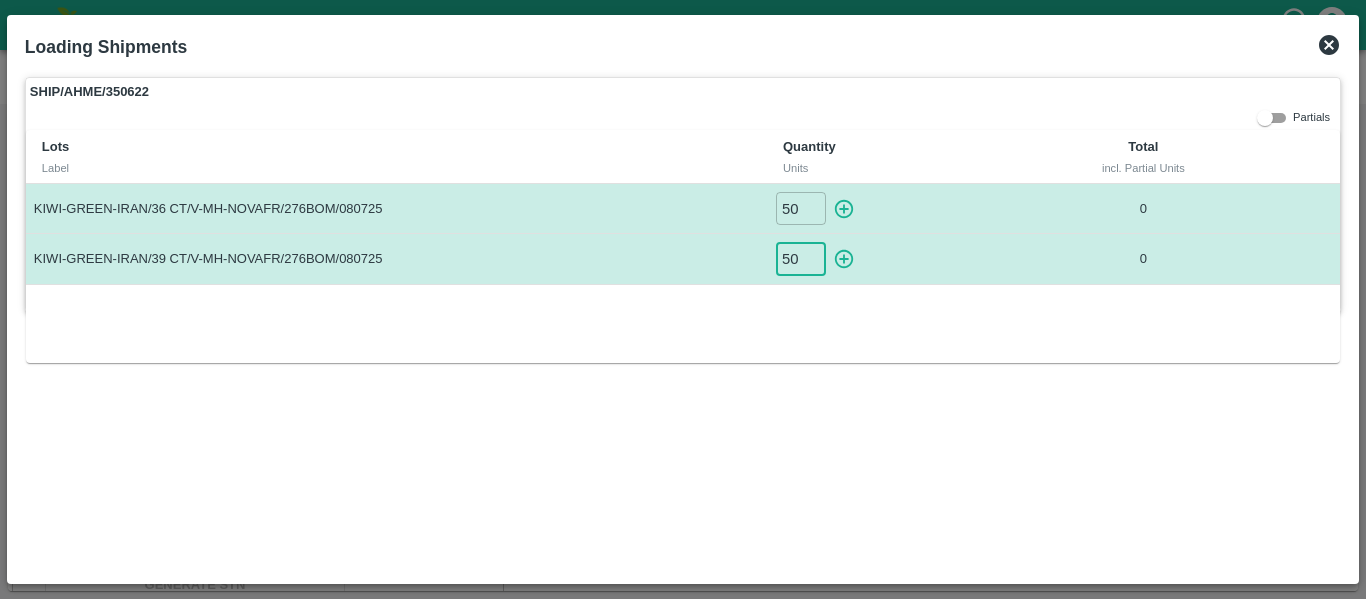type on "50" 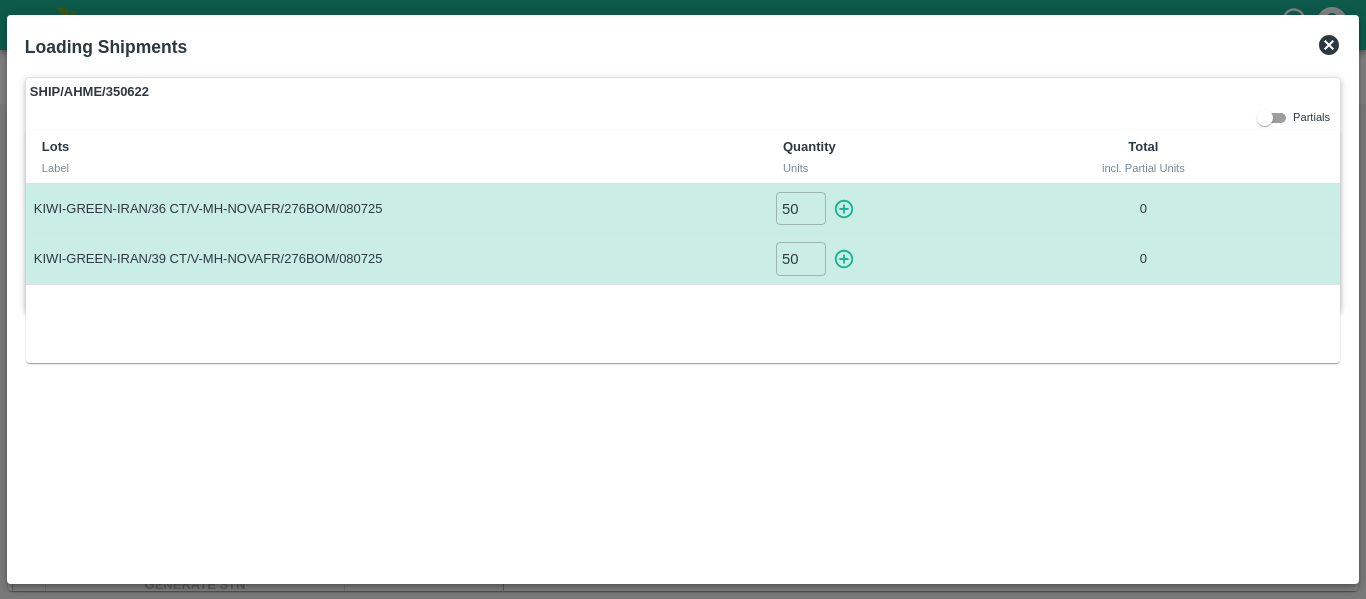 type on "0" 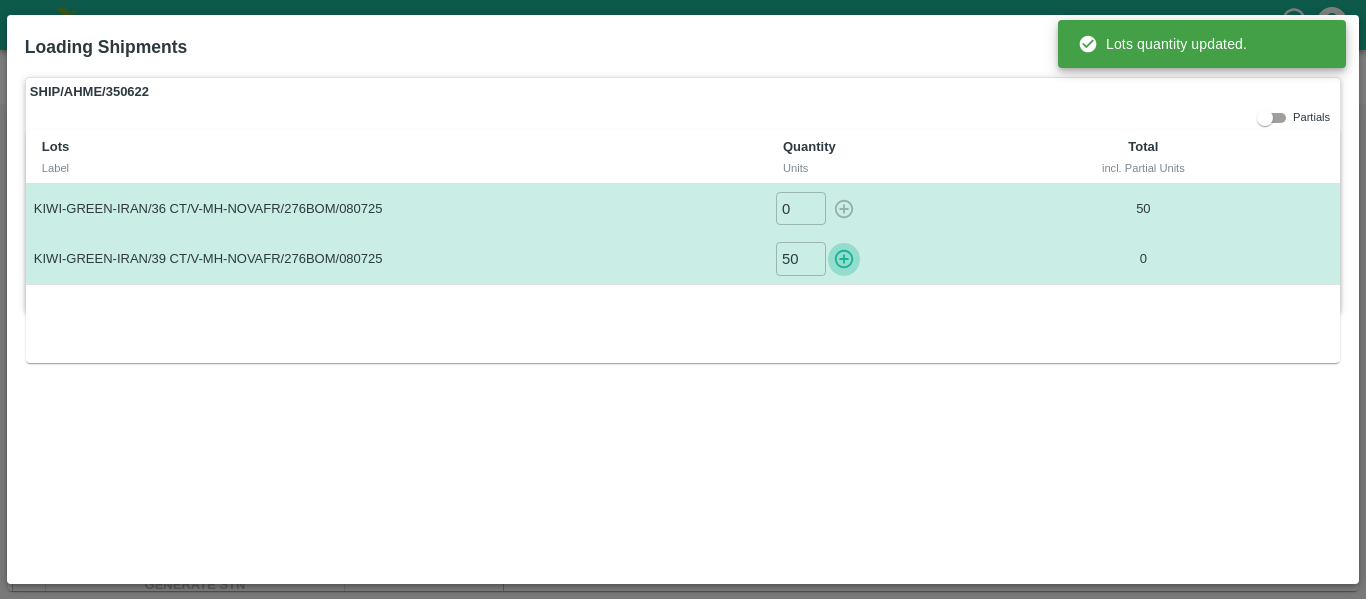 click 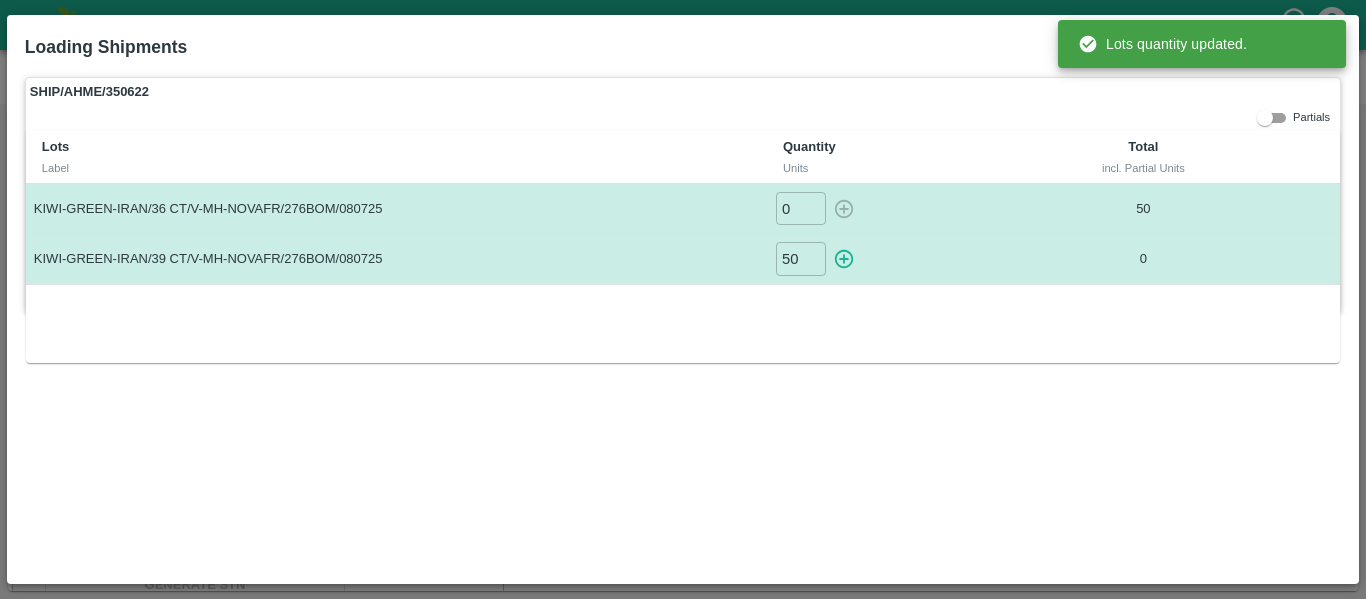 type on "0" 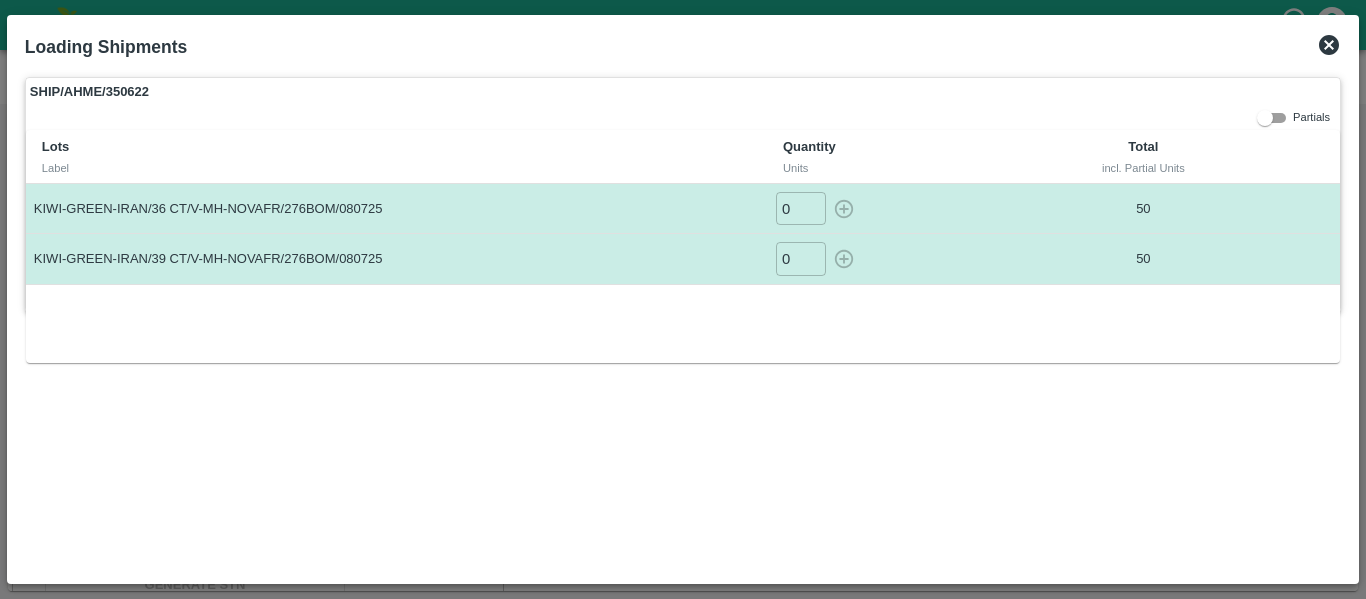 click 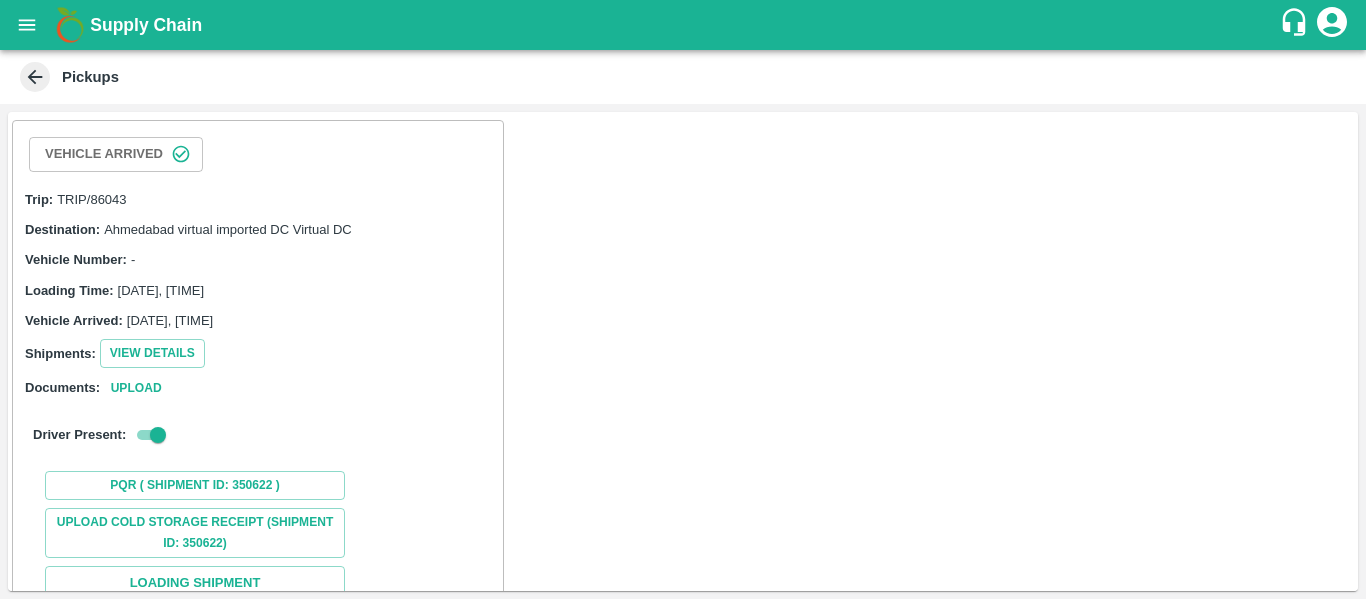 scroll, scrollTop: 188, scrollLeft: 0, axis: vertical 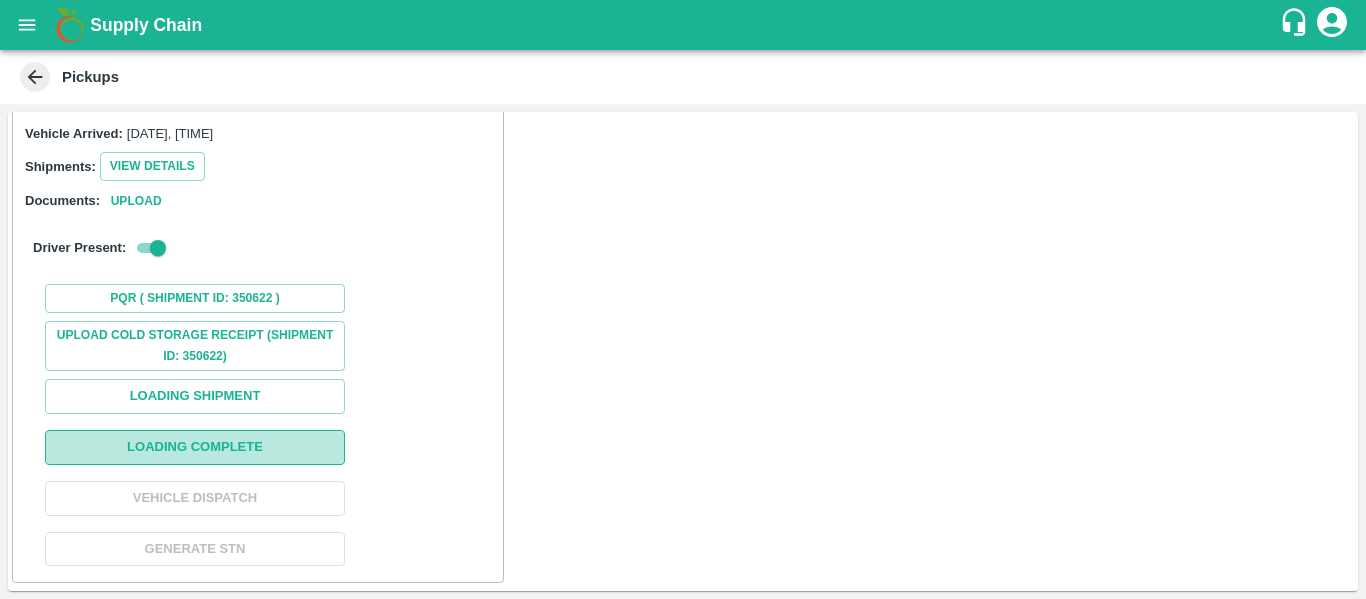 click on "Loading Complete" at bounding box center (195, 447) 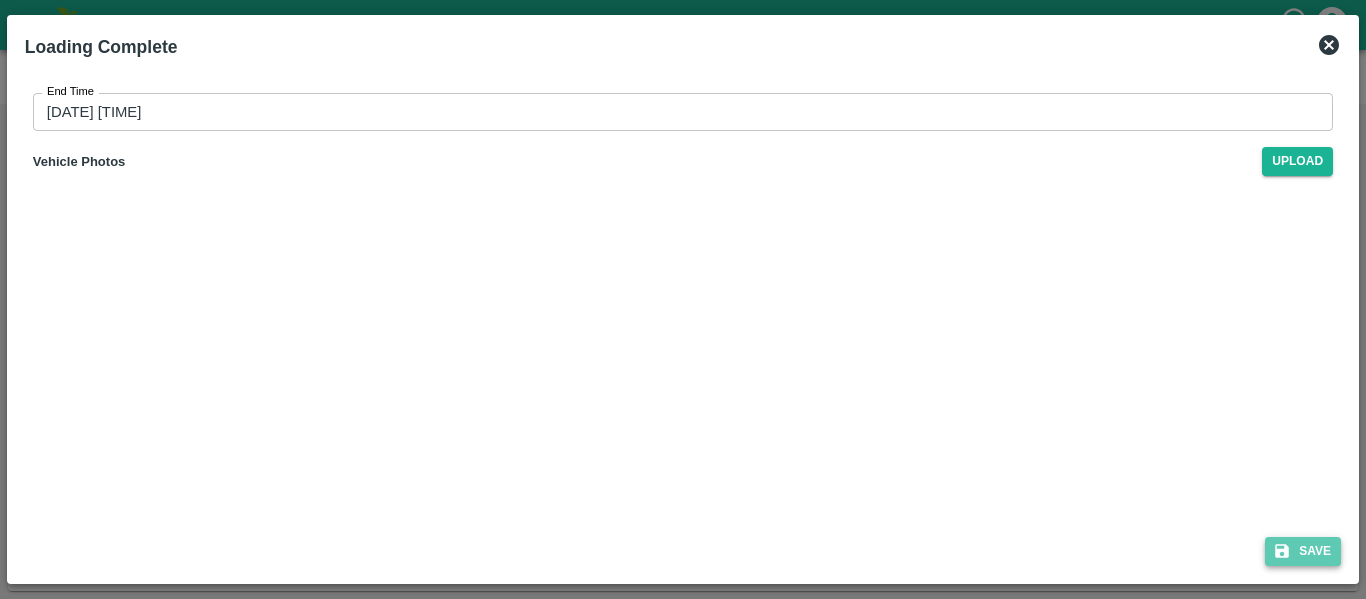 click on "Save" at bounding box center (1303, 551) 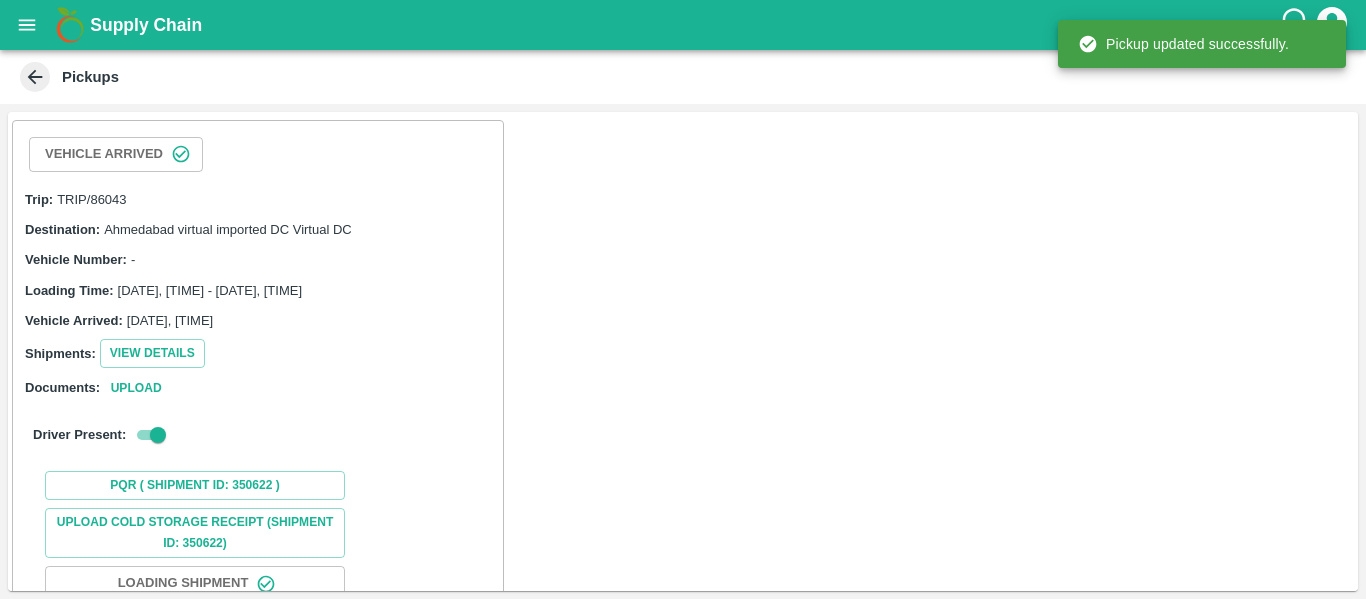 scroll, scrollTop: 188, scrollLeft: 0, axis: vertical 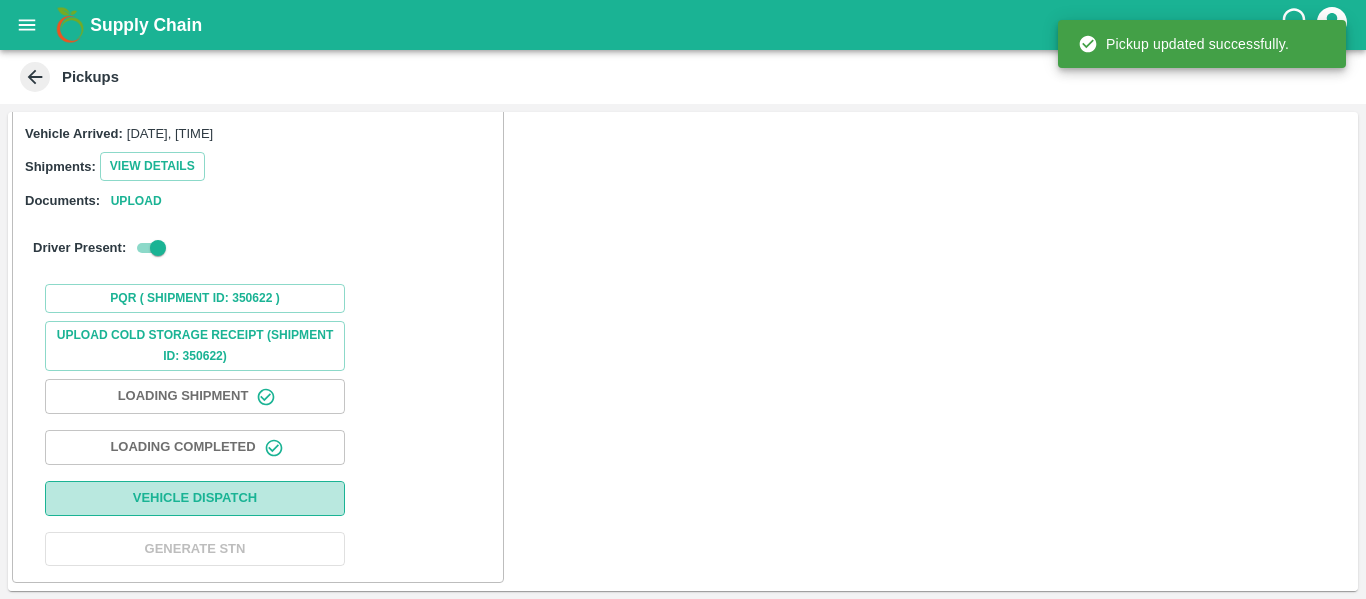 click on "Vehicle Dispatch" at bounding box center (195, 498) 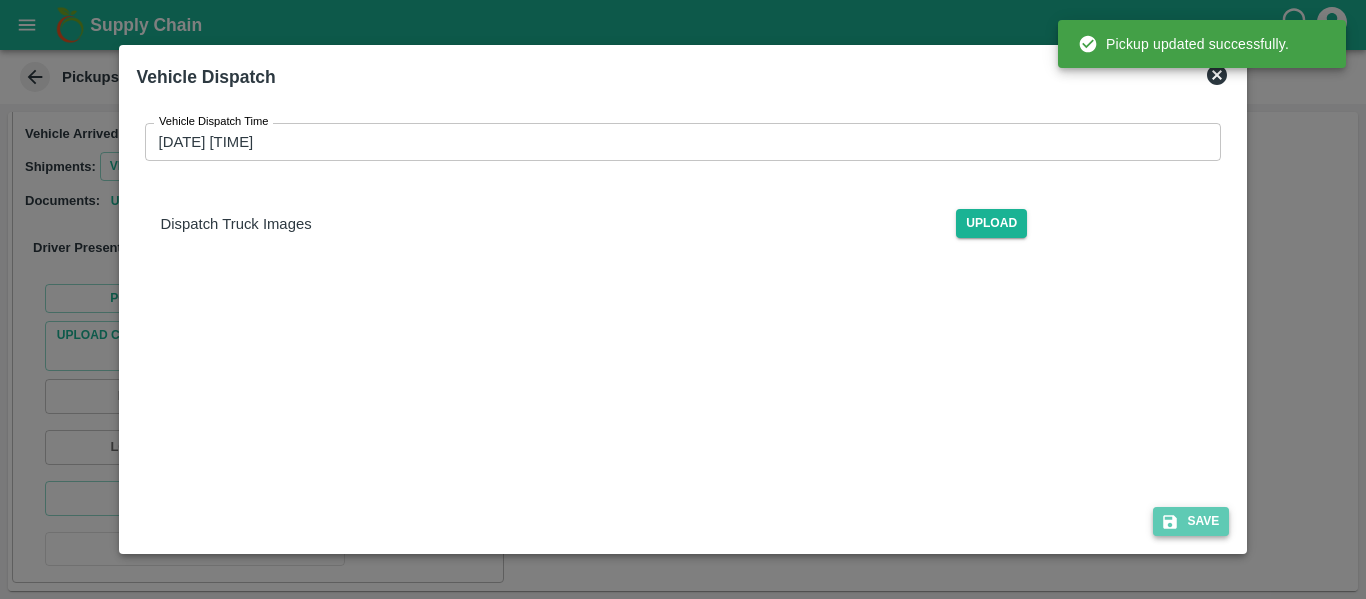 click on "Save" at bounding box center [1191, 521] 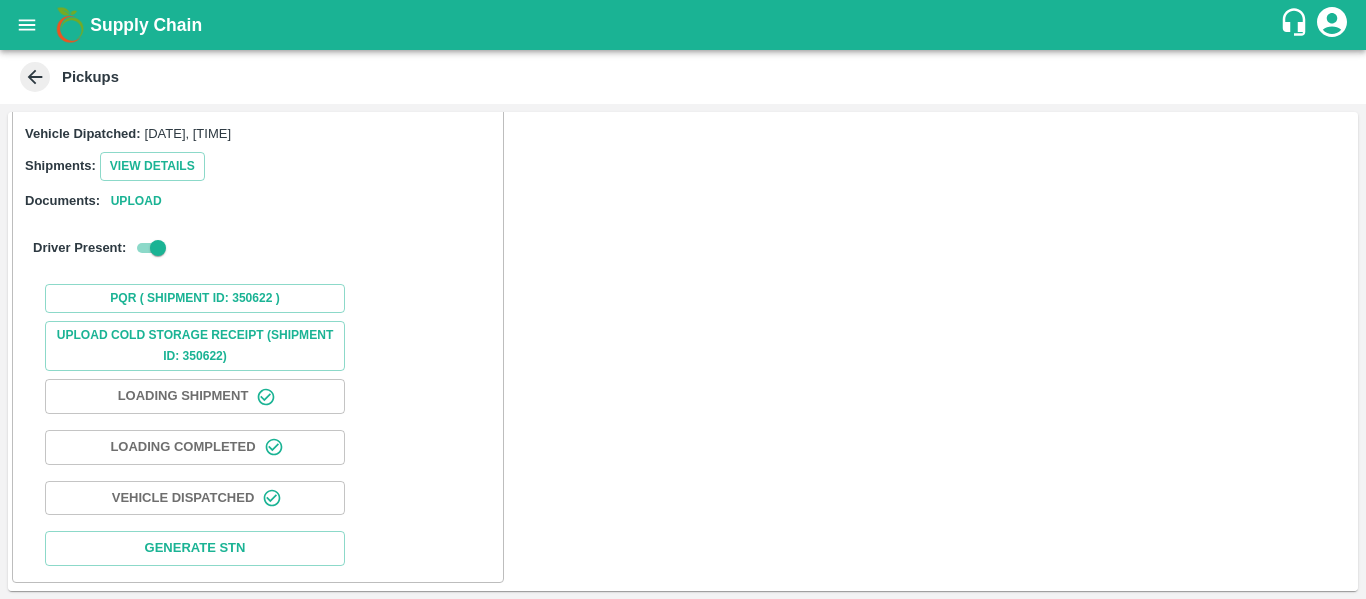 scroll, scrollTop: 0, scrollLeft: 0, axis: both 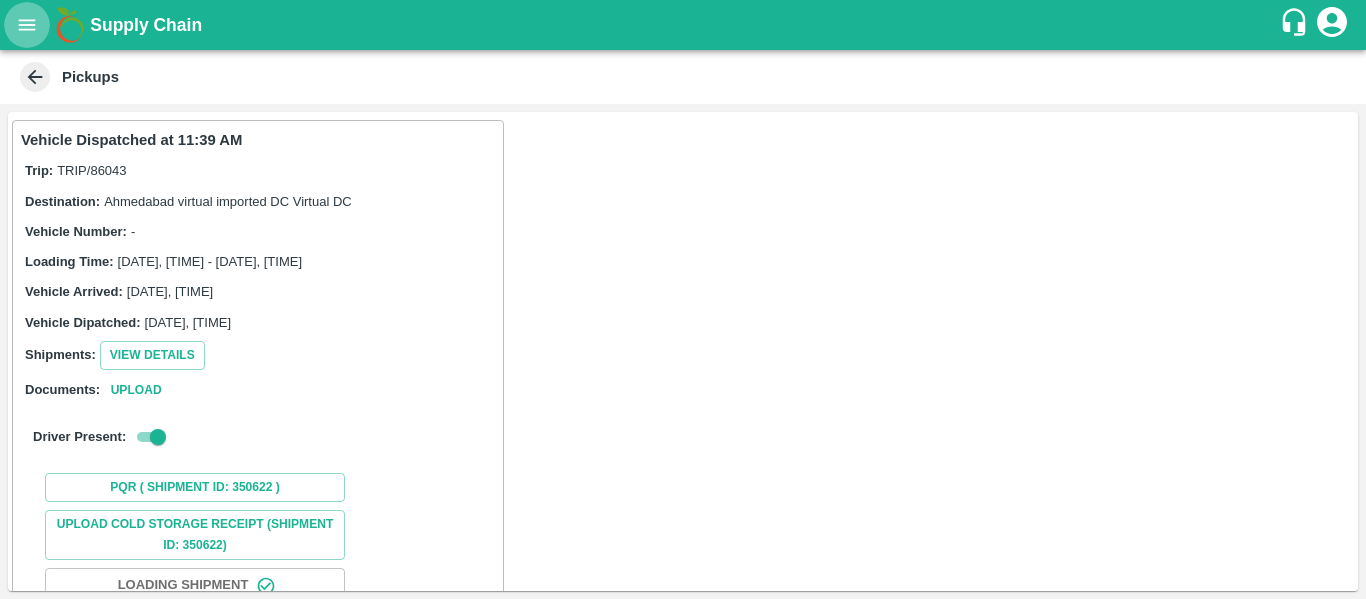 click at bounding box center [27, 25] 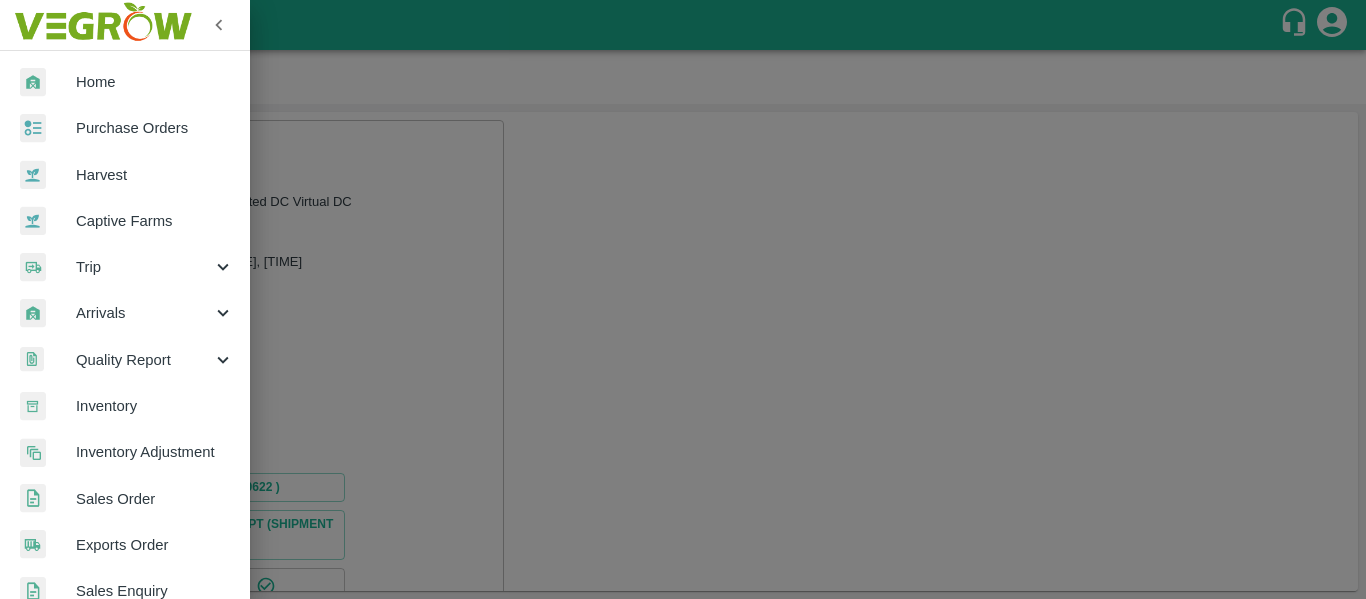 click at bounding box center [683, 299] 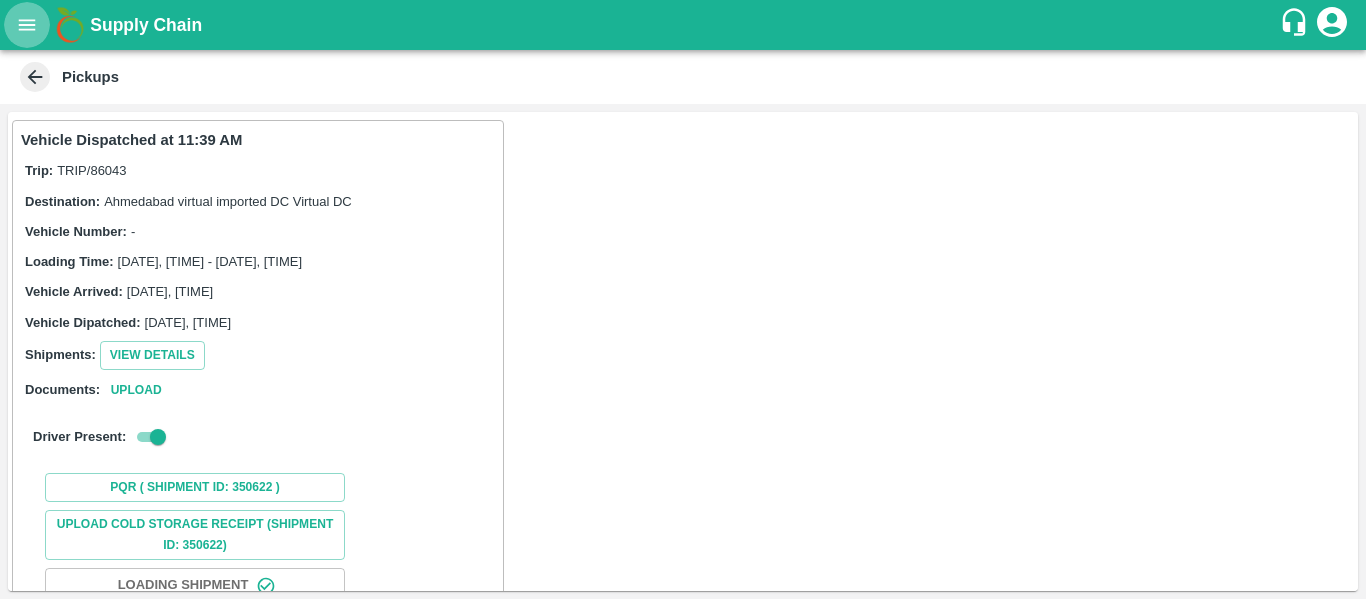 click 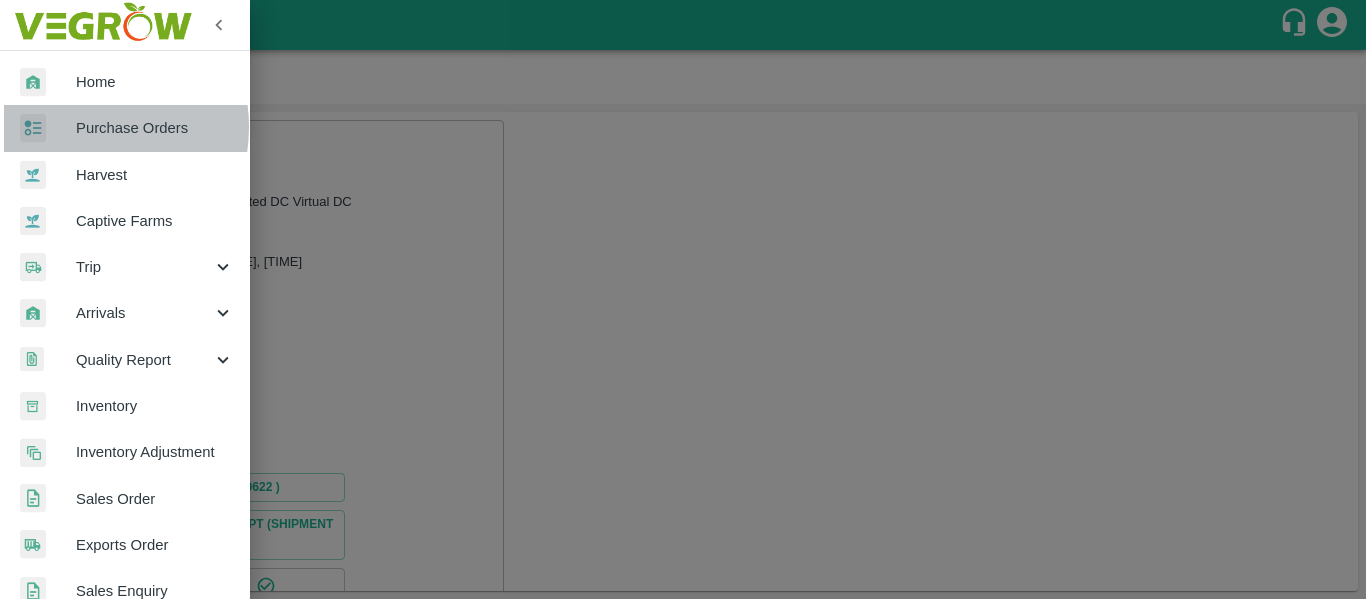 click at bounding box center (48, 128) 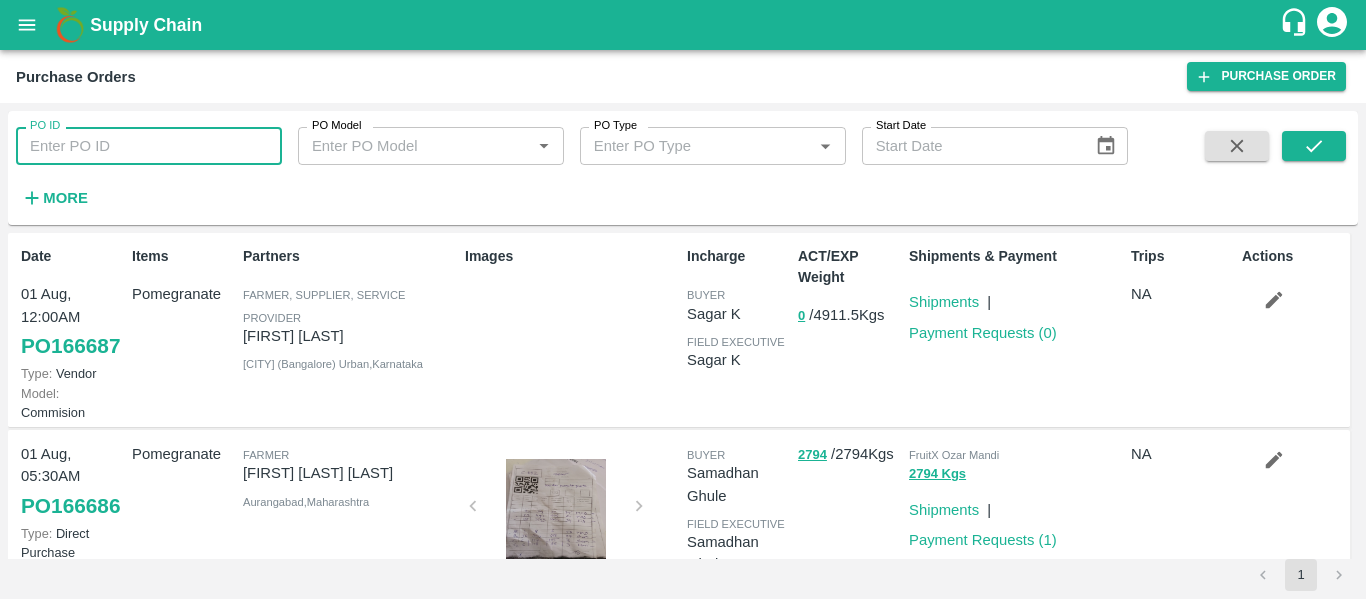 click on "PO ID" at bounding box center [149, 146] 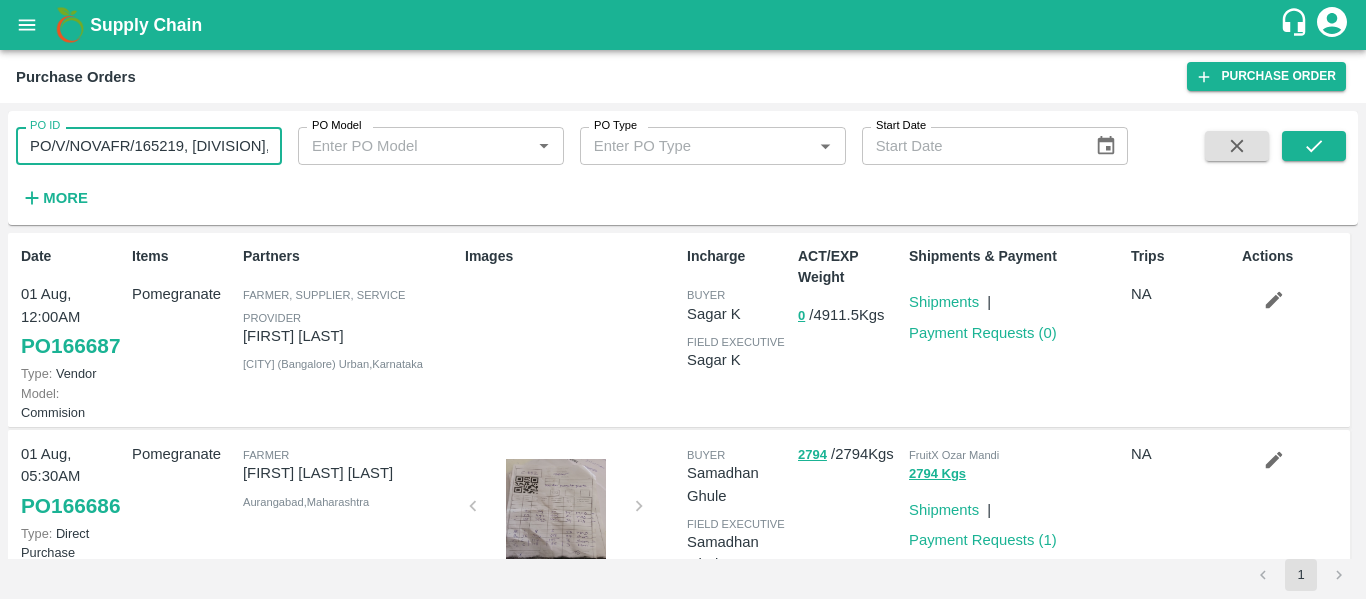 scroll, scrollTop: 0, scrollLeft: 122, axis: horizontal 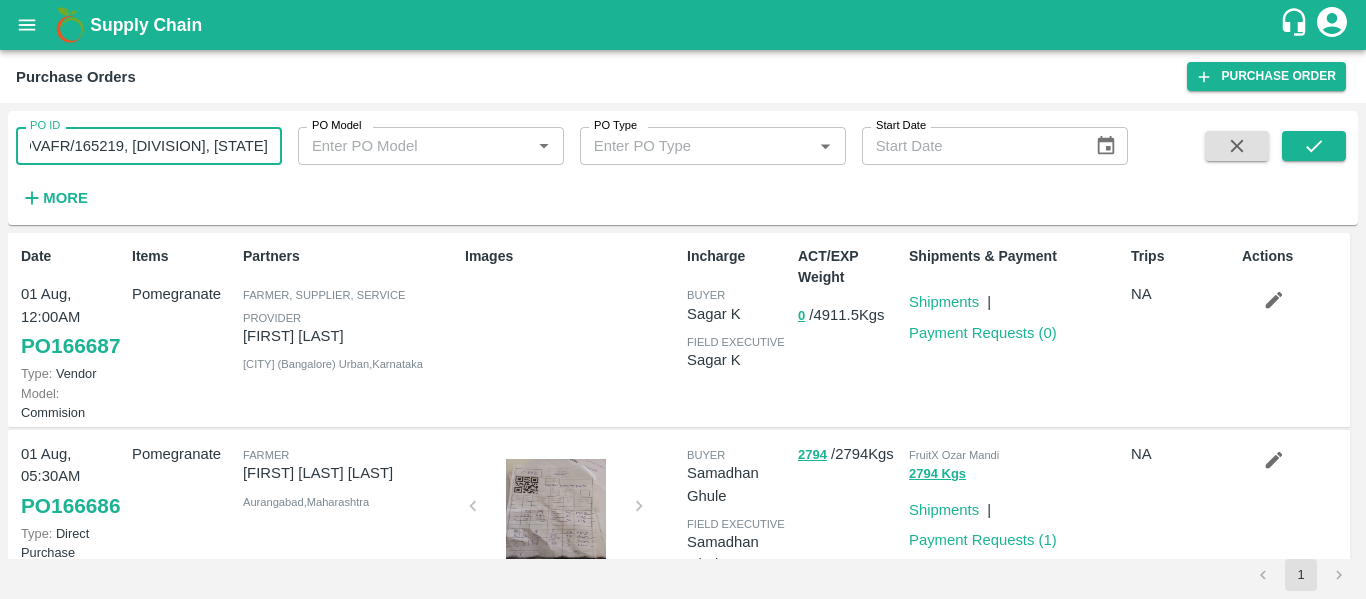 click on "PO/V/NOVAFR/165219, Konkan Division, Maharashtra" at bounding box center (149, 146) 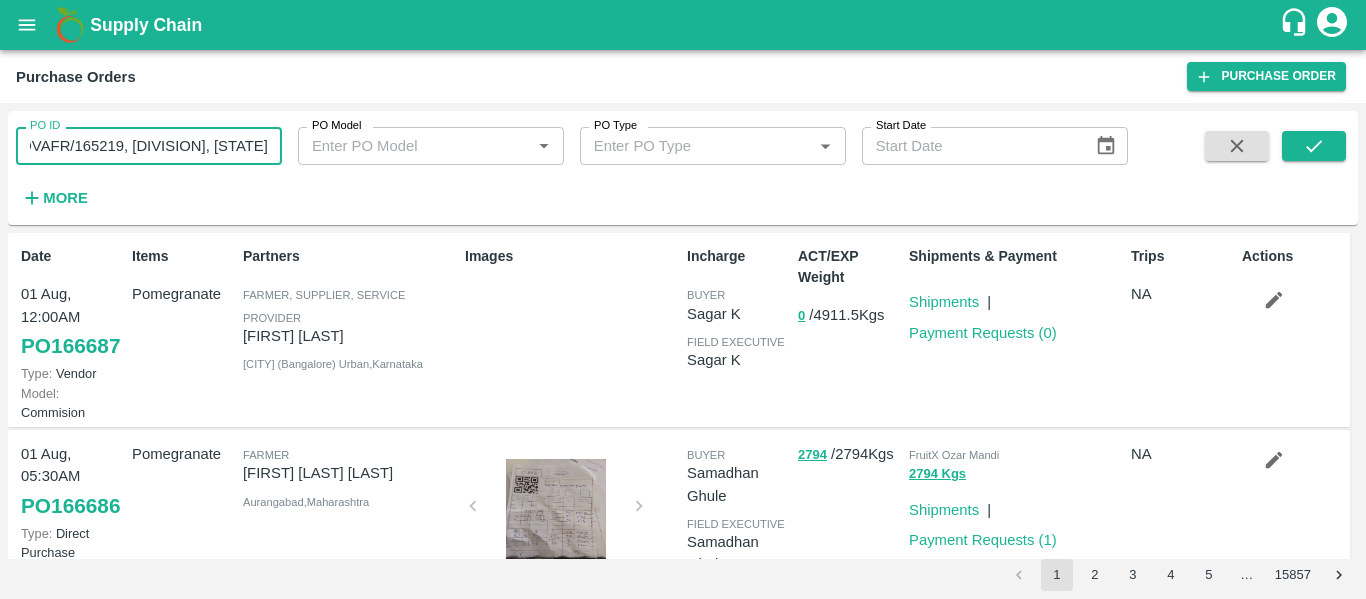 click on "PO/V/NOVAFR/165219, Konkan Division, Maharashtra" at bounding box center [149, 146] 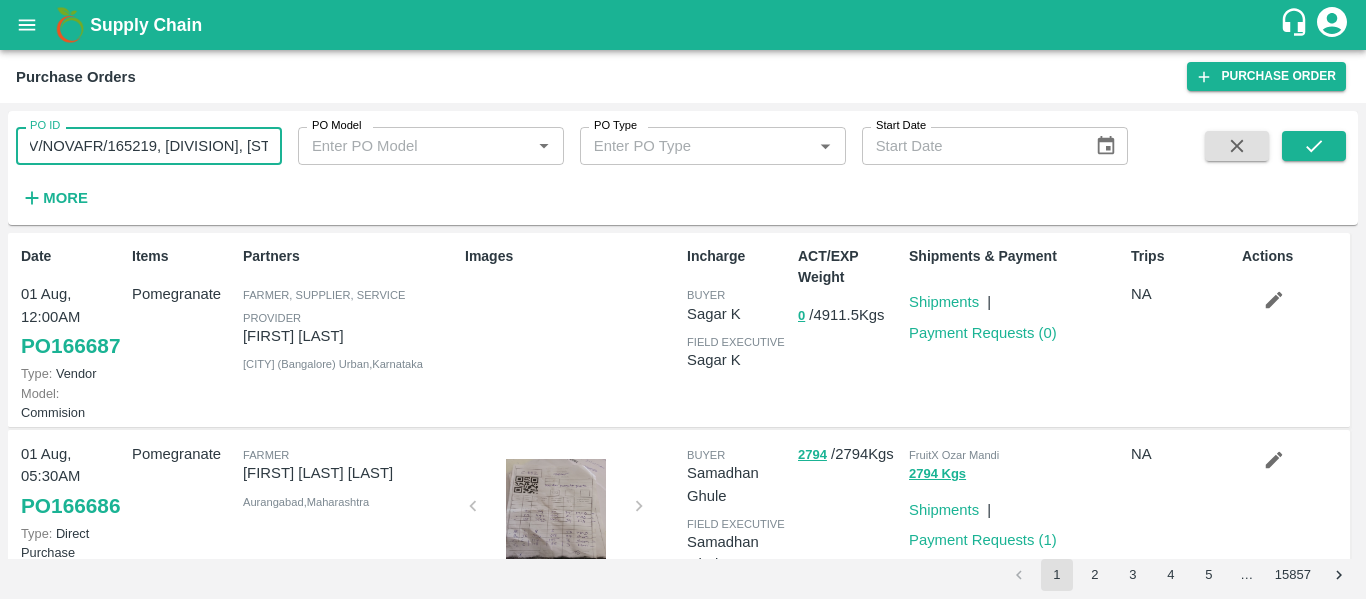 scroll, scrollTop: 0, scrollLeft: 26, axis: horizontal 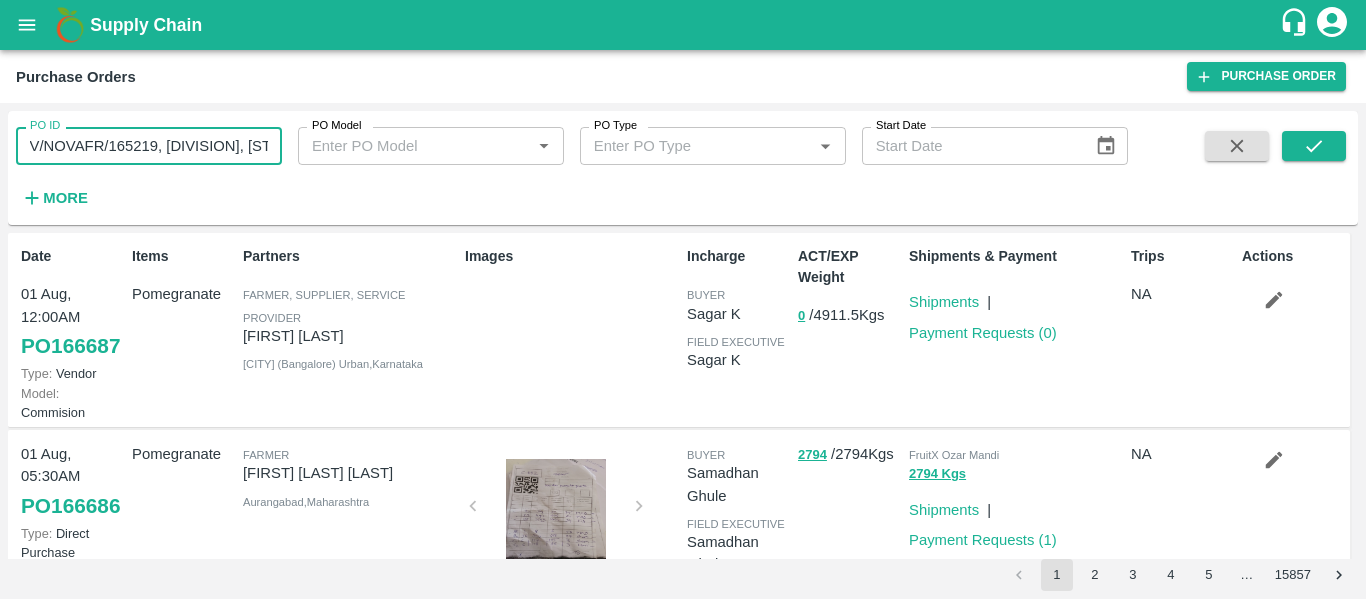 click on "PO/V/NOVAFR/165219, Konkan Division, Maharashtra" at bounding box center (149, 146) 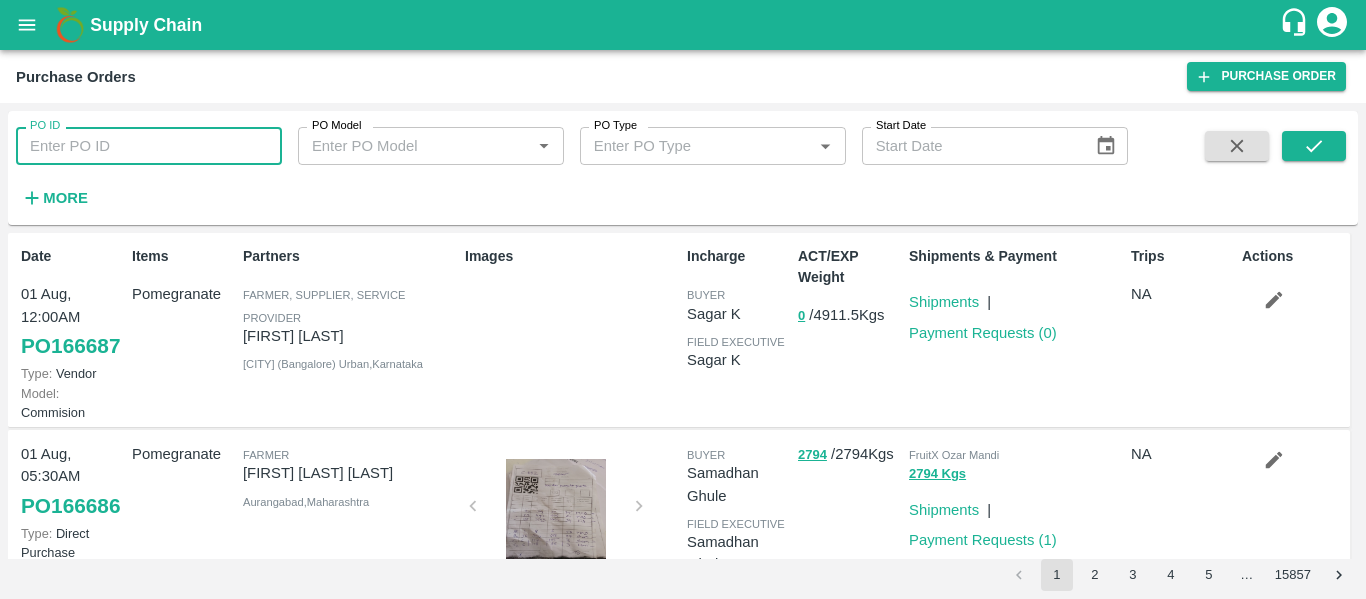 scroll, scrollTop: 0, scrollLeft: 0, axis: both 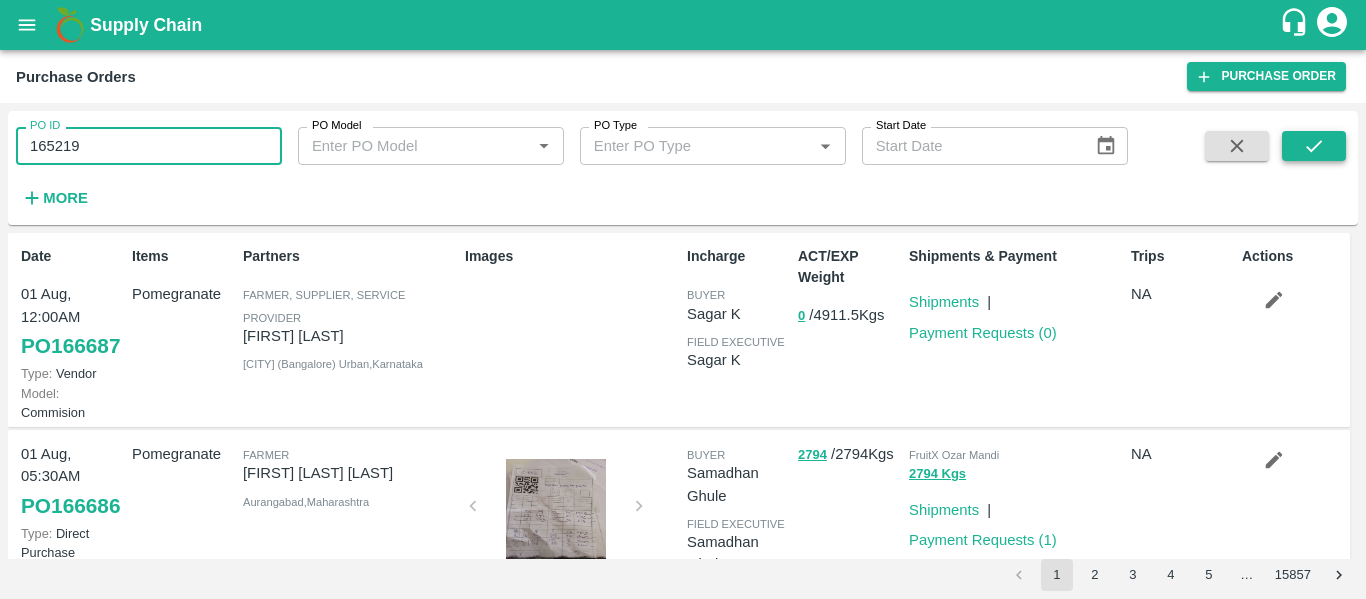 type on "165219" 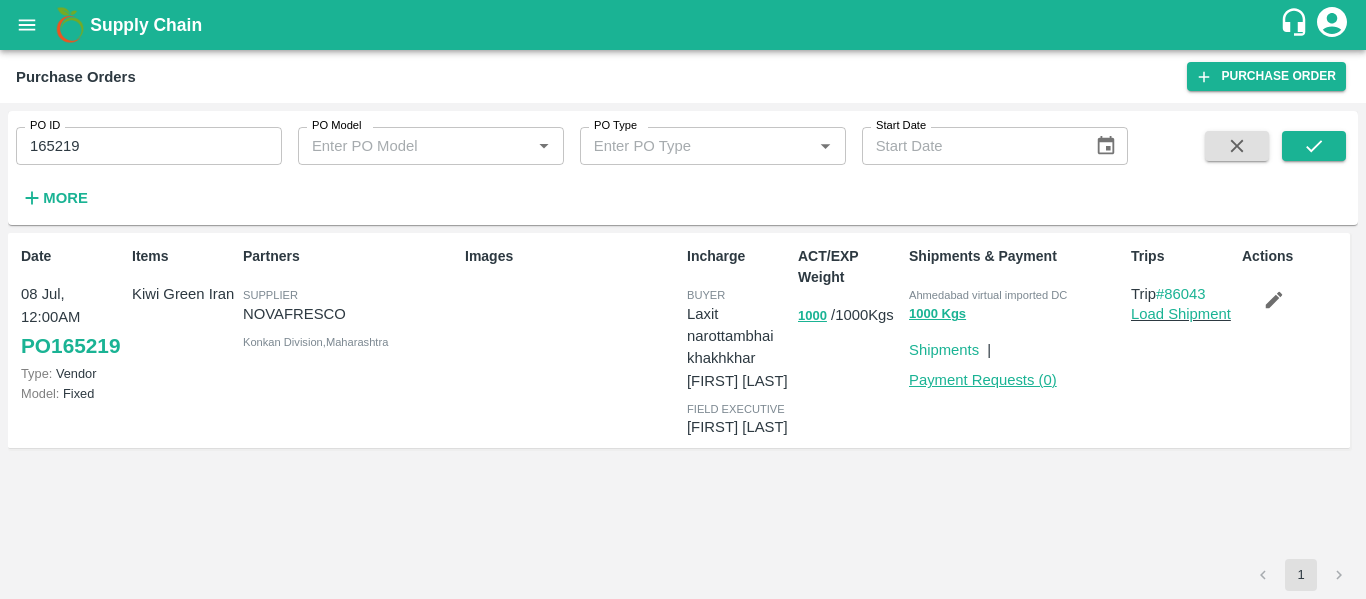 click on "Payment Requests ( 0 )" at bounding box center (983, 380) 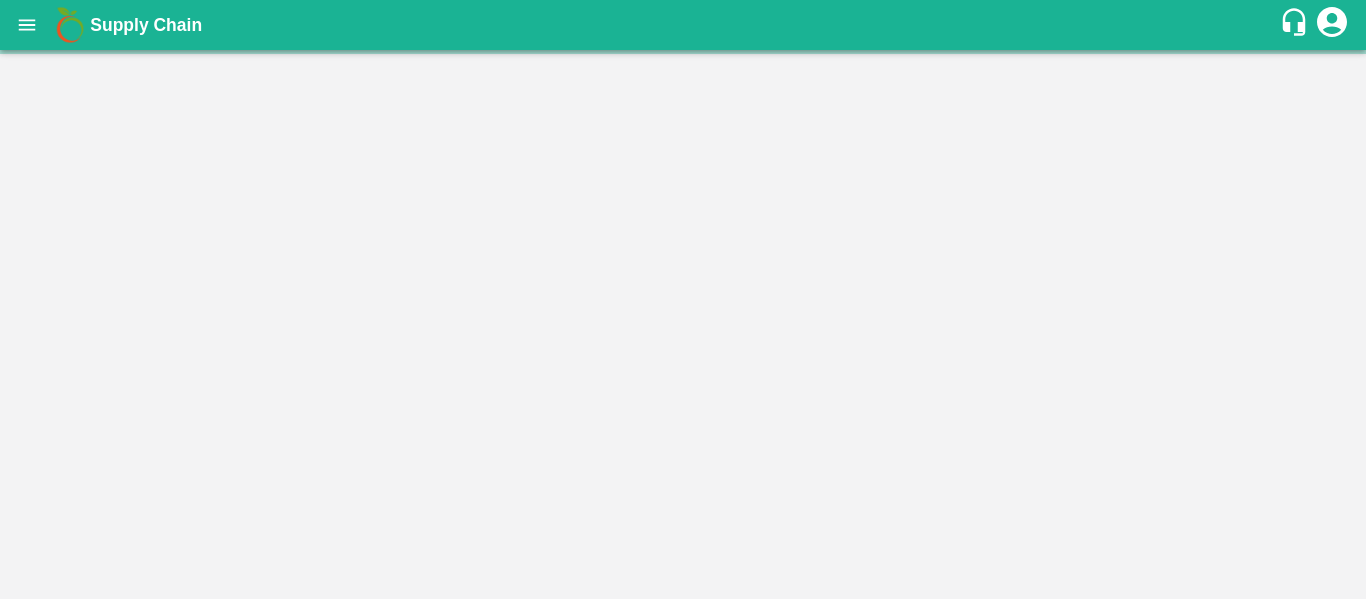 scroll, scrollTop: 0, scrollLeft: 0, axis: both 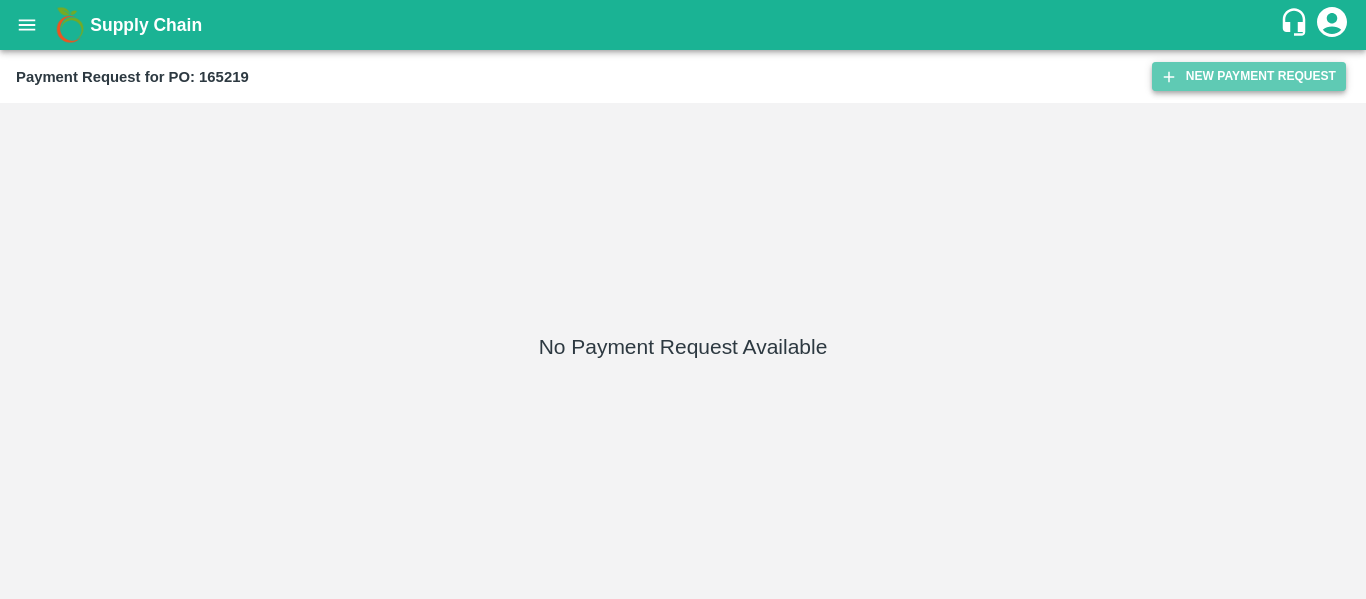 click on "New Payment Request" at bounding box center [1249, 76] 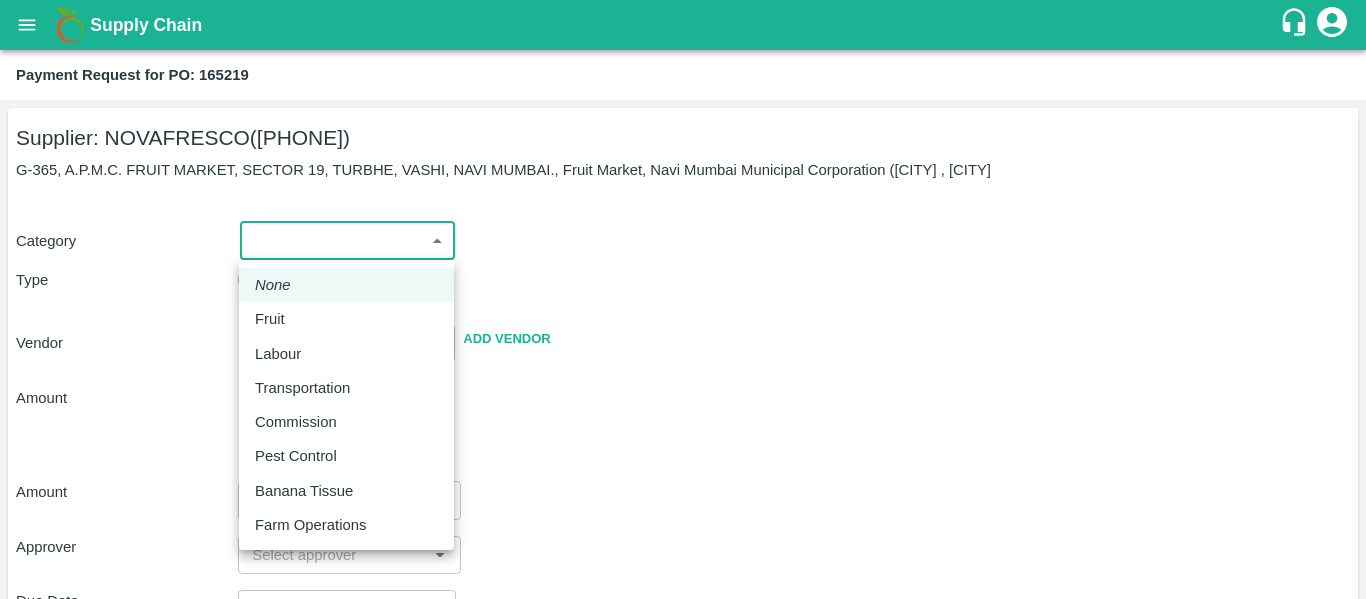 click on "Supply Chain Payment Request for PO: 165219 Supplier:    NOVAFRESCO  ([PHONE]) G-365, A.P.M.C. FRUIT MARKET, SECTOR 19, TURBHE, VASHI, NAVI MUMBAI., Fruit Market, Navi Mumbai Municipal Corporation ([CITY] , [CITY] Category ​ ​ Type Advance Bill Vendor ​ Add Vendor Amount Total value Per Kg ​ Amount ​ Approver ​ Due Date ​  Priority  Low  High Comment x ​ Attach bill Cancel Save Mumbai Imported DC Bangalore Imported DC - Safal Market Delhi Imported DC MDC Bhubaneswar Bangalore DC MDC Cochin Modern Trade Bangalore DC Ahmedabad virtual imported DC Chennai DC Hyderabad DC B2R Bangalore  FruitX Delhi Direct Customer [FIRST] [LAST] Logout None Fruit Labour Transportation Commission Pest Control Banana Tissue Farm Operations" at bounding box center [683, 299] 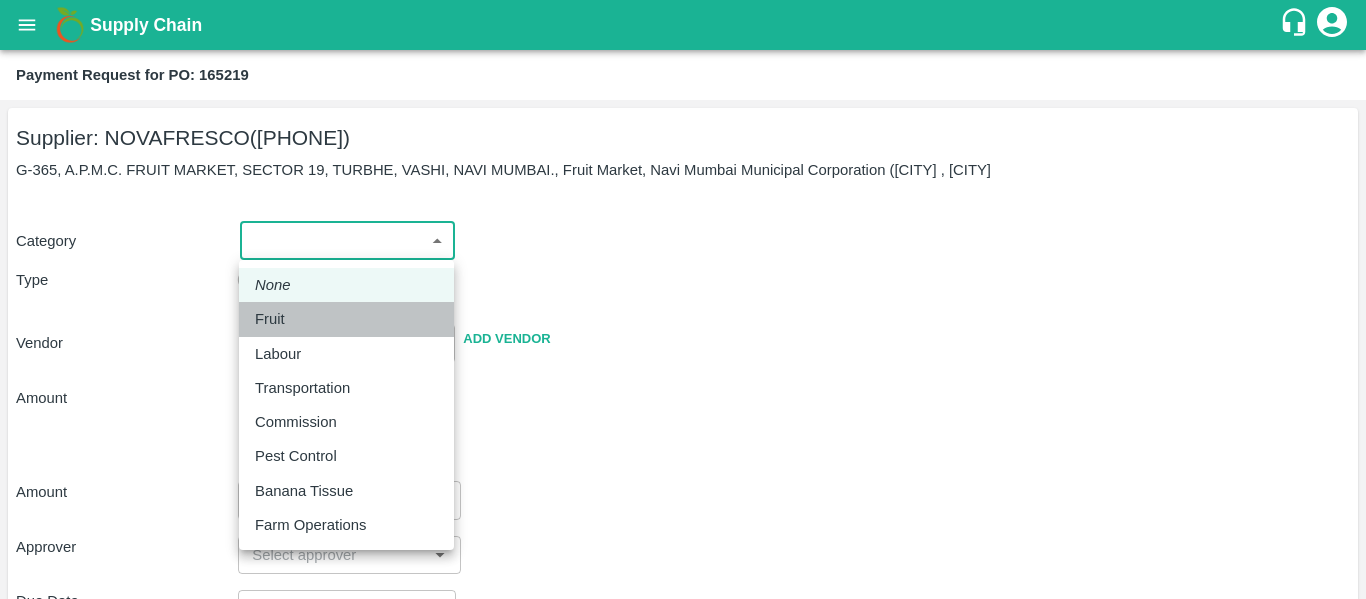 click on "Fruit" at bounding box center [270, 319] 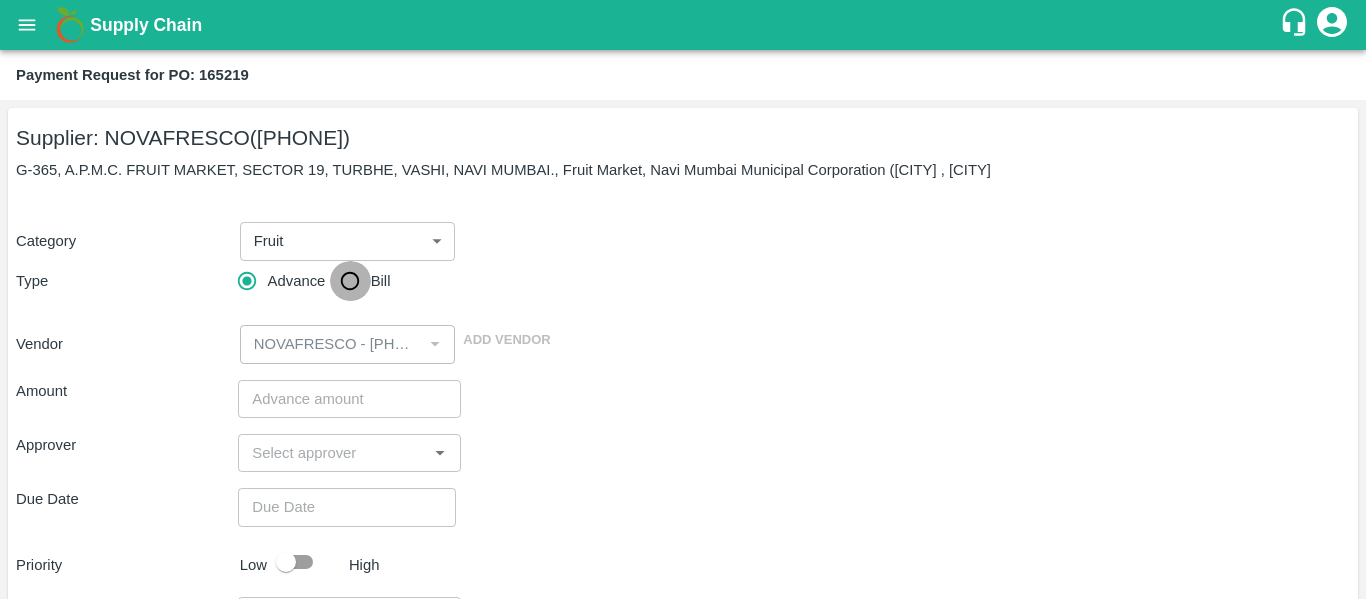 click on "Bill" at bounding box center (350, 281) 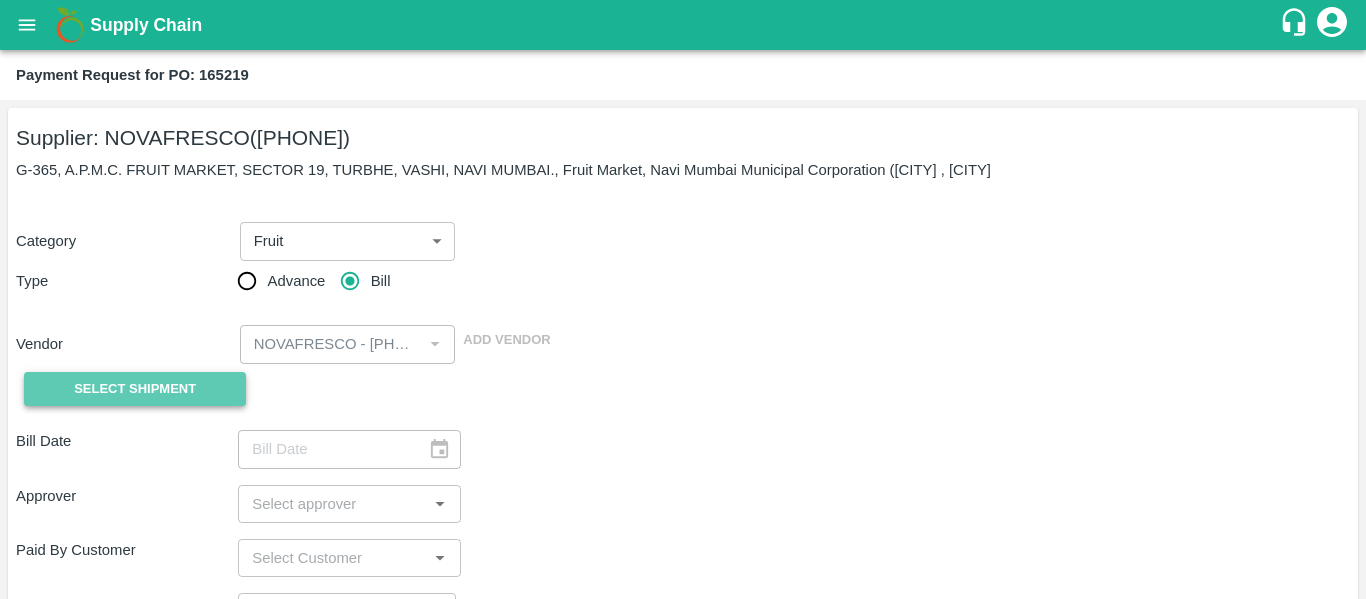 click on "Select Shipment" at bounding box center [135, 389] 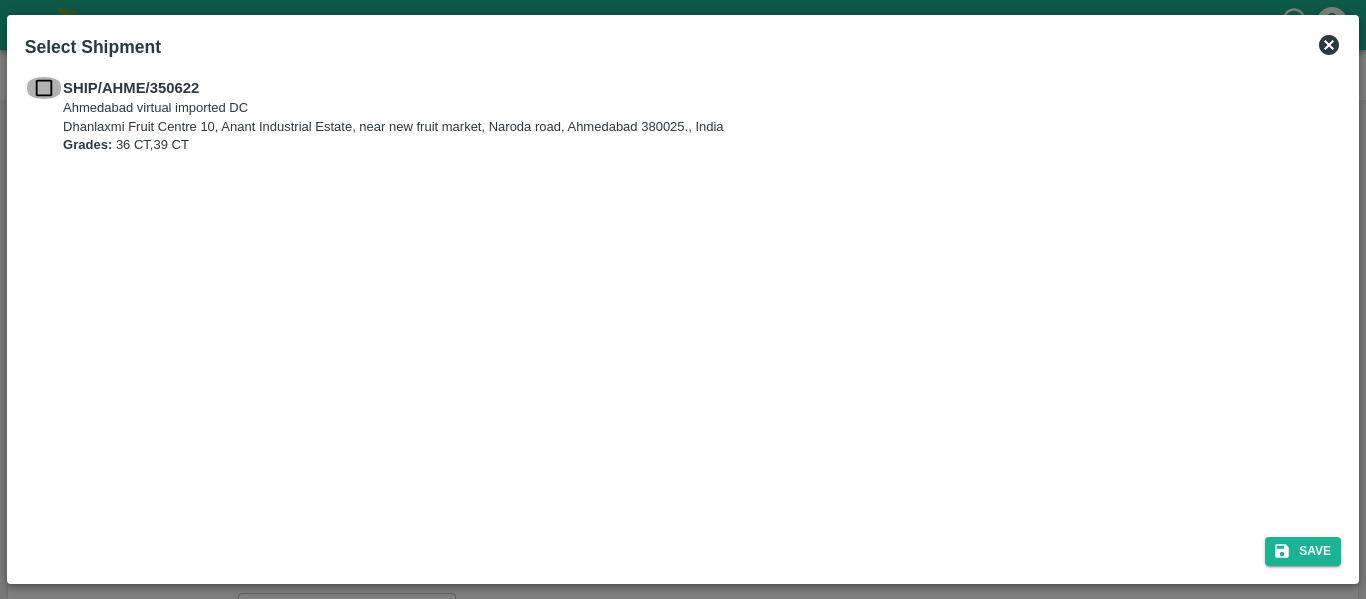 click at bounding box center (44, 88) 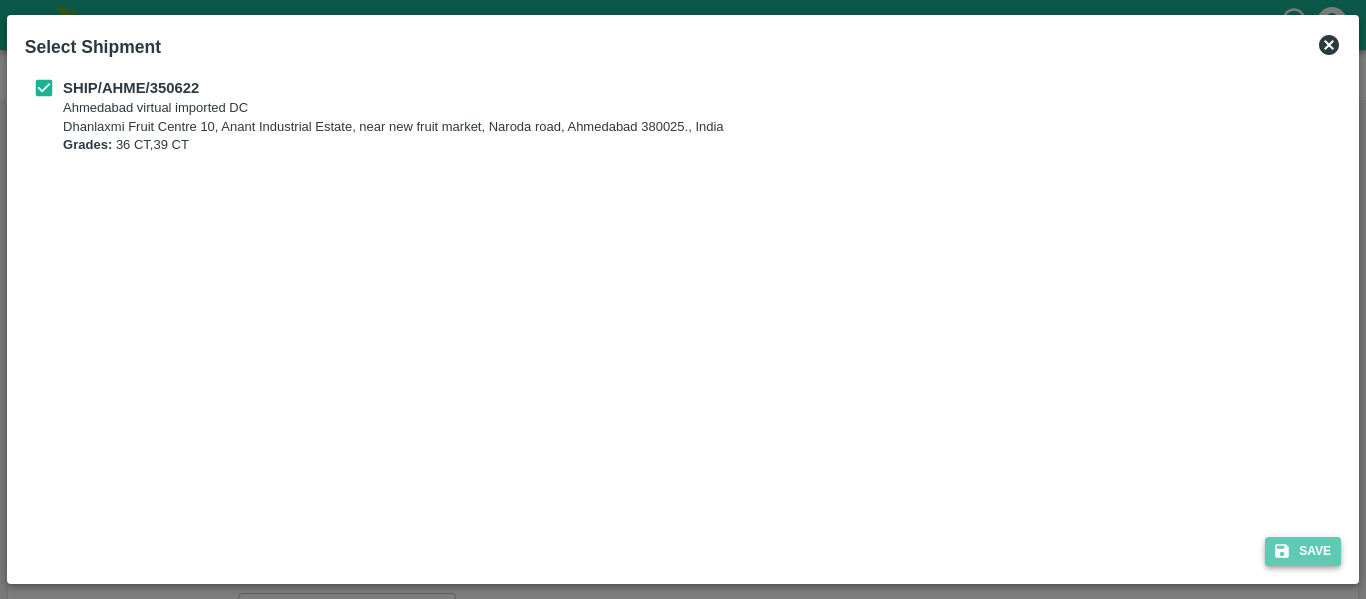 click on "Save" at bounding box center [1303, 551] 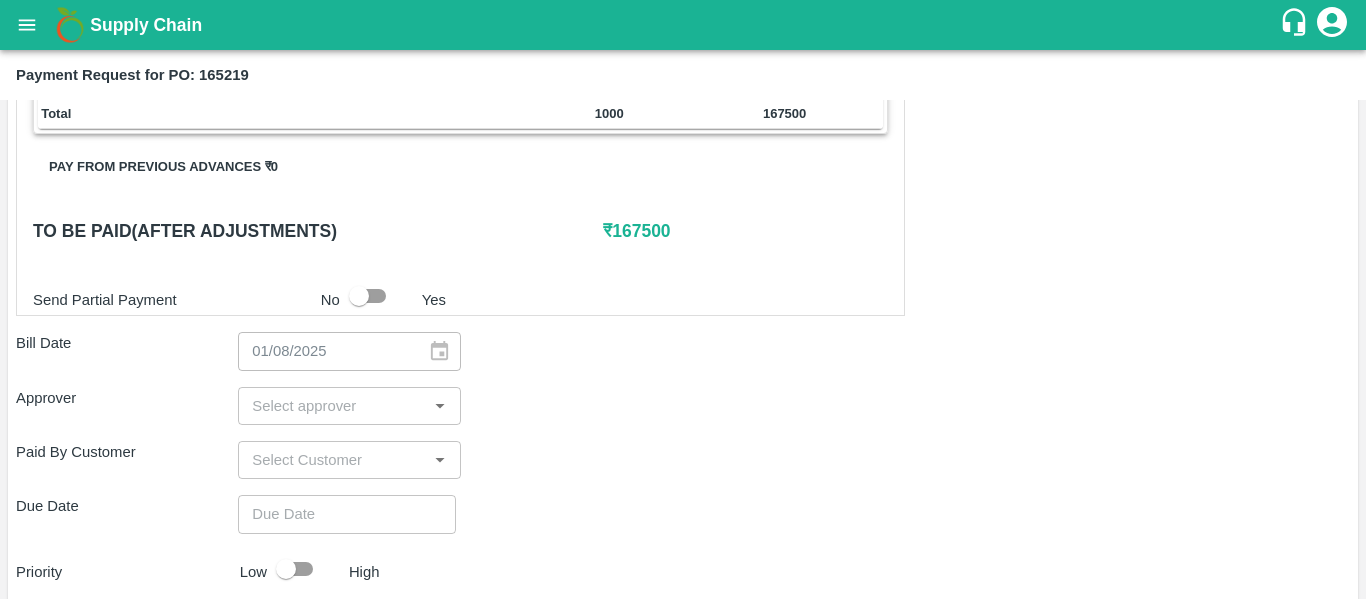 scroll, scrollTop: 466, scrollLeft: 0, axis: vertical 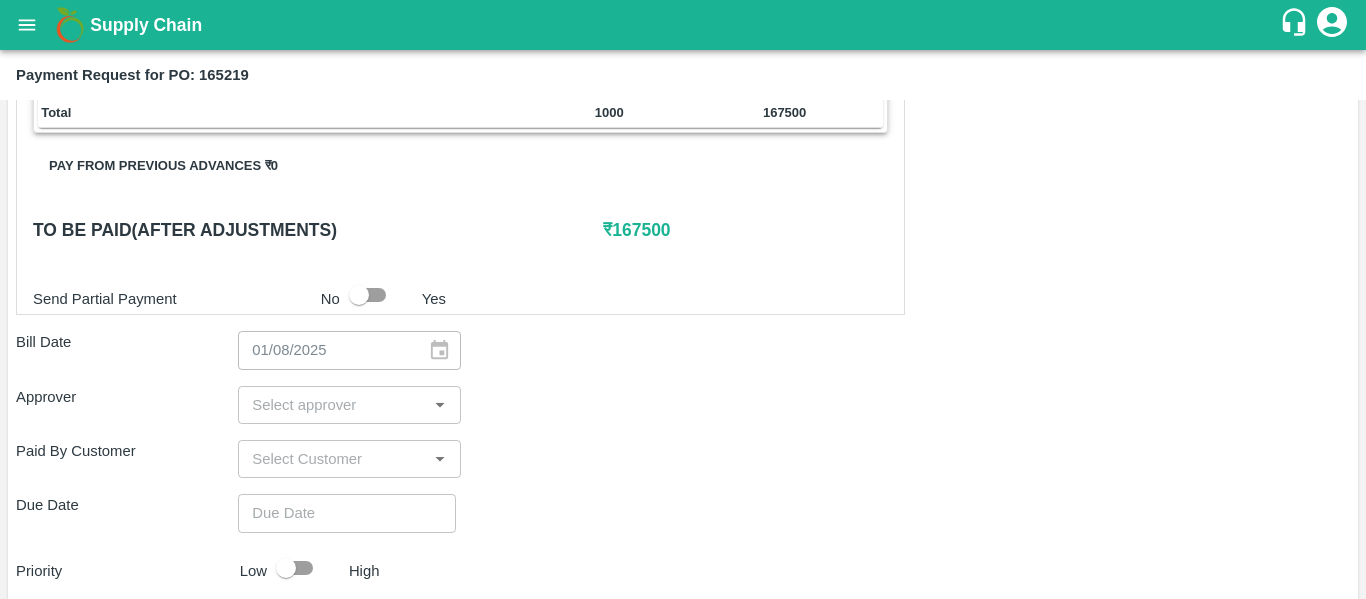 click at bounding box center (332, 405) 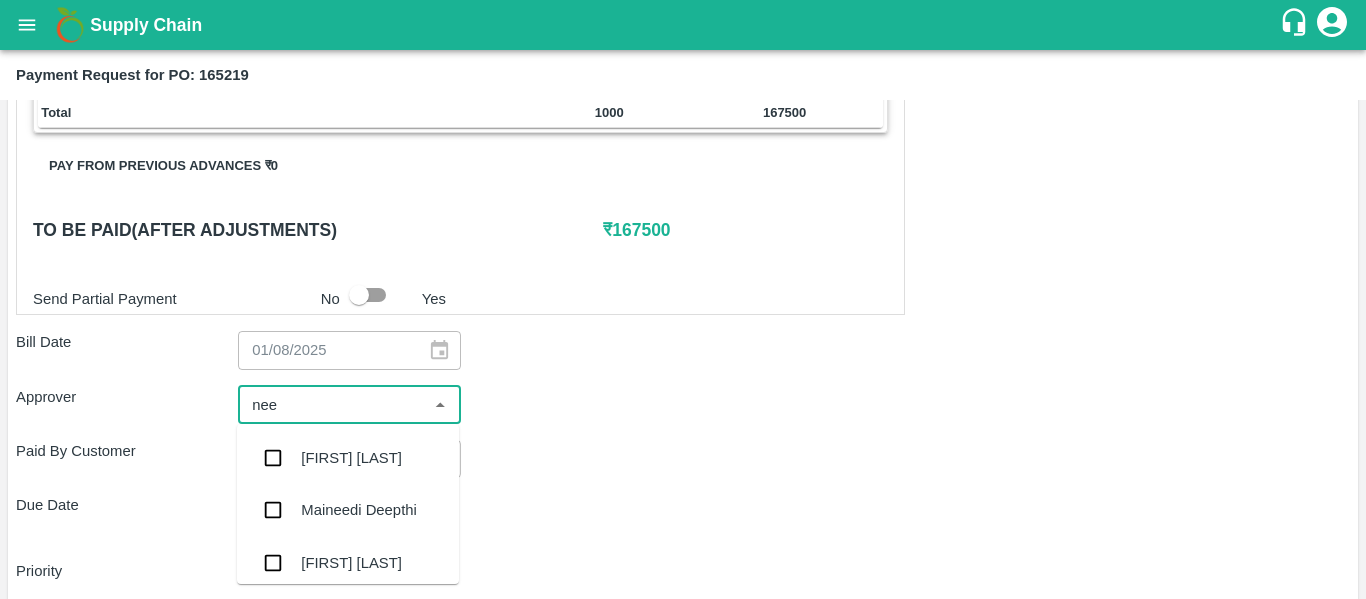 type on "neet" 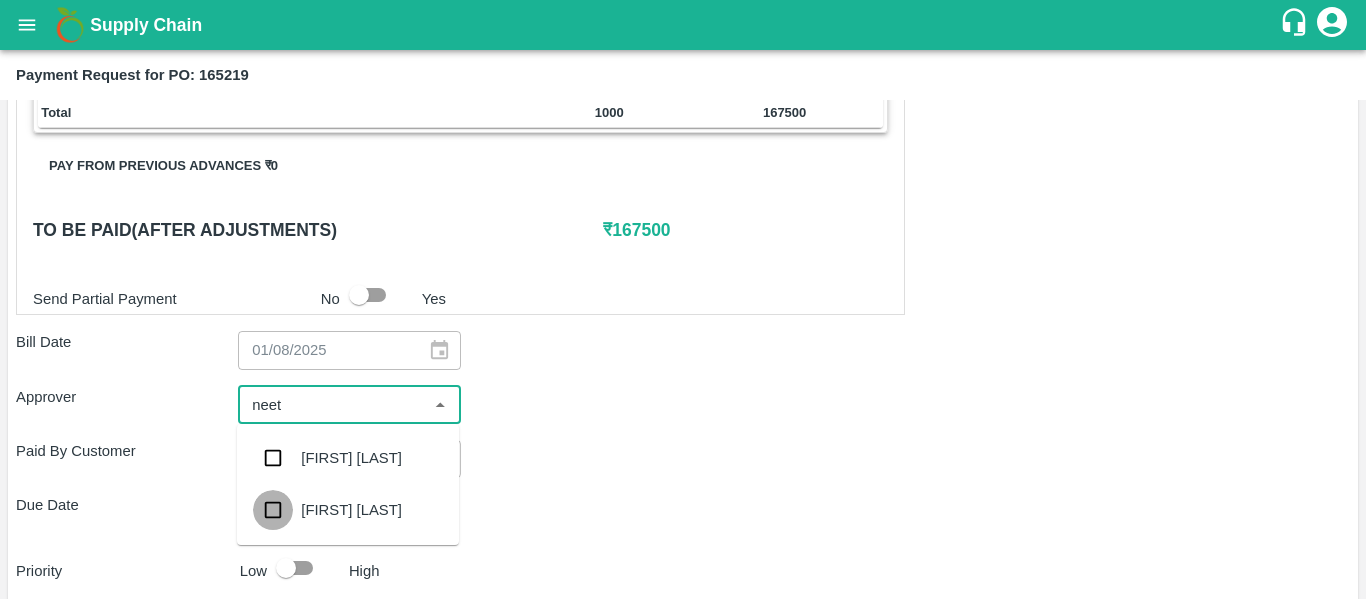 click at bounding box center [273, 510] 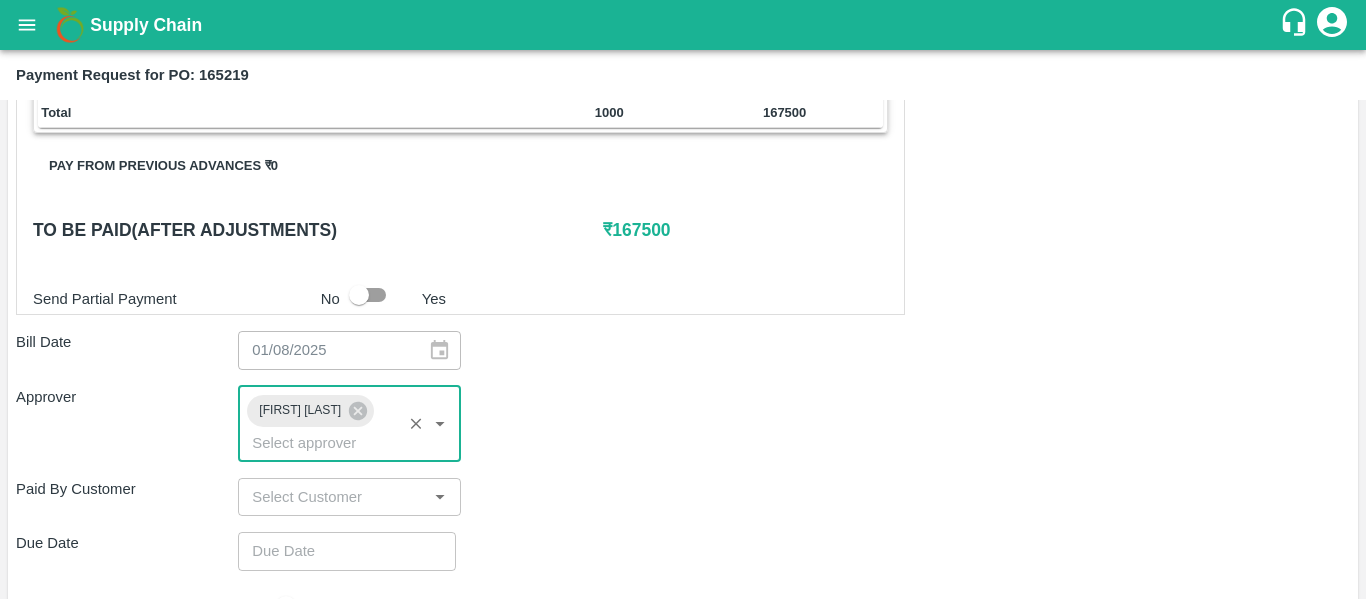 type on "DD/MM/YYYY hh:mm aa" 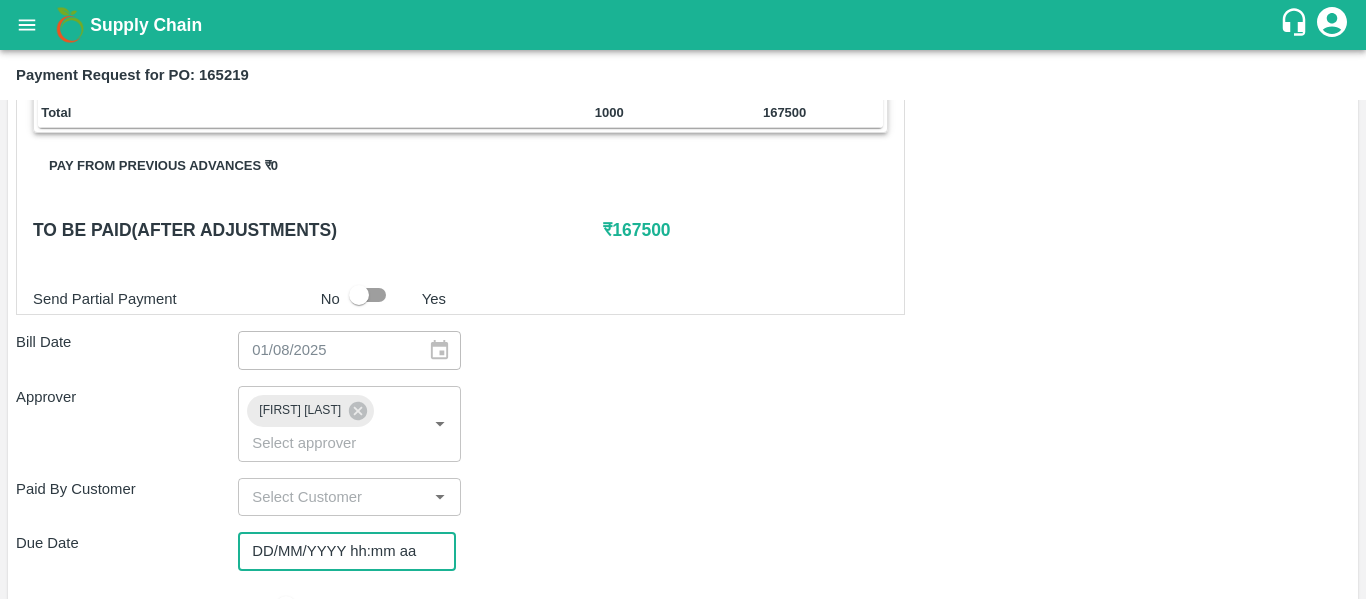 click on "DD/MM/YYYY hh:mm aa" at bounding box center (340, 551) 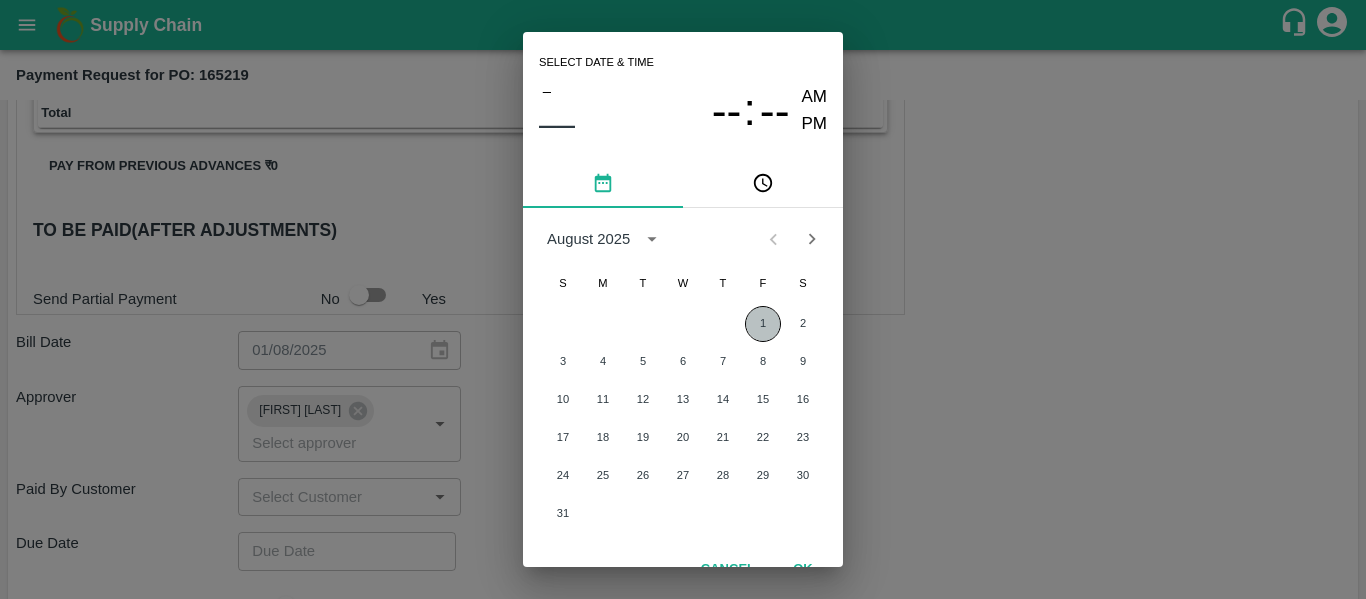 click on "1" at bounding box center [763, 324] 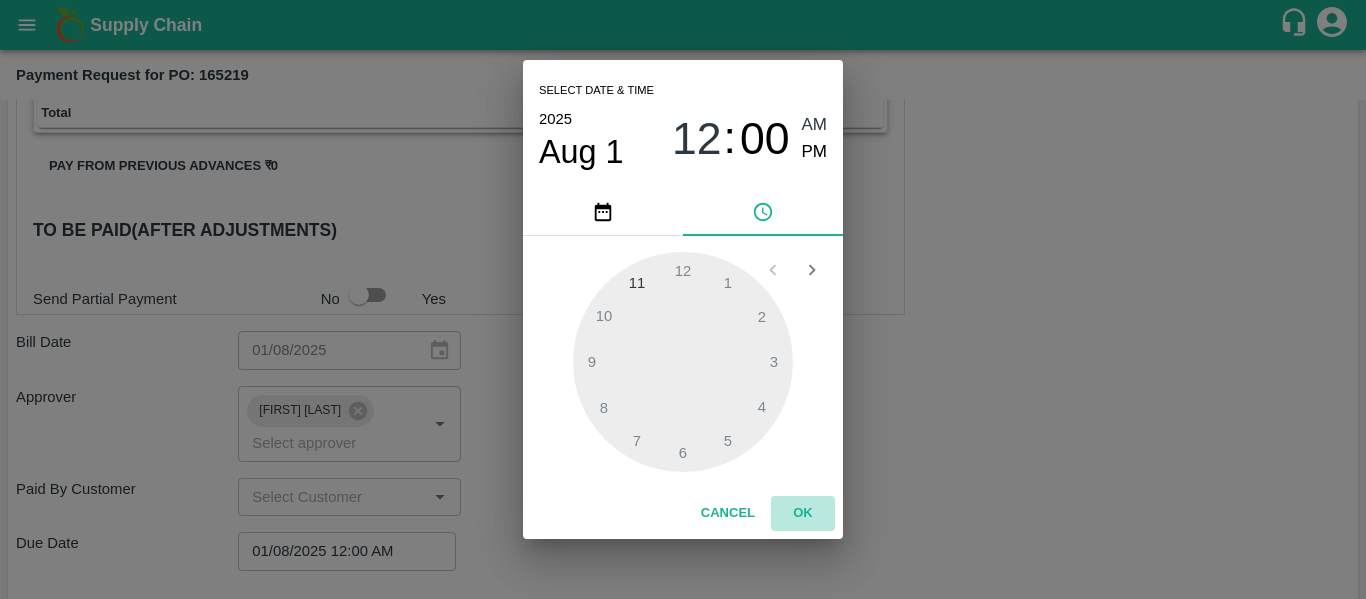 click on "OK" at bounding box center (803, 513) 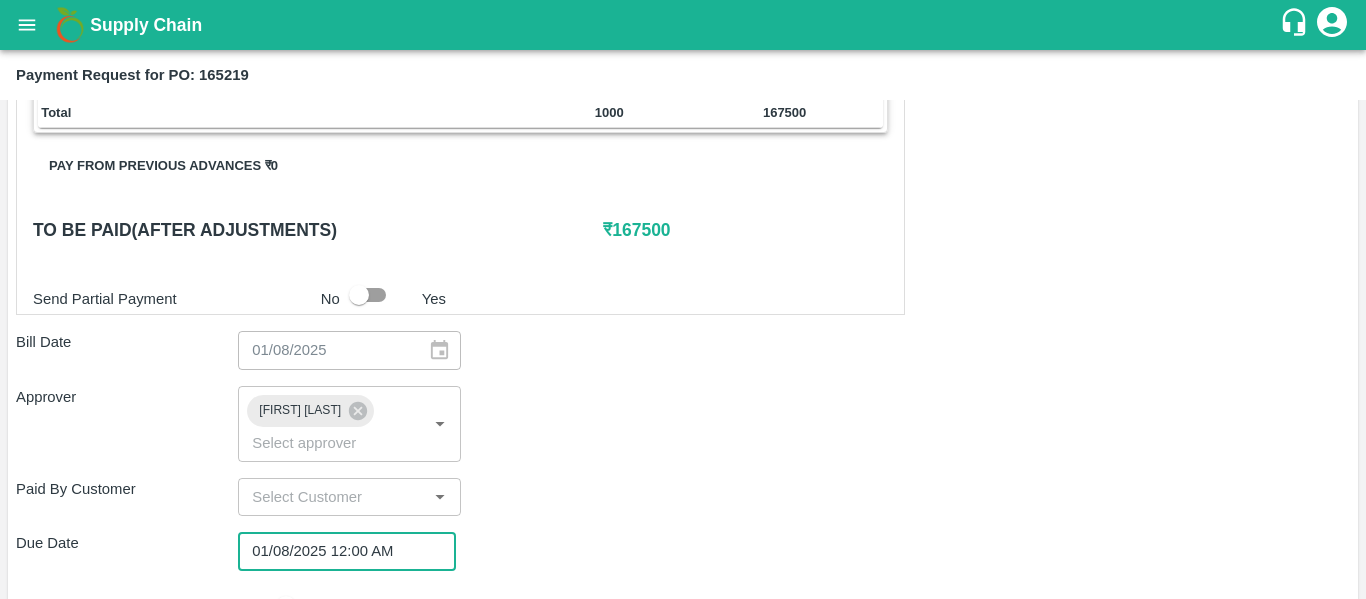 scroll, scrollTop: 682, scrollLeft: 0, axis: vertical 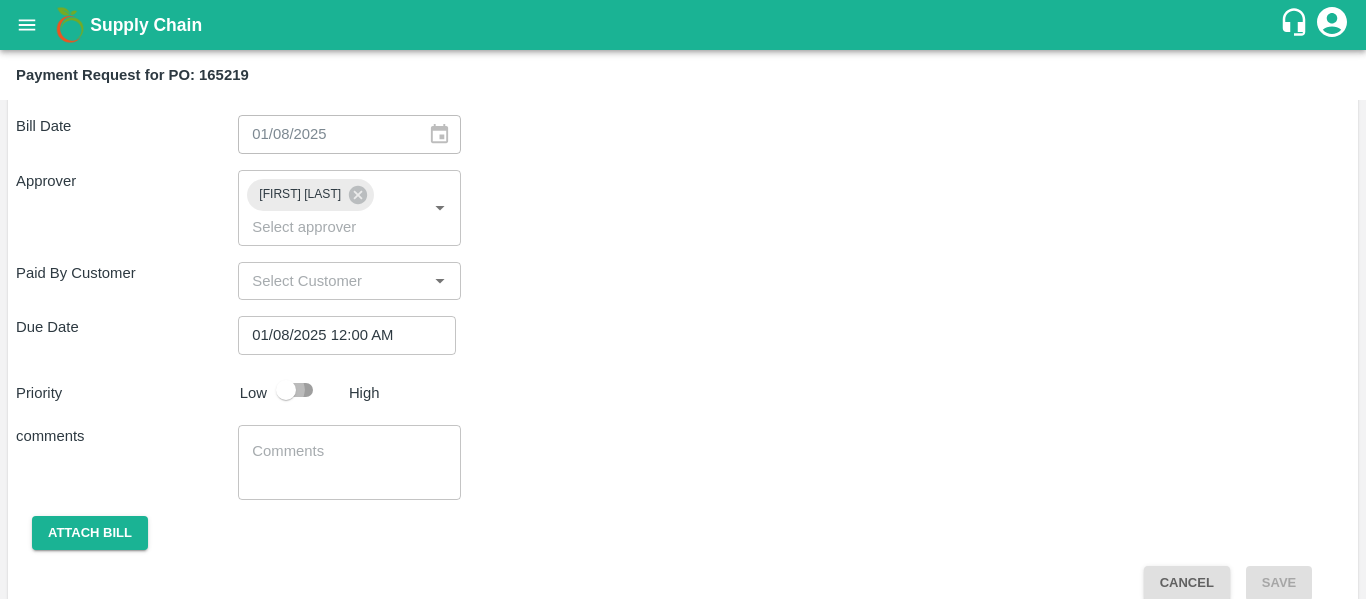 click at bounding box center (286, 390) 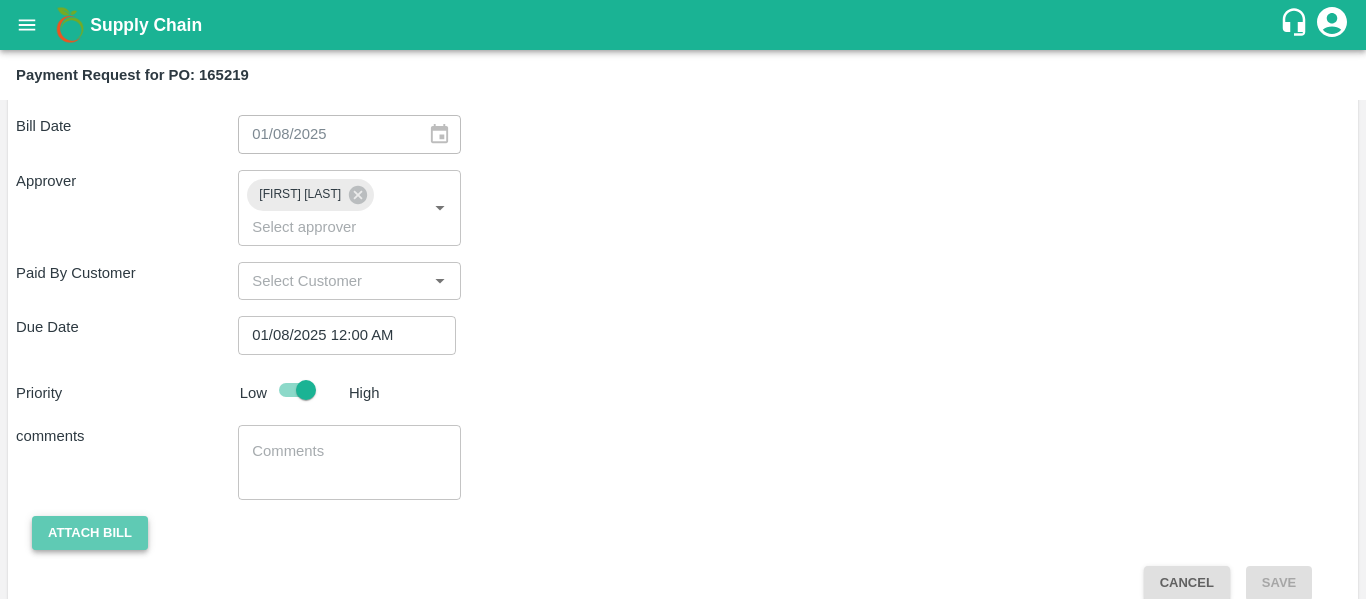 click on "Attach bill" at bounding box center [90, 533] 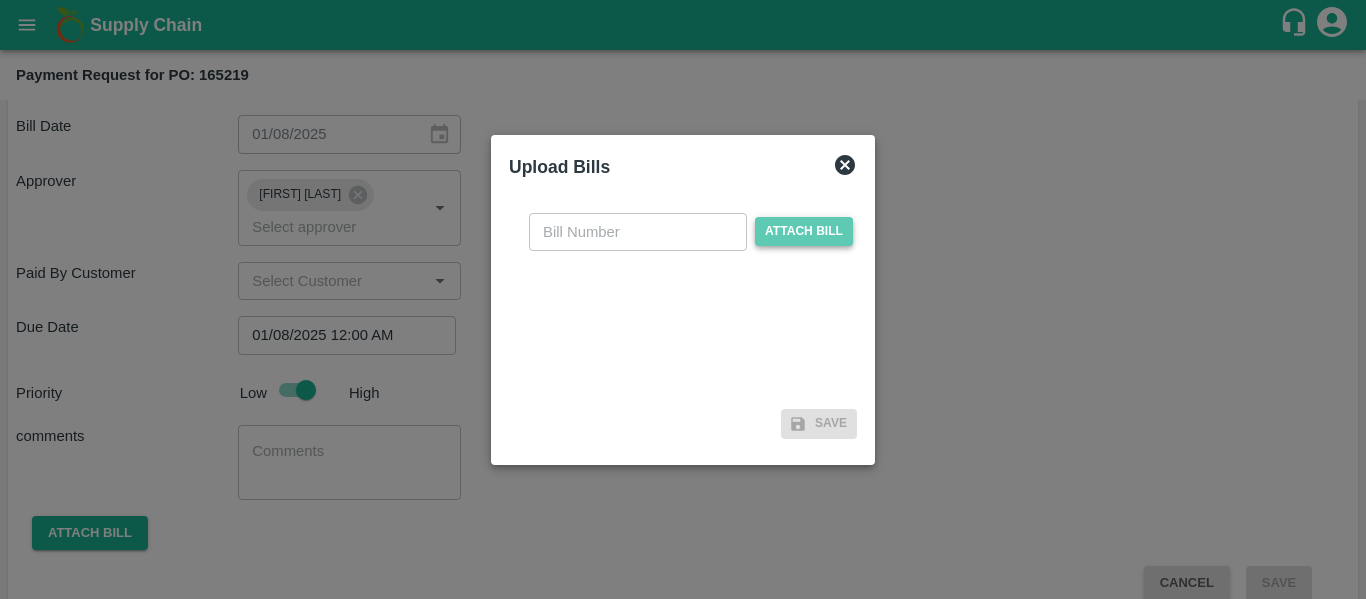click on "Attach bill" at bounding box center [804, 231] 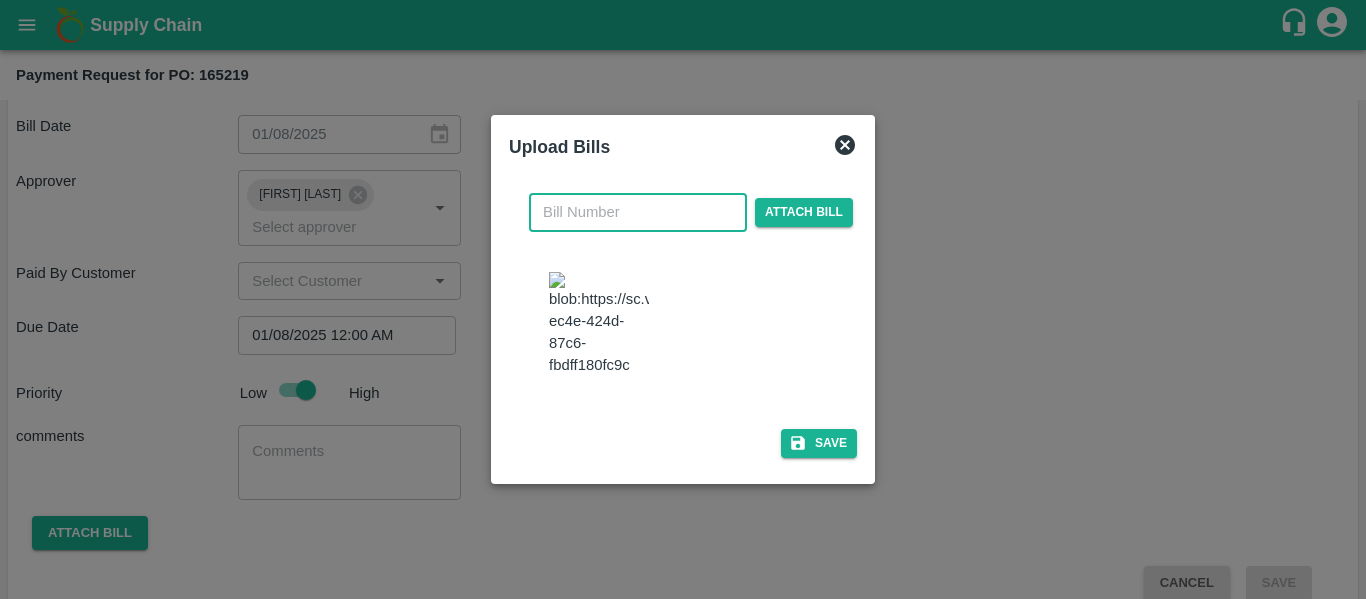 click at bounding box center (638, 212) 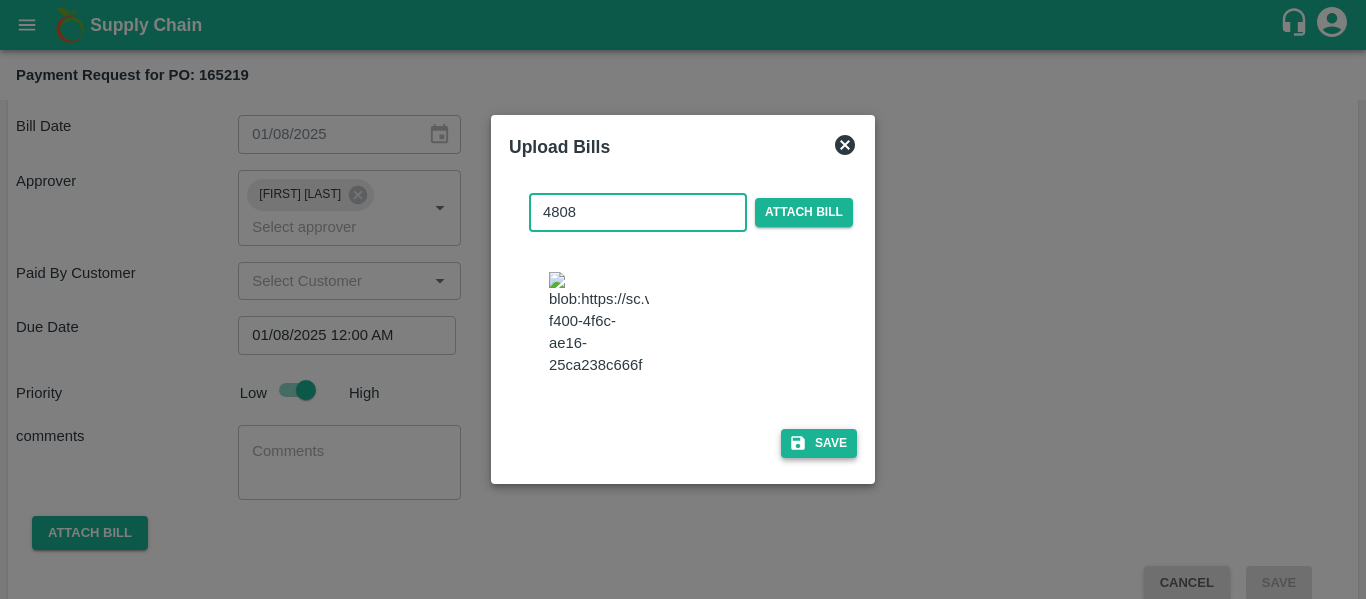 type on "4808" 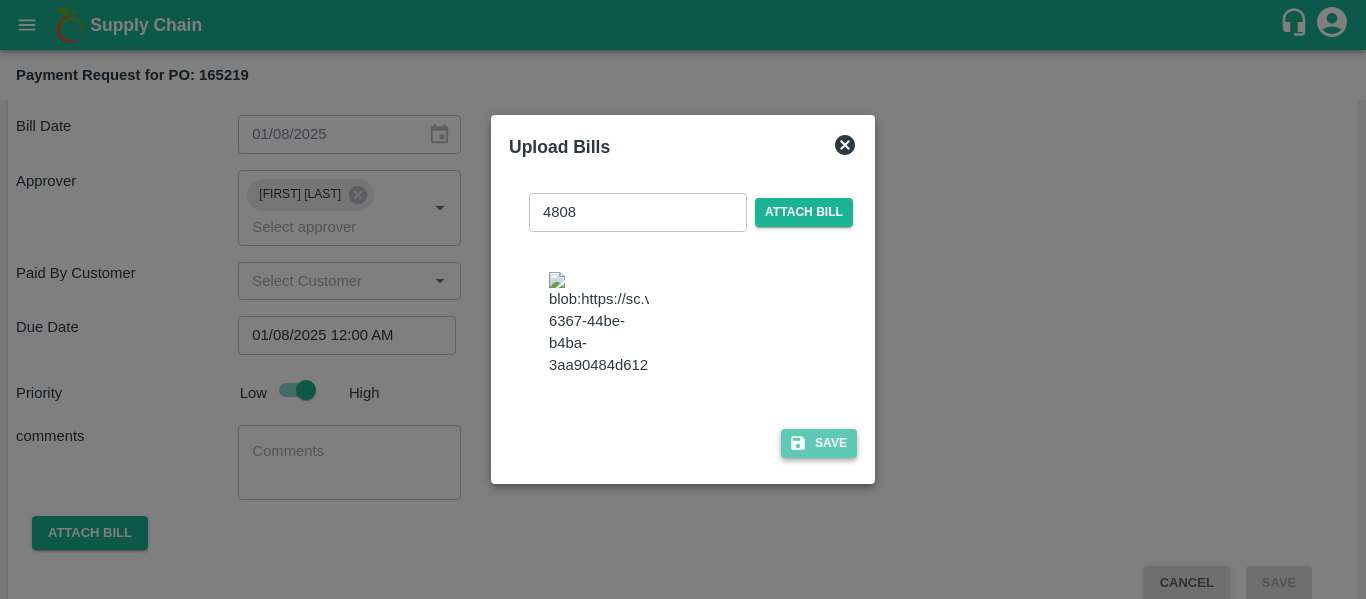 click on "Save" at bounding box center [819, 443] 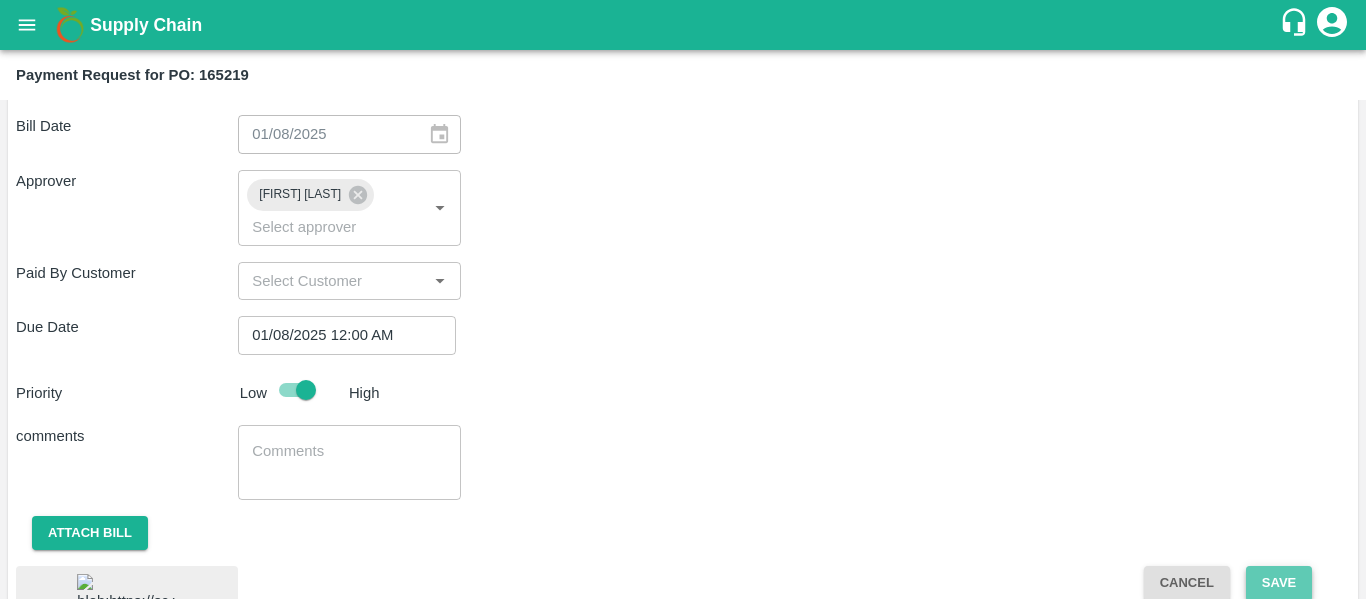 click on "Save" at bounding box center [1279, 583] 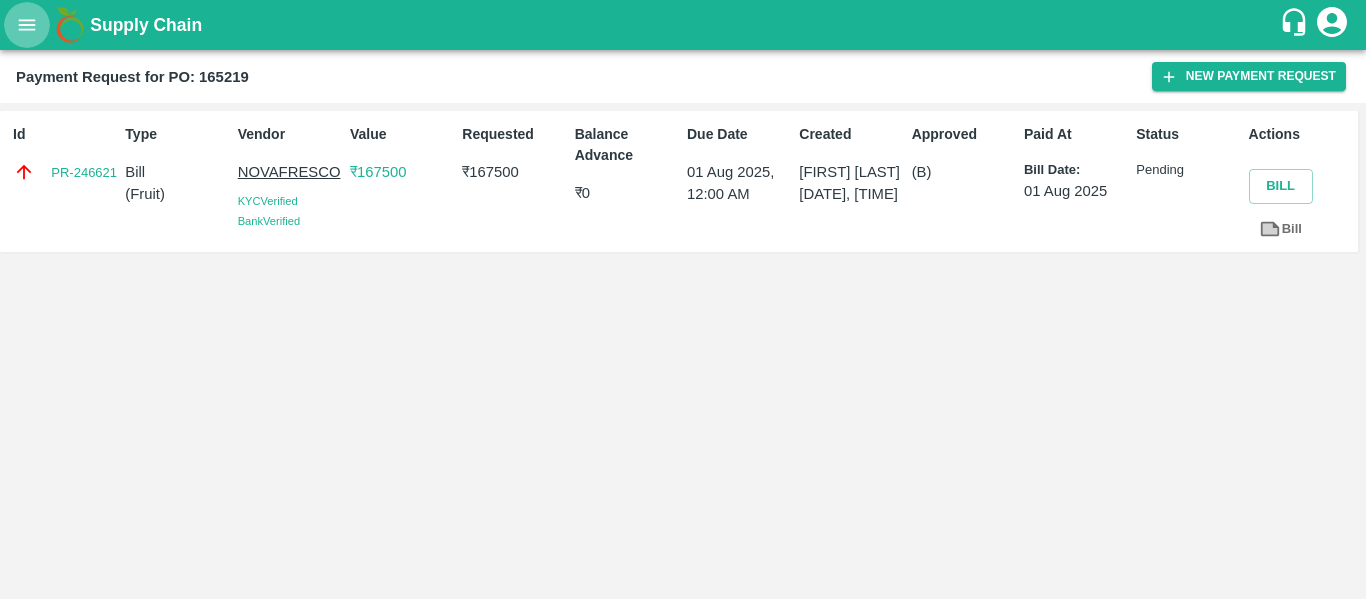 click 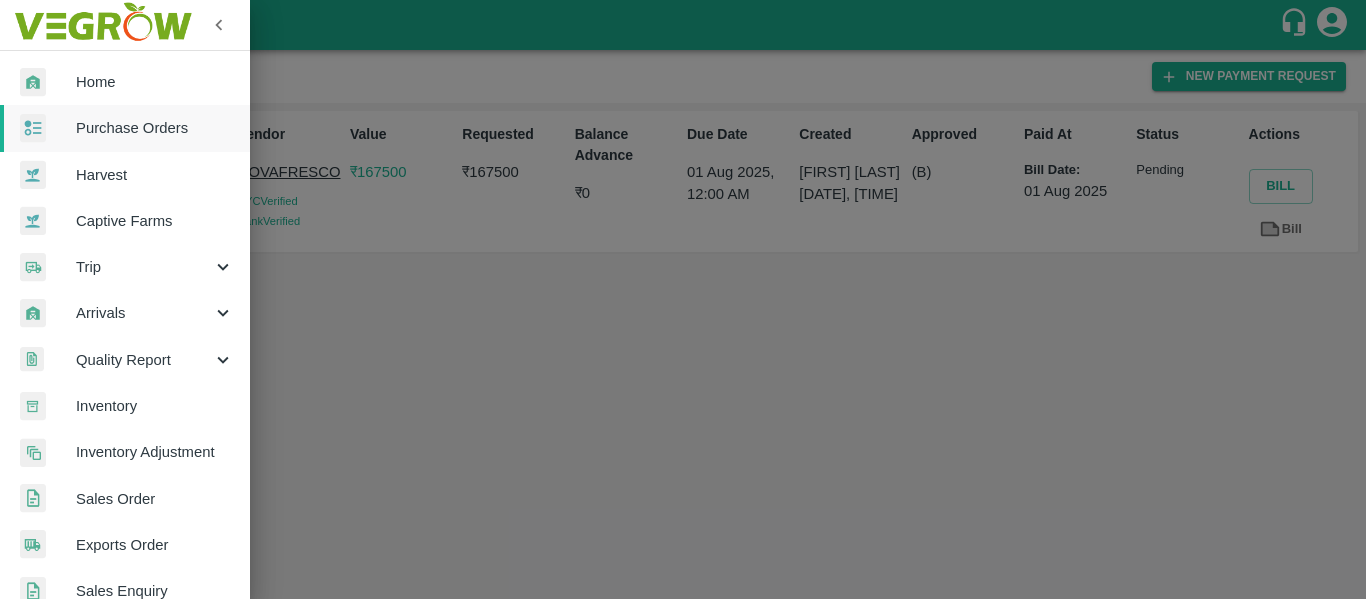 click at bounding box center [683, 299] 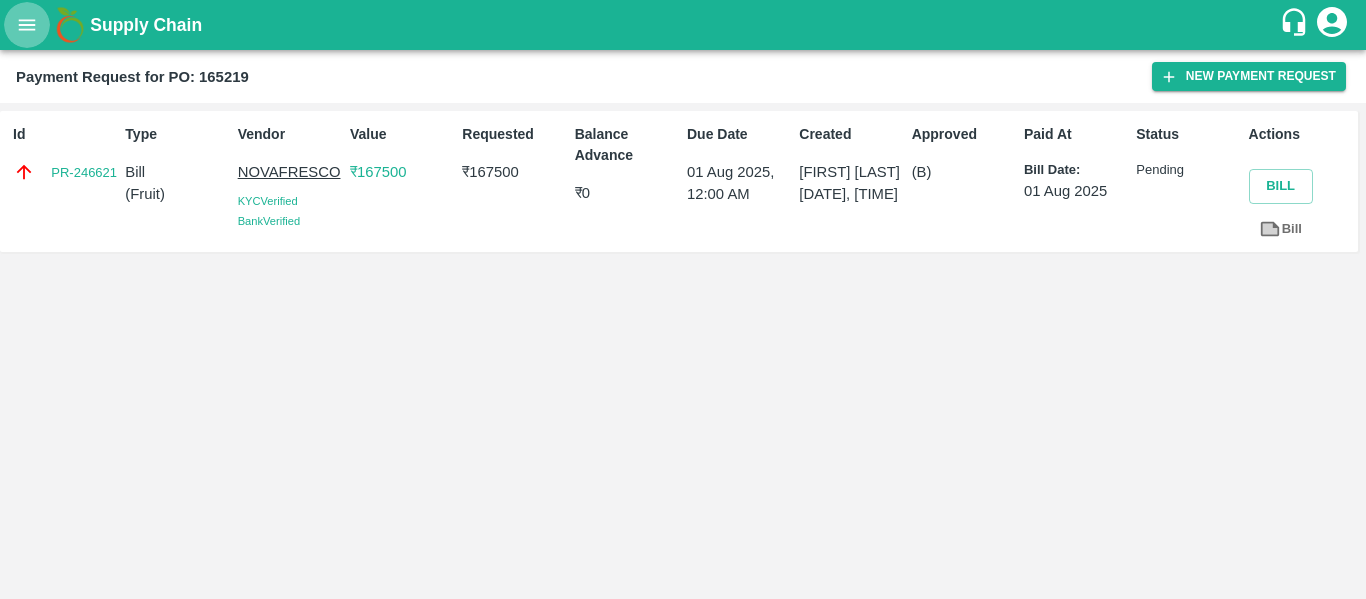 click 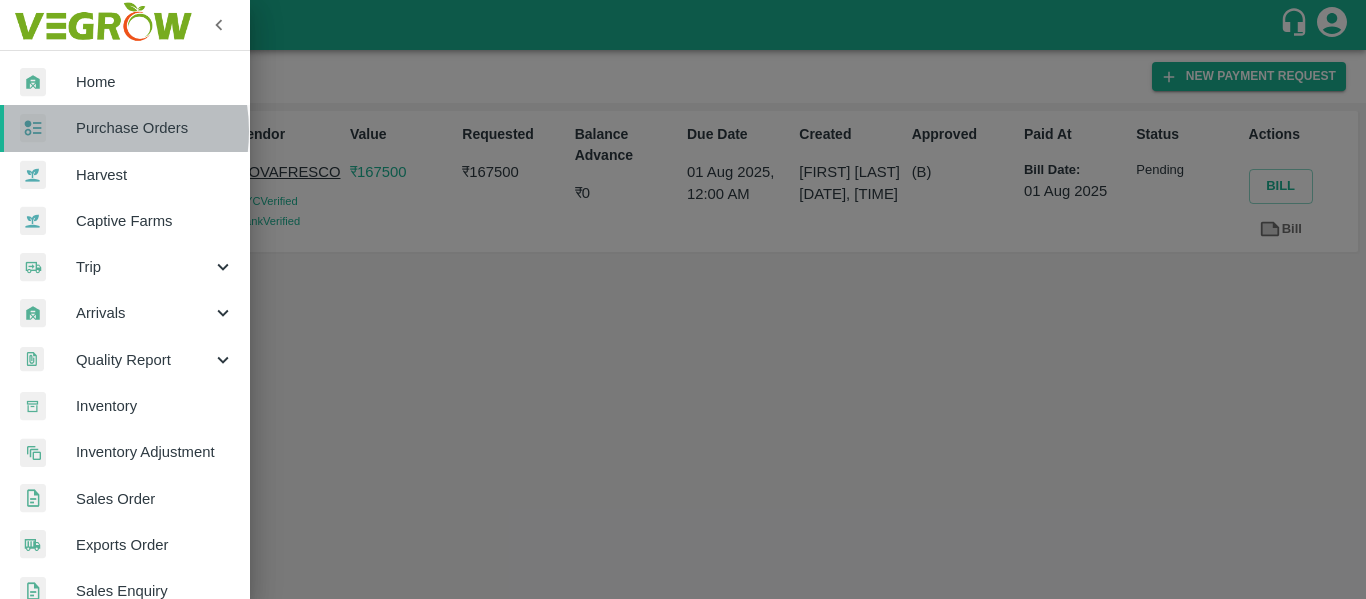 click at bounding box center [48, 128] 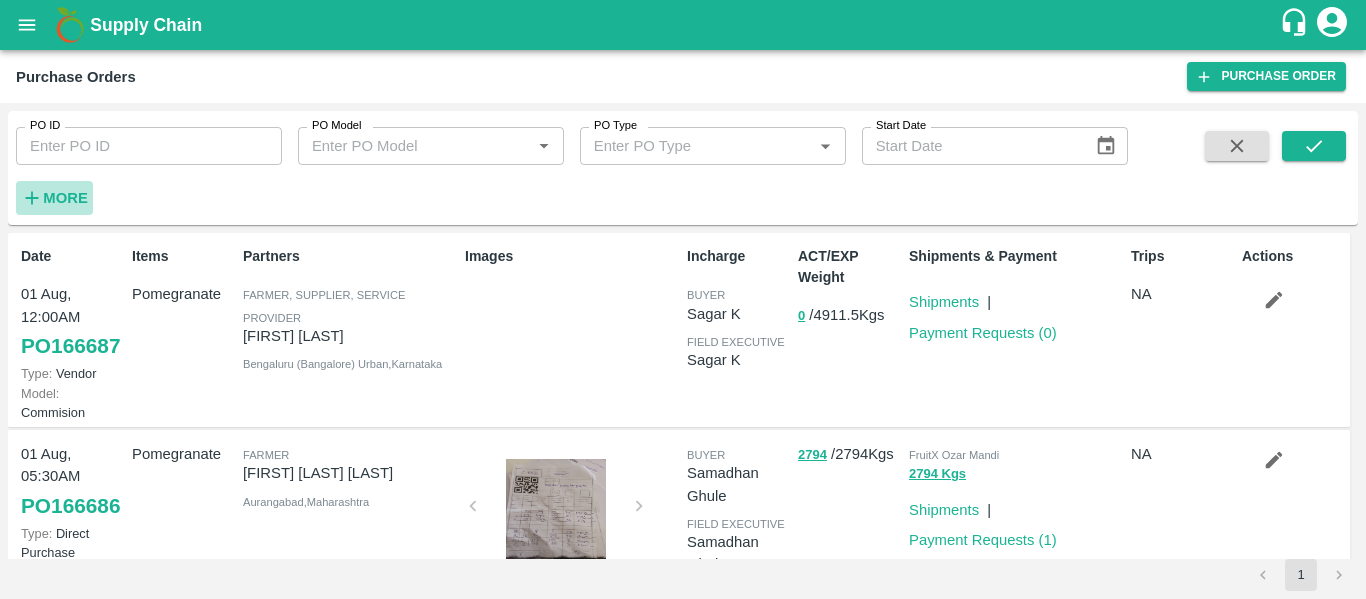 click on "More" at bounding box center [65, 198] 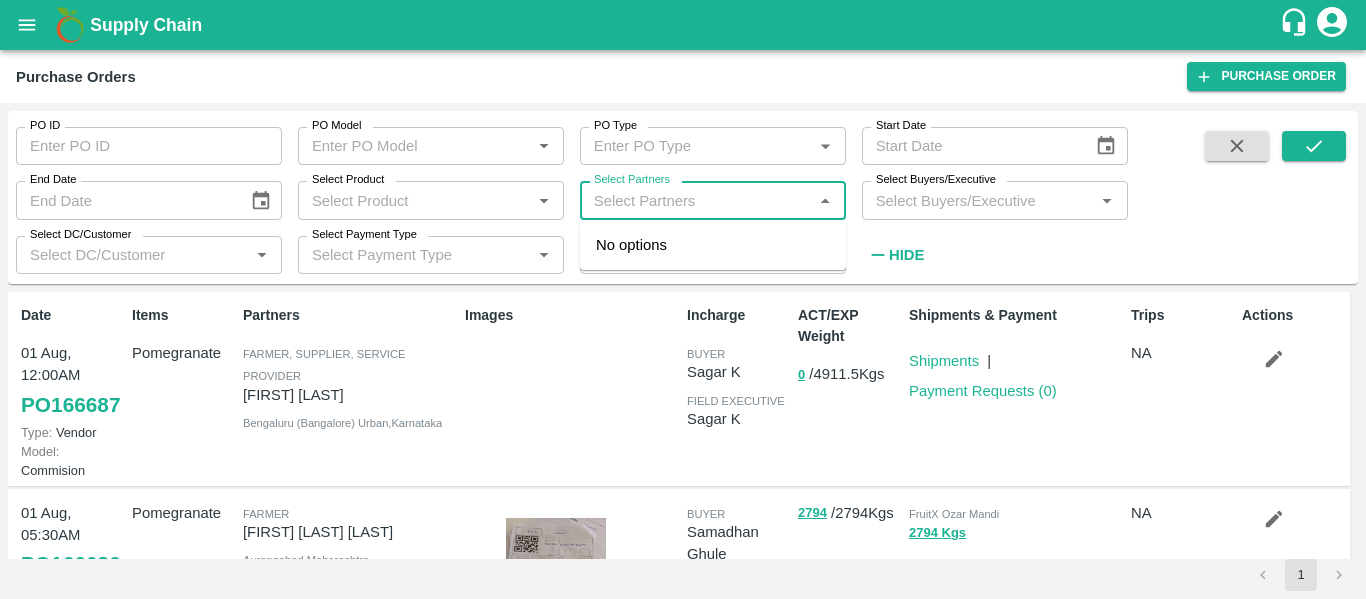 click on "Select Partners" at bounding box center [696, 200] 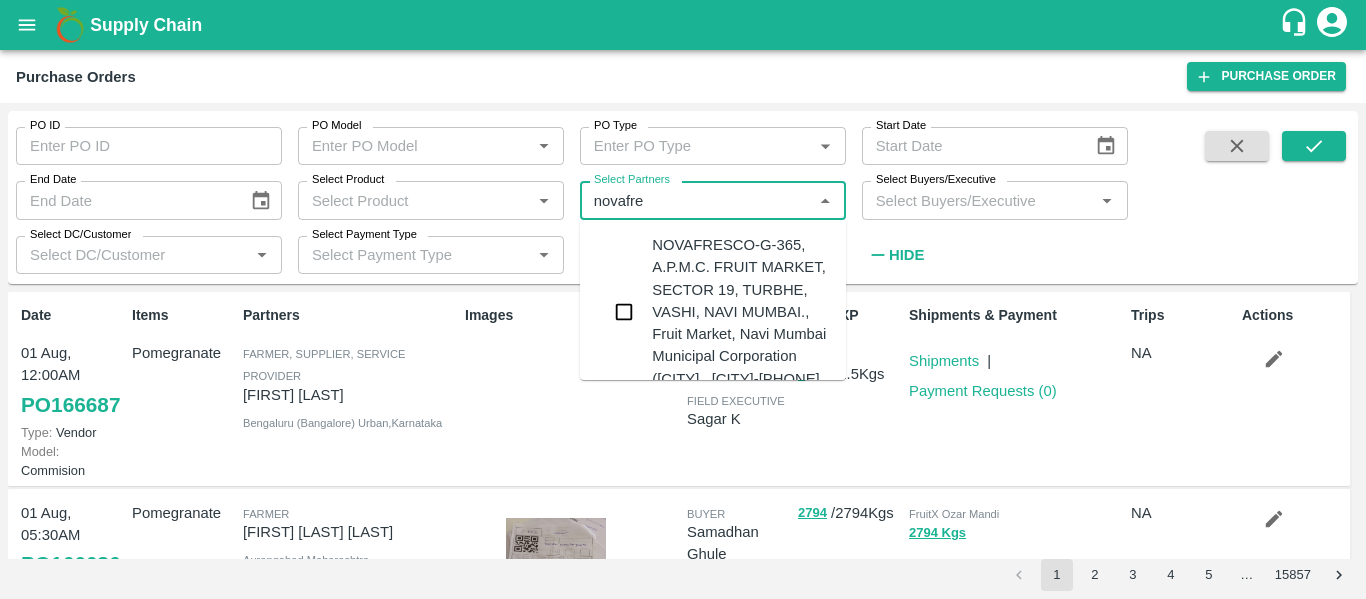 type on "novafres" 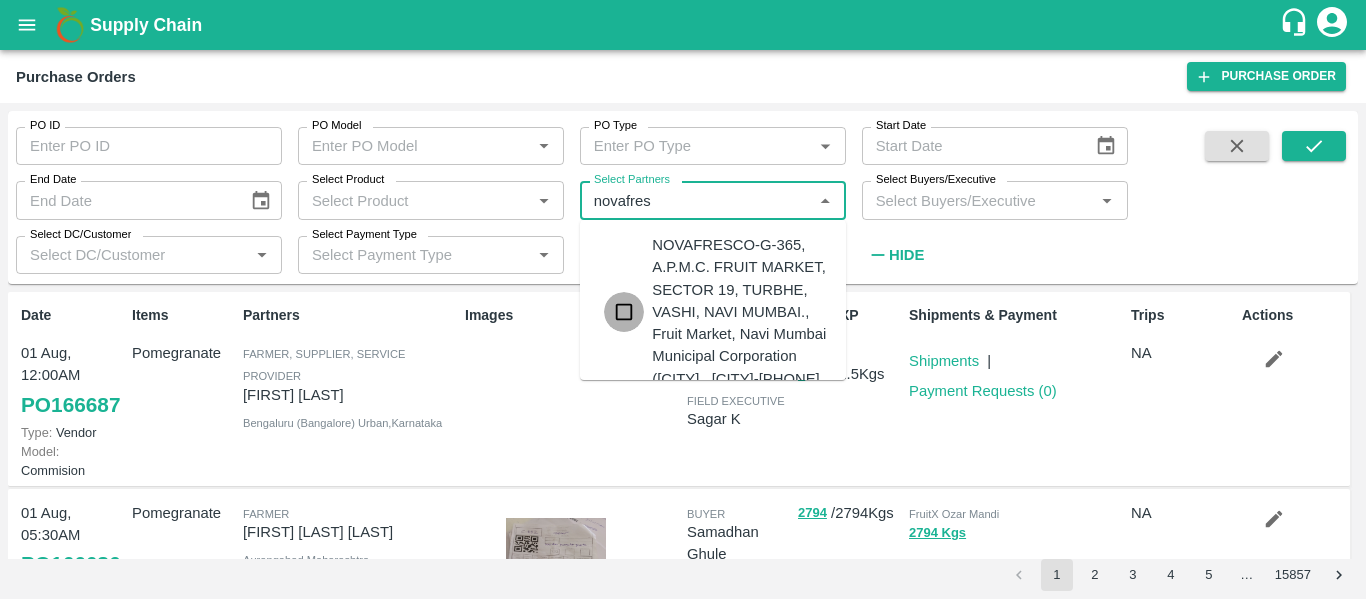 click at bounding box center (624, 312) 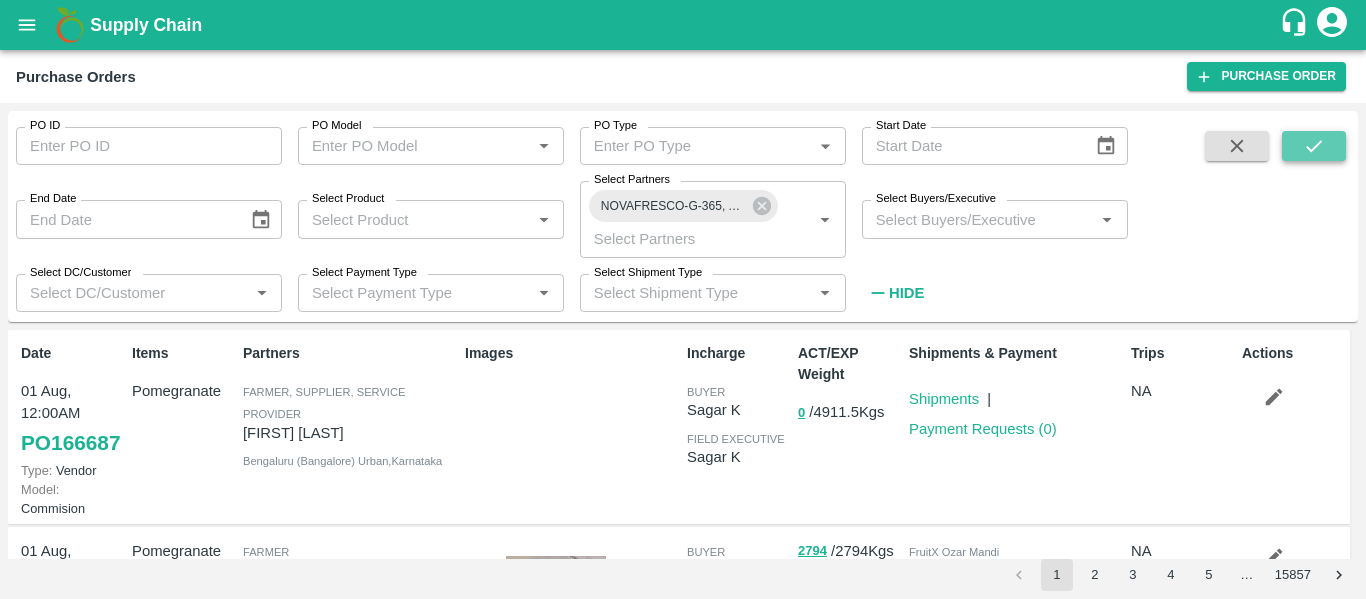 click at bounding box center (1314, 146) 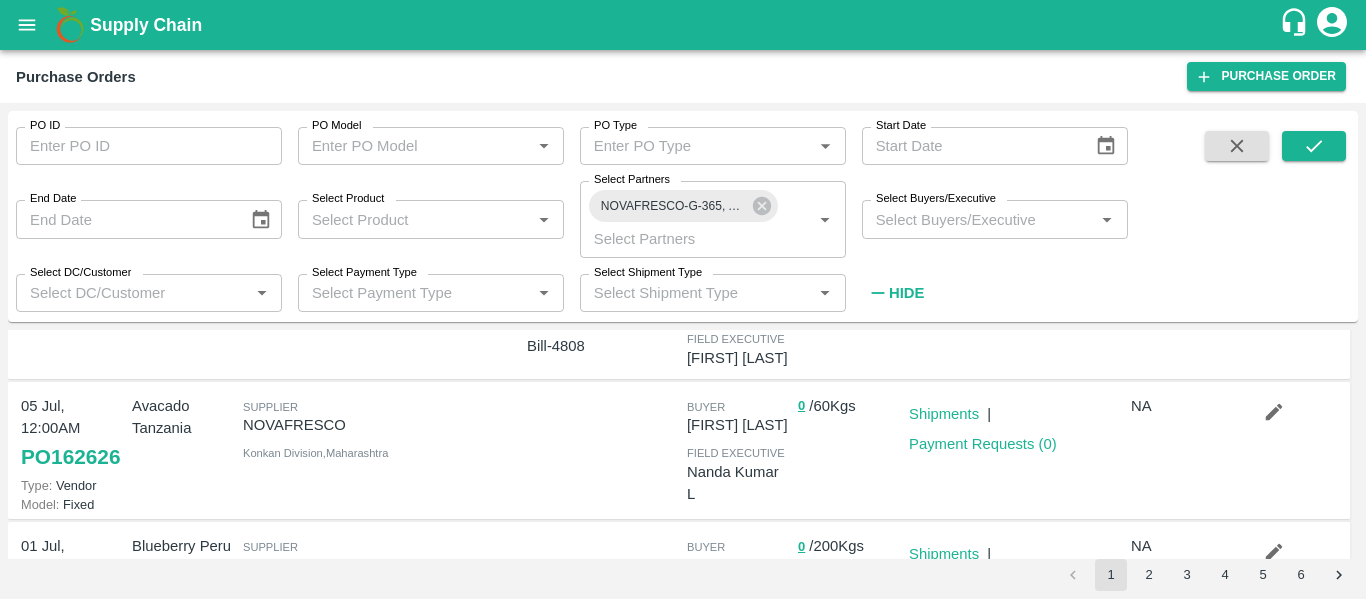 scroll, scrollTop: 588, scrollLeft: 0, axis: vertical 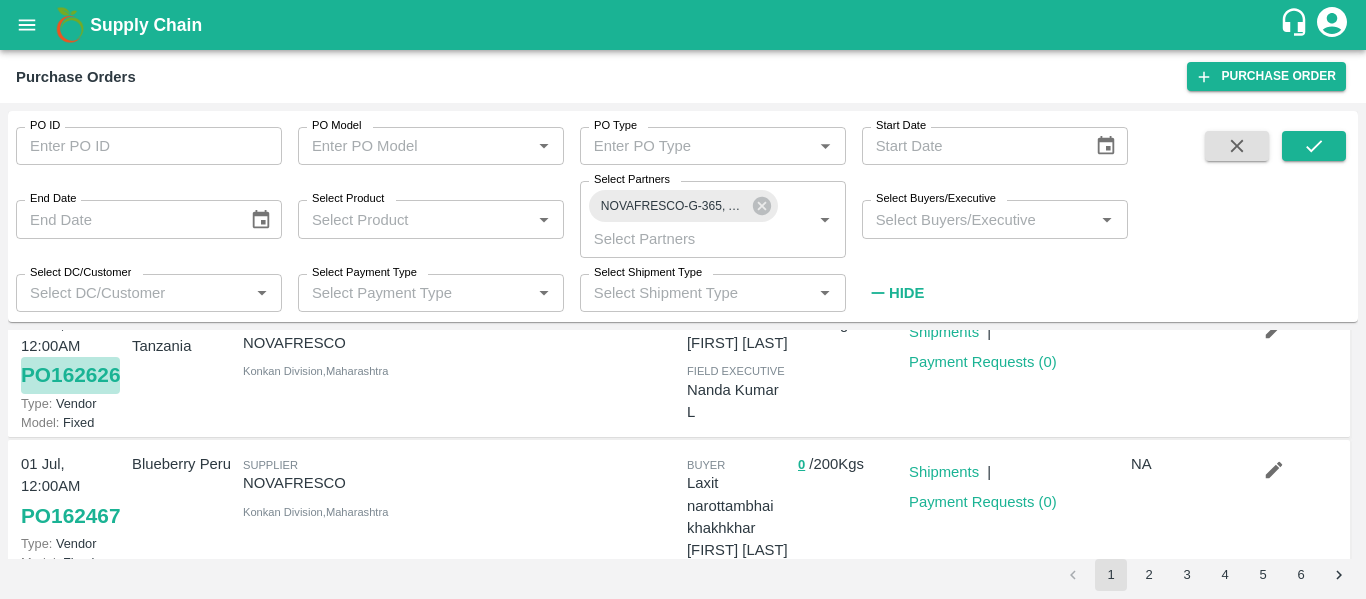 click on "PO  162626" at bounding box center (70, 375) 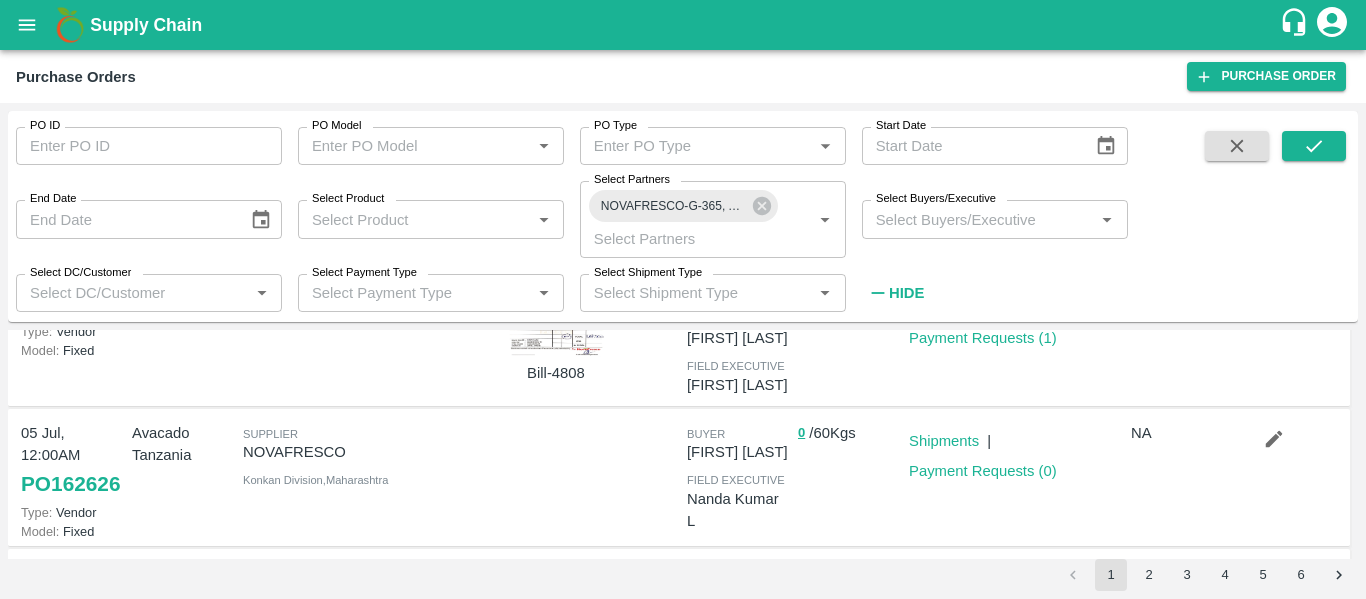 scroll, scrollTop: 472, scrollLeft: 0, axis: vertical 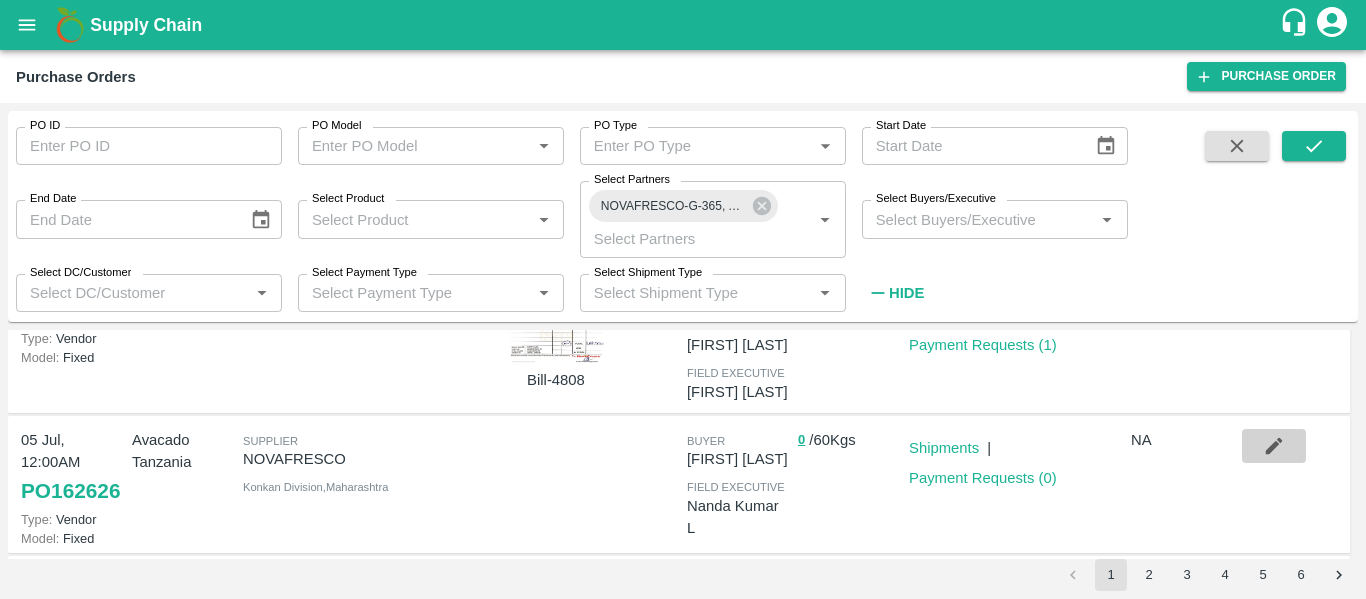 click 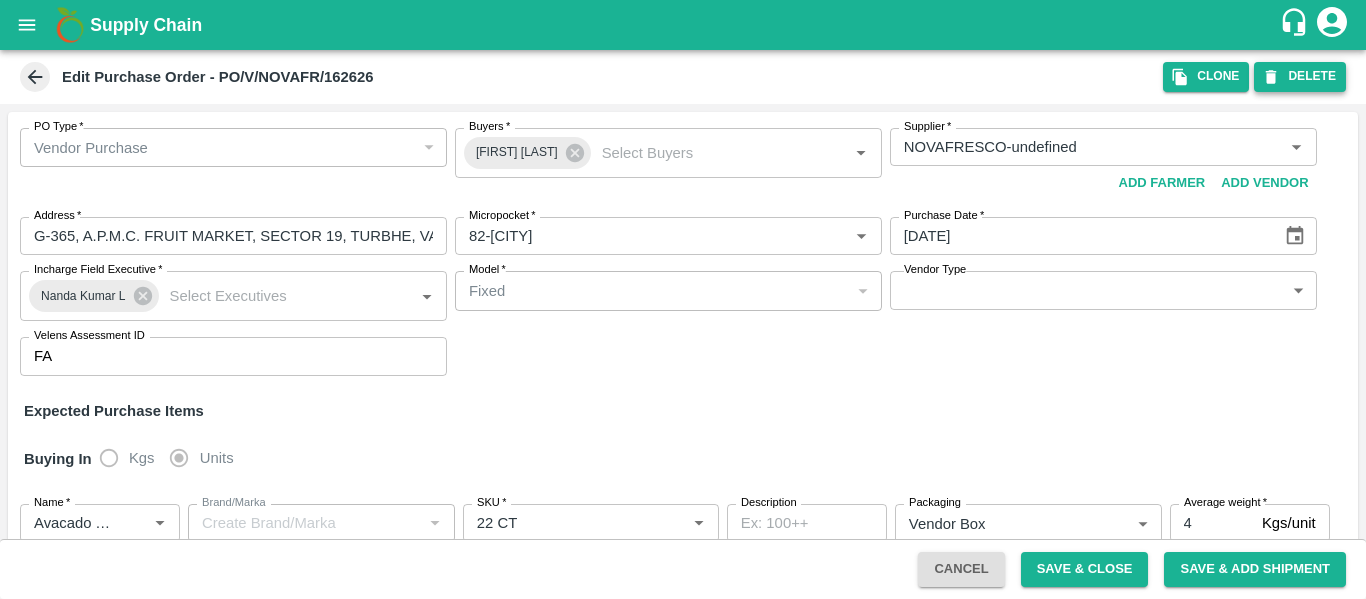 click on "DELETE" at bounding box center (1300, 76) 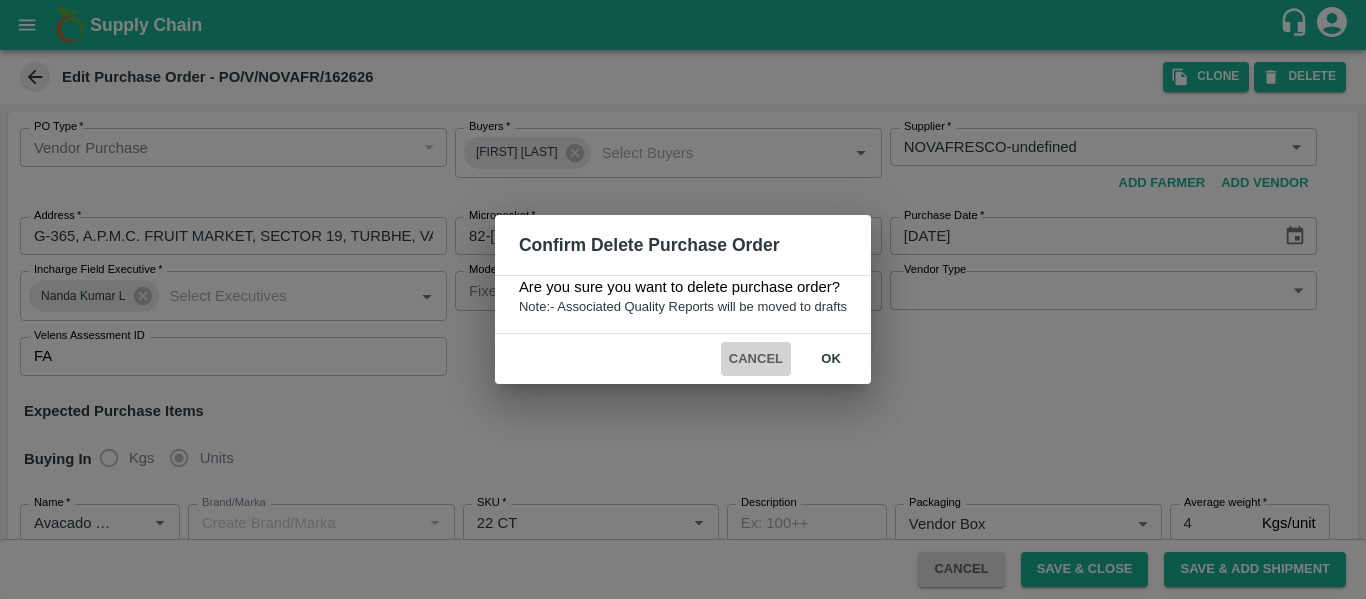 click on "Cancel" at bounding box center [756, 359] 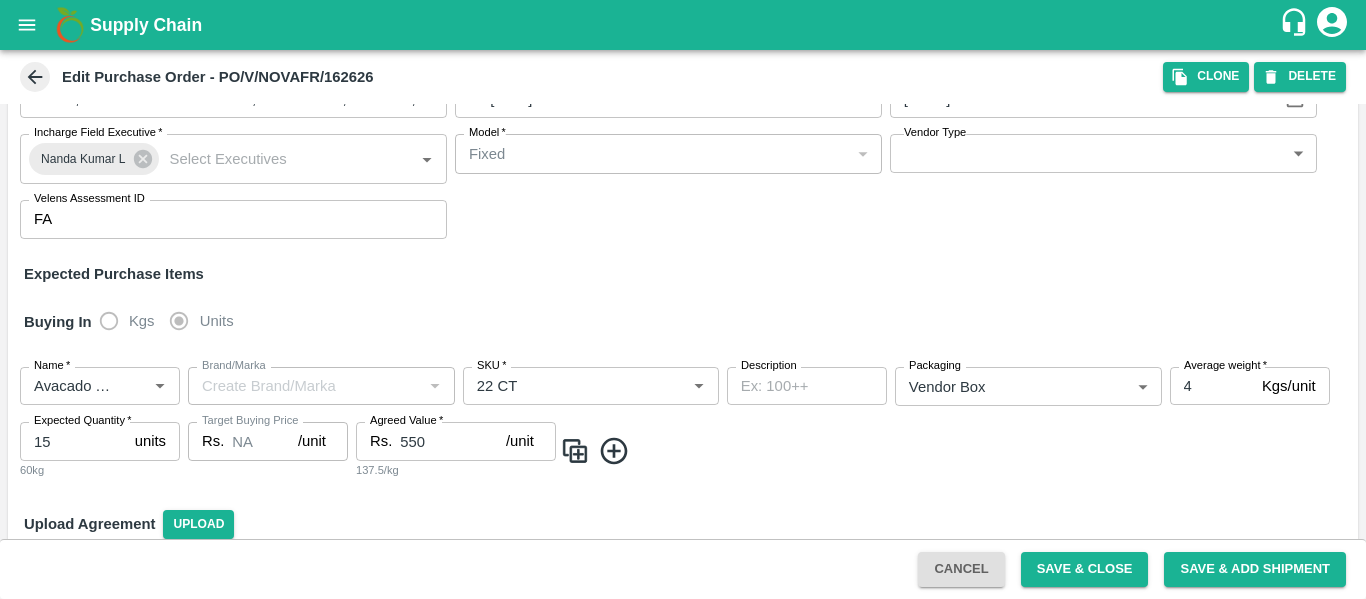 scroll, scrollTop: 0, scrollLeft: 0, axis: both 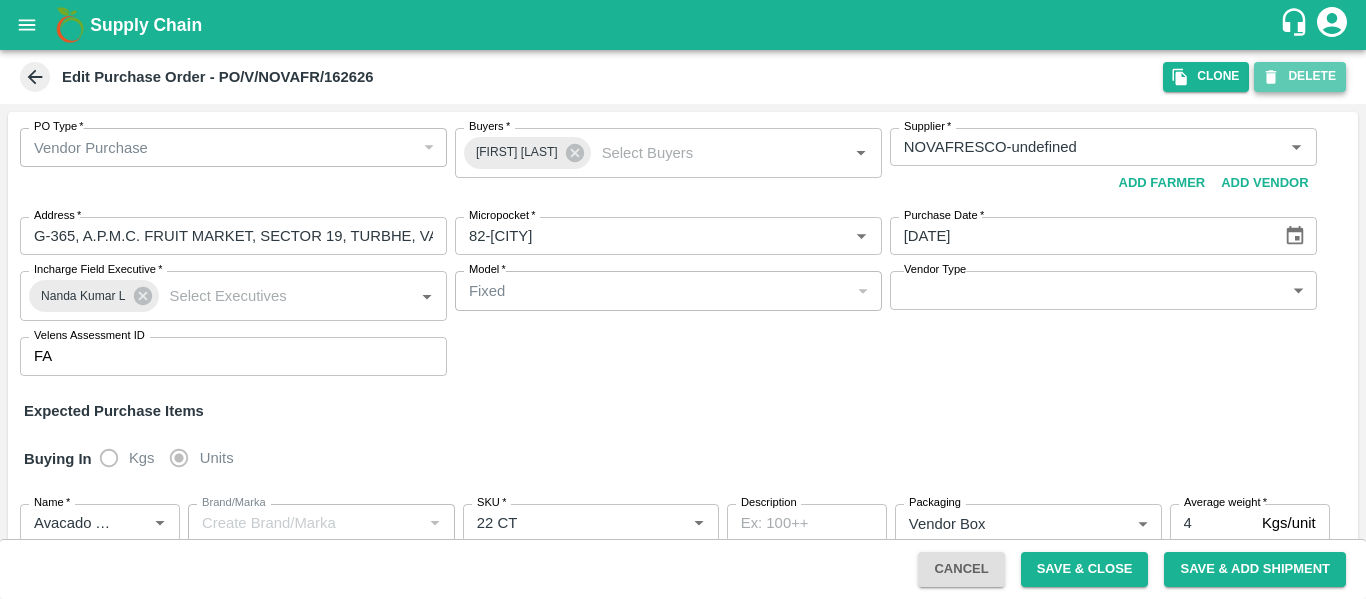 click on "DELETE" at bounding box center [1300, 76] 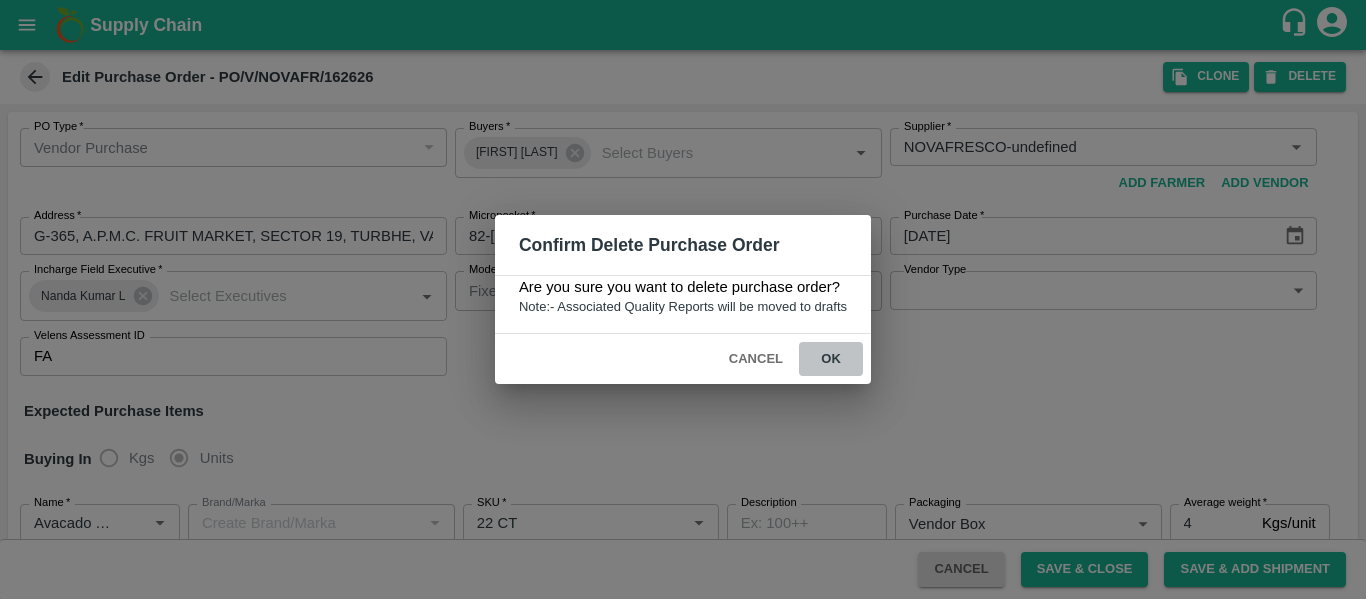 click on "ok" at bounding box center [831, 359] 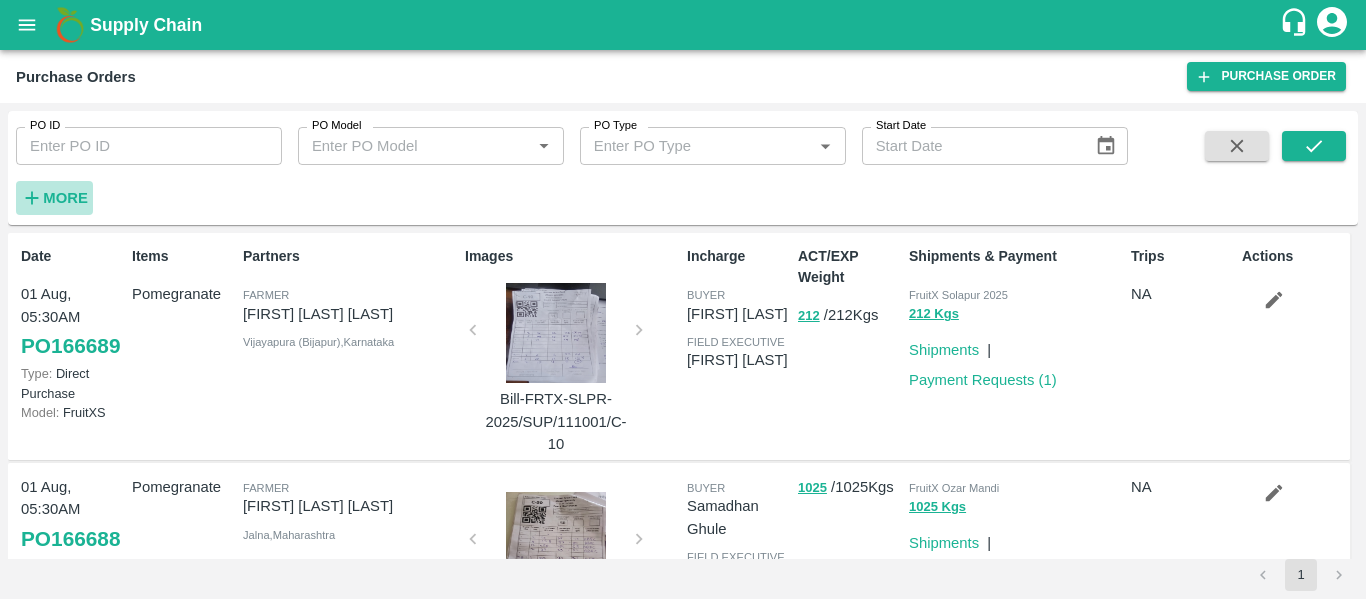 click on "More" at bounding box center [54, 198] 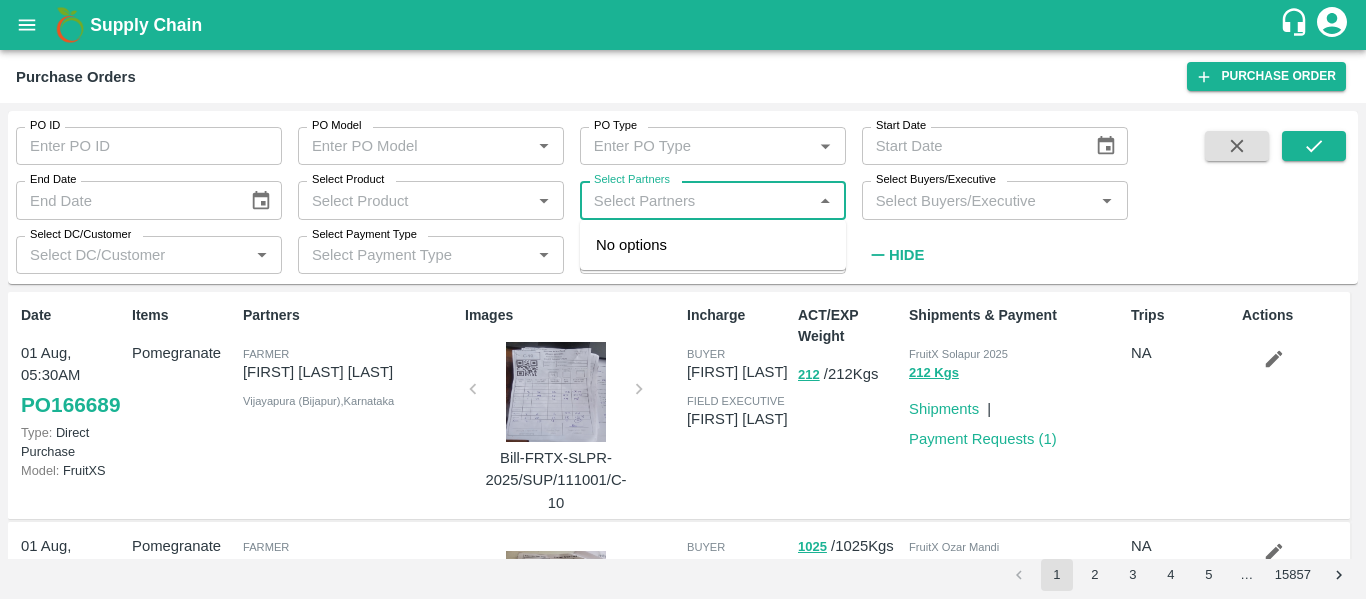 click on "Select Partners" at bounding box center [696, 200] 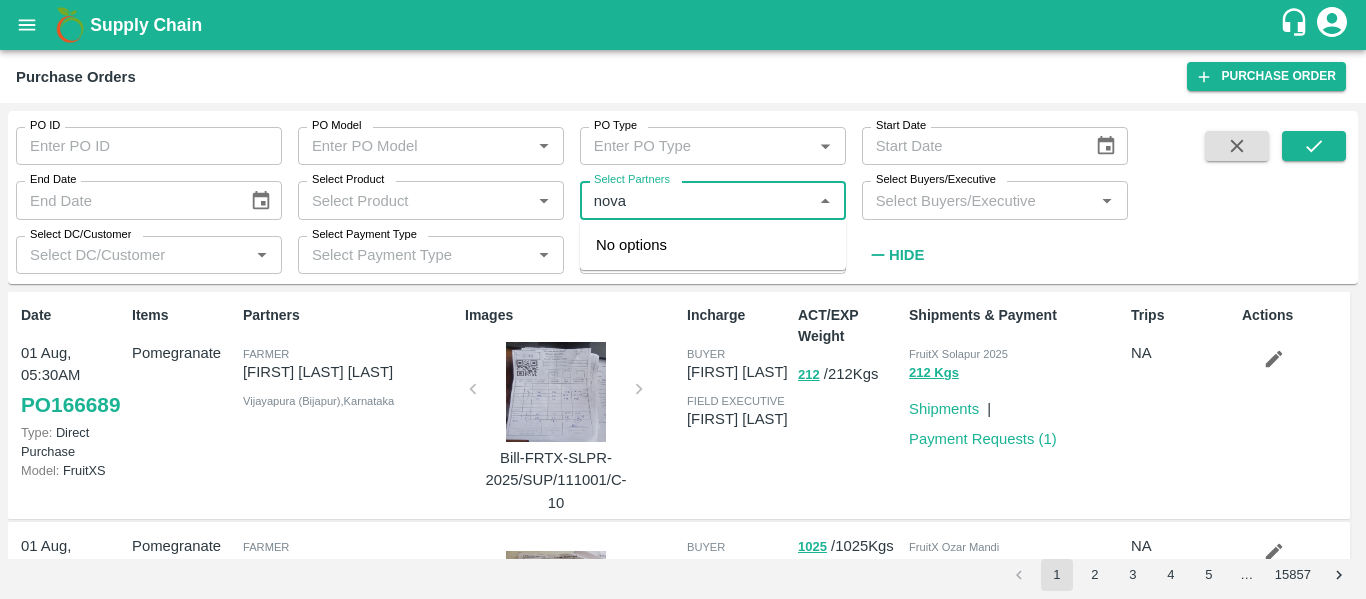 type on "novaf" 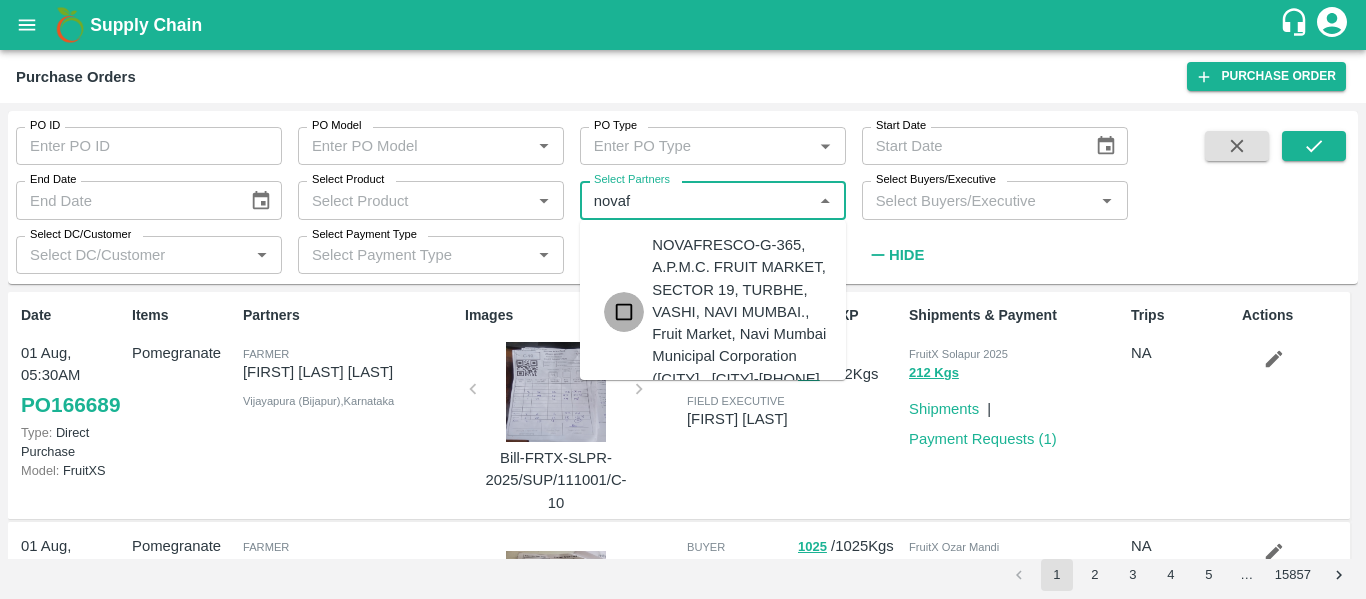 click at bounding box center (624, 312) 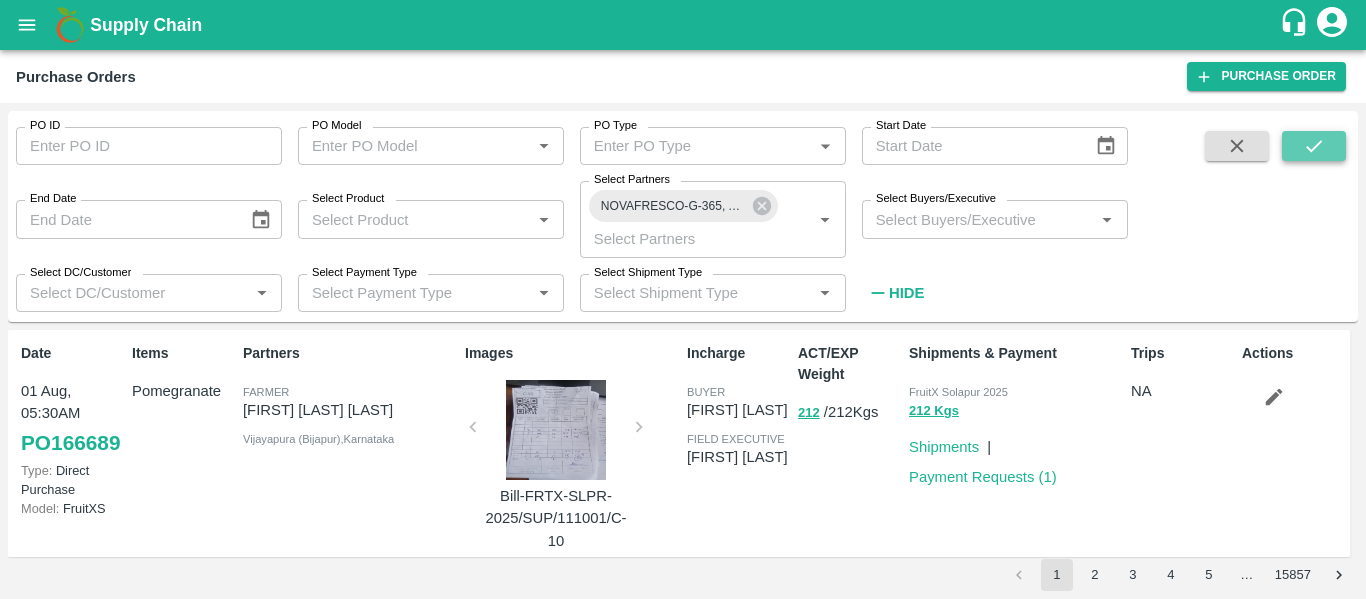 click 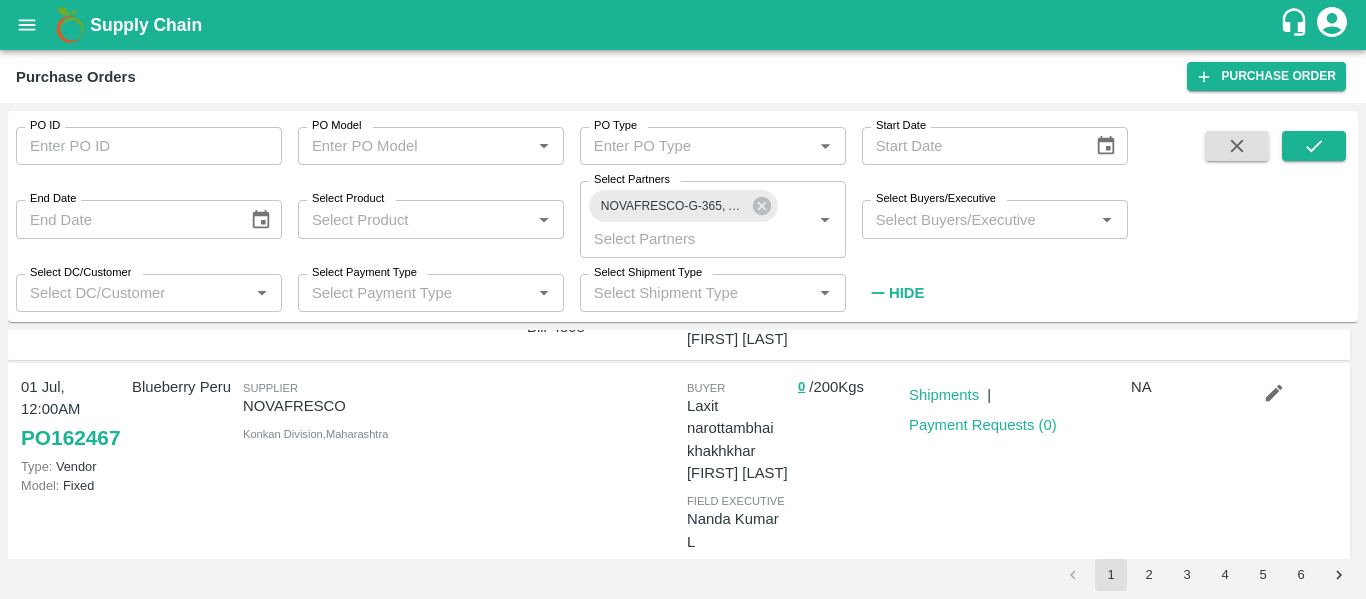 scroll, scrollTop: 524, scrollLeft: 0, axis: vertical 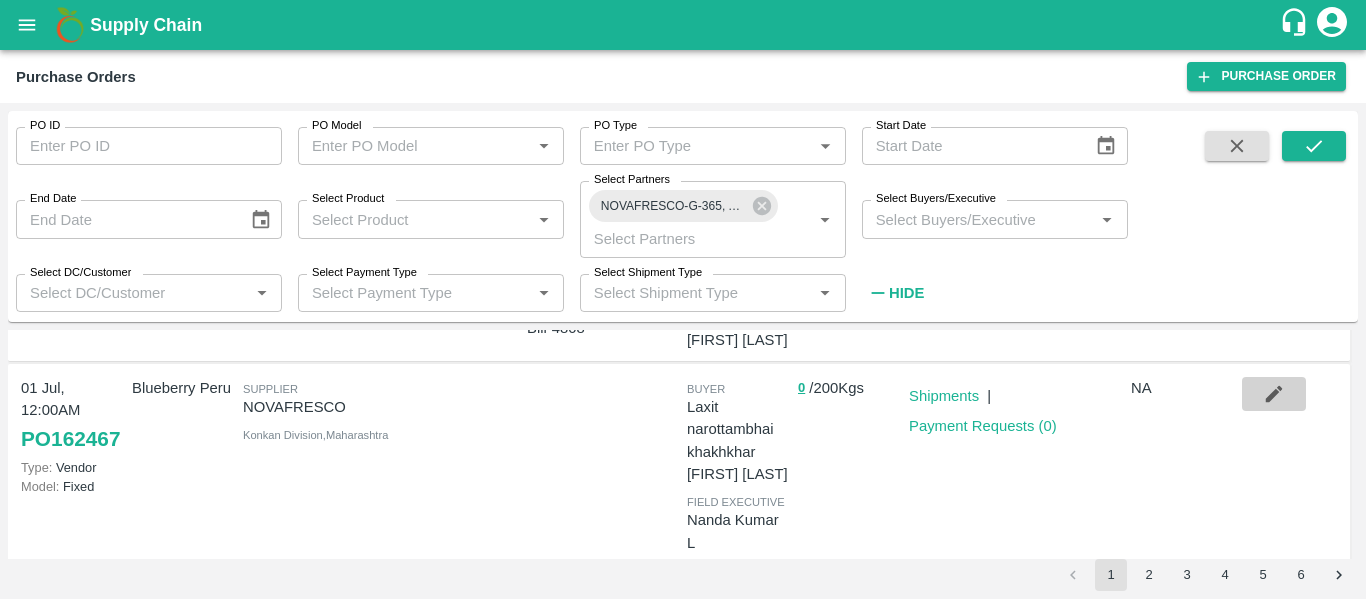 click at bounding box center [1274, 394] 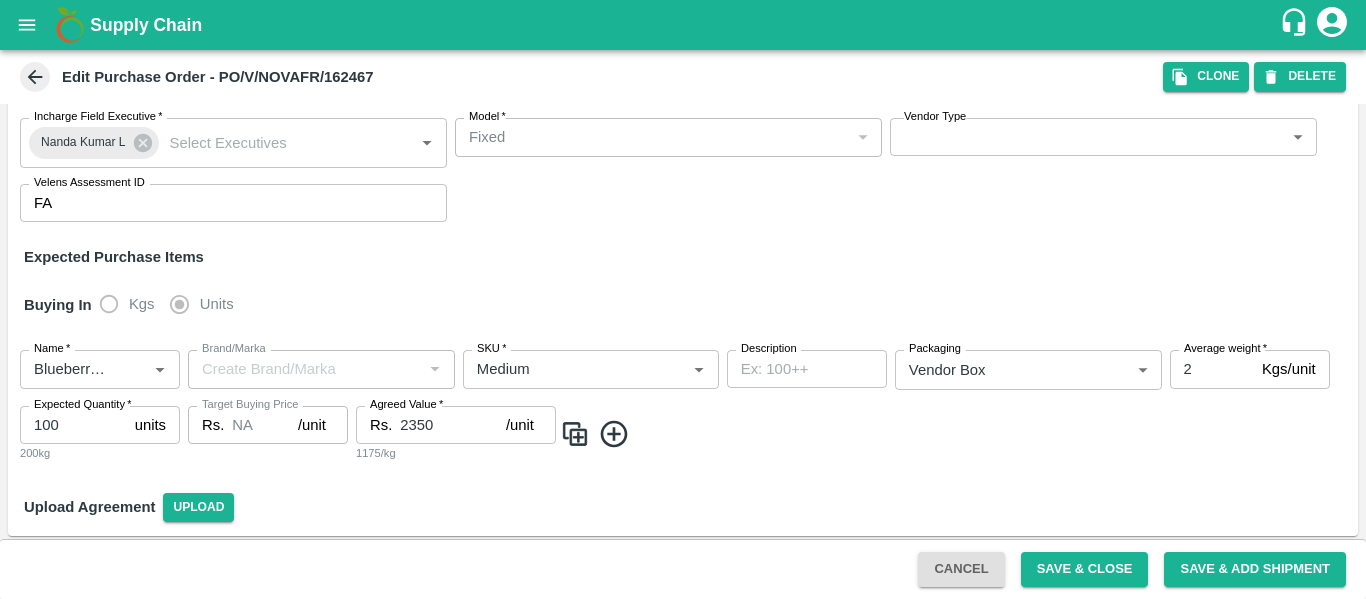 scroll, scrollTop: 162, scrollLeft: 0, axis: vertical 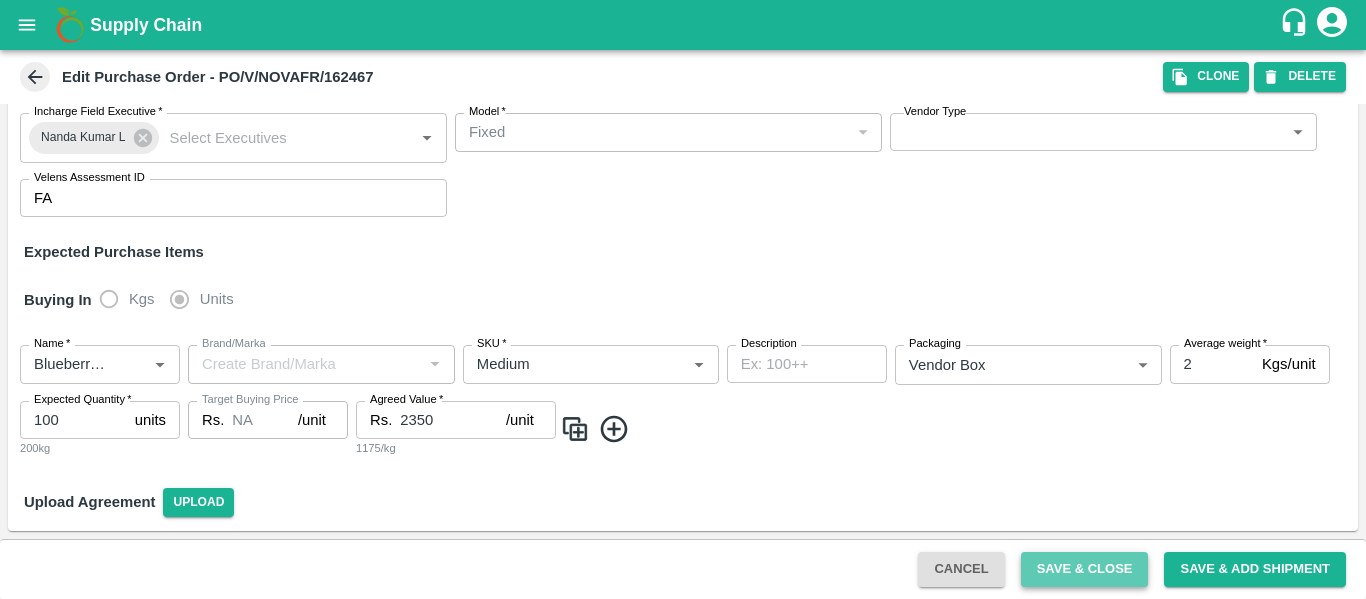 click on "Save & Close" at bounding box center [1085, 569] 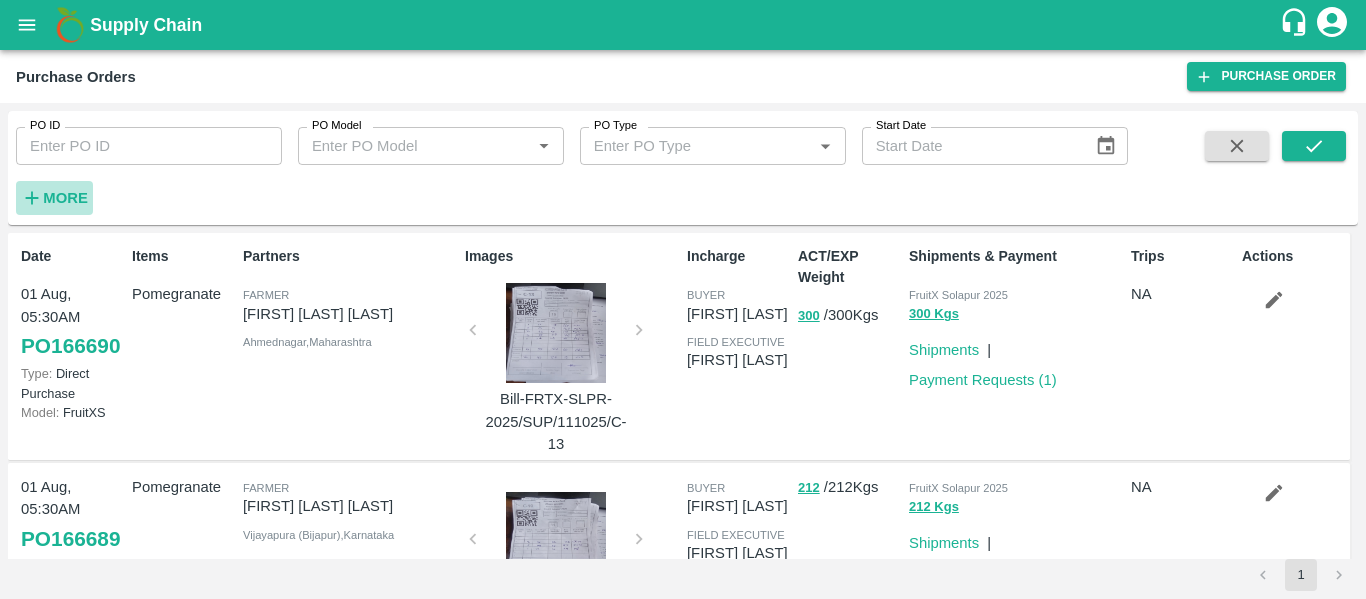 click on "More" at bounding box center [65, 198] 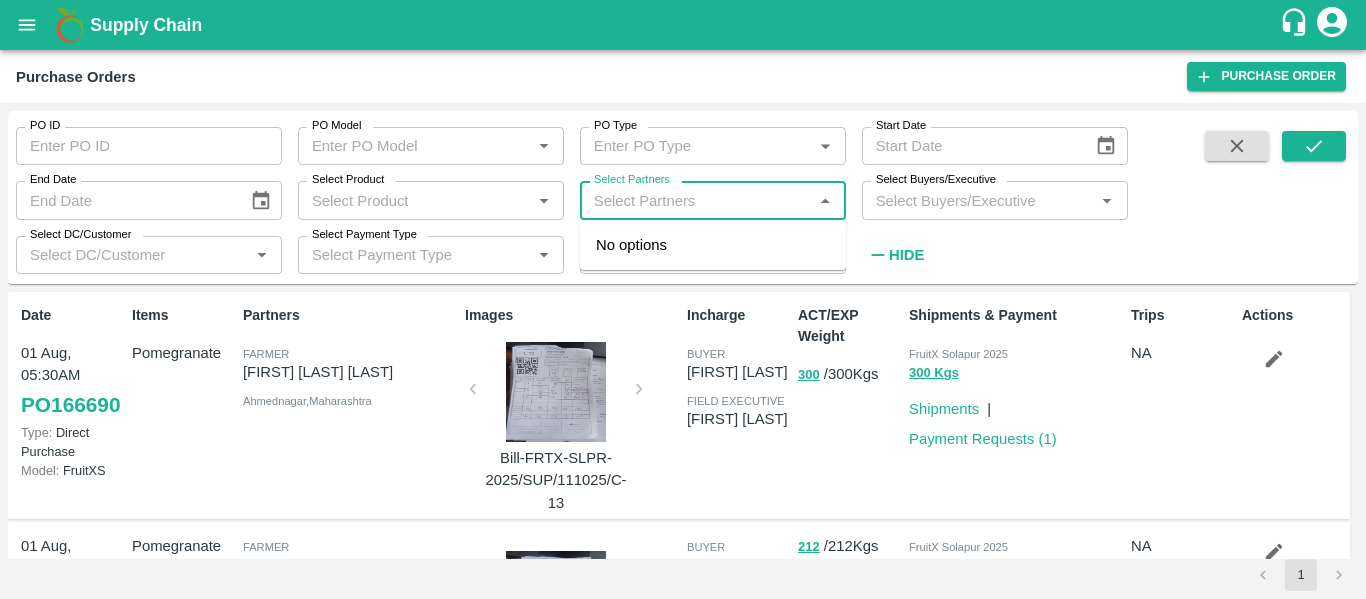 click on "Select Partners" at bounding box center [696, 200] 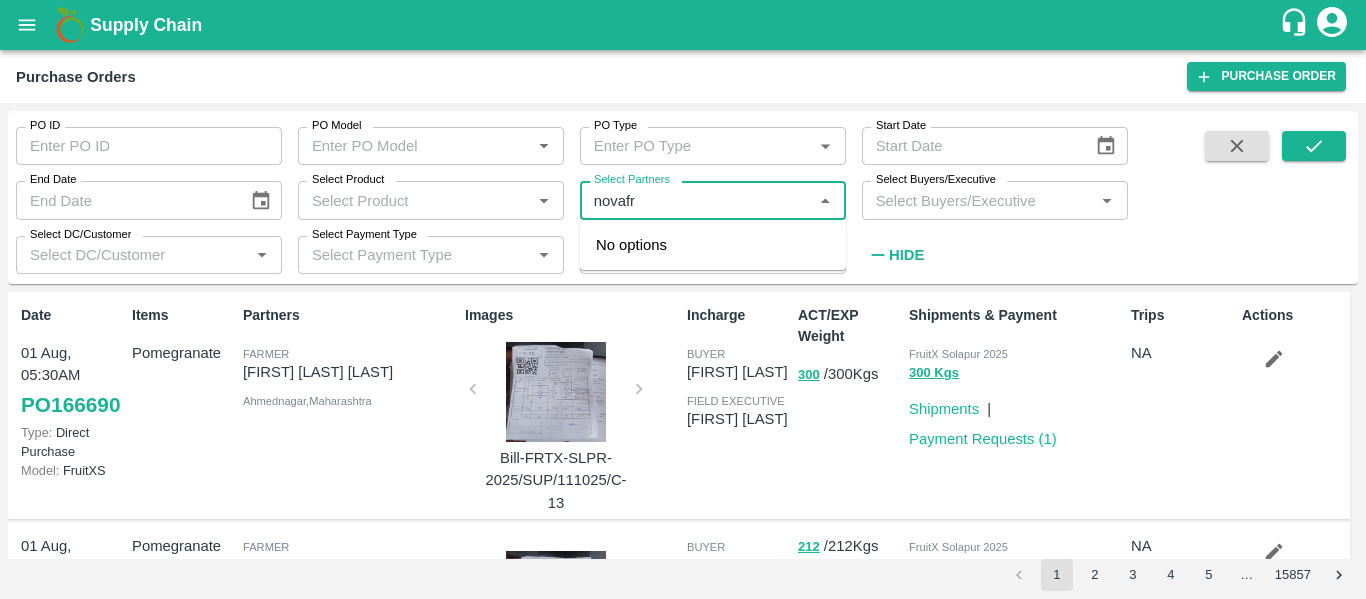 type on "novafre" 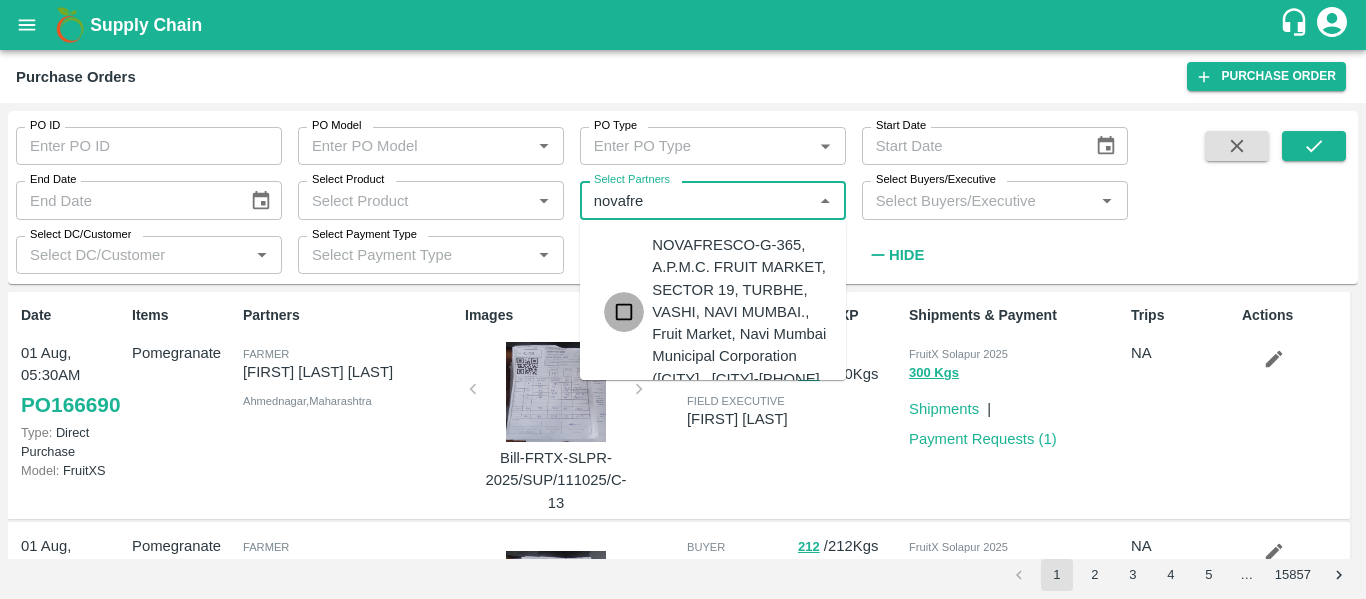click at bounding box center [624, 312] 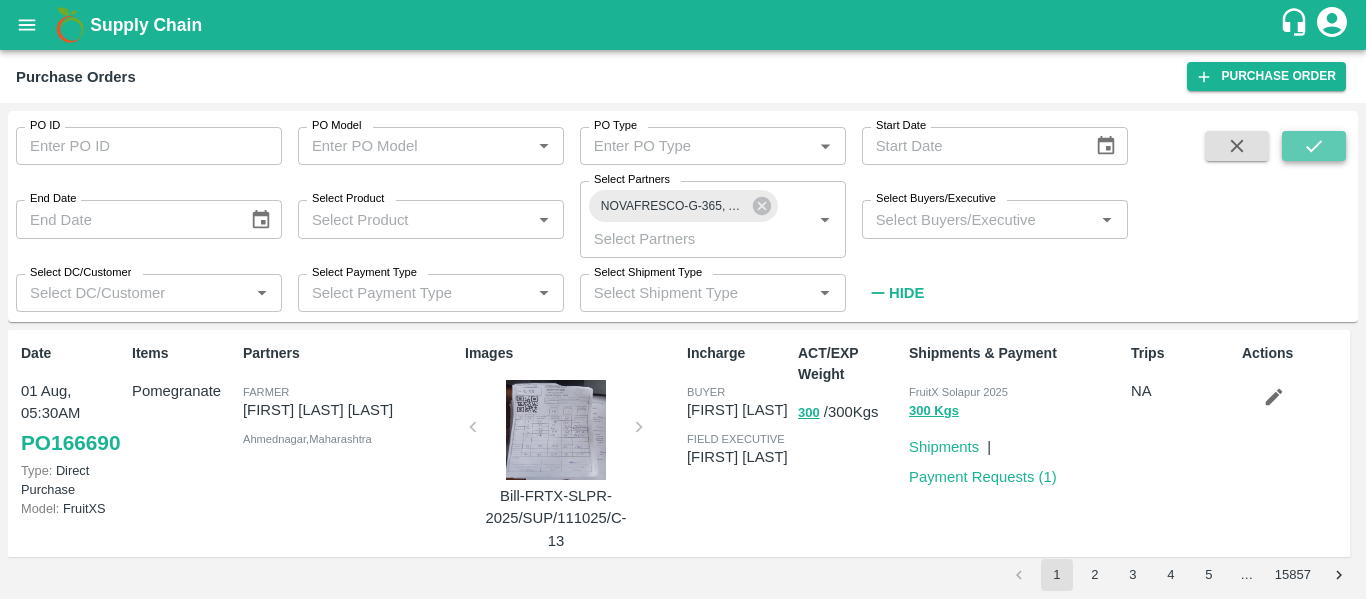 click 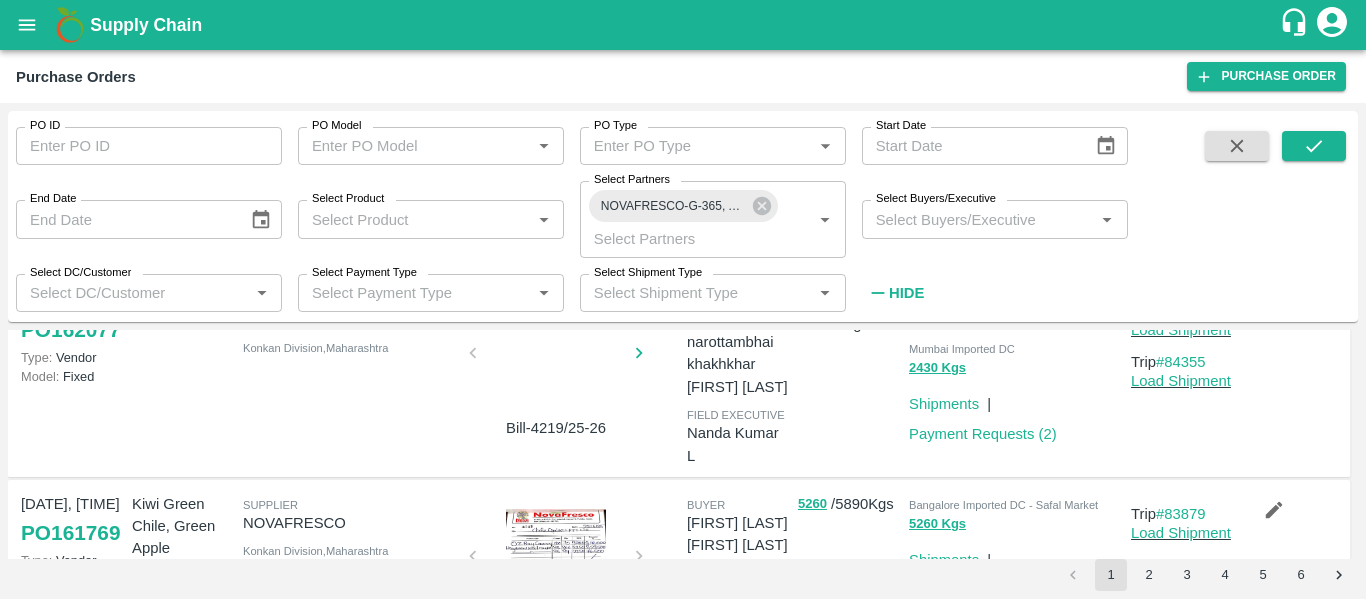 scroll, scrollTop: 1200, scrollLeft: 0, axis: vertical 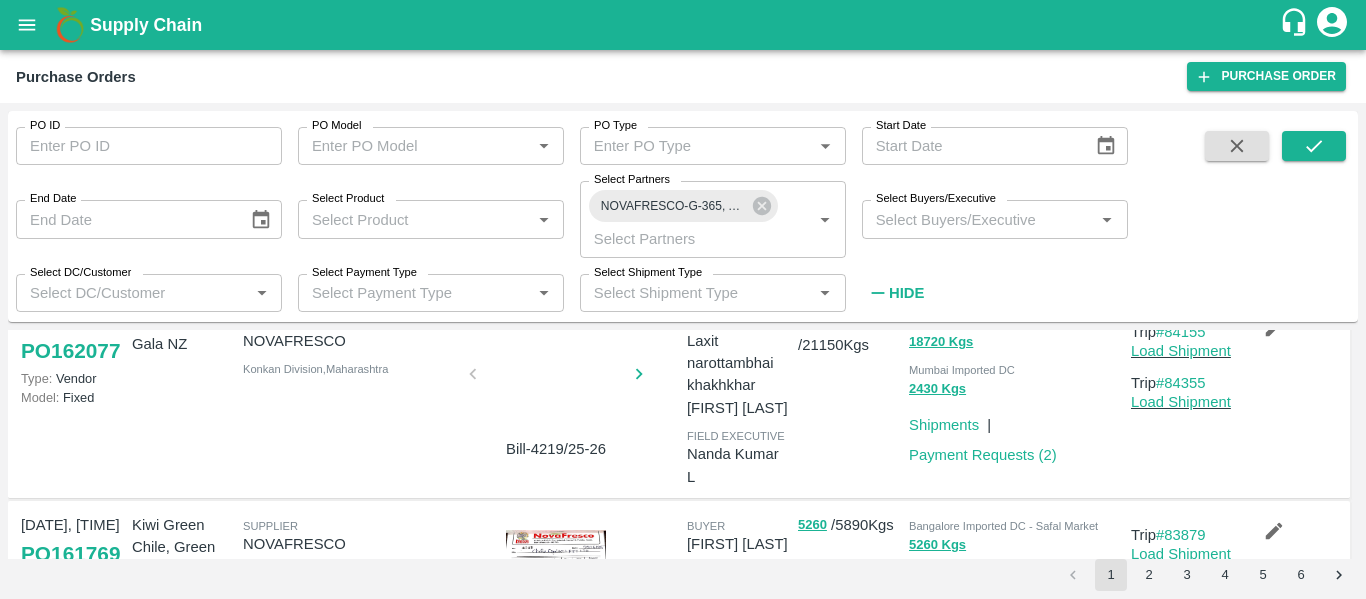 click at bounding box center (556, 380) 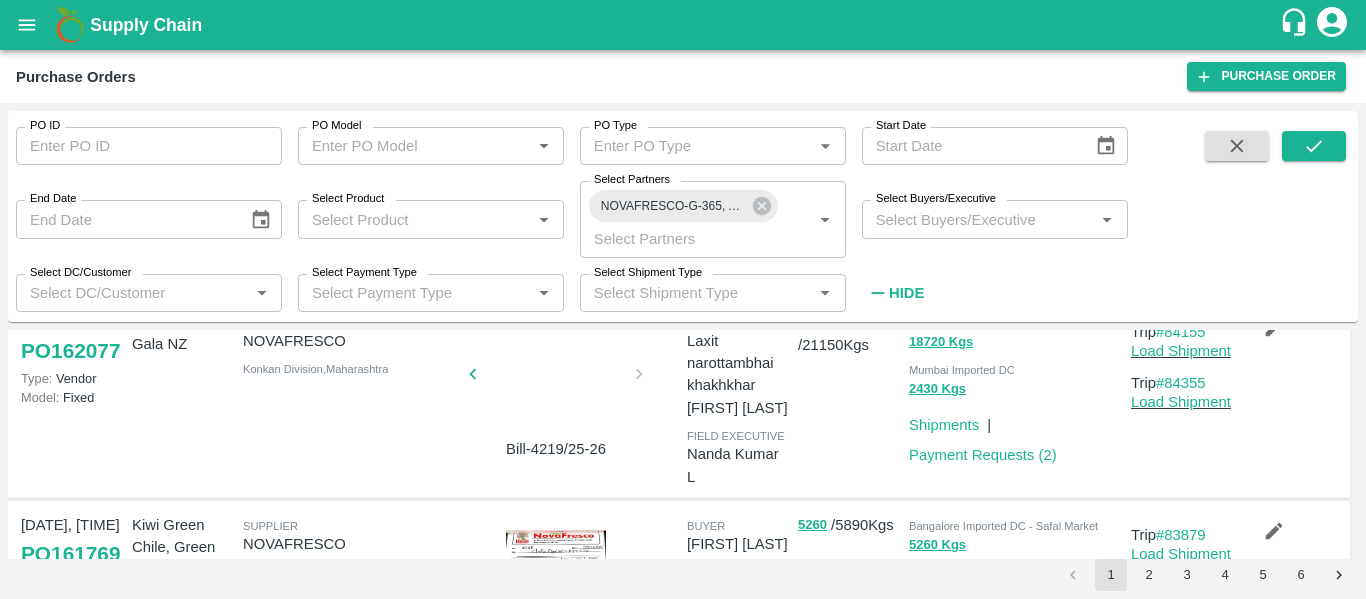 click at bounding box center (556, 380) 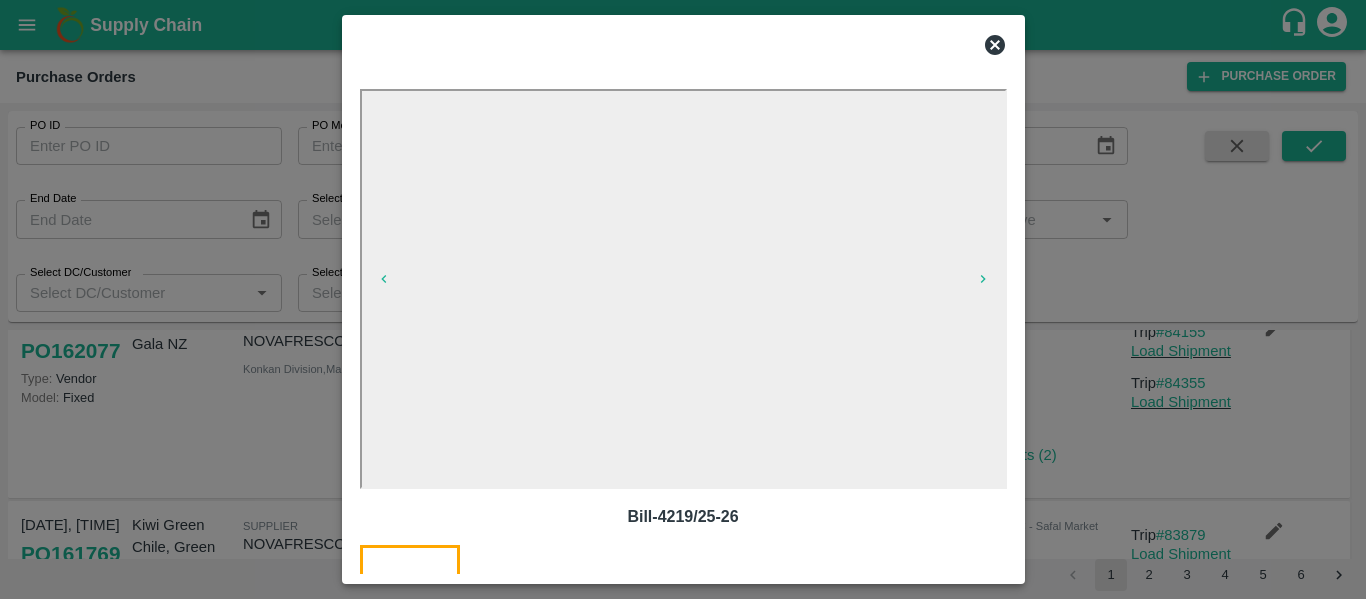 click 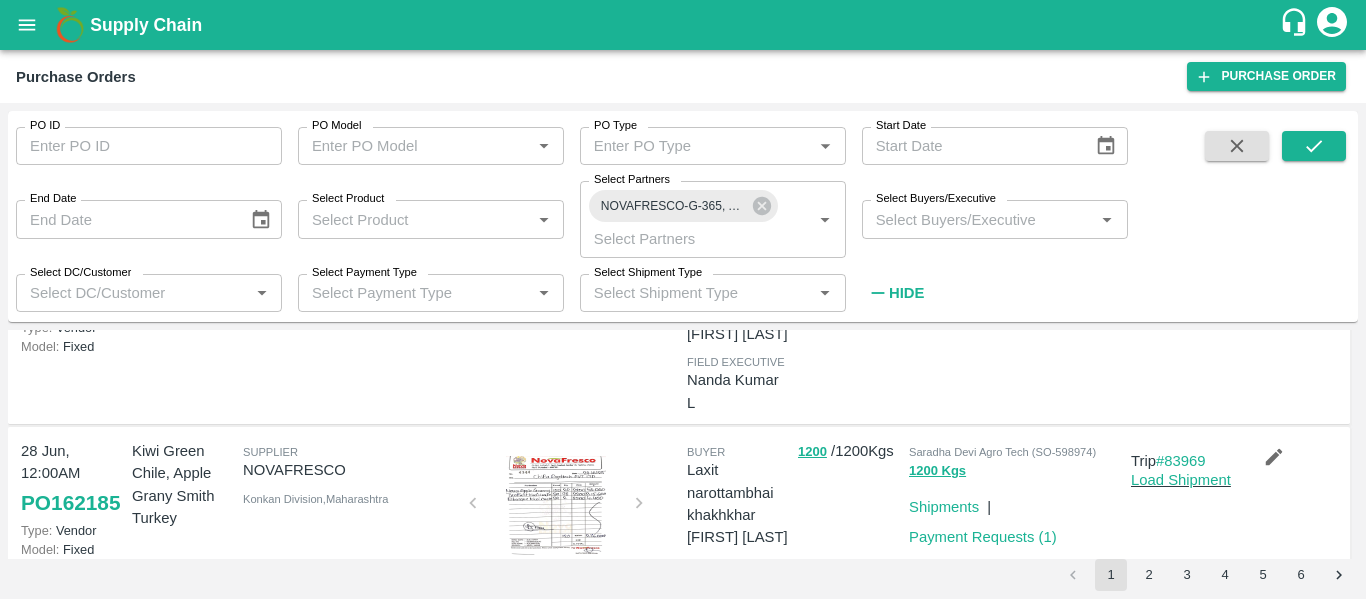 scroll, scrollTop: 663, scrollLeft: 0, axis: vertical 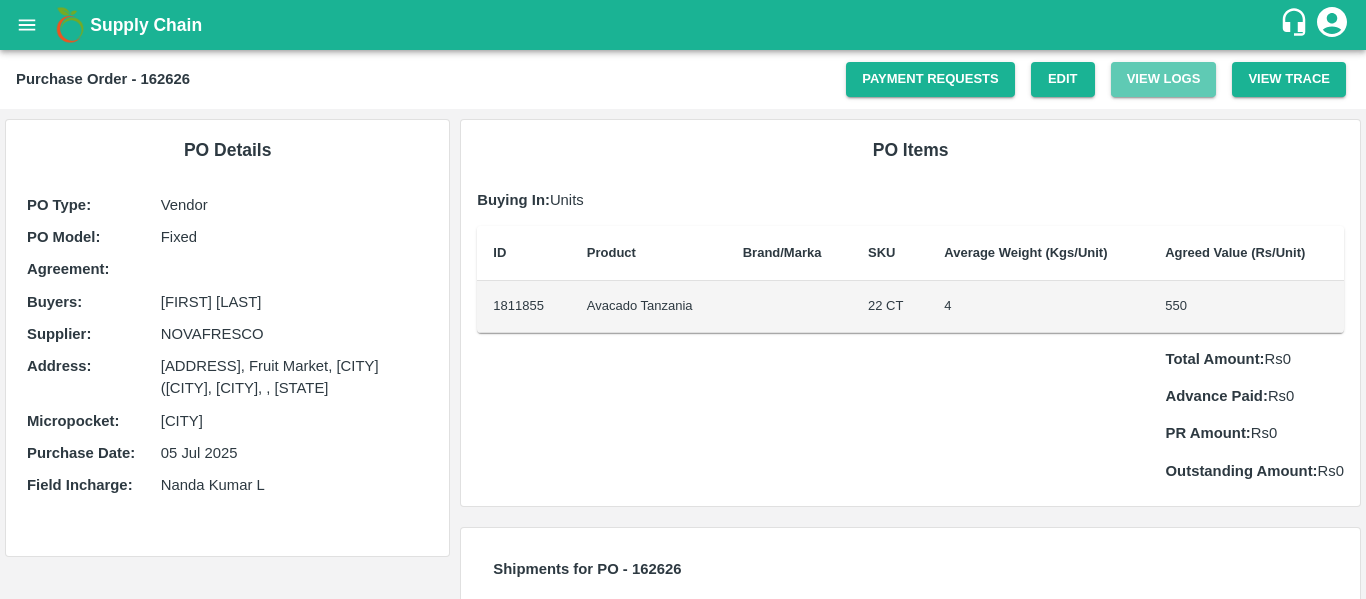 click on "View Logs" at bounding box center [1164, 79] 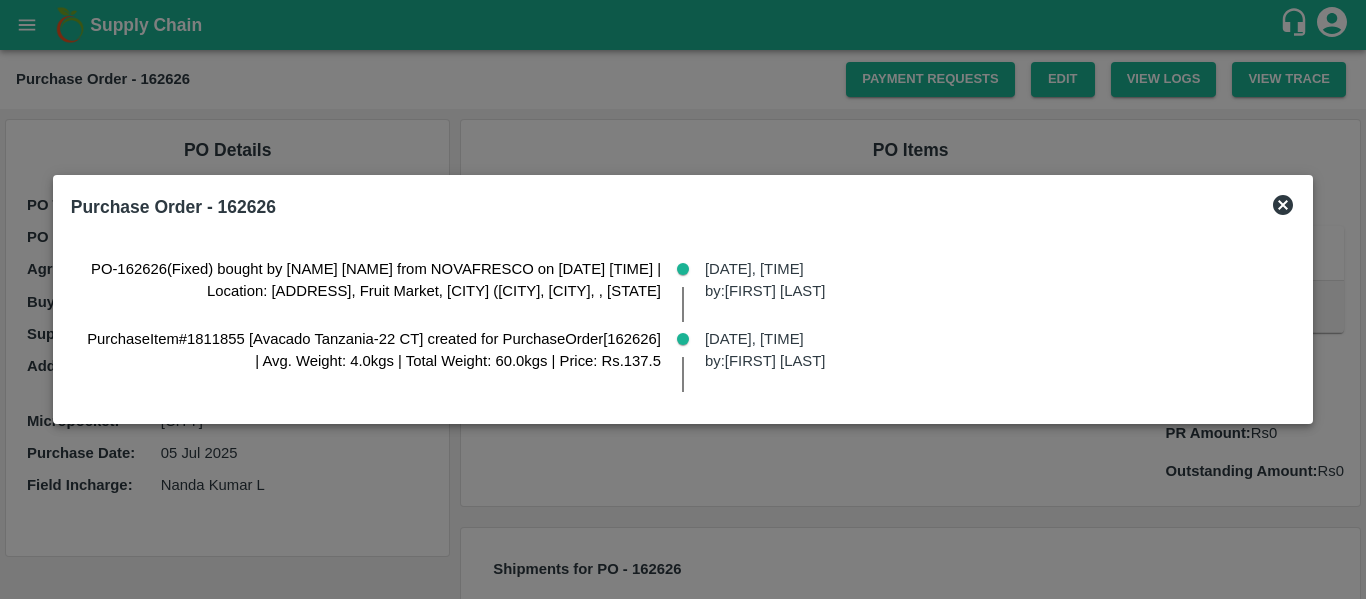 click 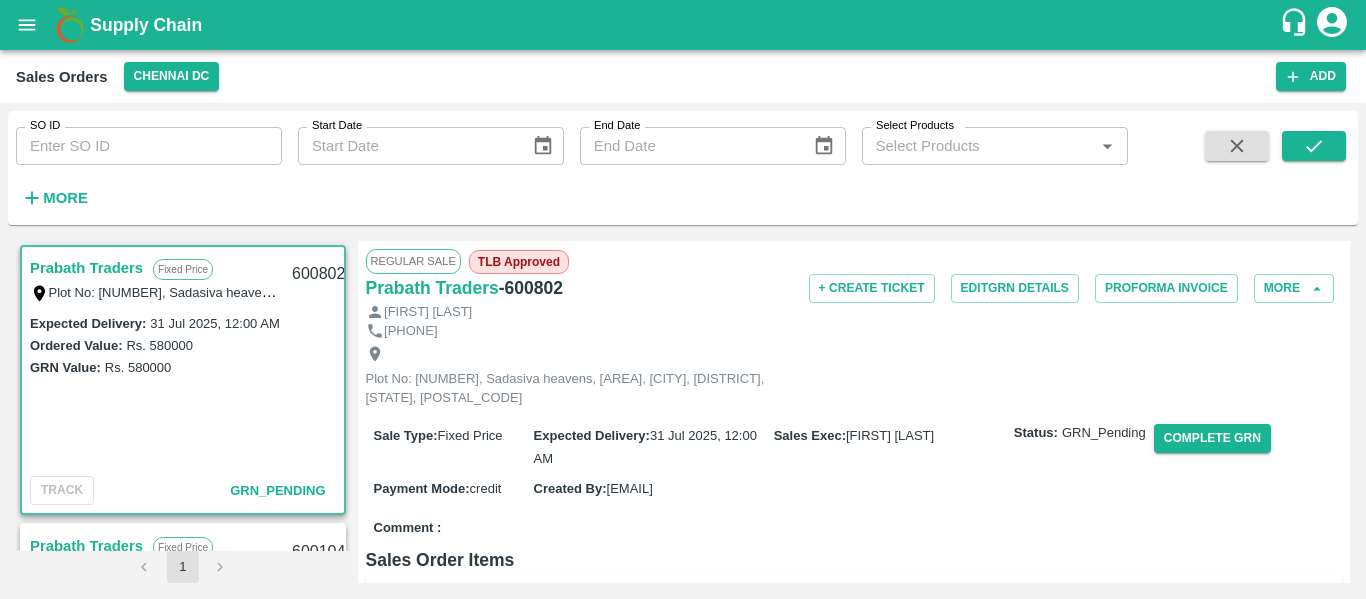 scroll, scrollTop: 0, scrollLeft: 0, axis: both 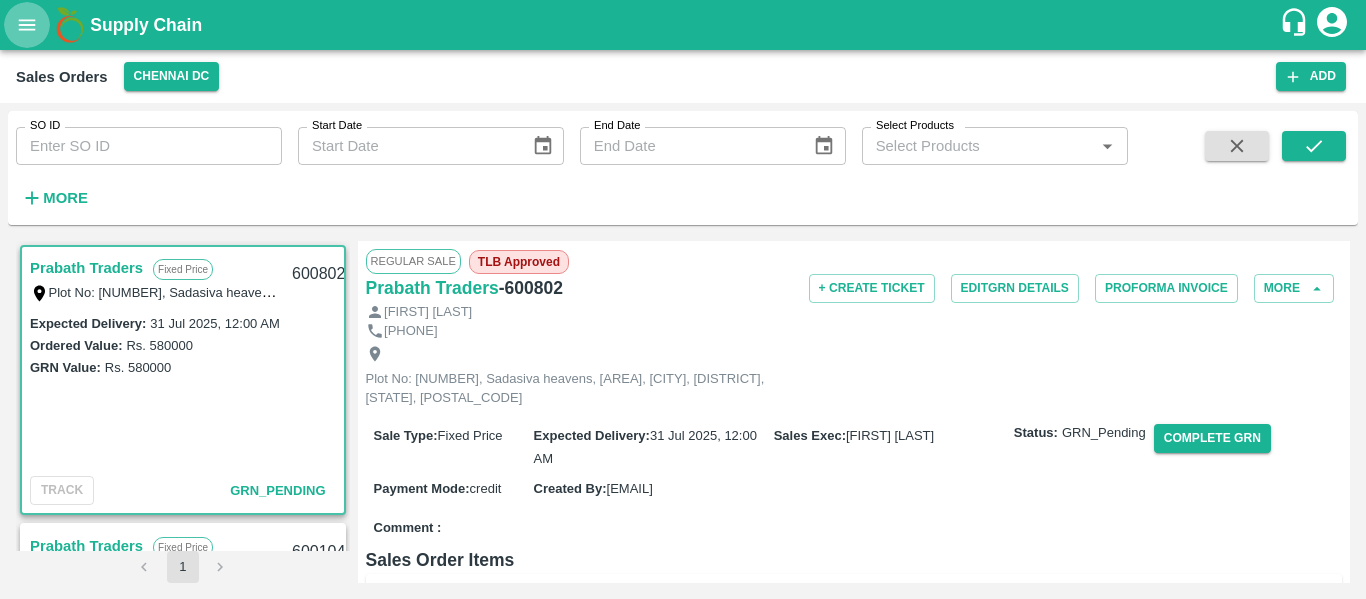 click at bounding box center [27, 25] 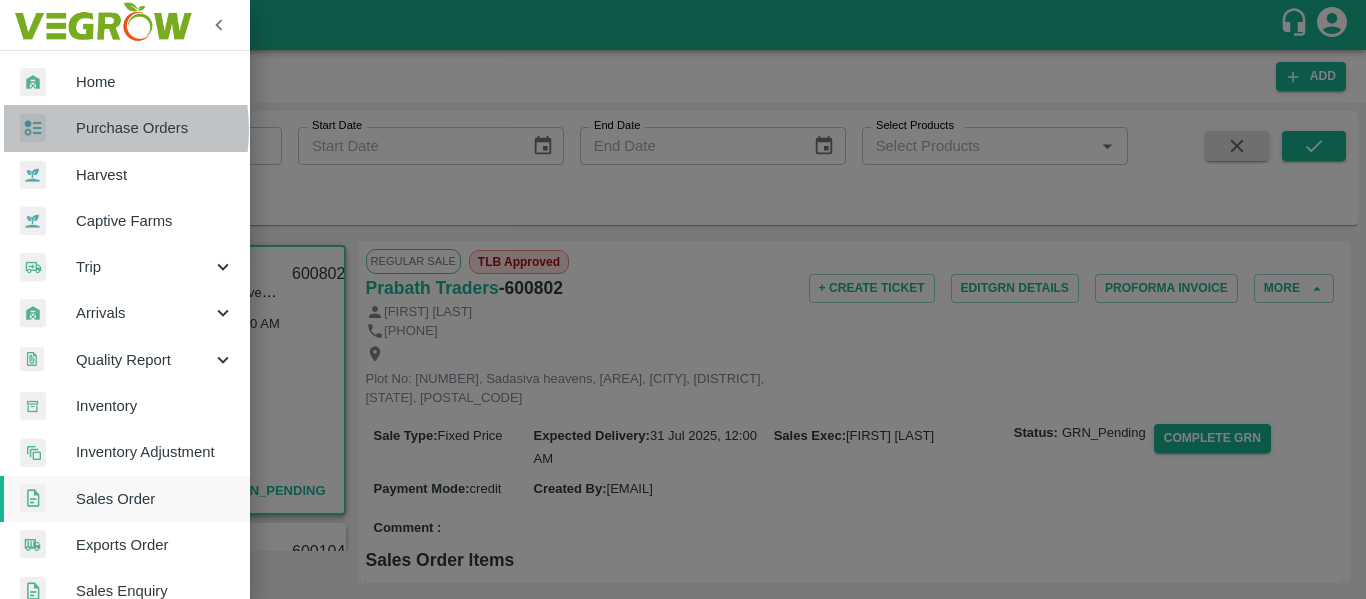 click at bounding box center [48, 128] 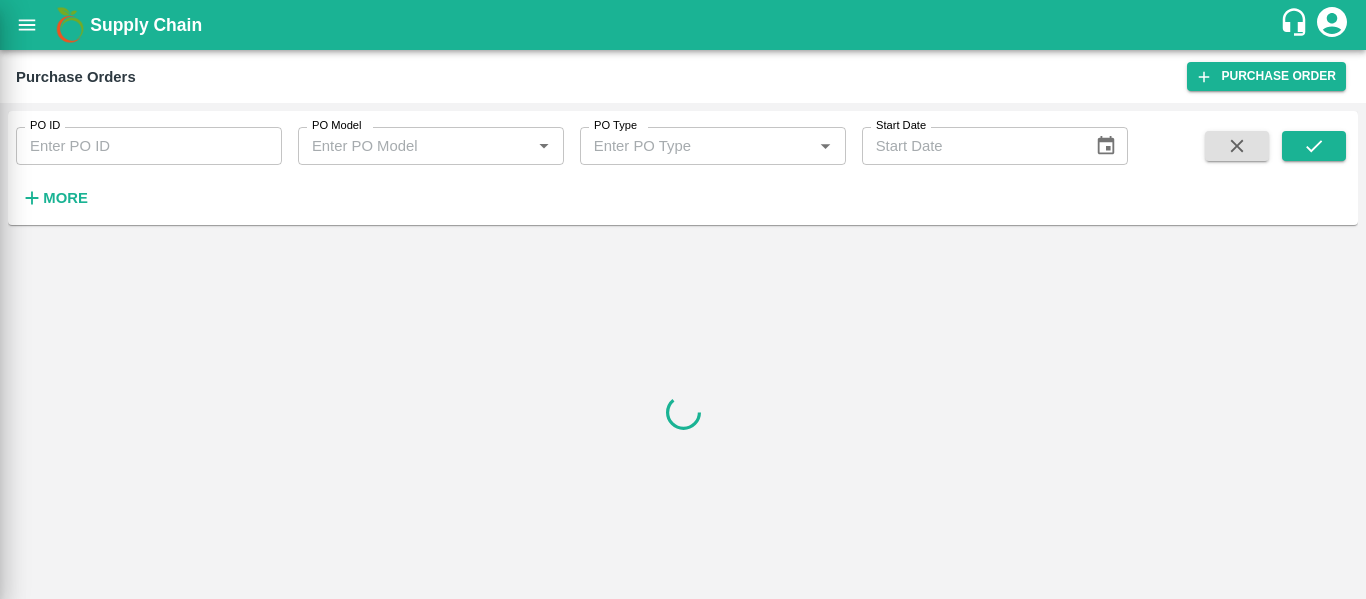 type 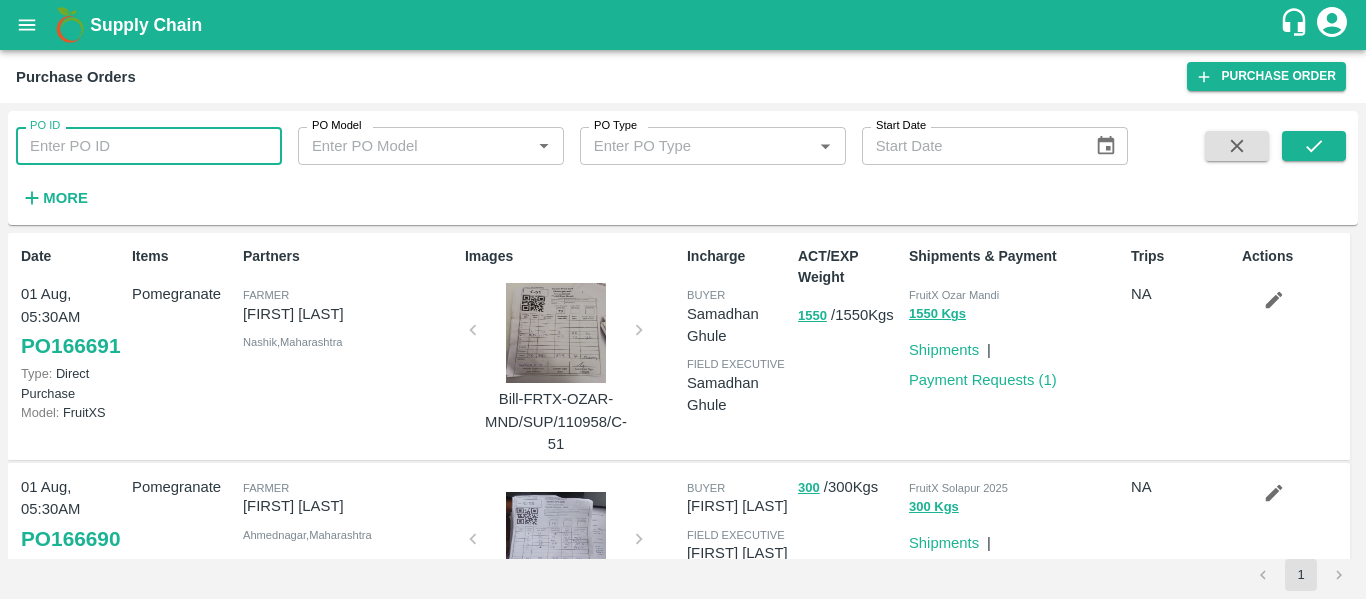 click on "PO ID" at bounding box center (149, 146) 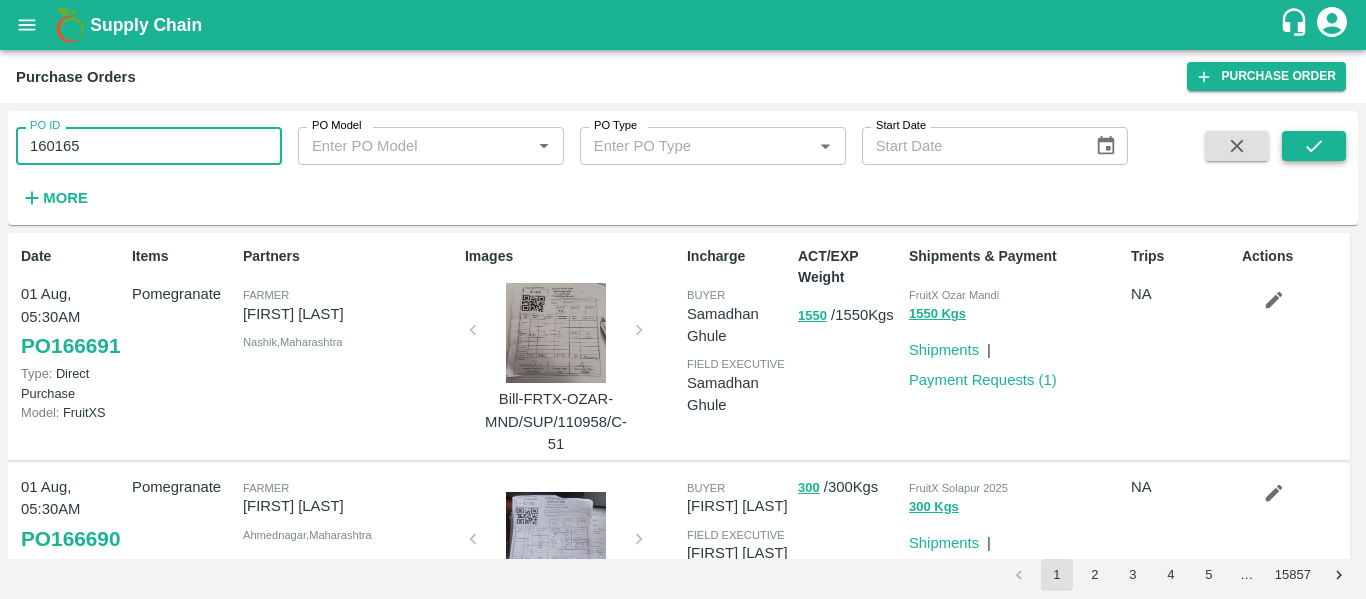 type on "160165" 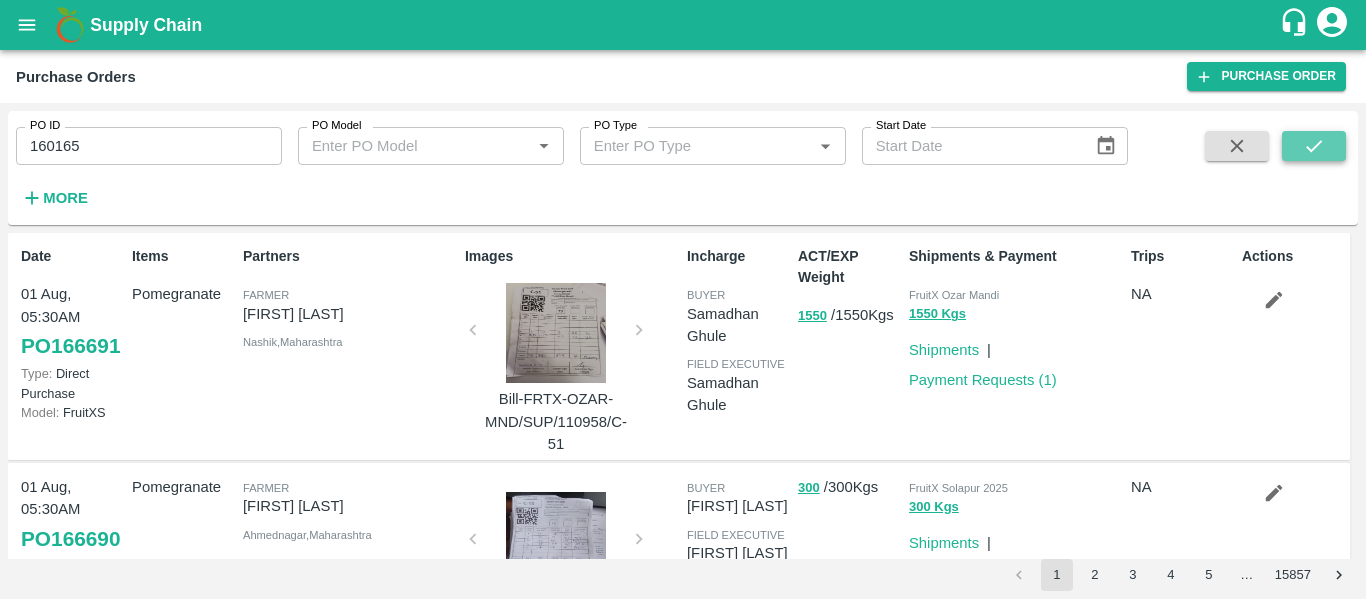 click 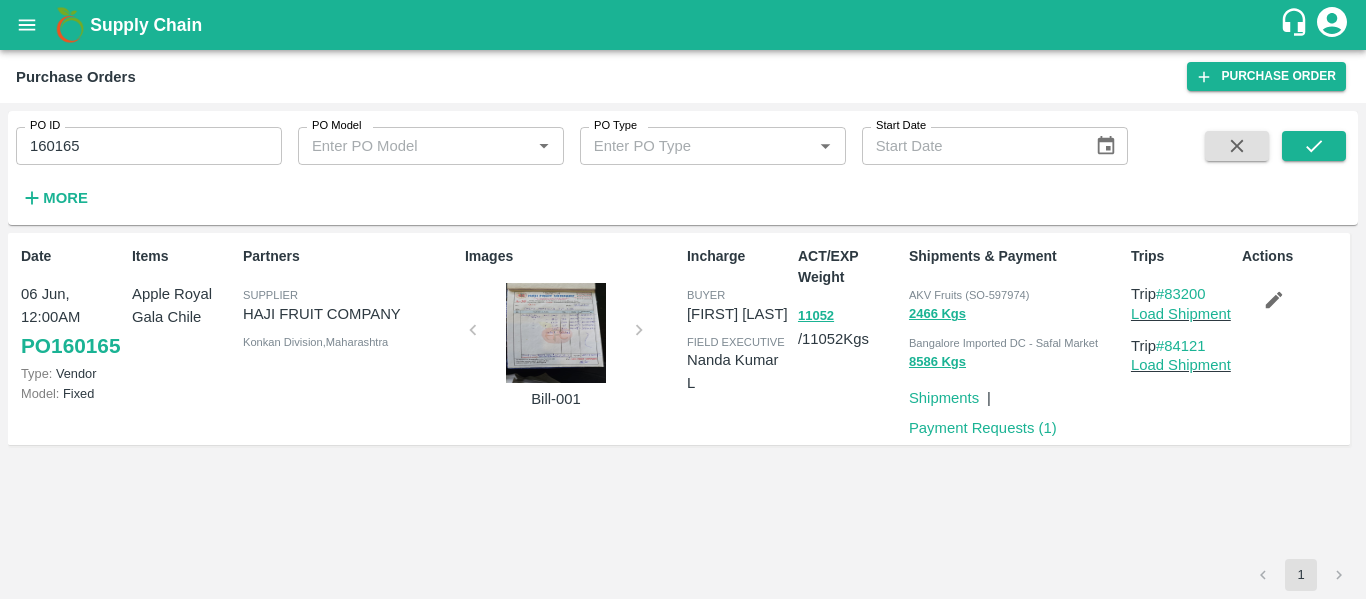click at bounding box center (556, 333) 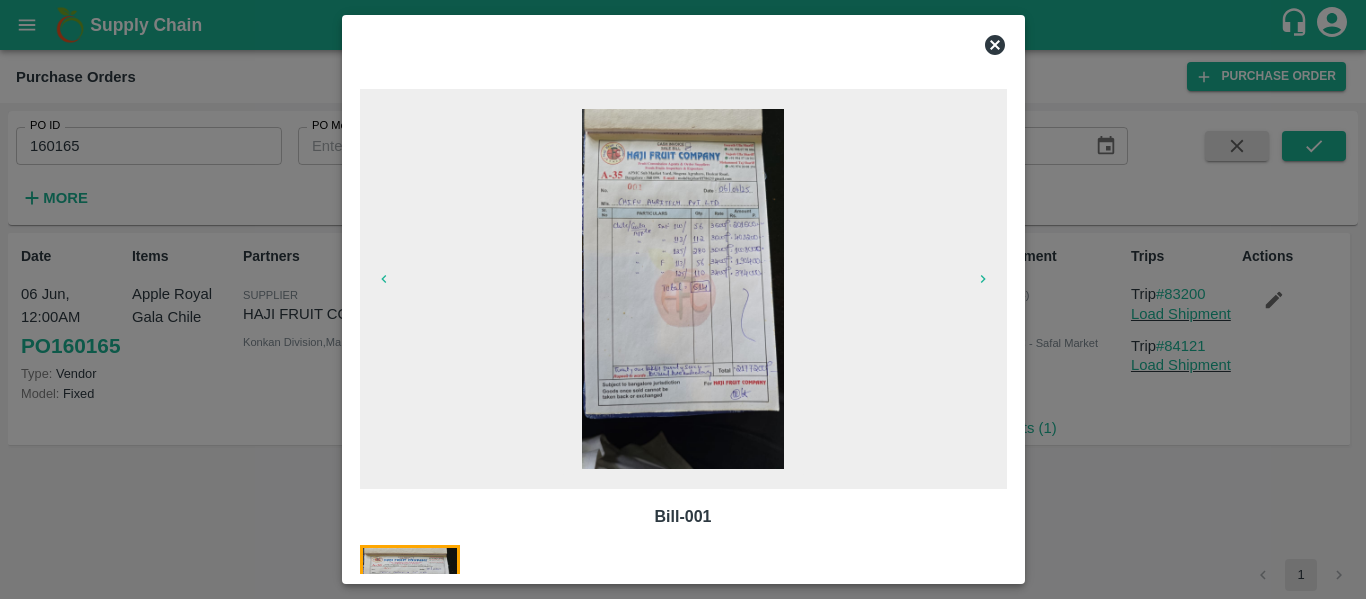 click 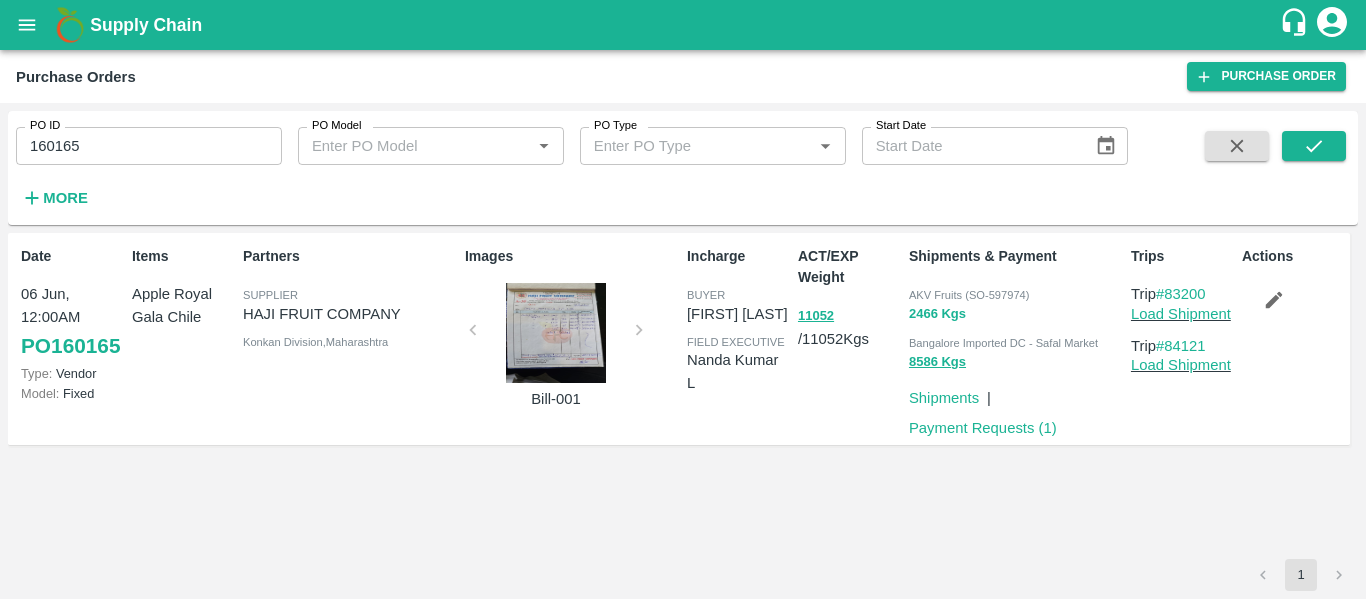 click on "2466  Kgs" at bounding box center [937, 314] 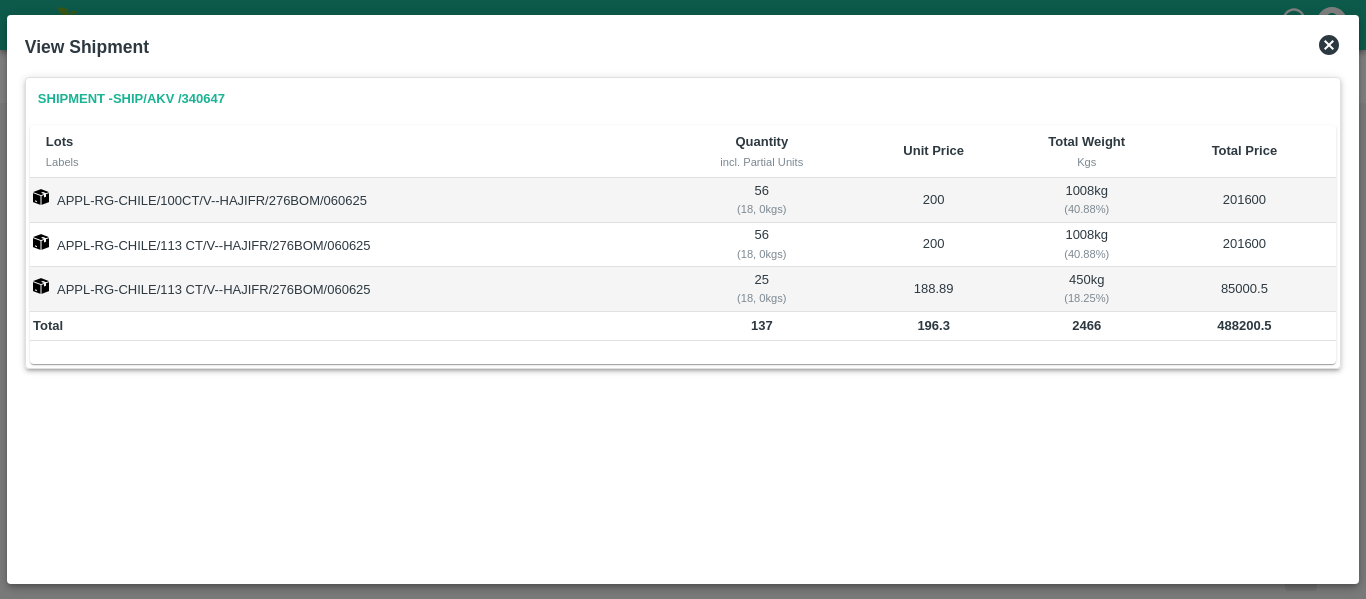click 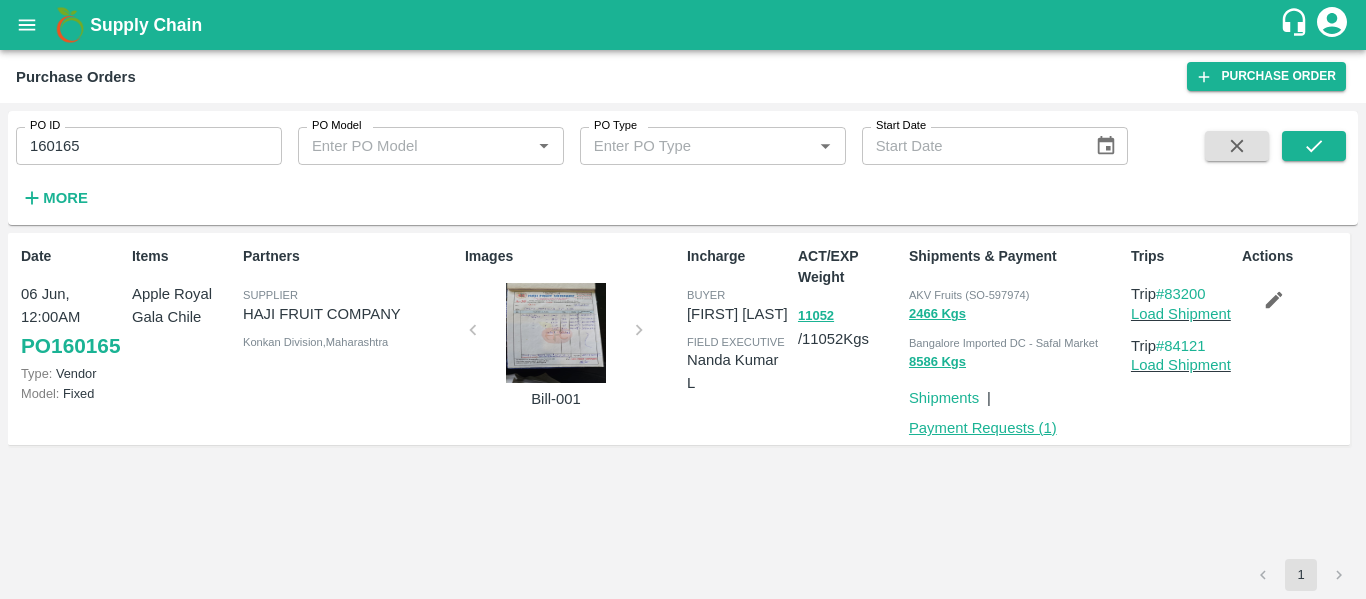 click on "Payment Requests ( 1 )" at bounding box center (983, 428) 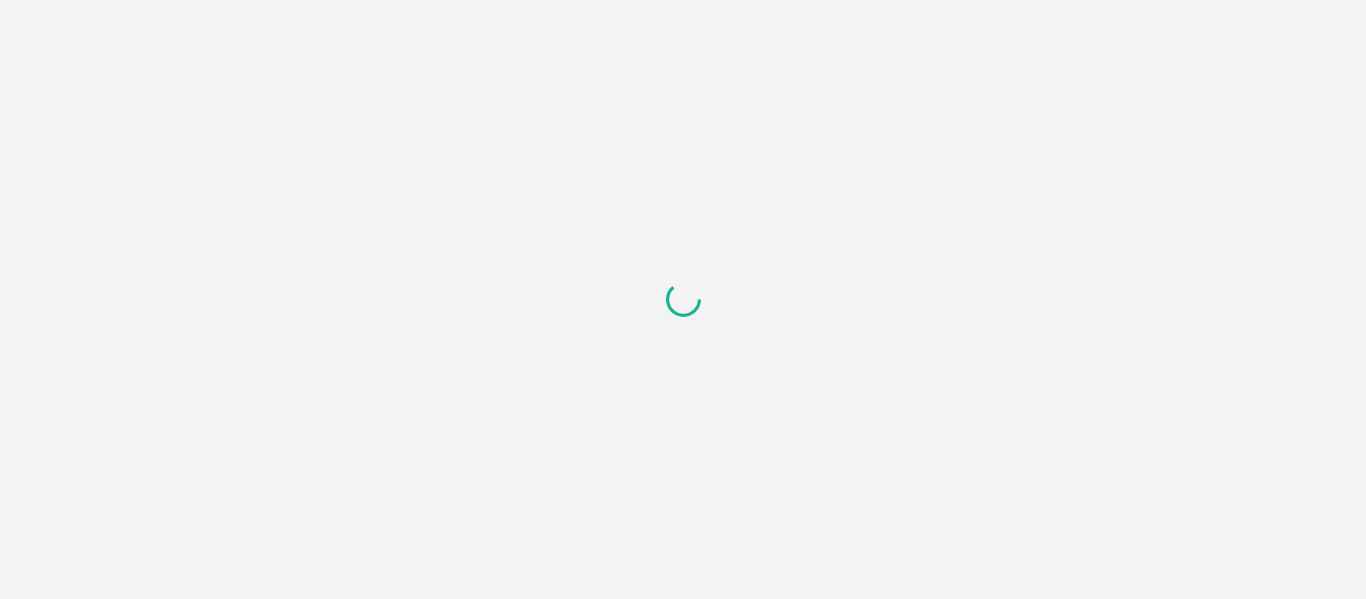 scroll, scrollTop: 0, scrollLeft: 0, axis: both 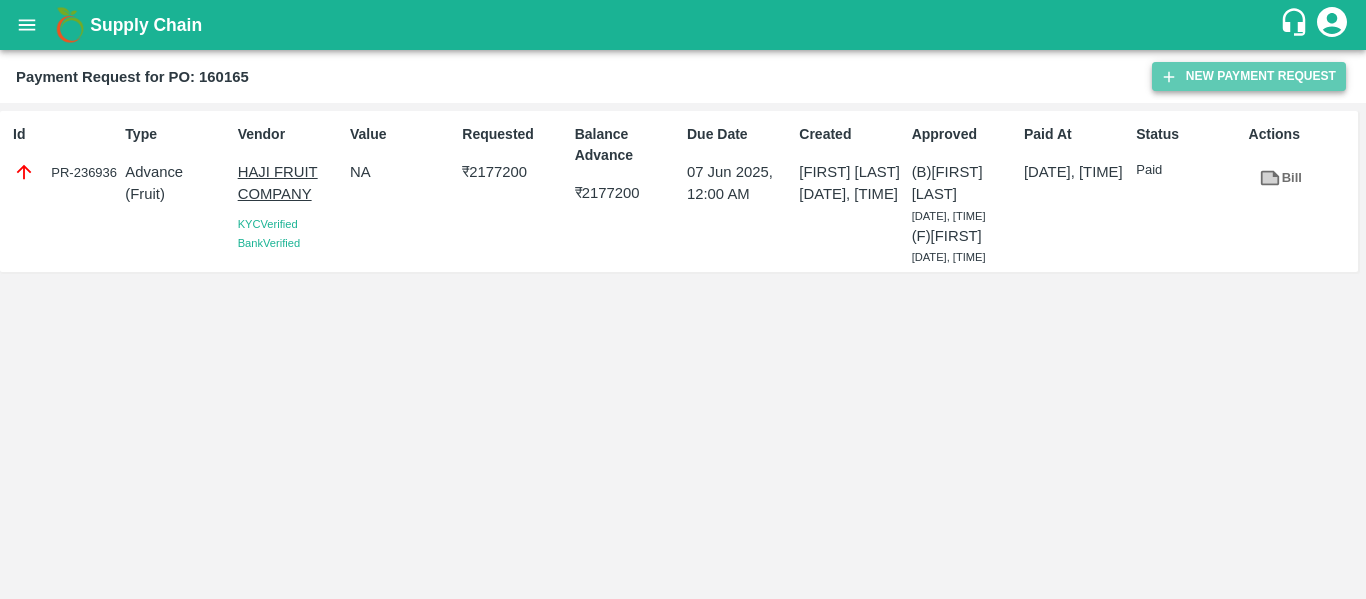 click on "New Payment Request" at bounding box center [1249, 76] 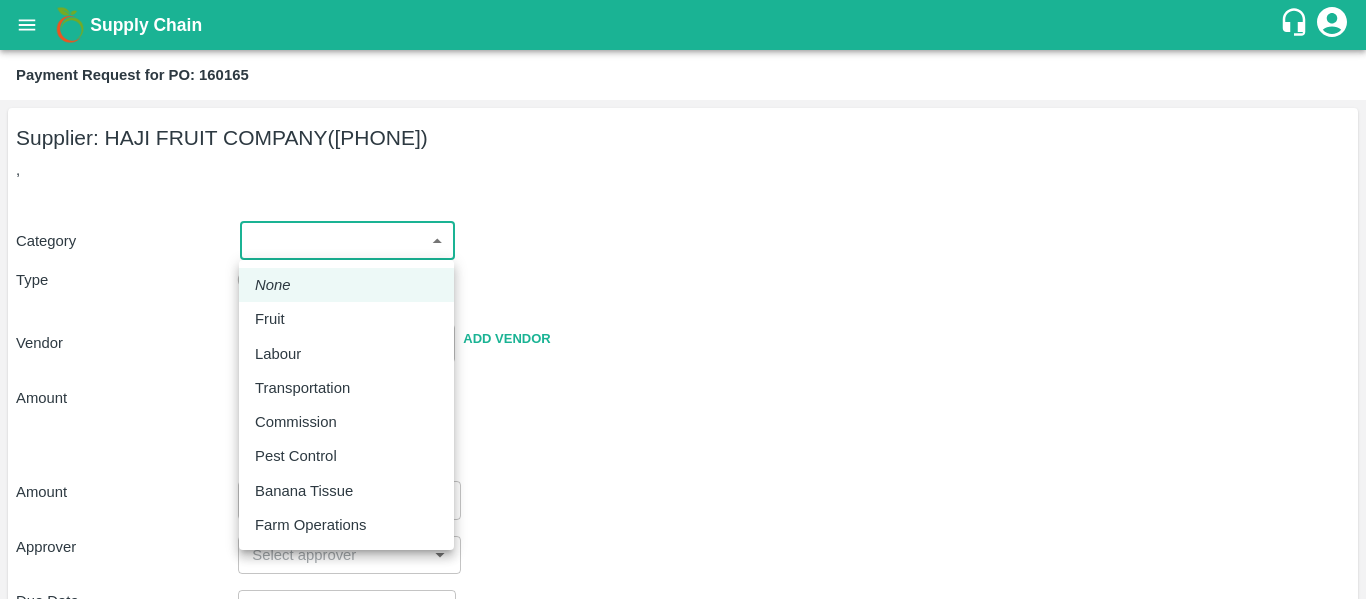 click on "Supply Chain Payment Request for PO: 160165 Supplier:    [COMPANY_NAME]  ([PHONE]) ,  Category ​ ​ Type Advance Bill Vendor ​ Add Vendor Amount Total value Per Kg ​ Amount ​ Approver ​ Due Date ​  Priority  Low  High Comment x ​ Attach bill Cancel Save [CITY] Imported DC [CITY] Imported DC - Safal Market [CITY] Imported DC MDC Bhubaneswar [CITY] DC MDC Cochin Modern Trade [CITY] DC Ahmedabad virtual imported DC [CITY] DC Hyderabad DC B2R [CITY]  FruitX [CITY] Direct Customer [FIRST] [LAST] Logout None Fruit Labour Transportation Commission Pest Control Banana Tissue Farm Operations" at bounding box center [683, 299] 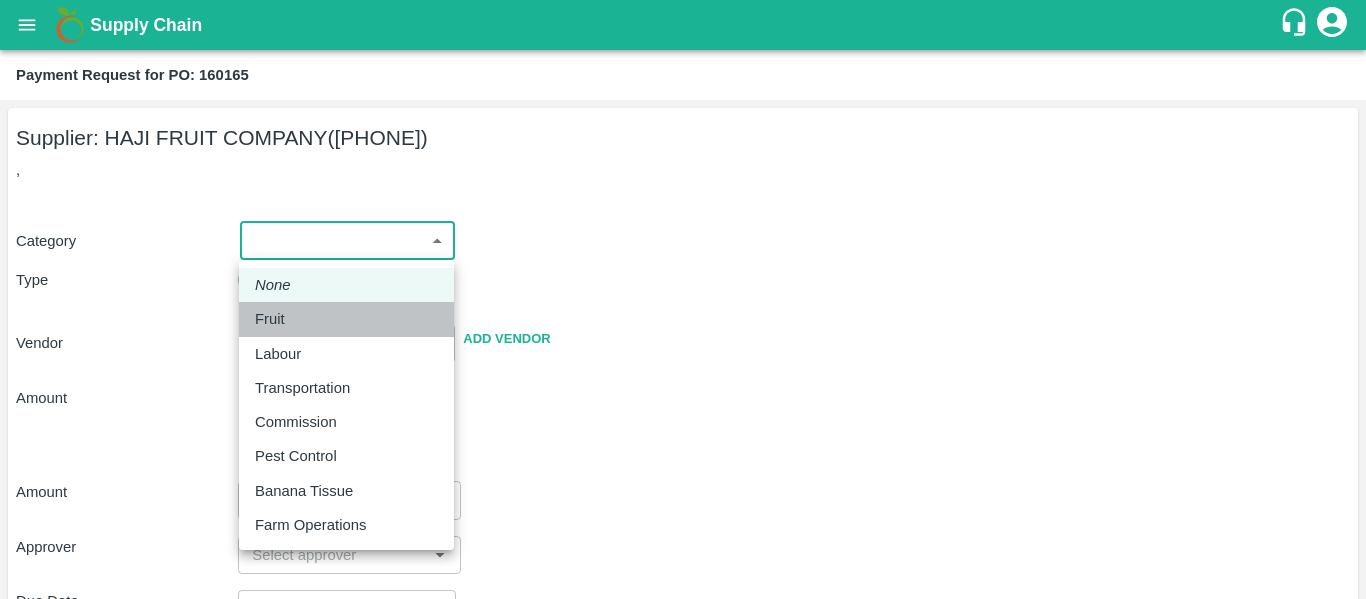 click on "Fruit" at bounding box center (275, 319) 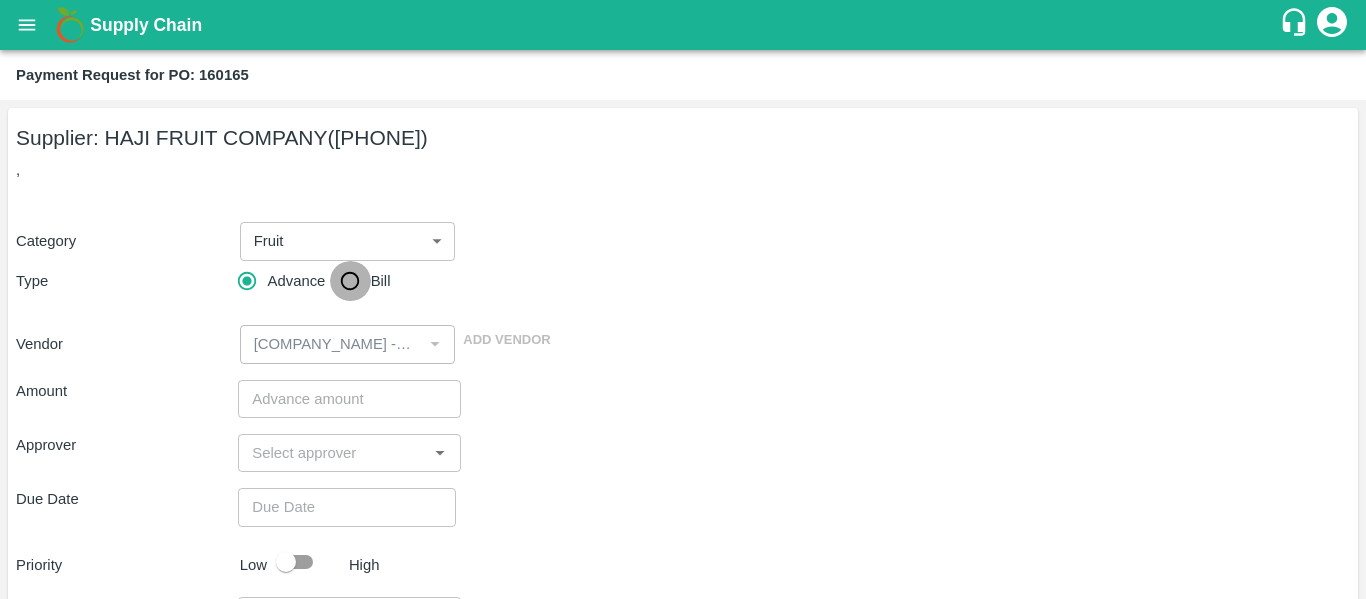click on "Bill" at bounding box center [350, 281] 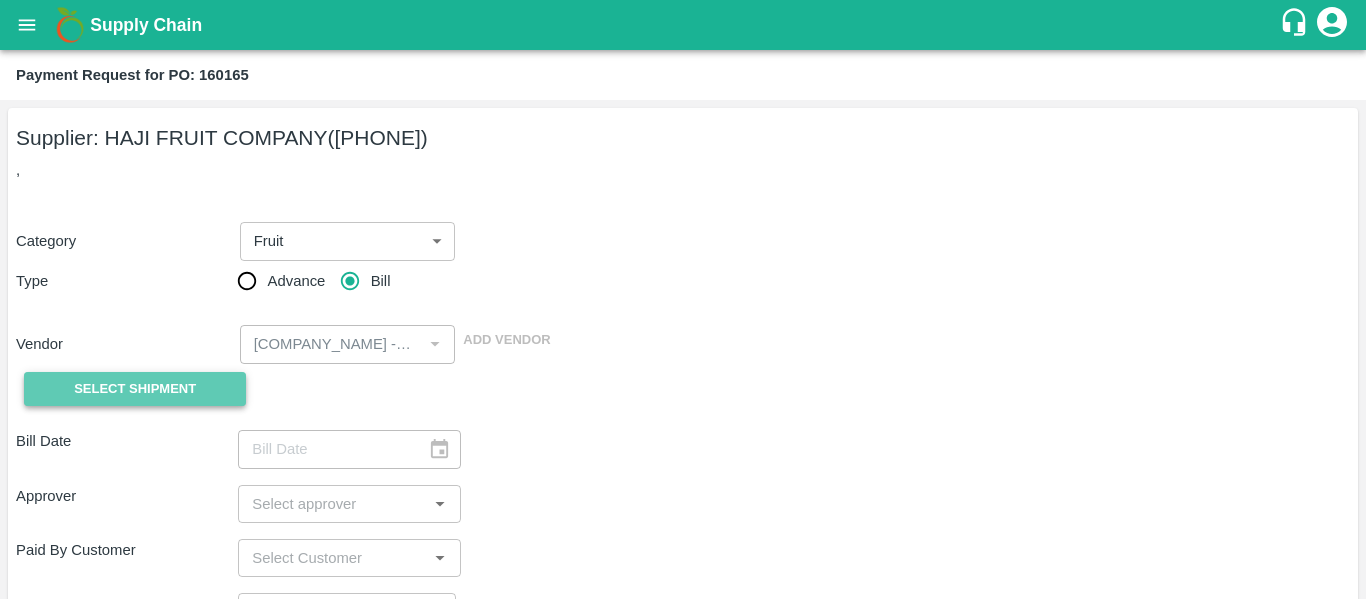 click on "Select Shipment" at bounding box center [135, 389] 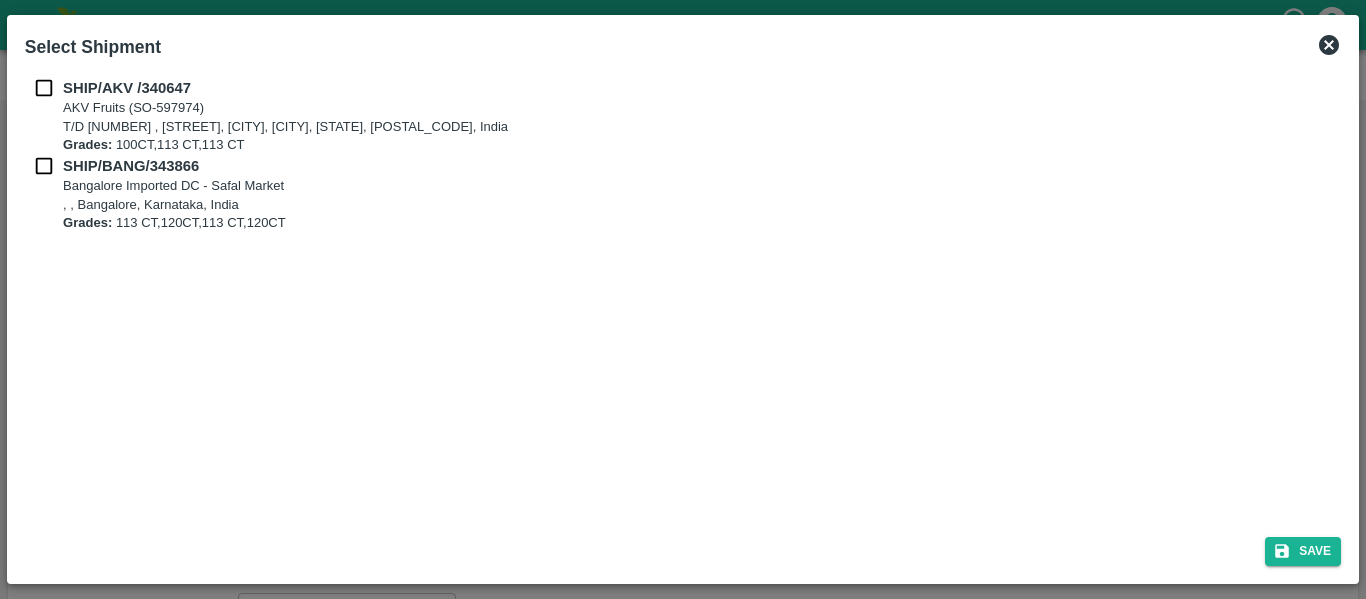click at bounding box center (44, 88) 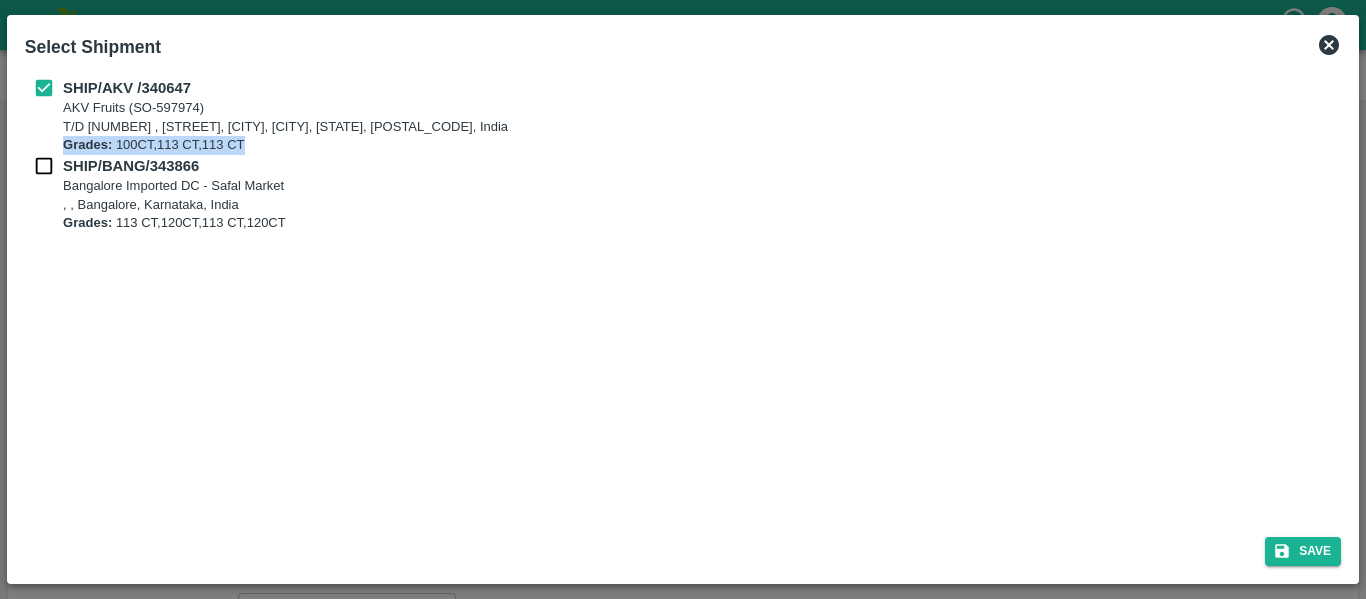 drag, startPoint x: 44, startPoint y: 150, endPoint x: 49, endPoint y: 174, distance: 24.5153 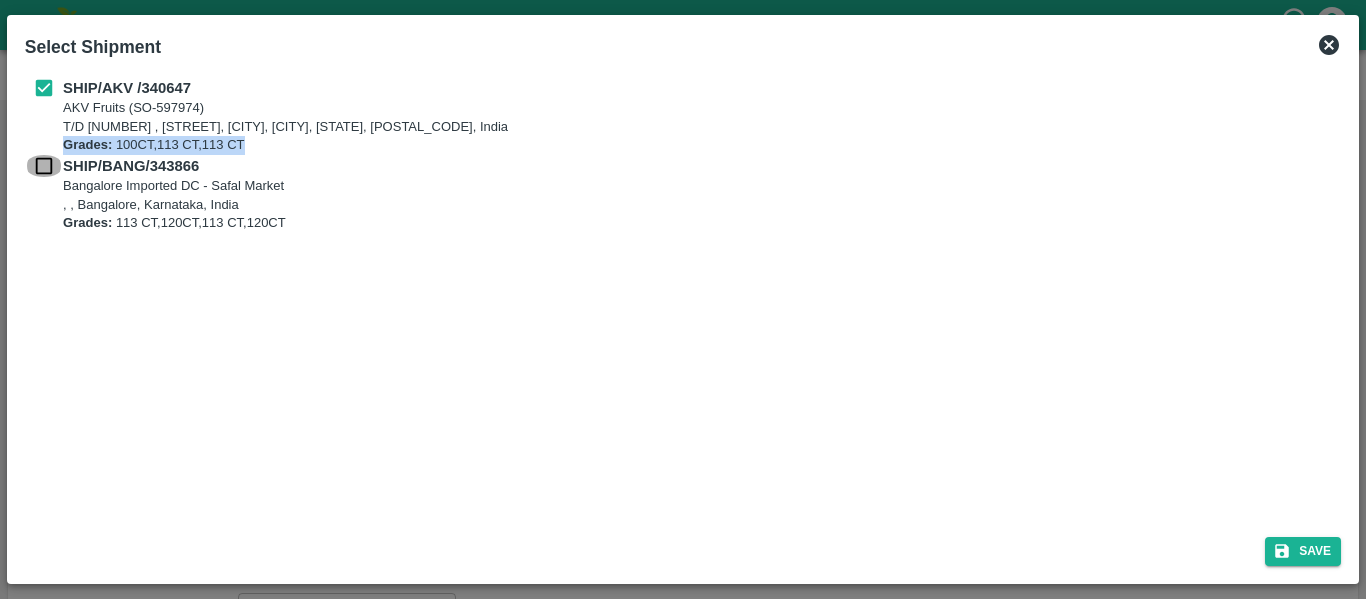 click at bounding box center (44, 166) 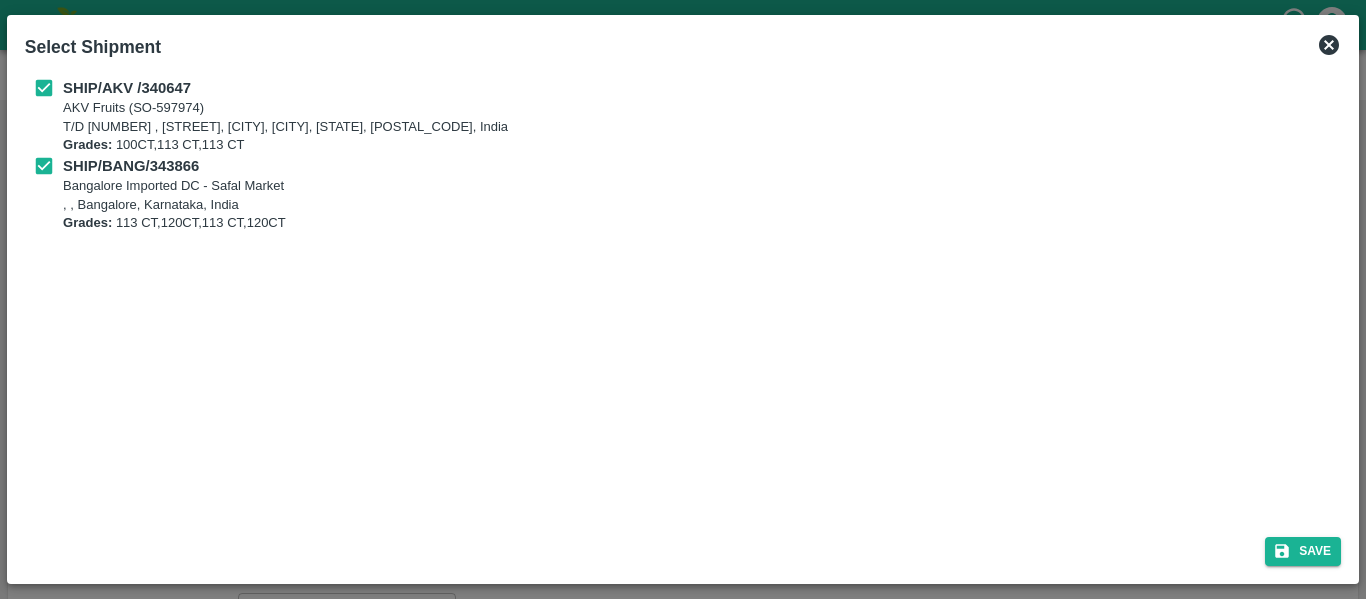 click on "SHIP/AKV /340647 AKV Fruits (SO-597974) T/D [NUMBER] , [STREET], [CITY], [CITY], [STATE], [POSTAL_CODE], India Grades:   100CT,113 CT,113 CT SHIP/BANG/343866 [CITY] Imported DC - Safal Market , , [CITY], [STATE], India Grades:   113 CT,120CT,113 CT,120CT" at bounding box center [683, 295] 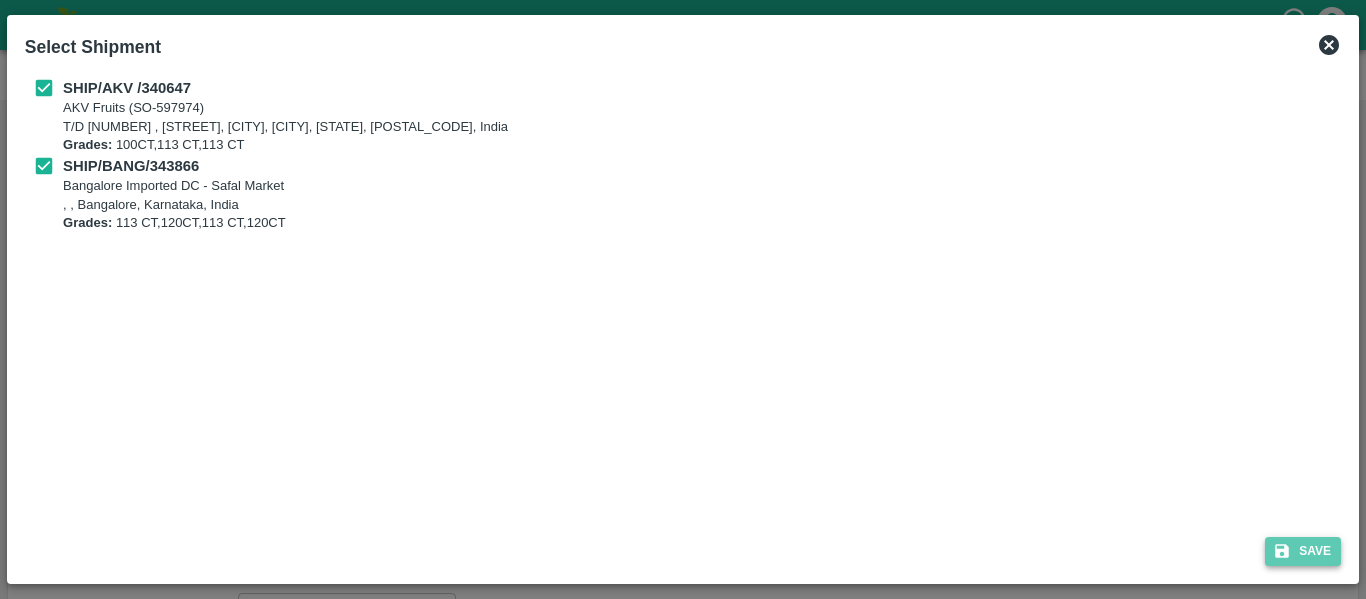 click on "Save" at bounding box center (1303, 551) 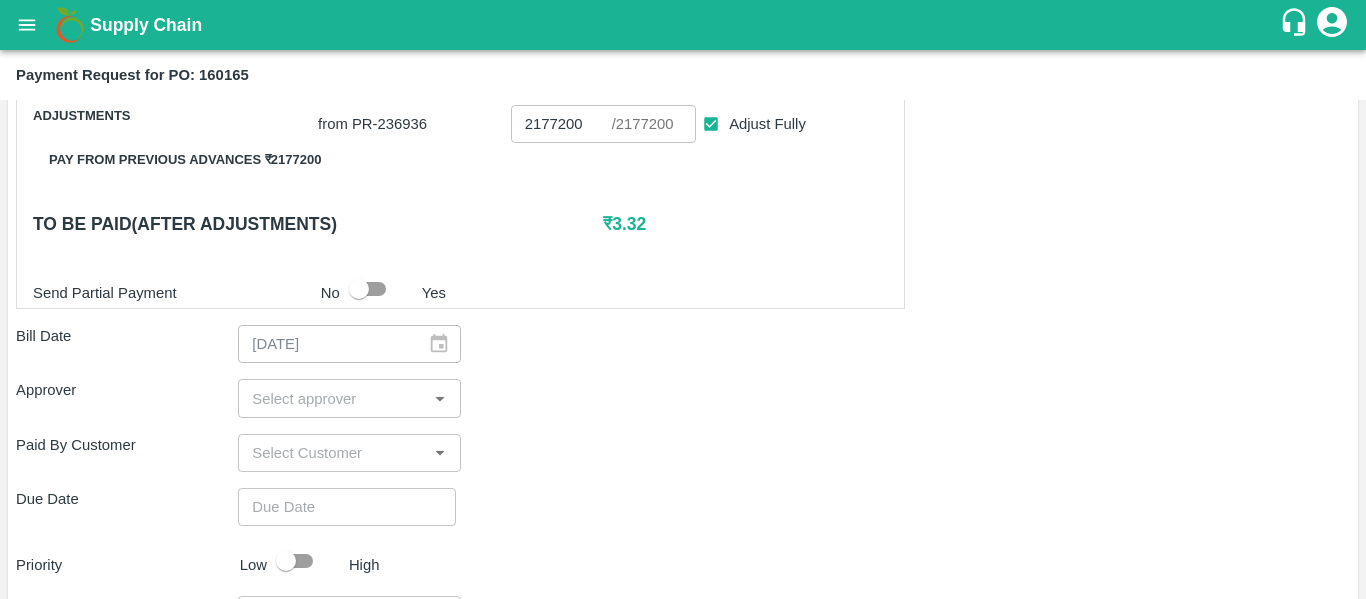 scroll, scrollTop: 981, scrollLeft: 0, axis: vertical 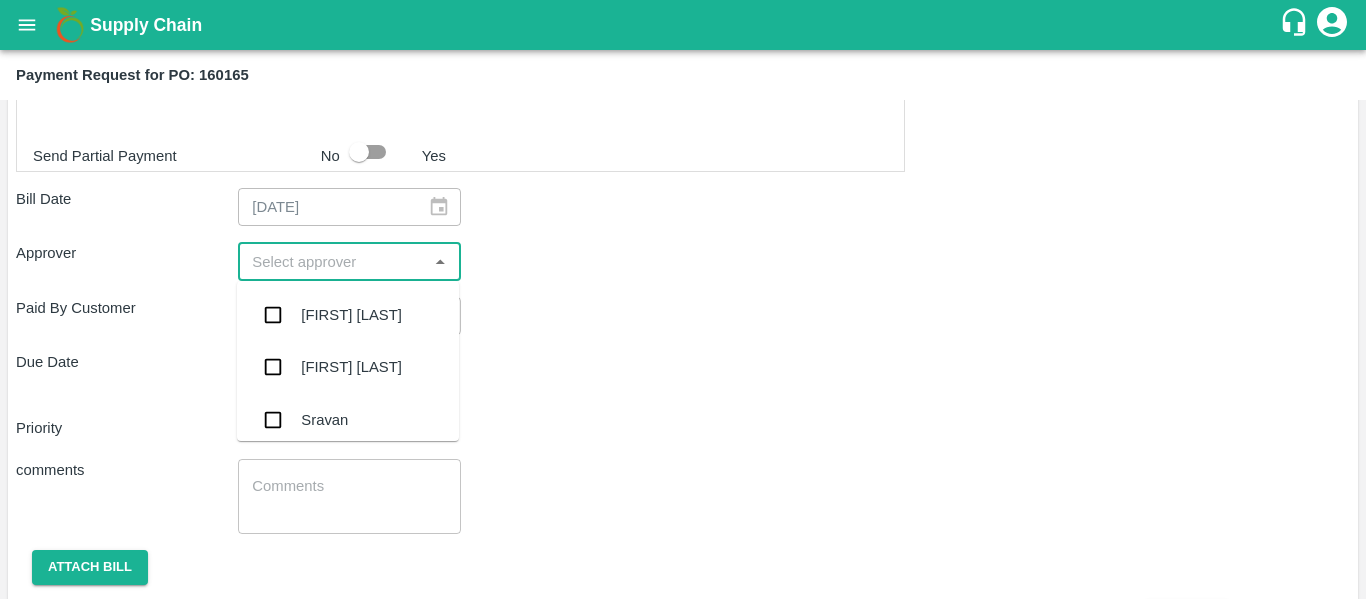 click at bounding box center [332, 261] 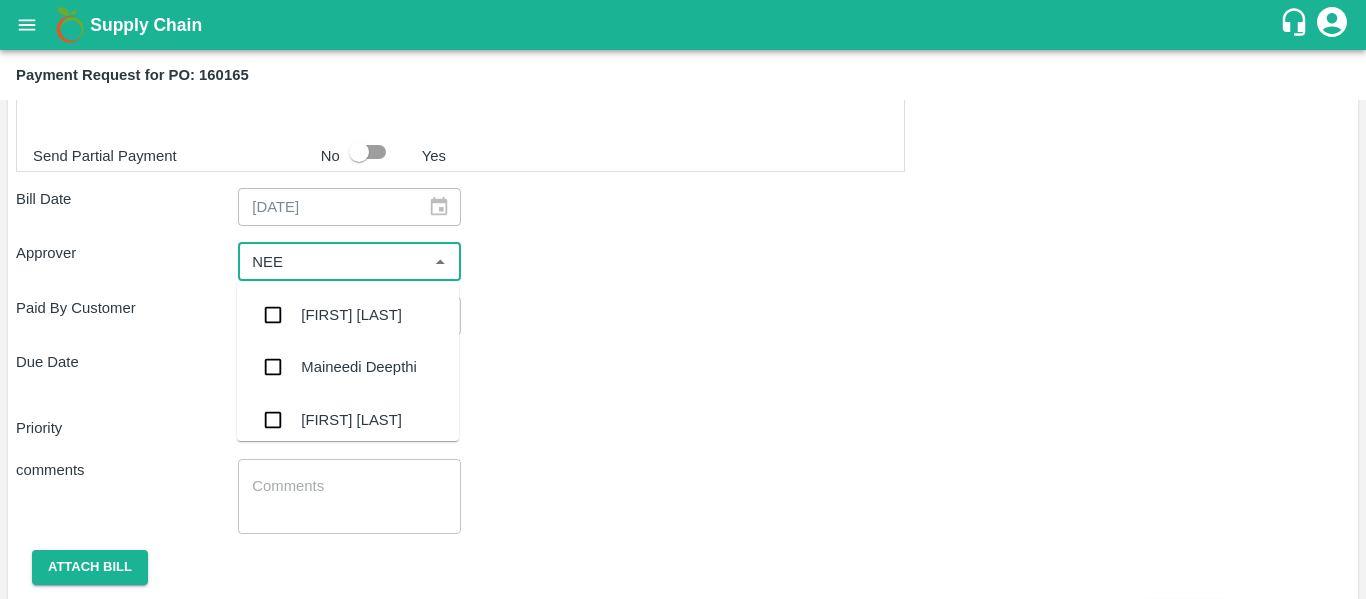 type on "NEET" 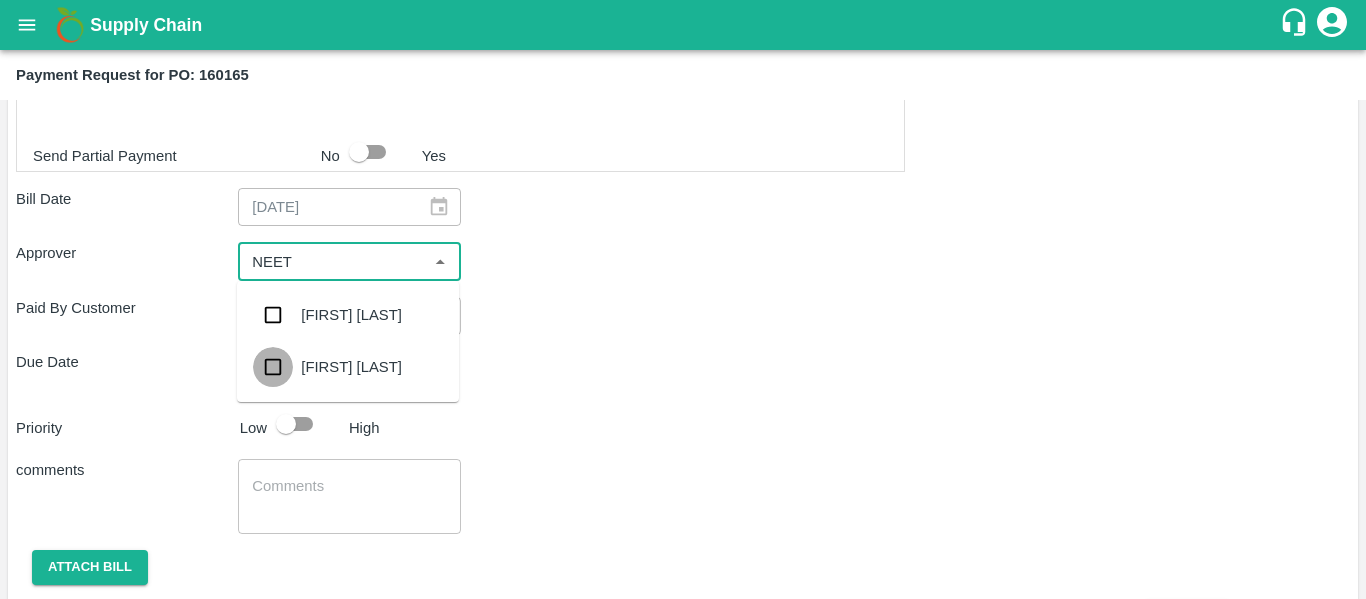 click at bounding box center (273, 367) 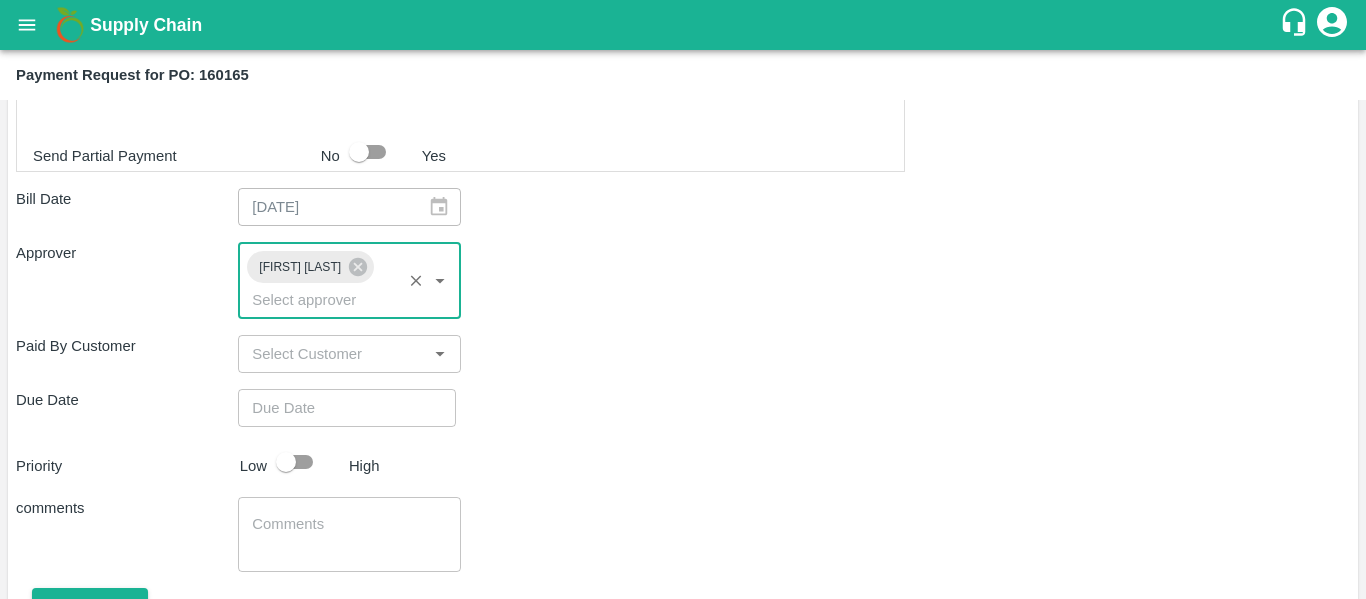 type on "DD/MM/YYYY hh:mm aa" 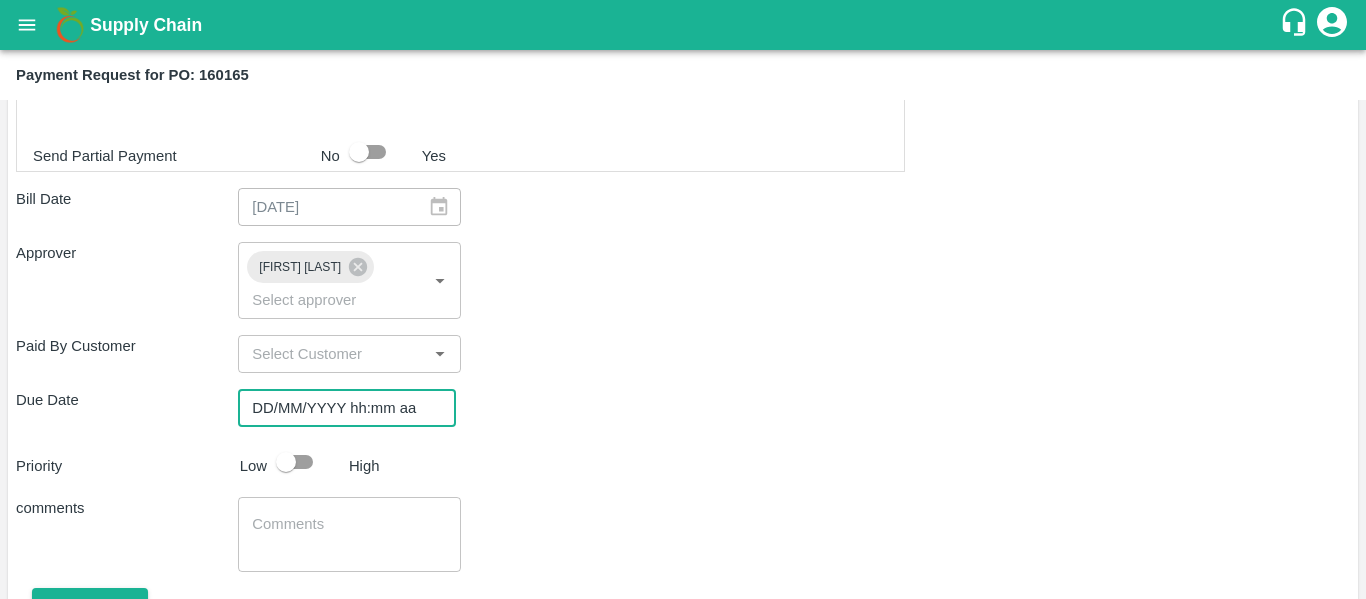 click on "DD/MM/YYYY hh:mm aa" at bounding box center (340, 408) 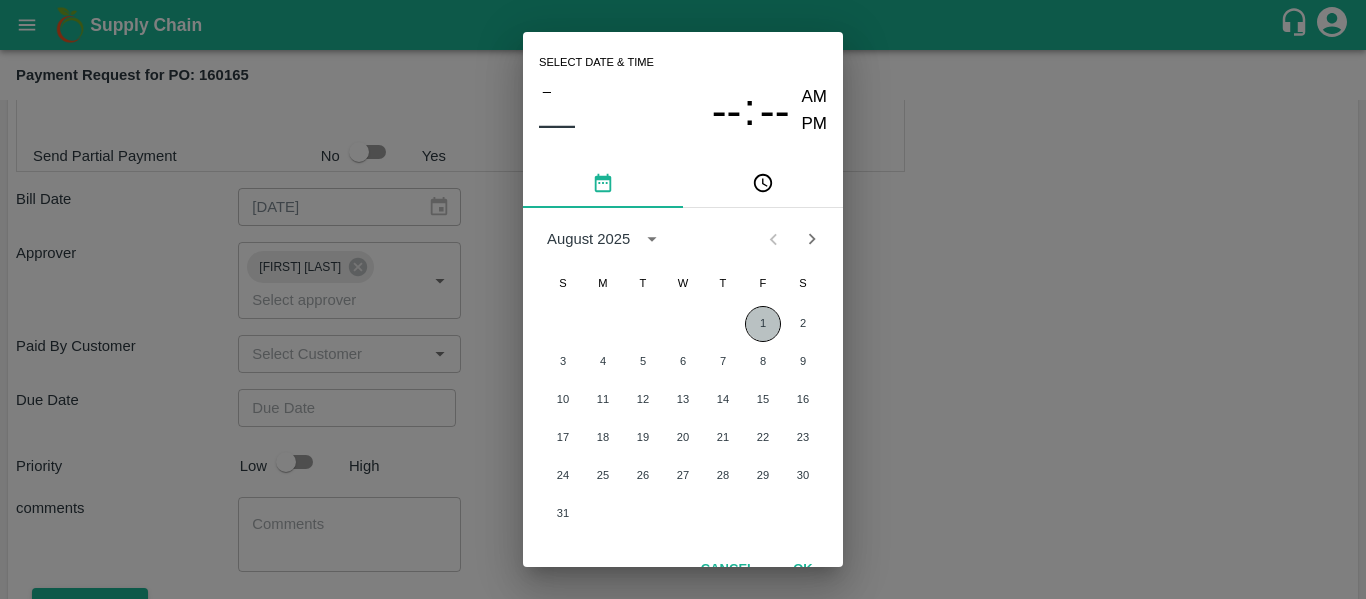 click on "1" at bounding box center [763, 324] 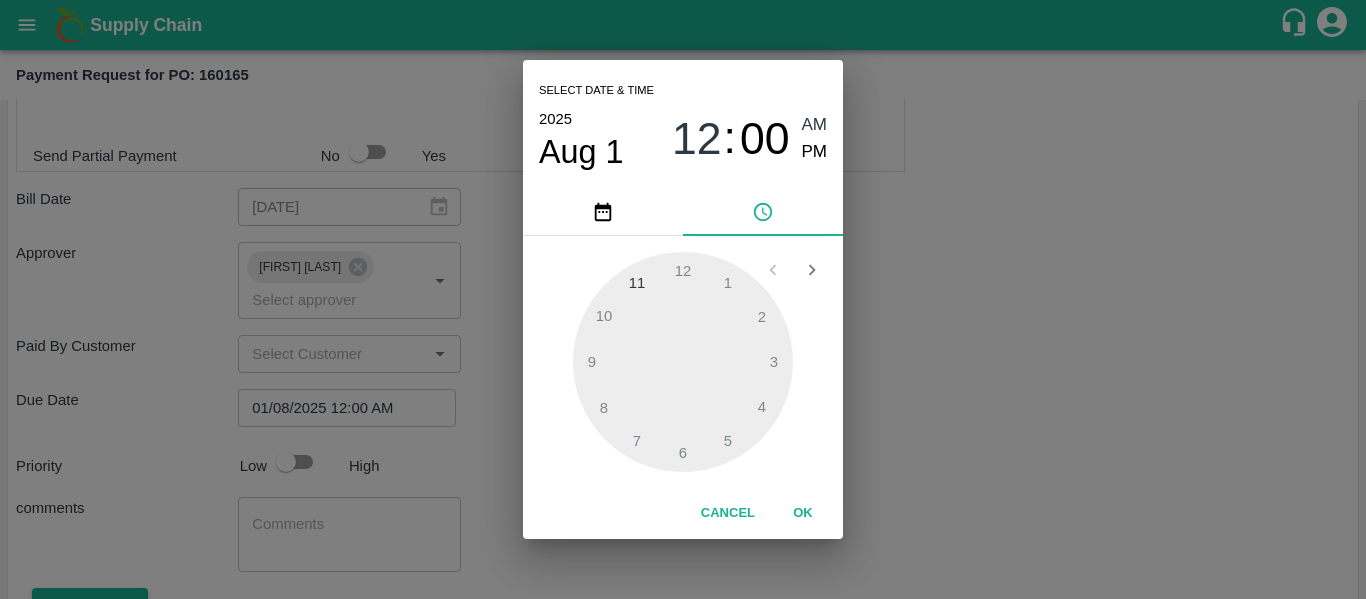 click on "Select date & time 2025 Aug 1 12 : 00 AM PM 1 2 3 4 5 6 7 8 9 10 11 12 Cancel OK" at bounding box center [683, 299] 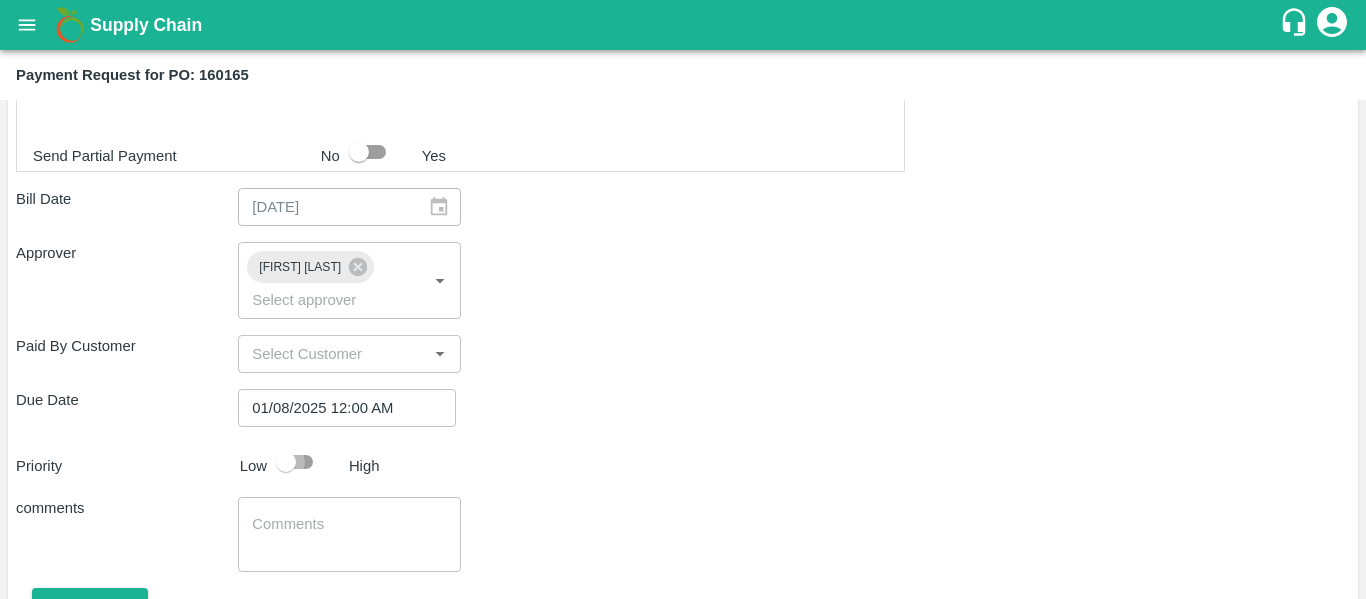 click at bounding box center (286, 462) 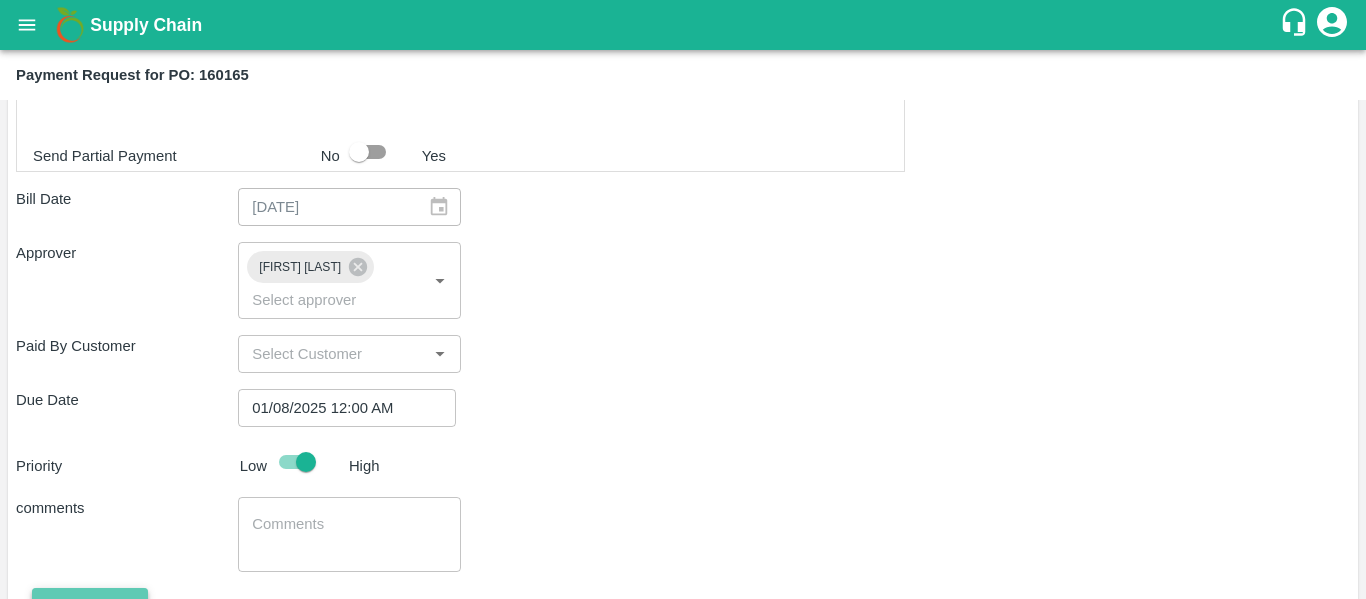 click on "Attach bill" at bounding box center (90, 605) 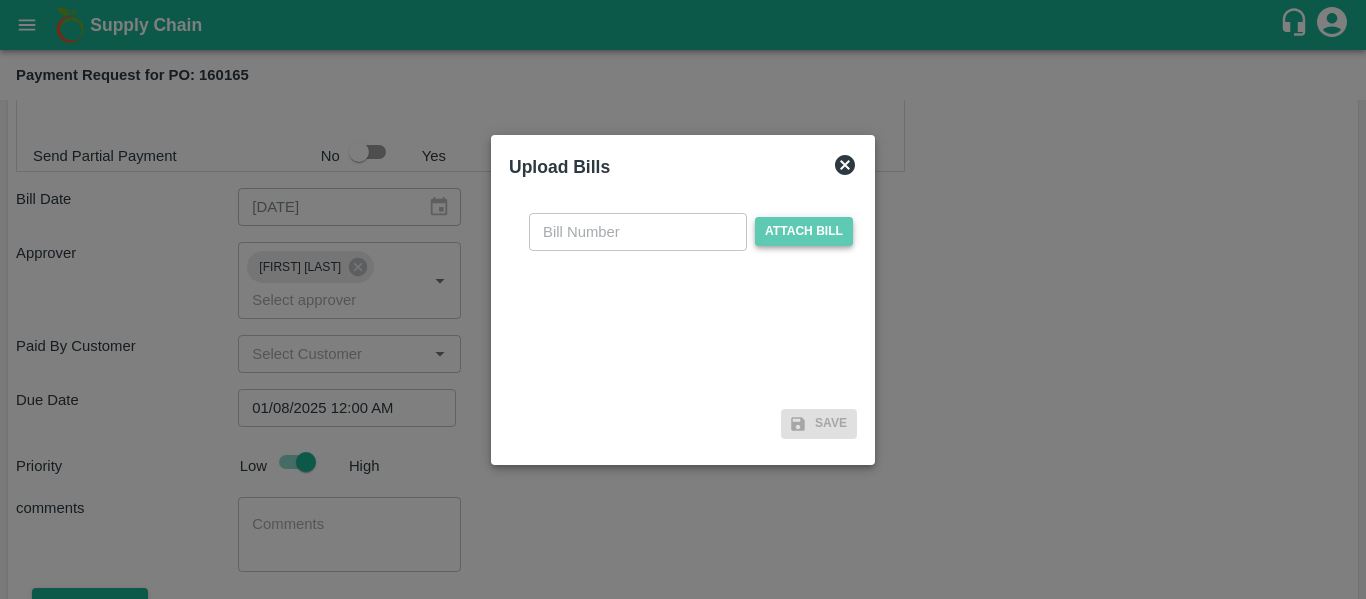 click on "Attach bill" at bounding box center [804, 231] 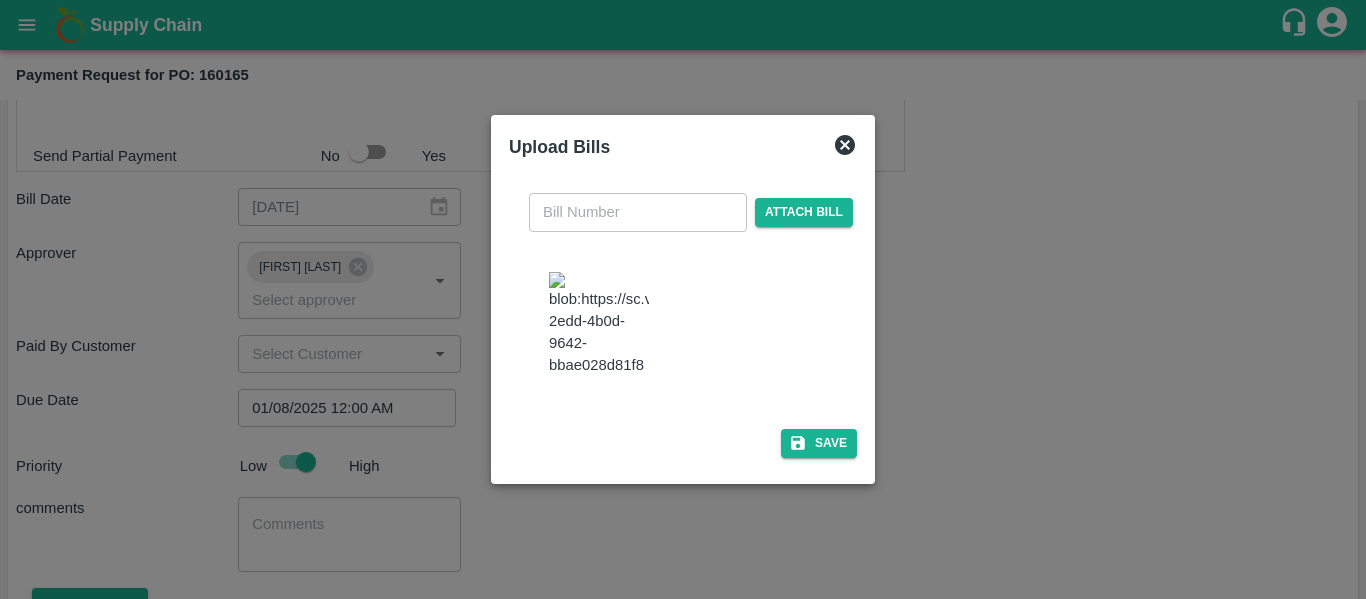 click on "​ Attach bill" at bounding box center (683, 298) 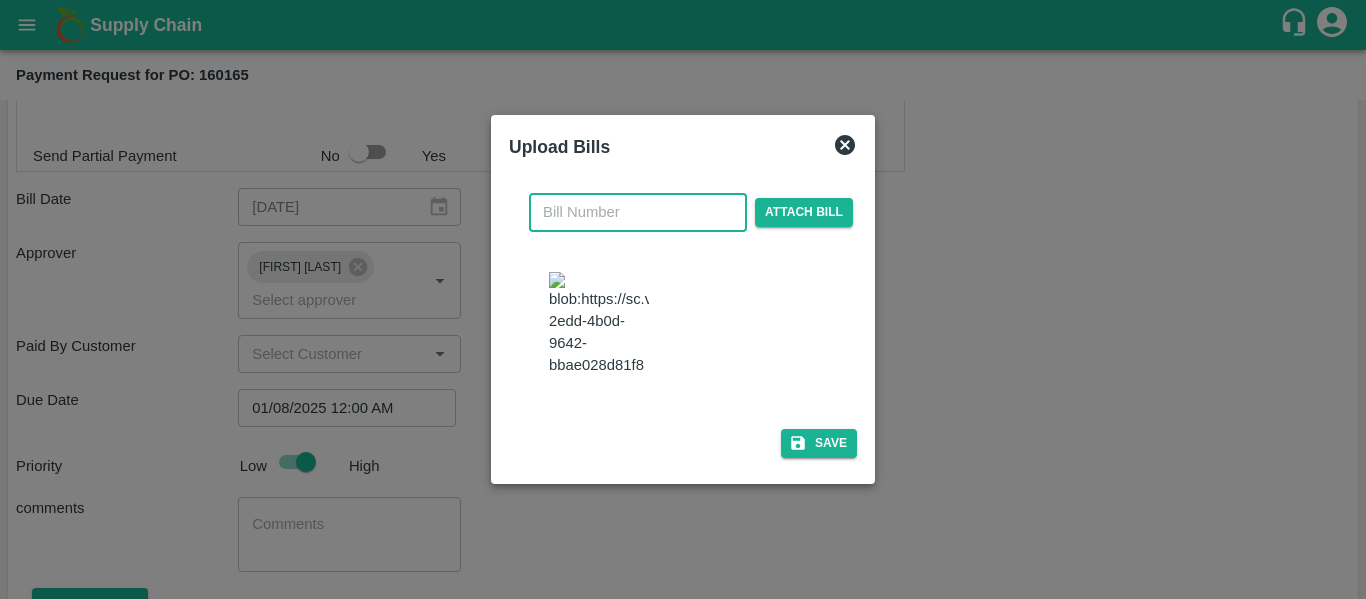 click at bounding box center (638, 212) 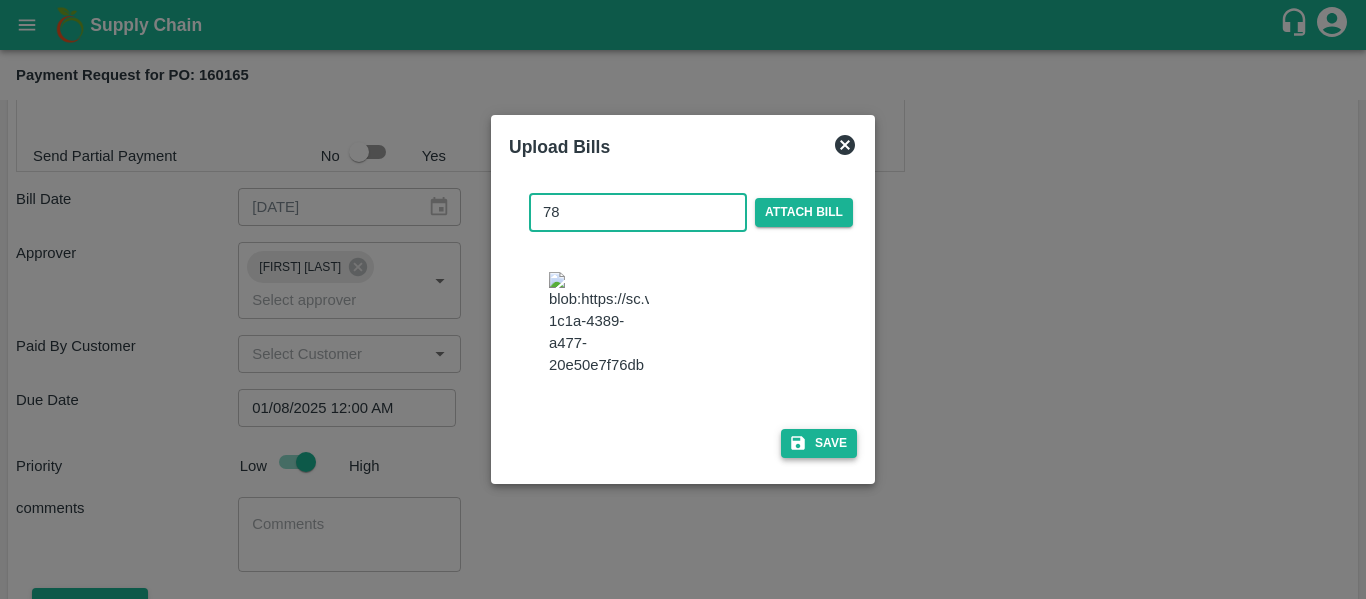 type on "78" 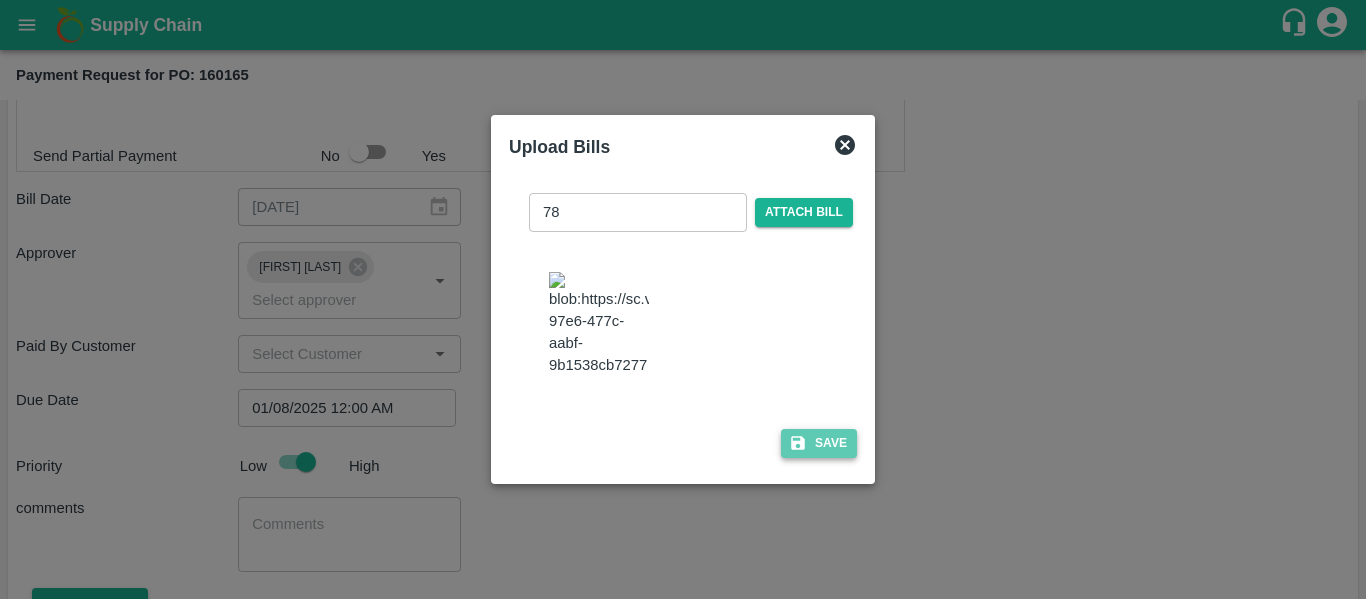 click 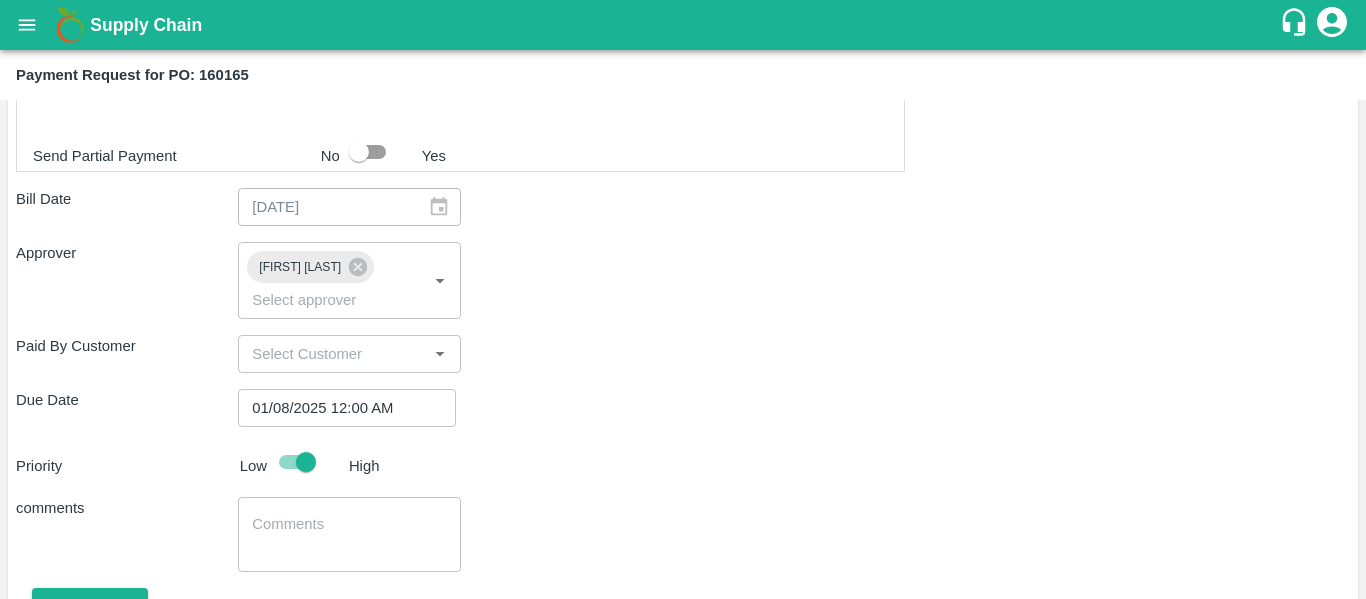 scroll, scrollTop: 1190, scrollLeft: 0, axis: vertical 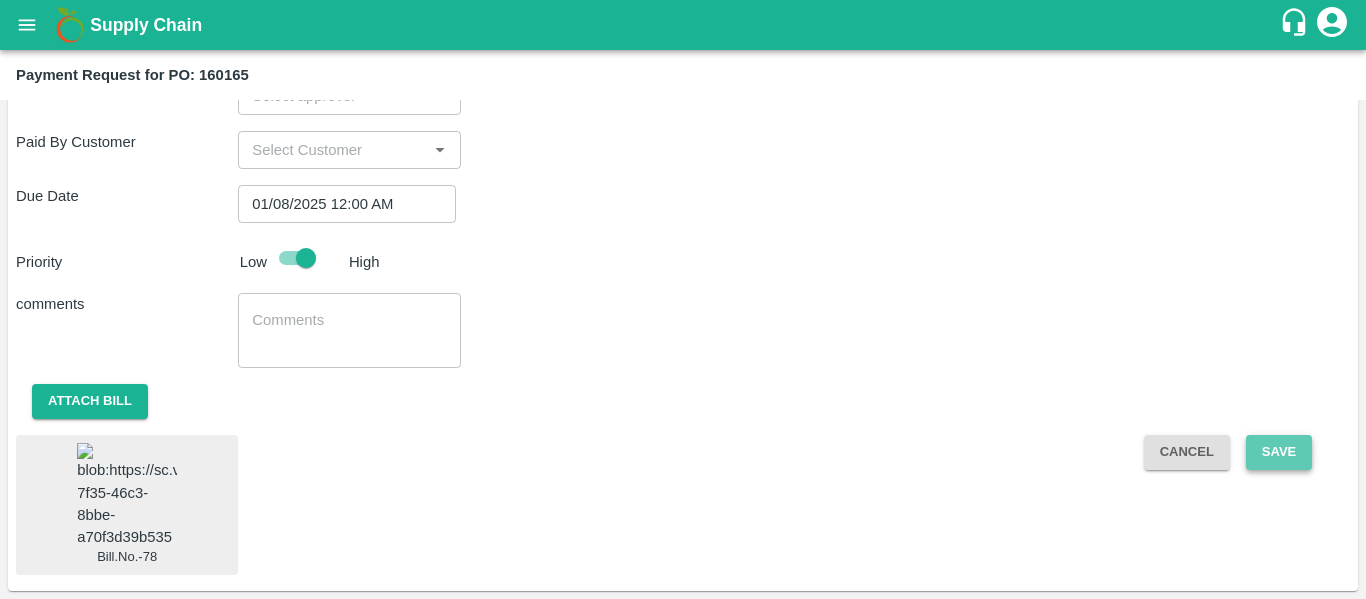 click on "Save" at bounding box center (1279, 452) 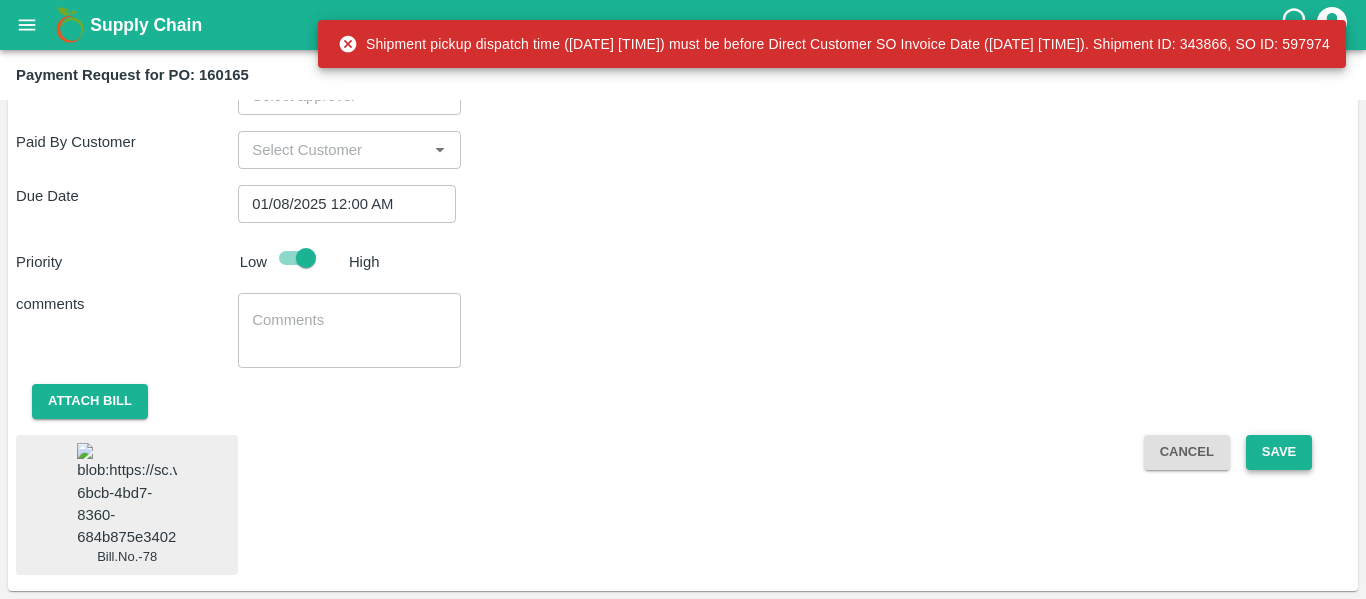 type 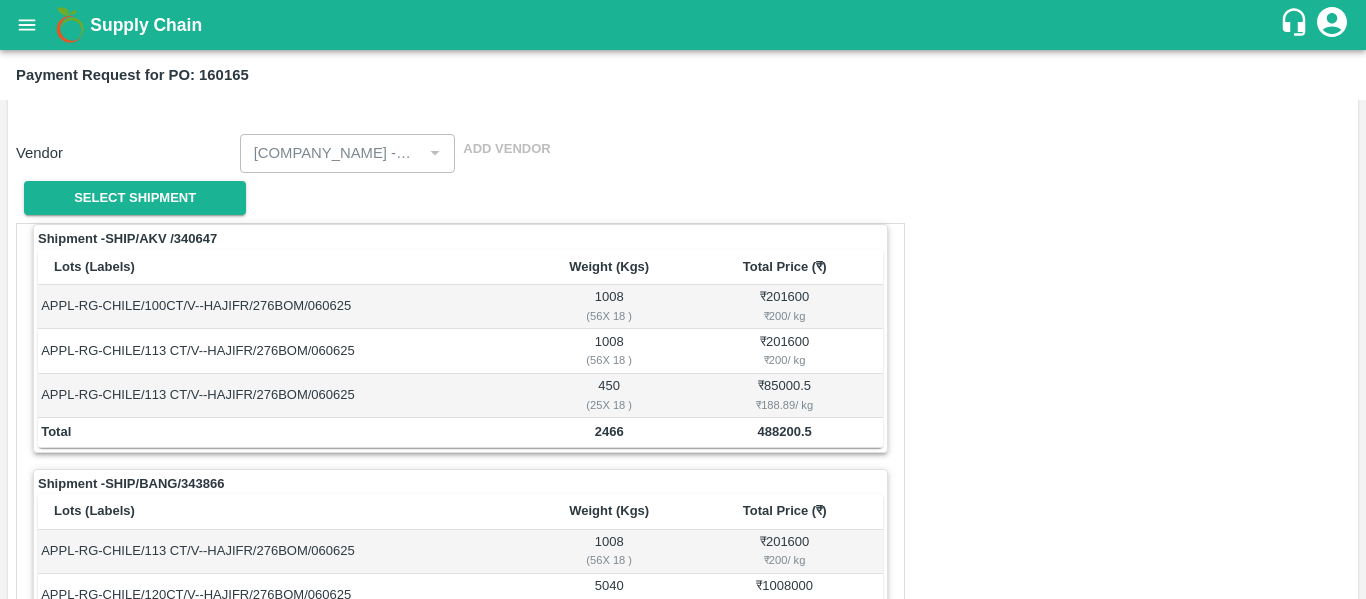 scroll, scrollTop: 189, scrollLeft: 0, axis: vertical 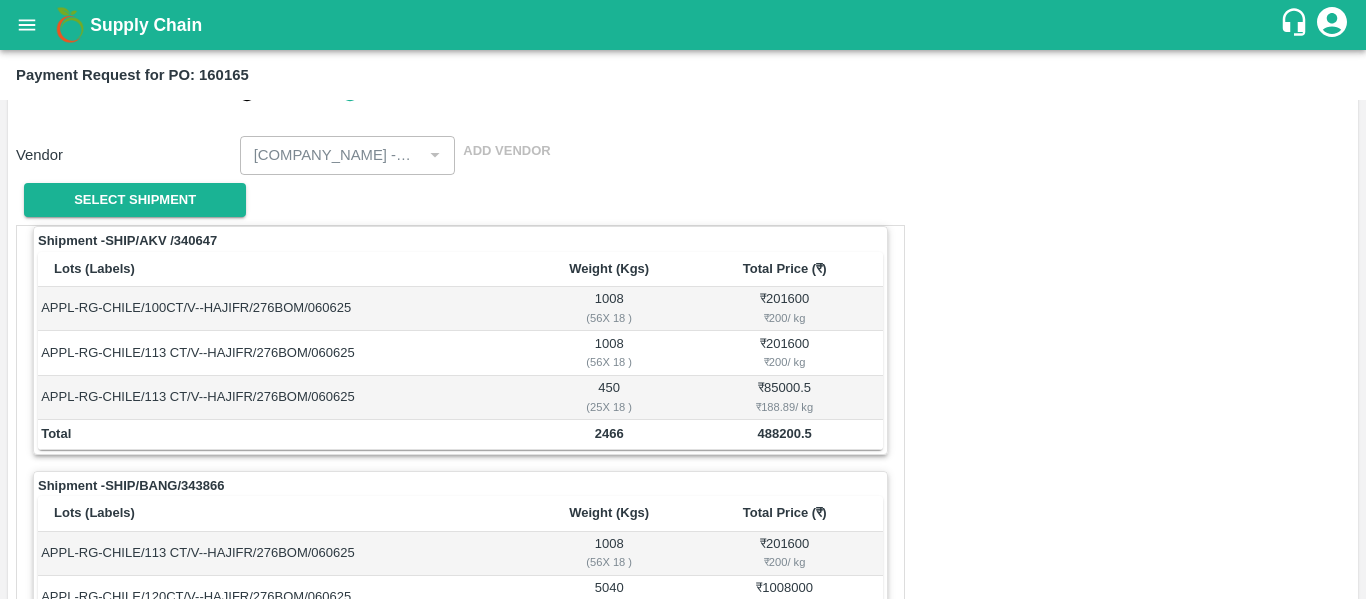 click on "Shipment -  SHIP/AKV /340647" at bounding box center [127, 241] 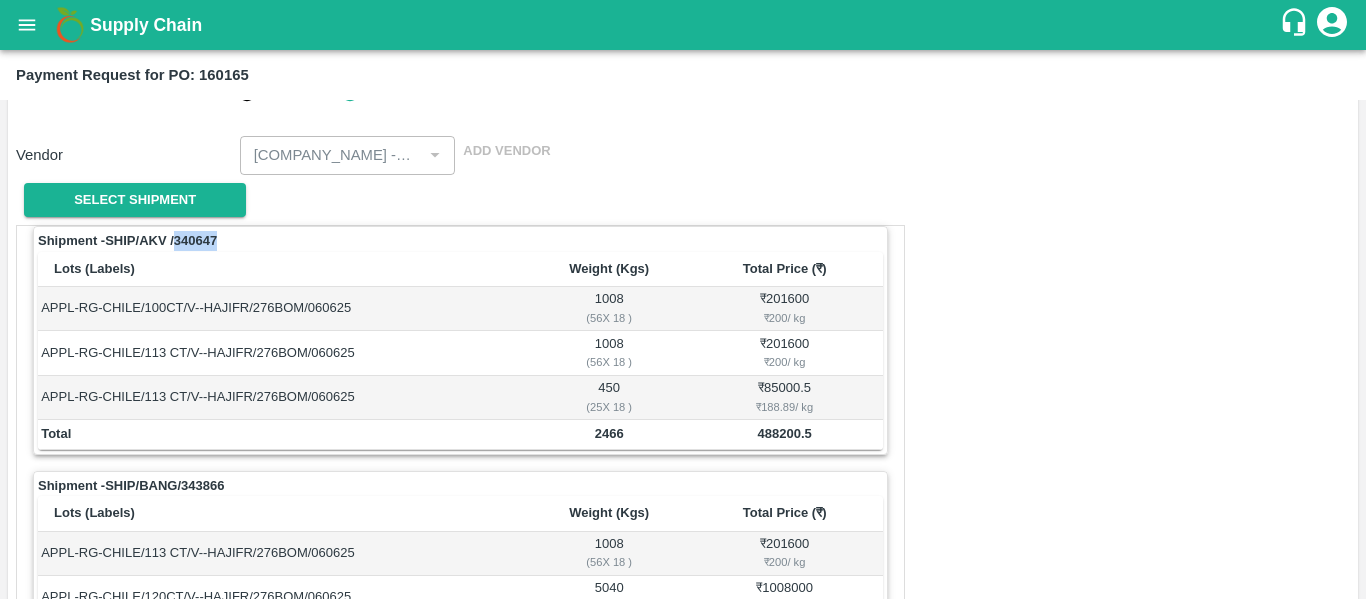 click on "Shipment -  SHIP/AKV /340647" at bounding box center [127, 241] 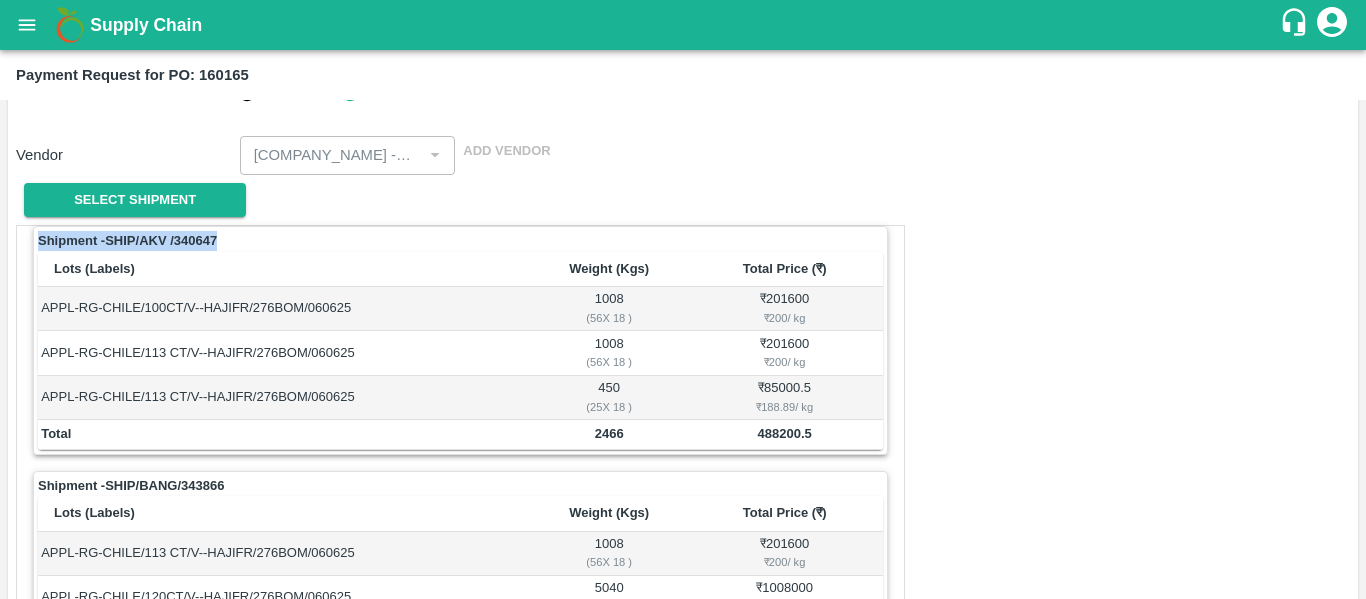 click on "Shipment -  SHIP/AKV /340647" at bounding box center (127, 241) 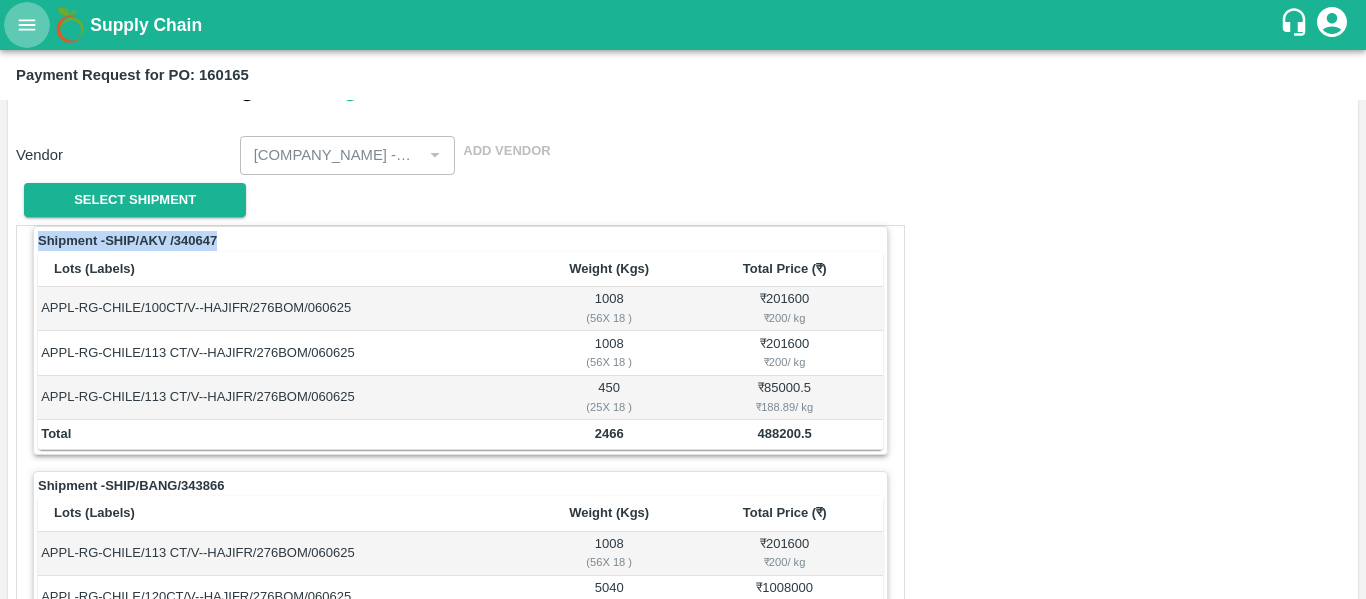 click at bounding box center [27, 25] 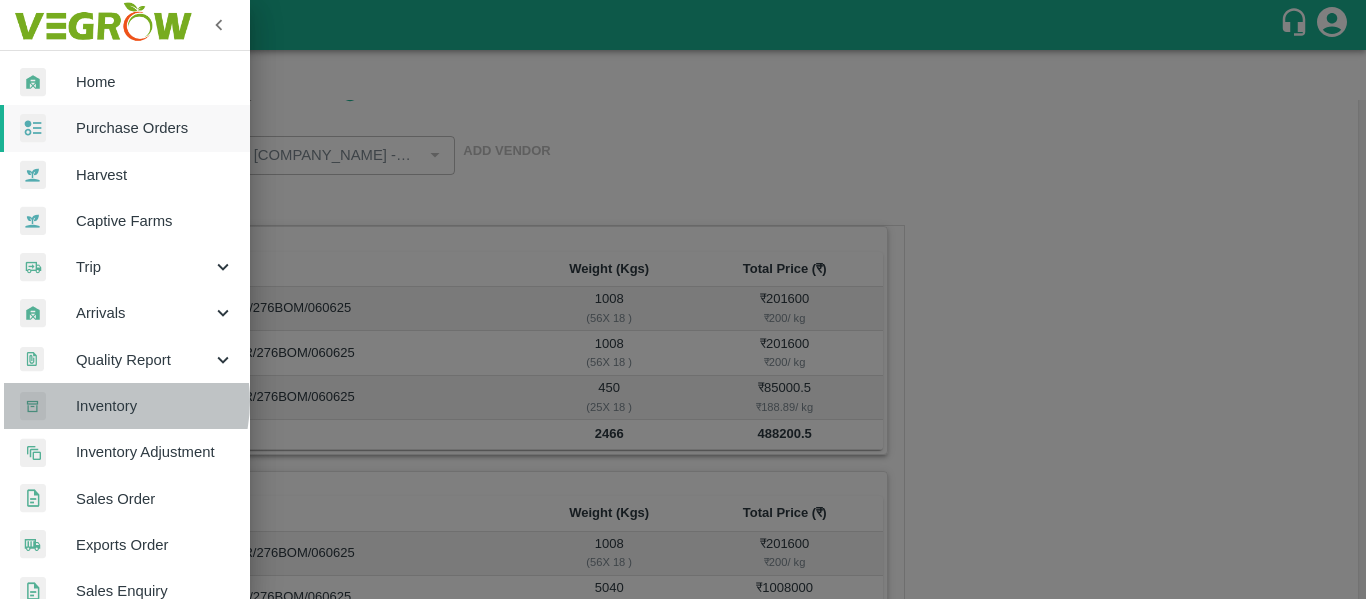 click on "Inventory" at bounding box center (155, 406) 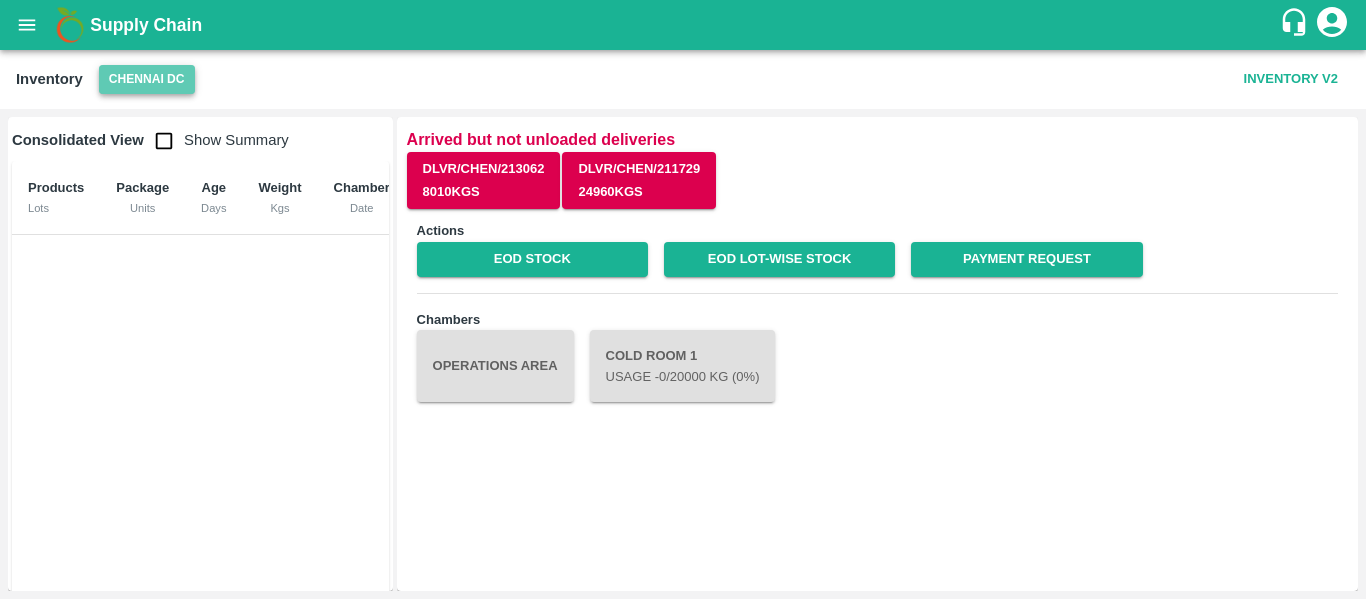 click on "Chennai DC" at bounding box center [147, 79] 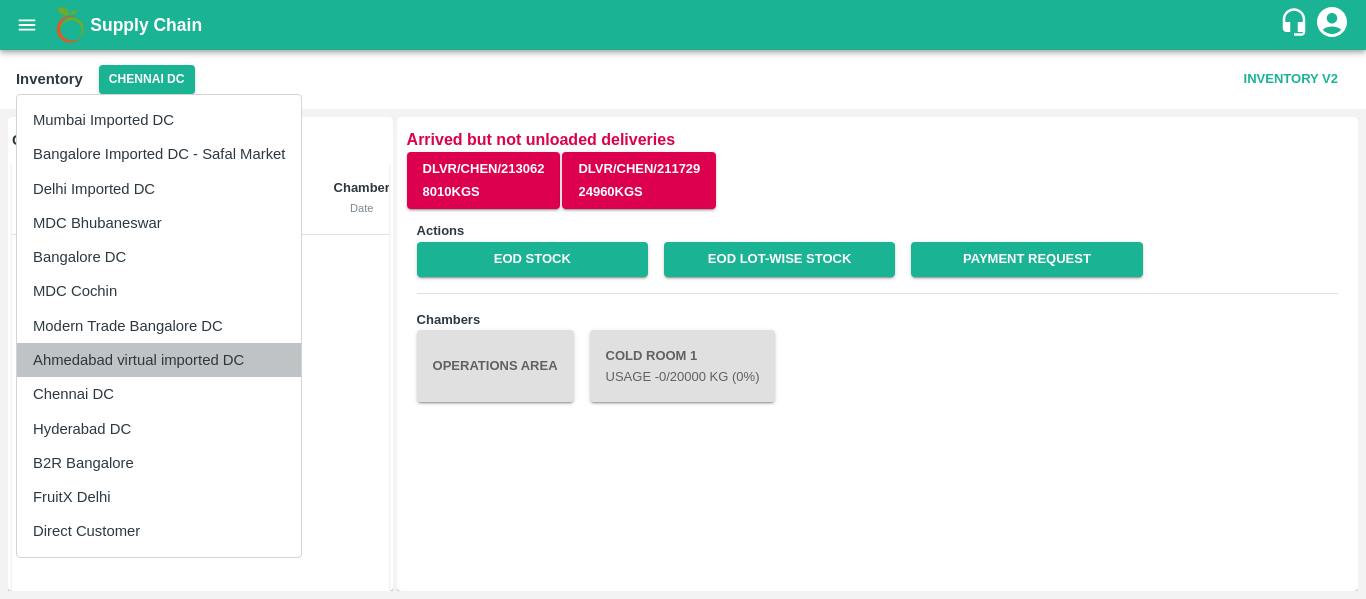 click on "Ahmedabad virtual imported DC" at bounding box center (159, 360) 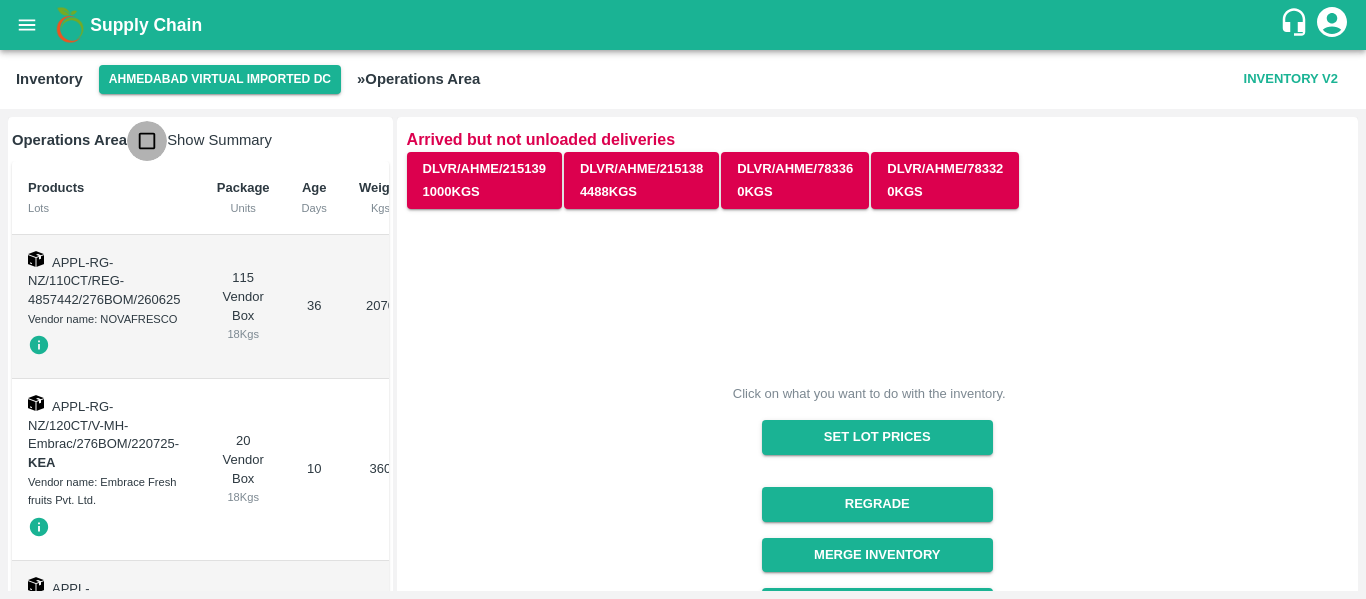 click at bounding box center (147, 141) 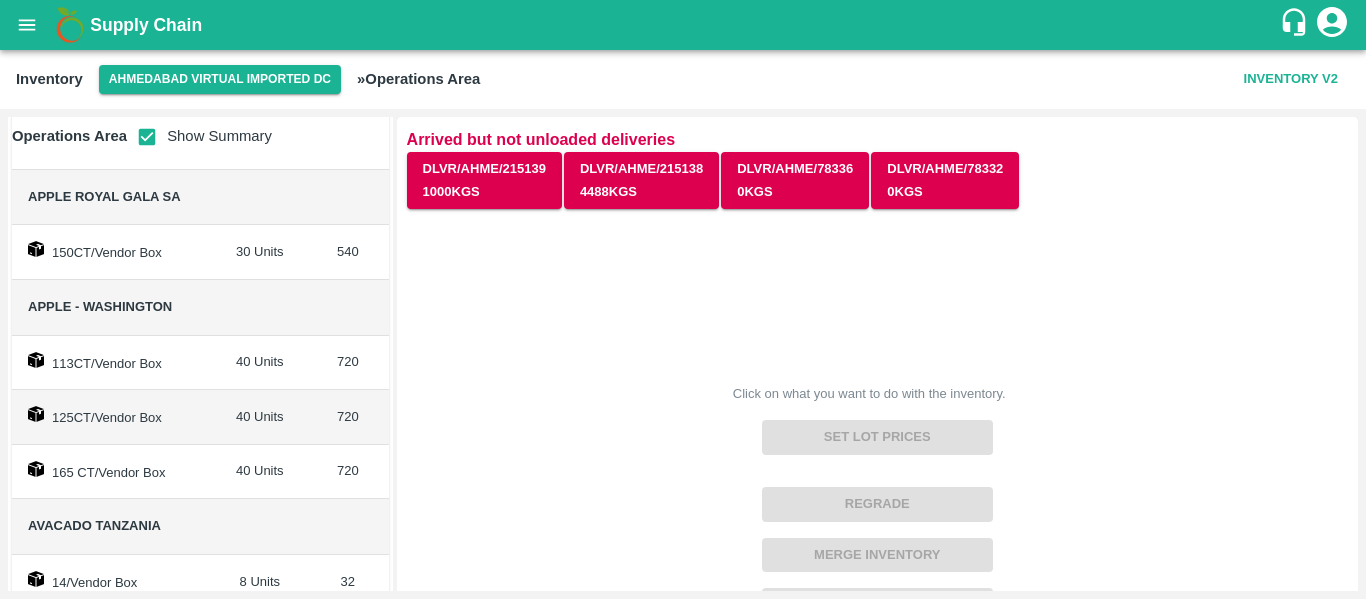 scroll, scrollTop: 402, scrollLeft: 0, axis: vertical 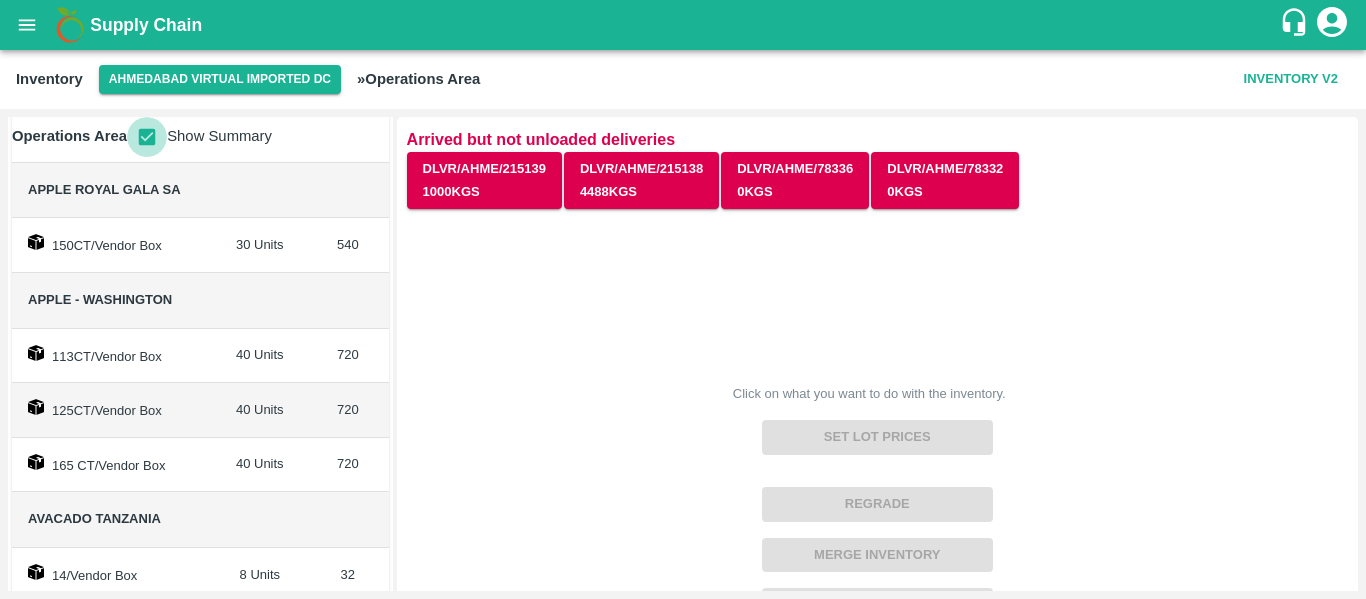 click at bounding box center (147, 137) 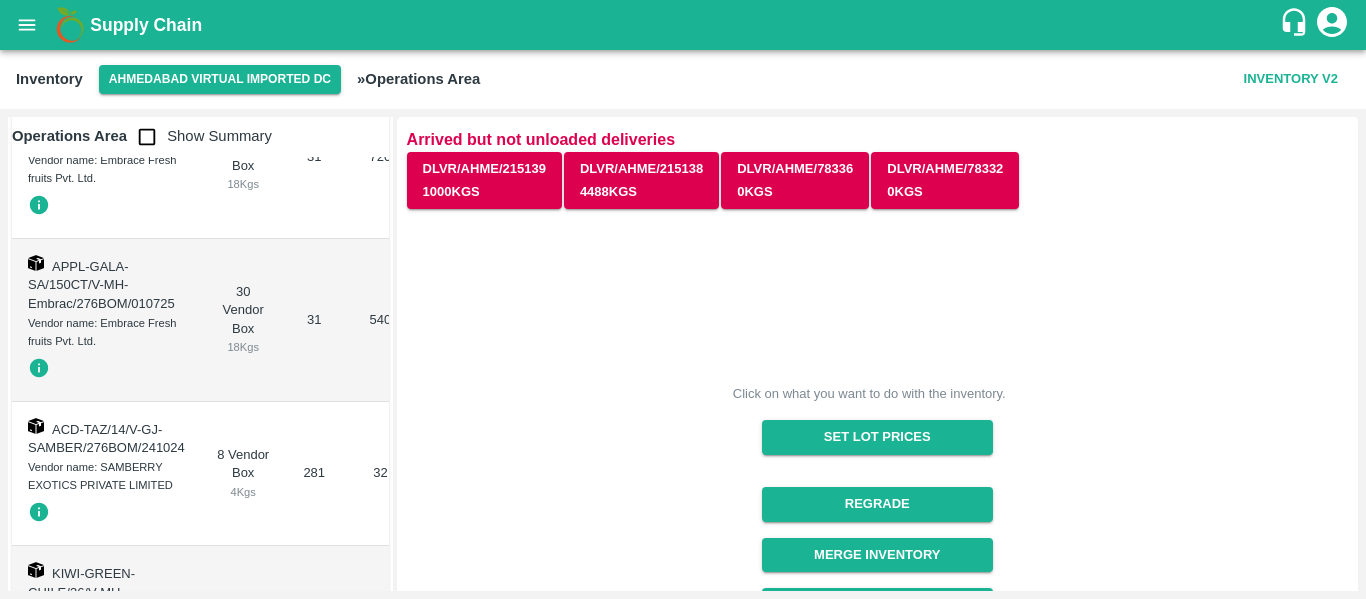 scroll, scrollTop: 890, scrollLeft: 0, axis: vertical 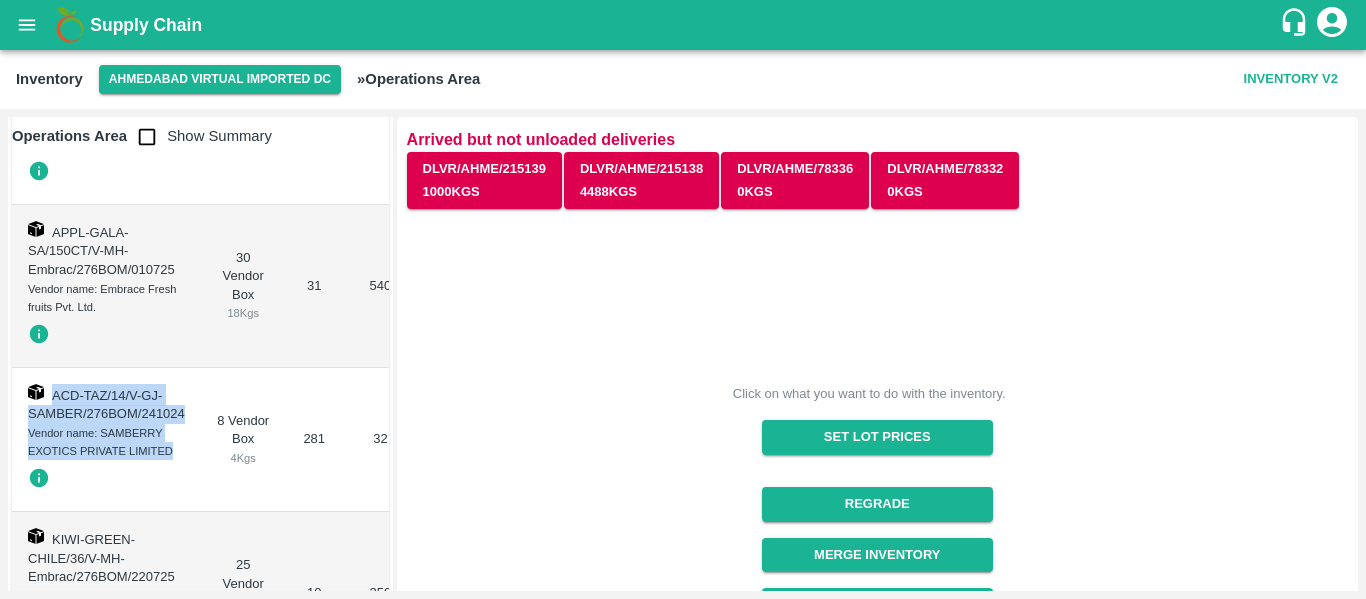drag, startPoint x: 48, startPoint y: 400, endPoint x: 183, endPoint y: 450, distance: 143.9618 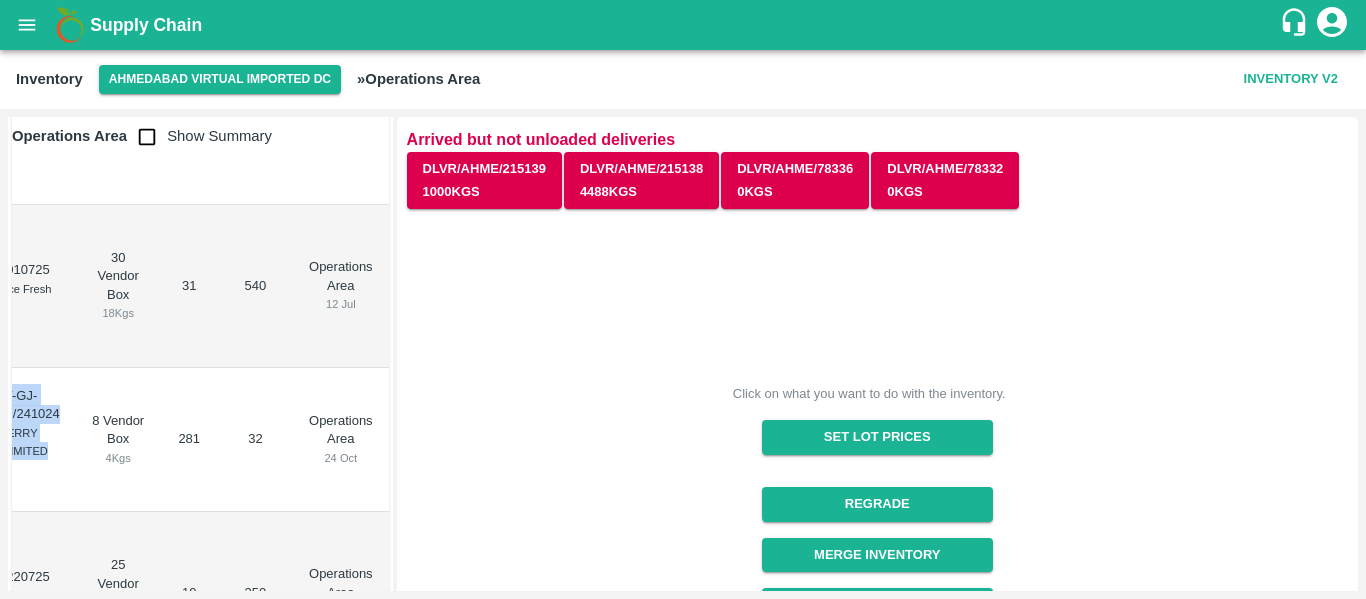 scroll, scrollTop: 0, scrollLeft: 0, axis: both 